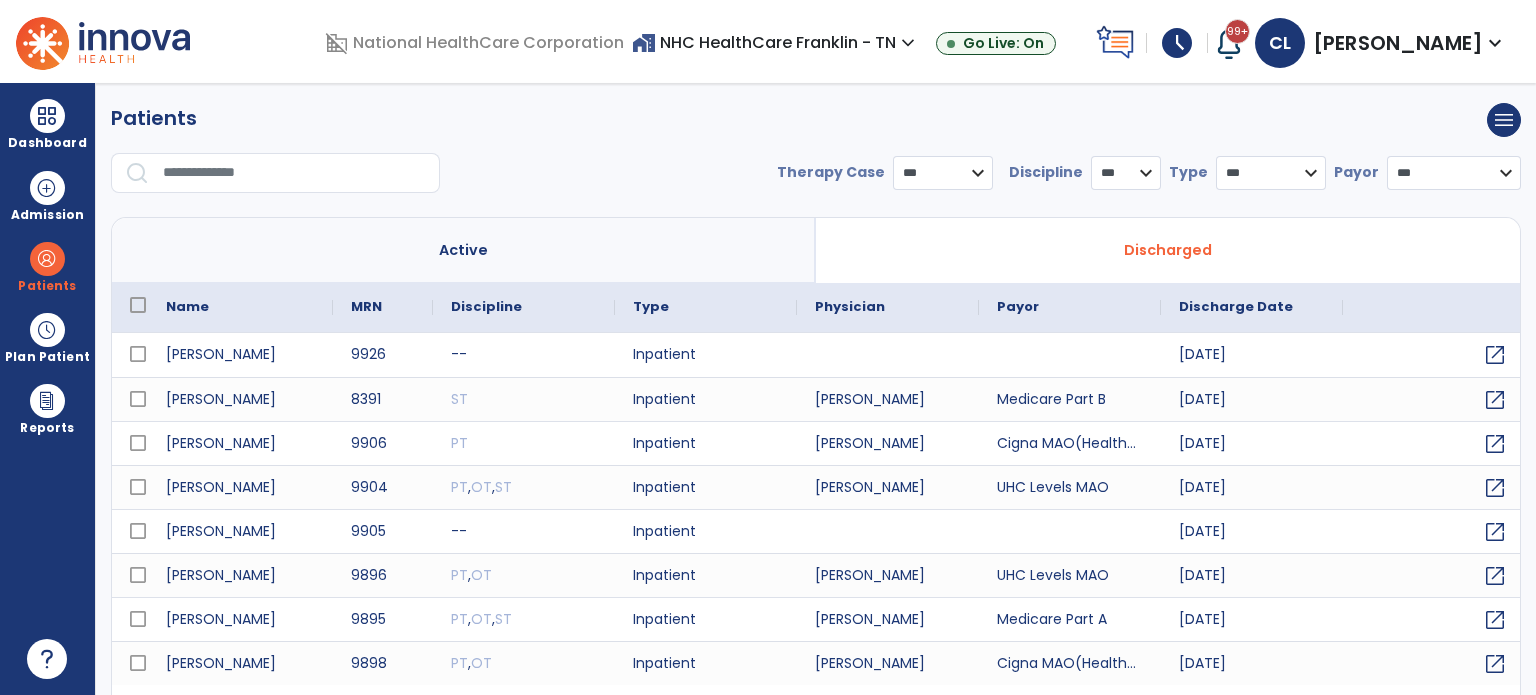 scroll, scrollTop: 0, scrollLeft: 0, axis: both 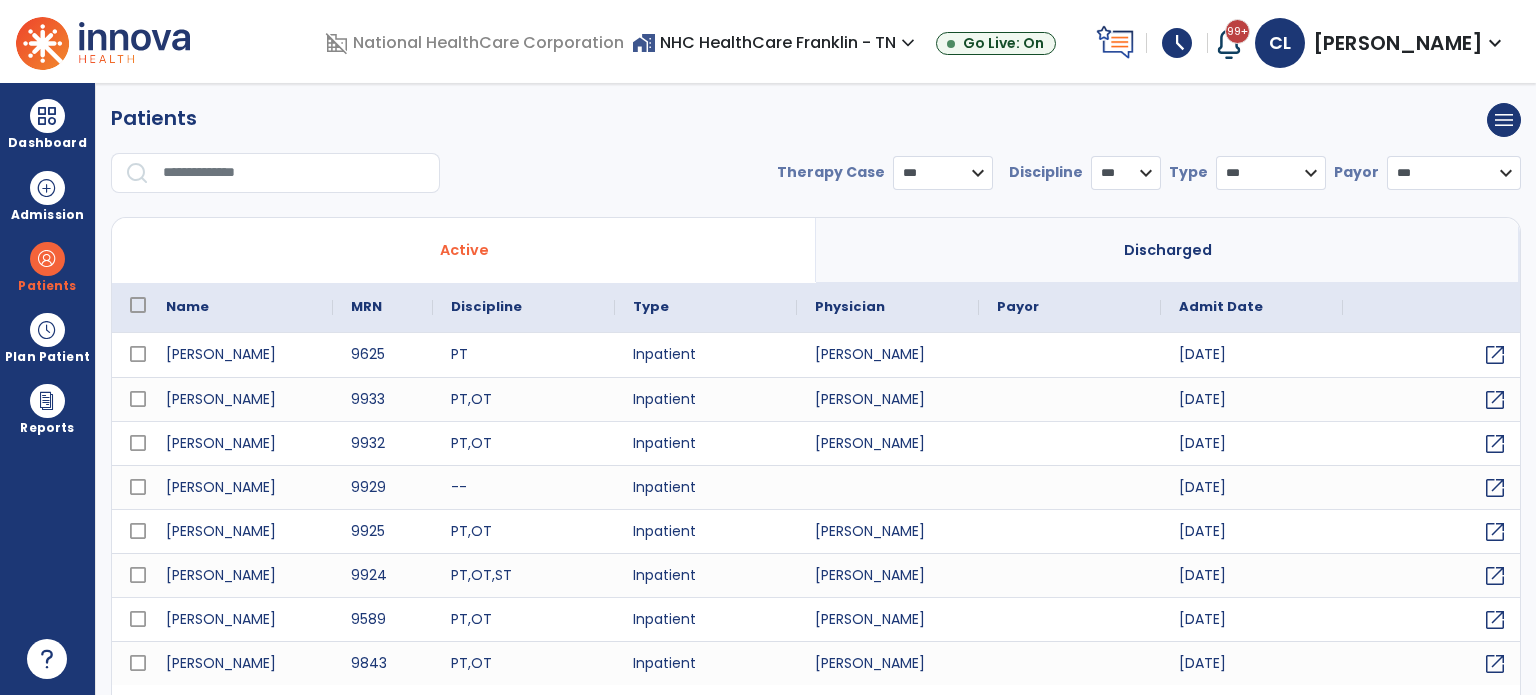 click on "Discharged" at bounding box center [1168, 250] 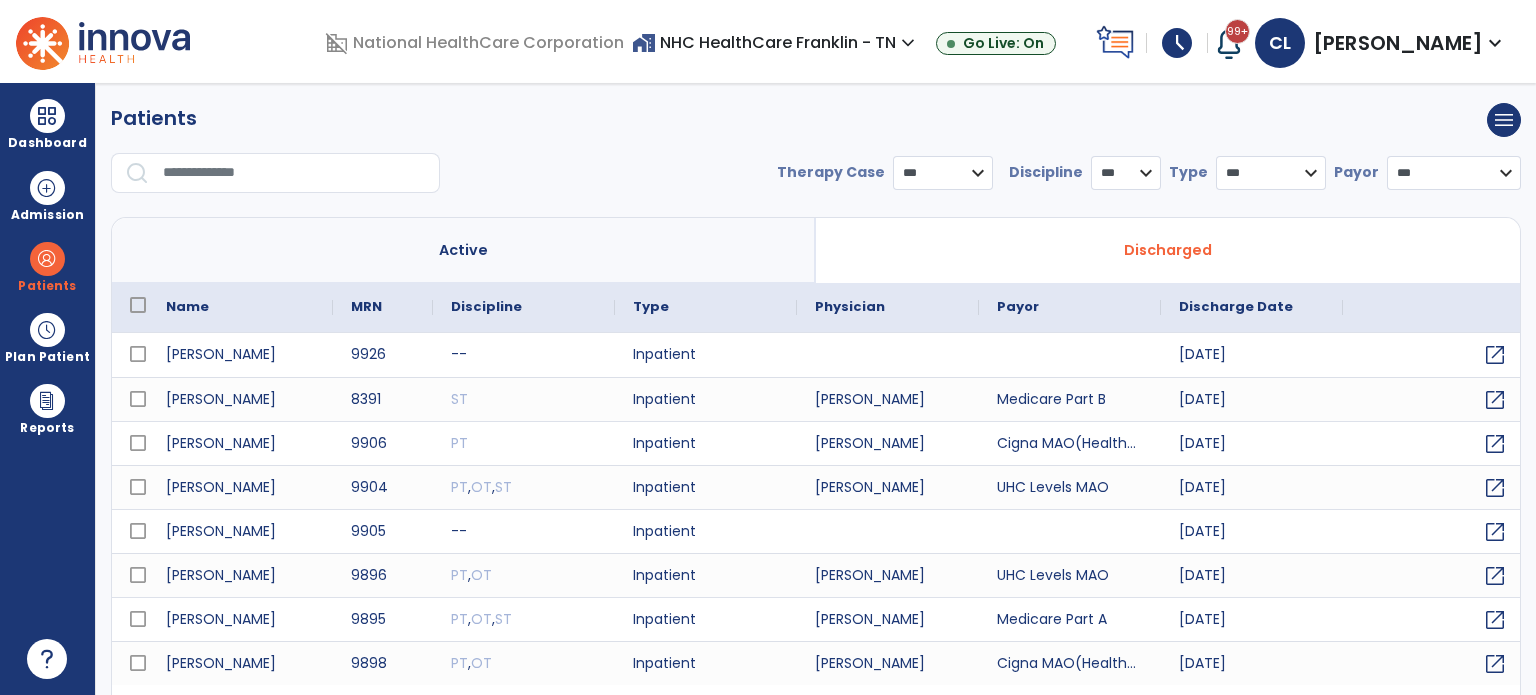 click on "Active" at bounding box center [464, 250] 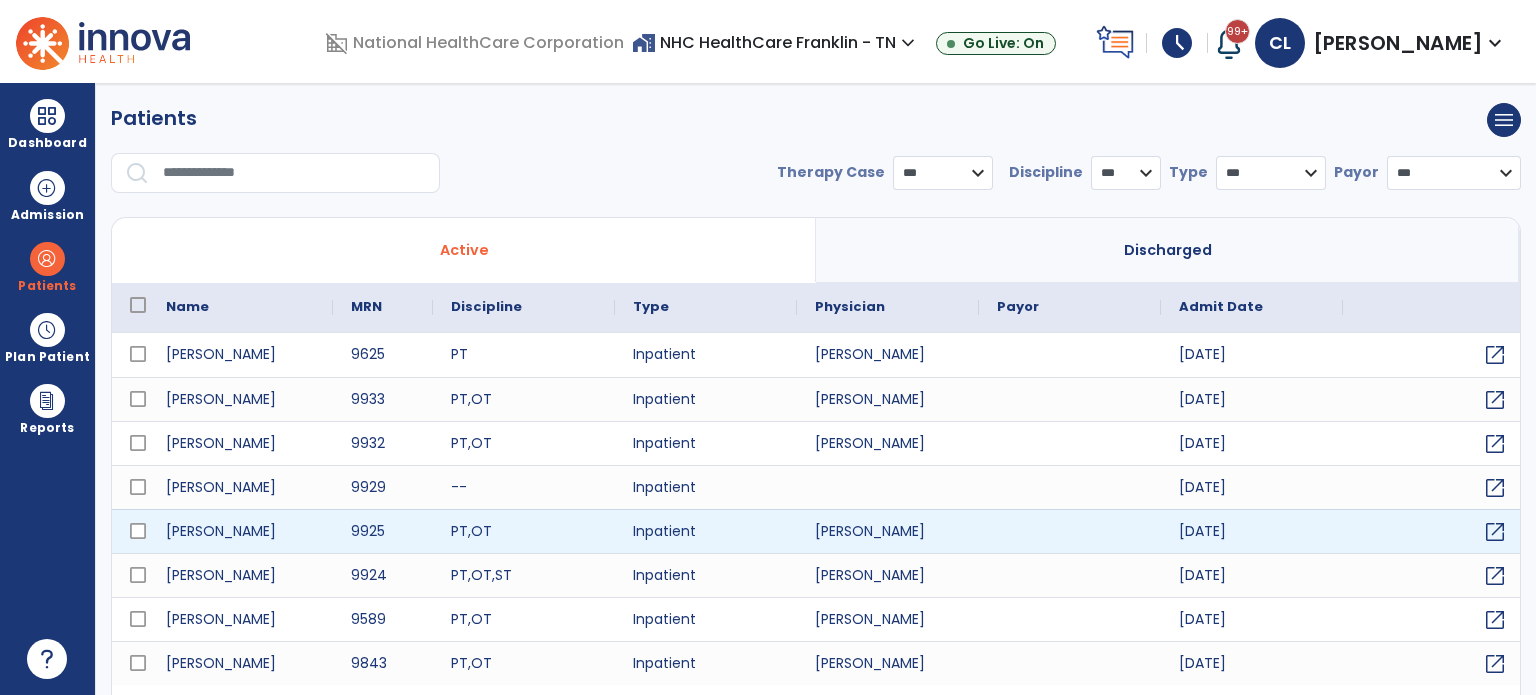 scroll, scrollTop: 46, scrollLeft: 0, axis: vertical 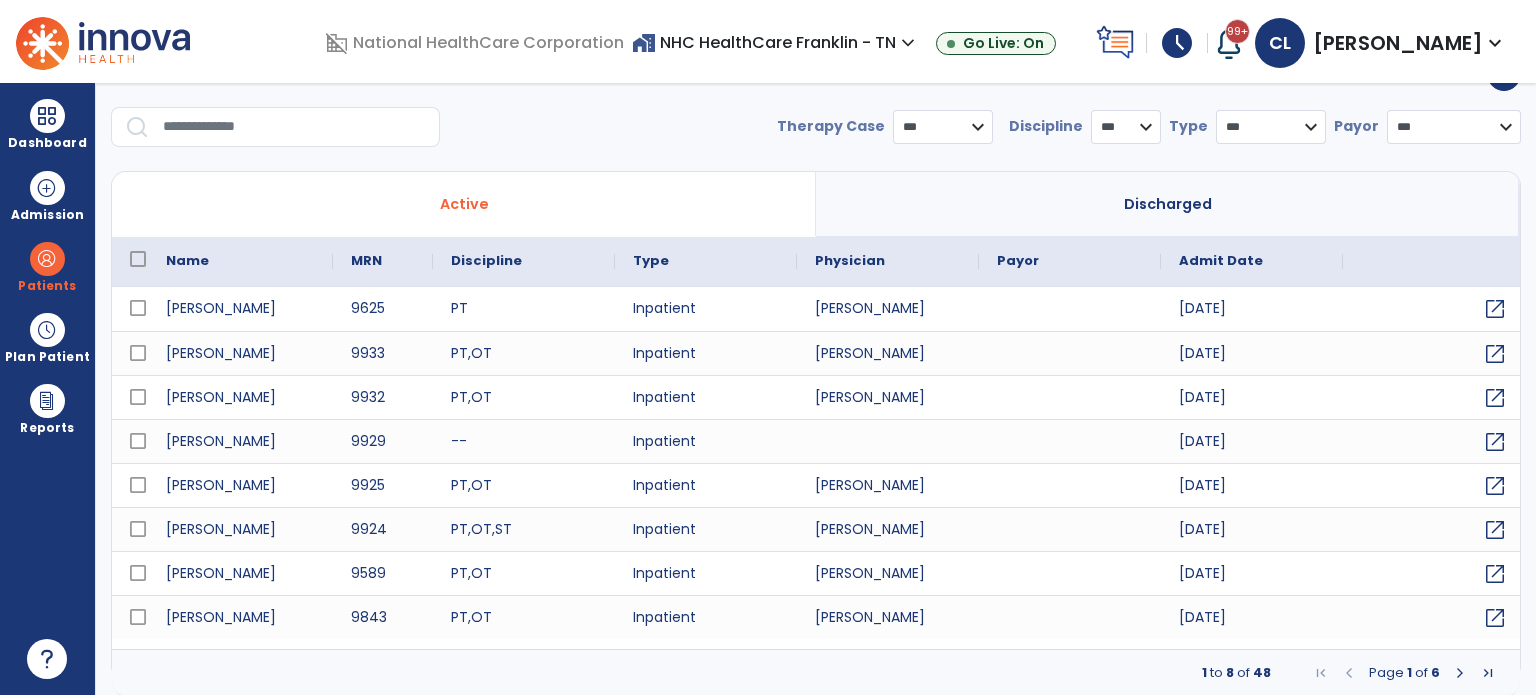 click at bounding box center [1460, 673] 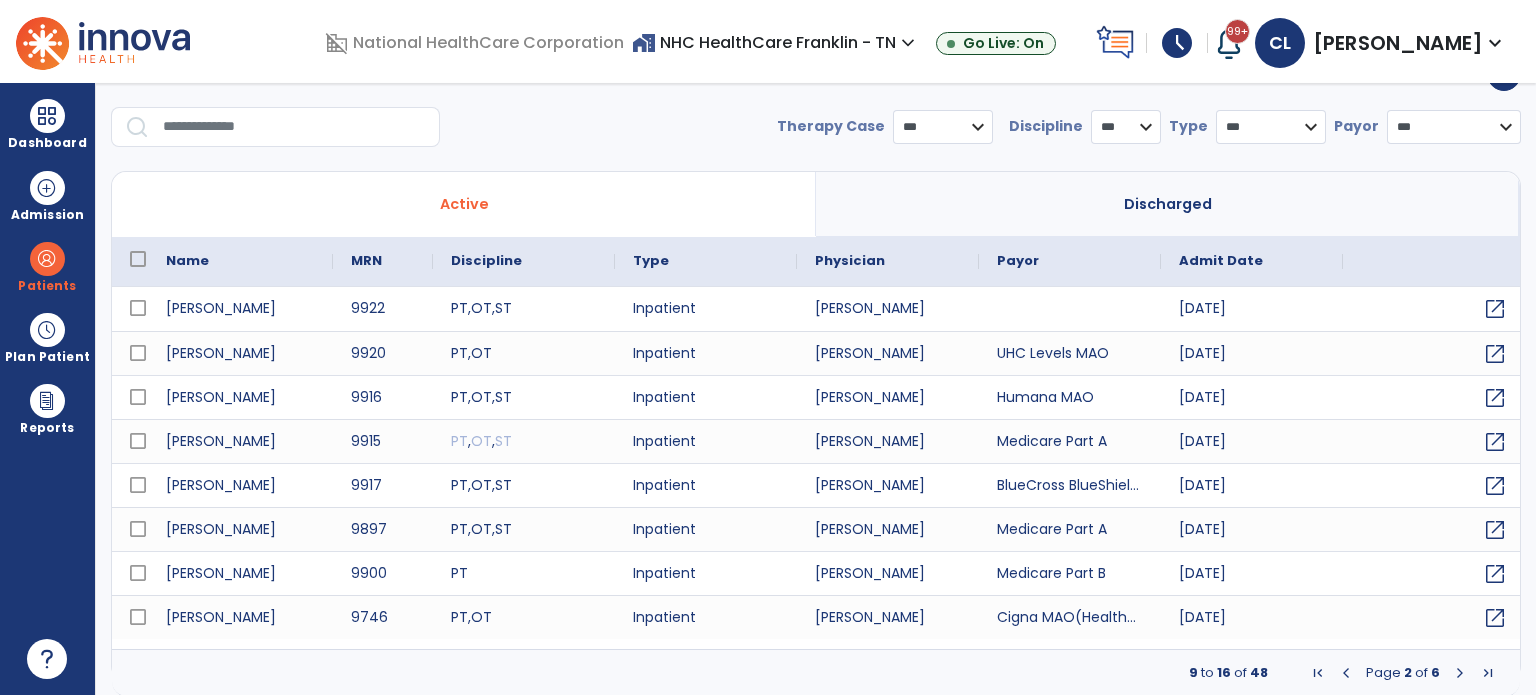 click at bounding box center [1346, 673] 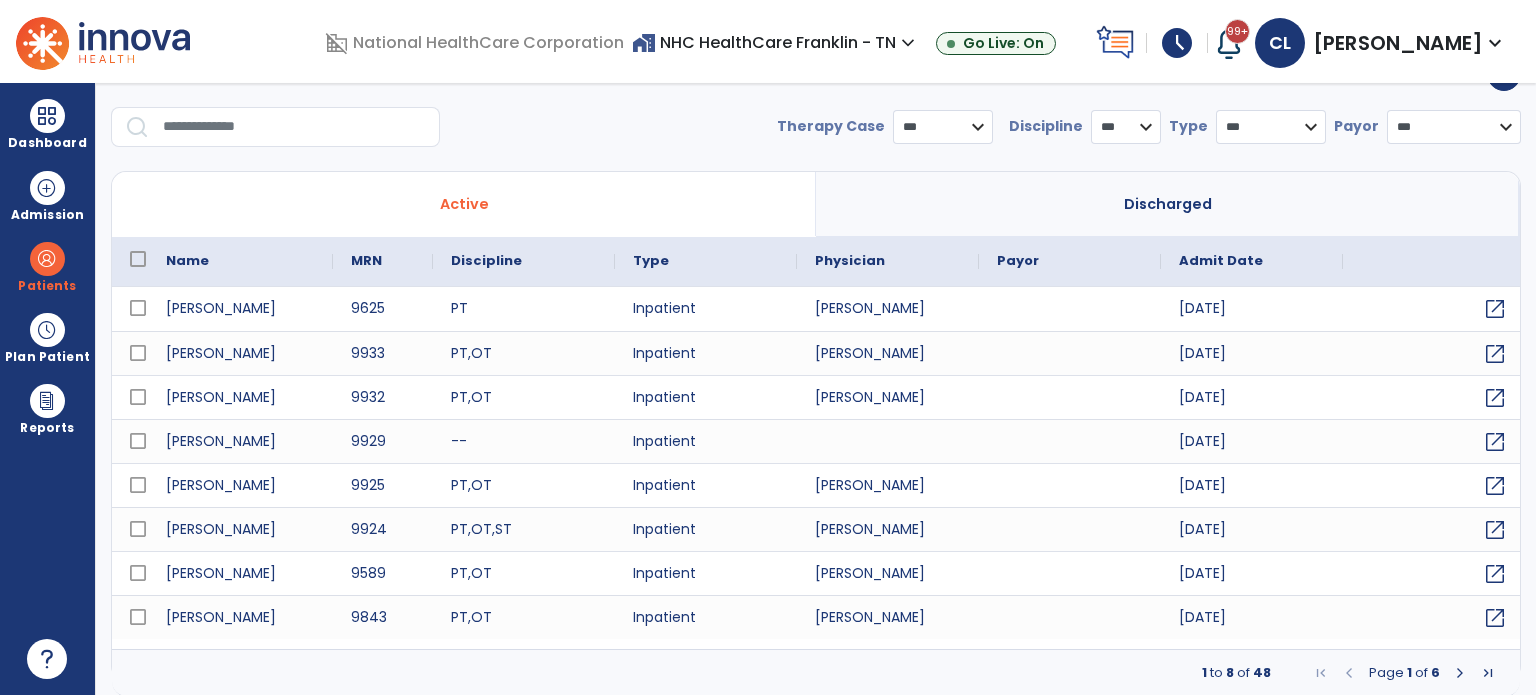 scroll, scrollTop: 0, scrollLeft: 0, axis: both 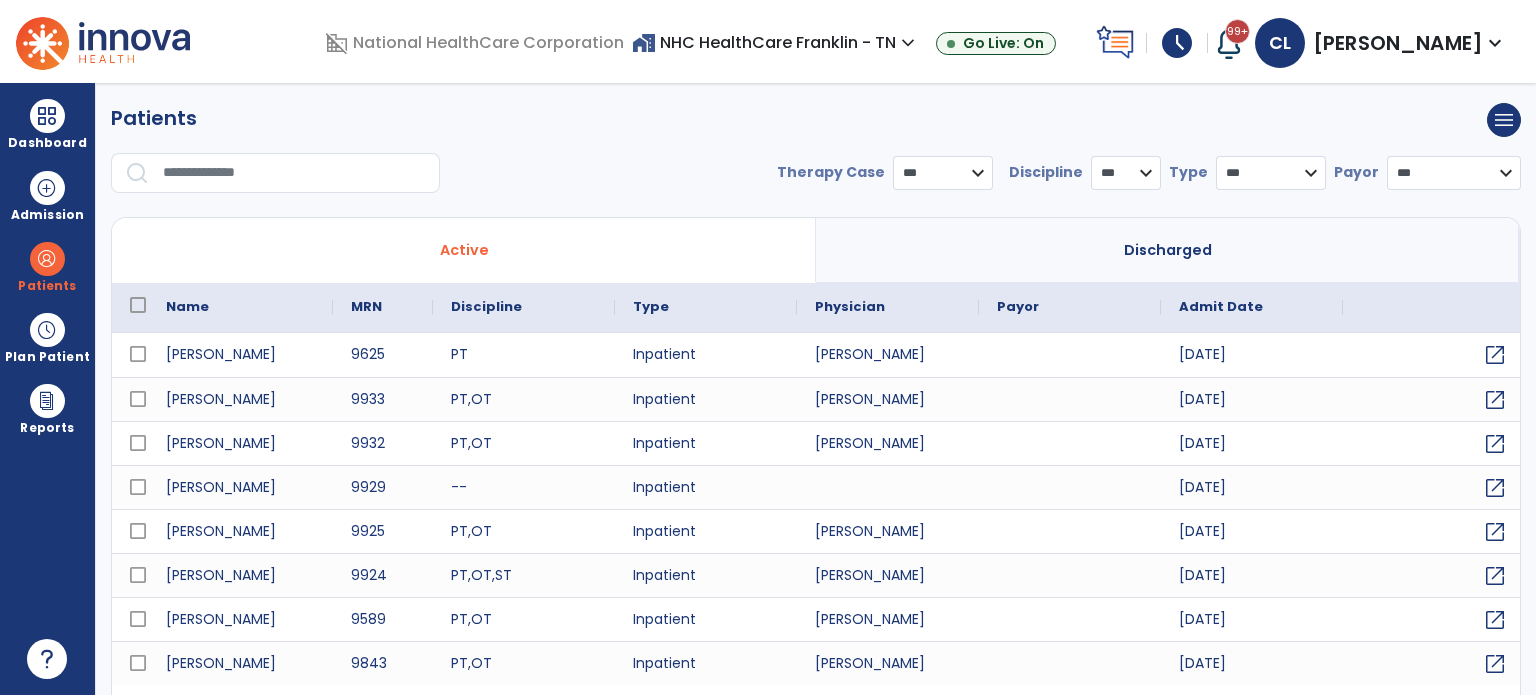 click at bounding box center (294, 173) 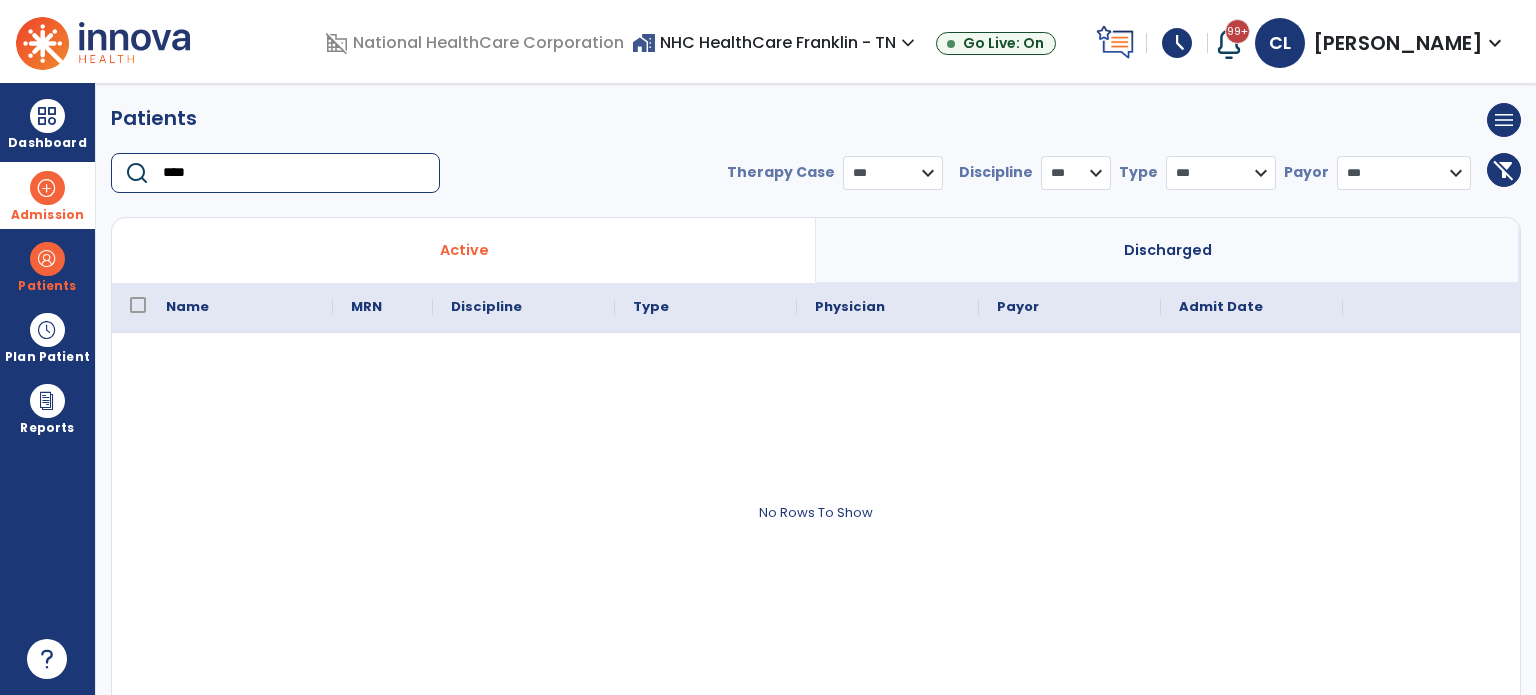 type on "****" 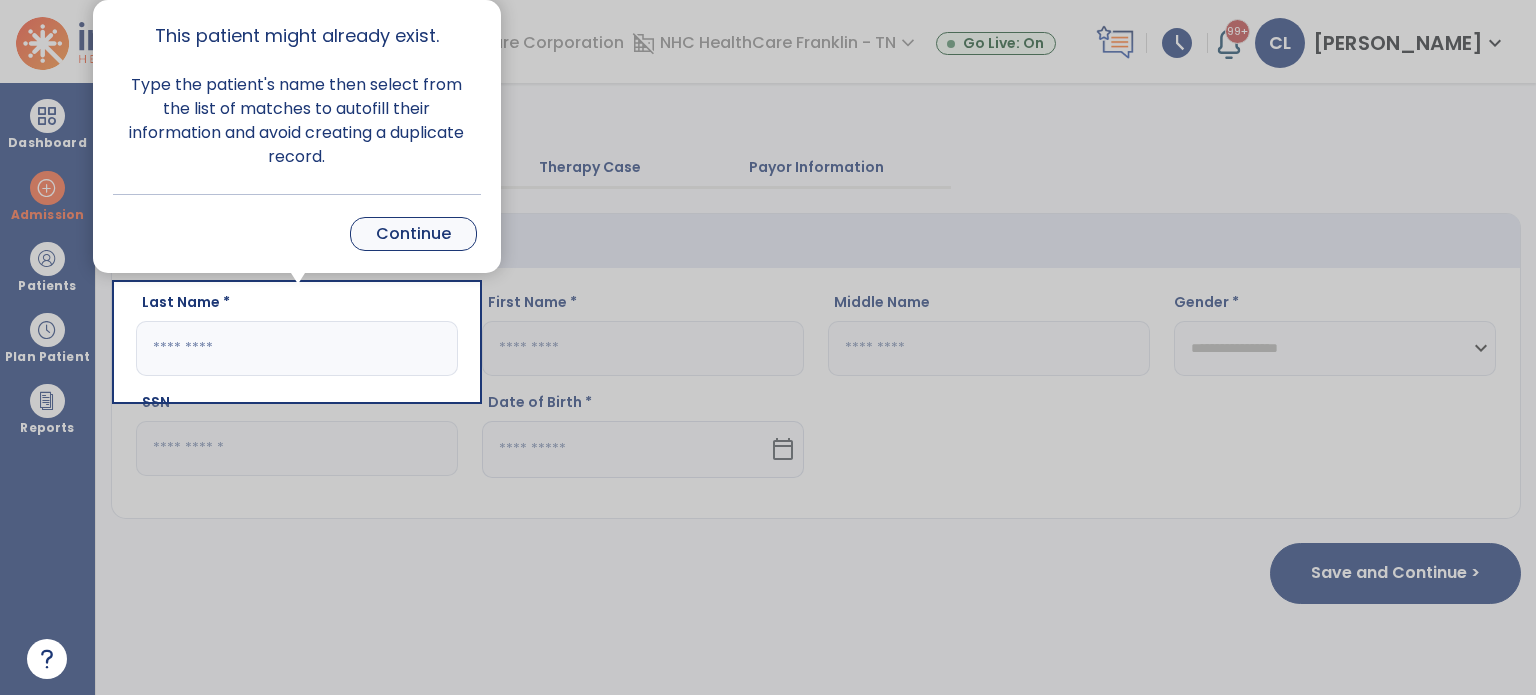 click on "Continue" at bounding box center [413, 234] 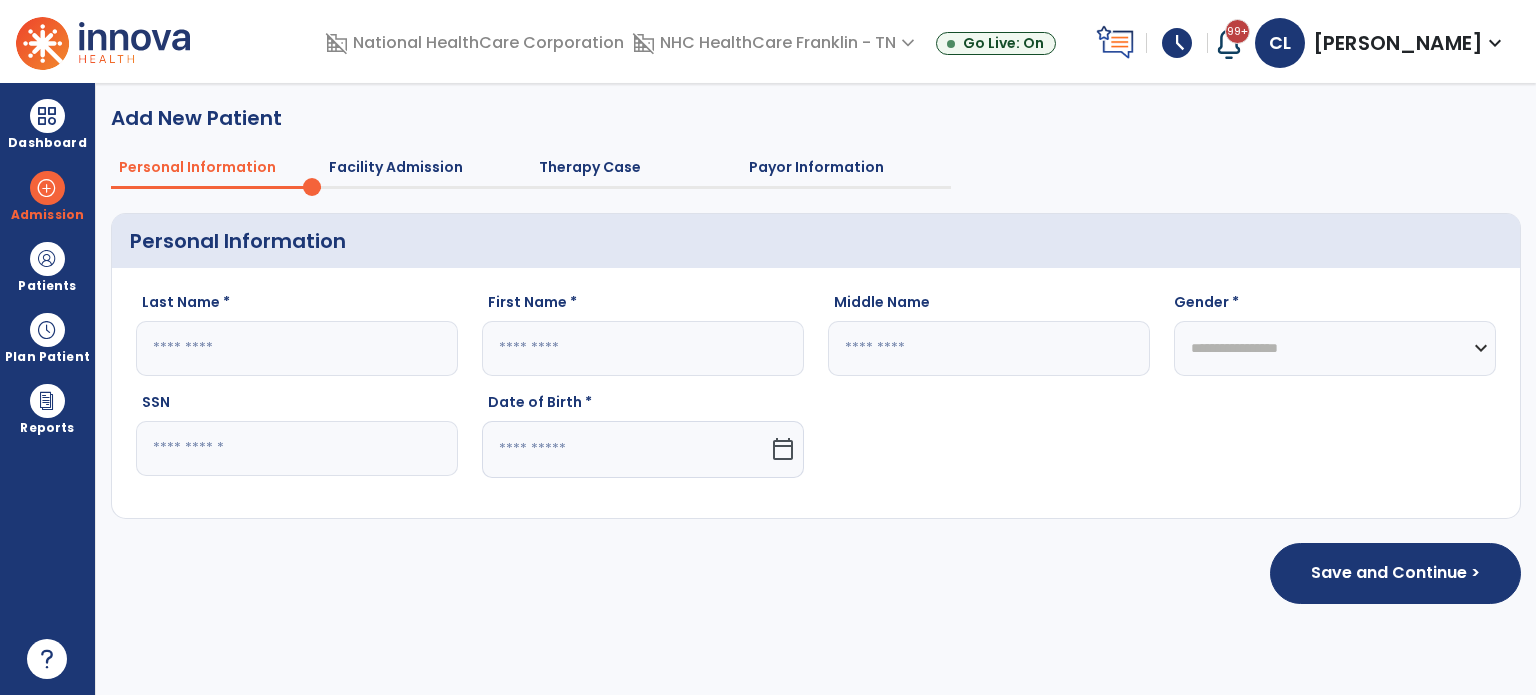 click 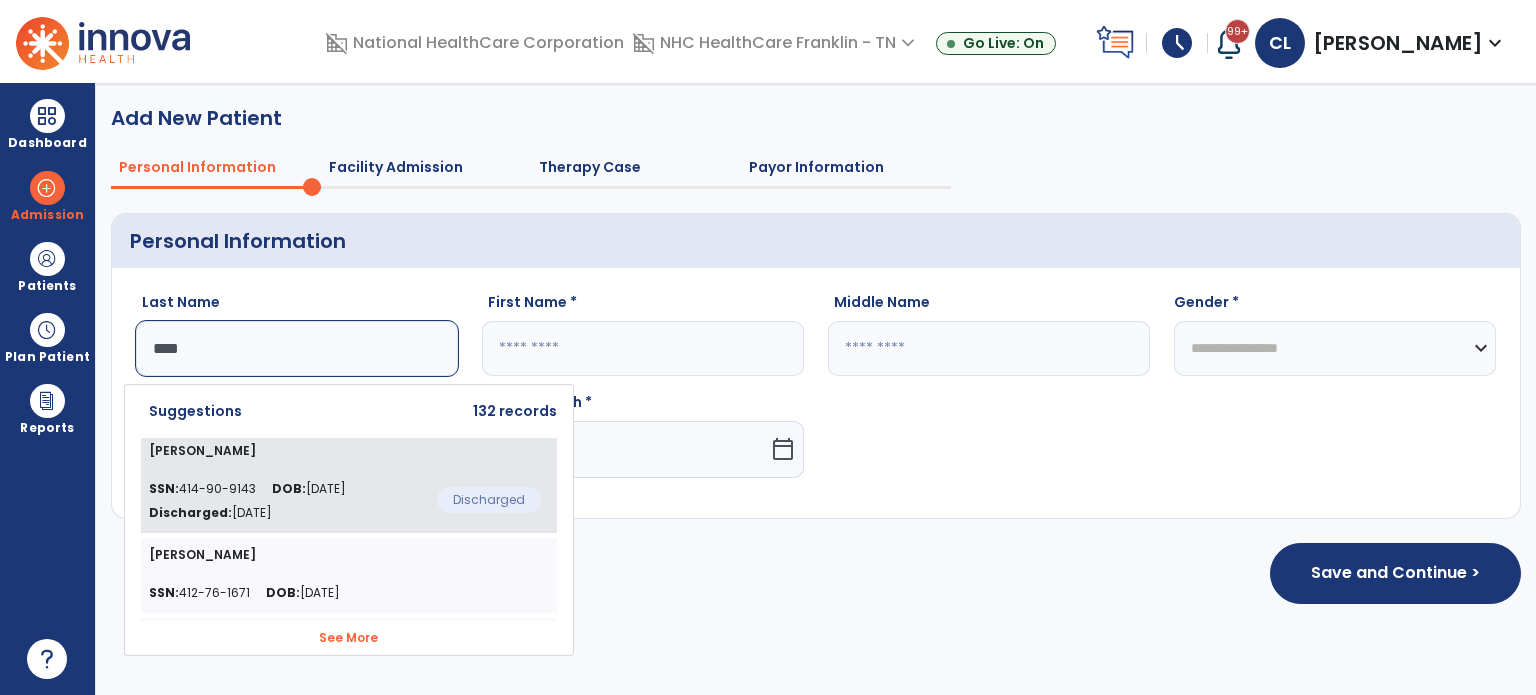 click on "SSN:  414-90-9143 DOB:  [DEMOGRAPHIC_DATA] Discharged:  [DATE]" 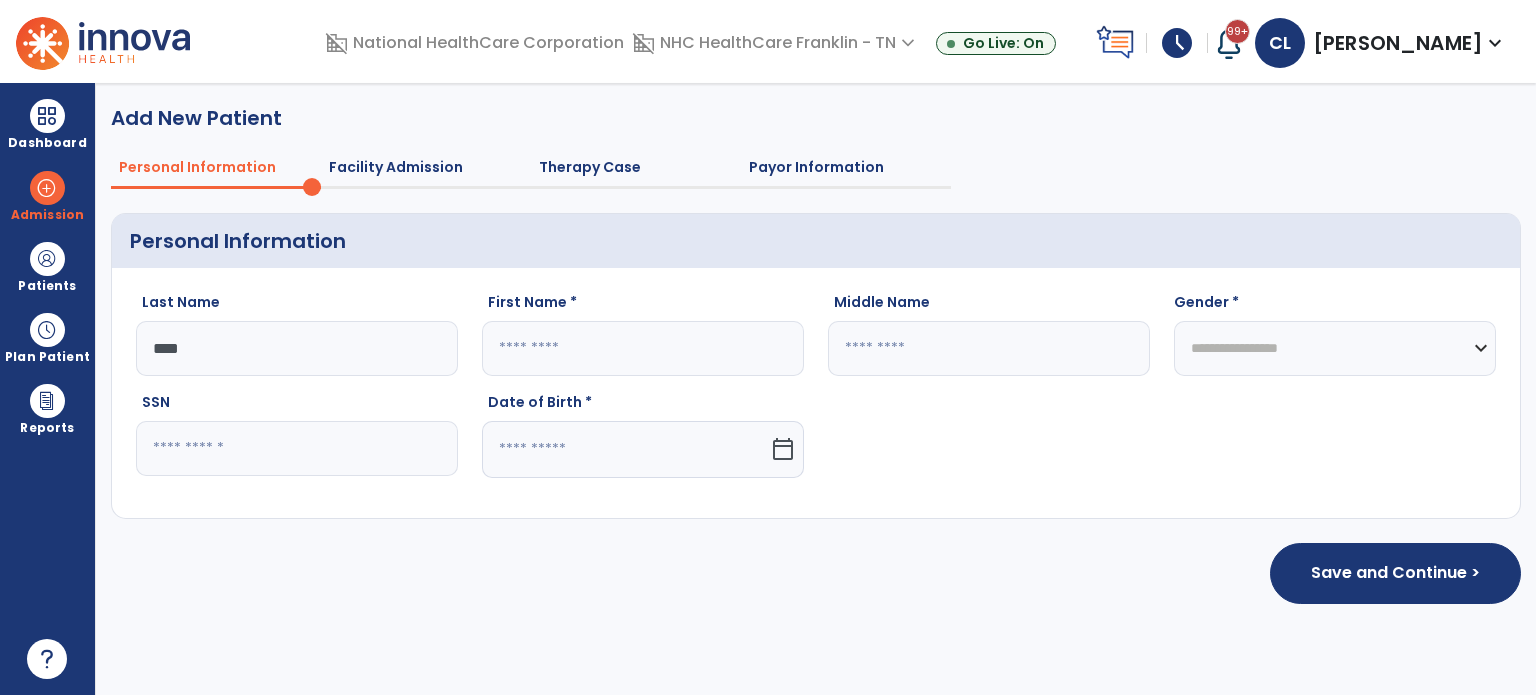 type on "********" 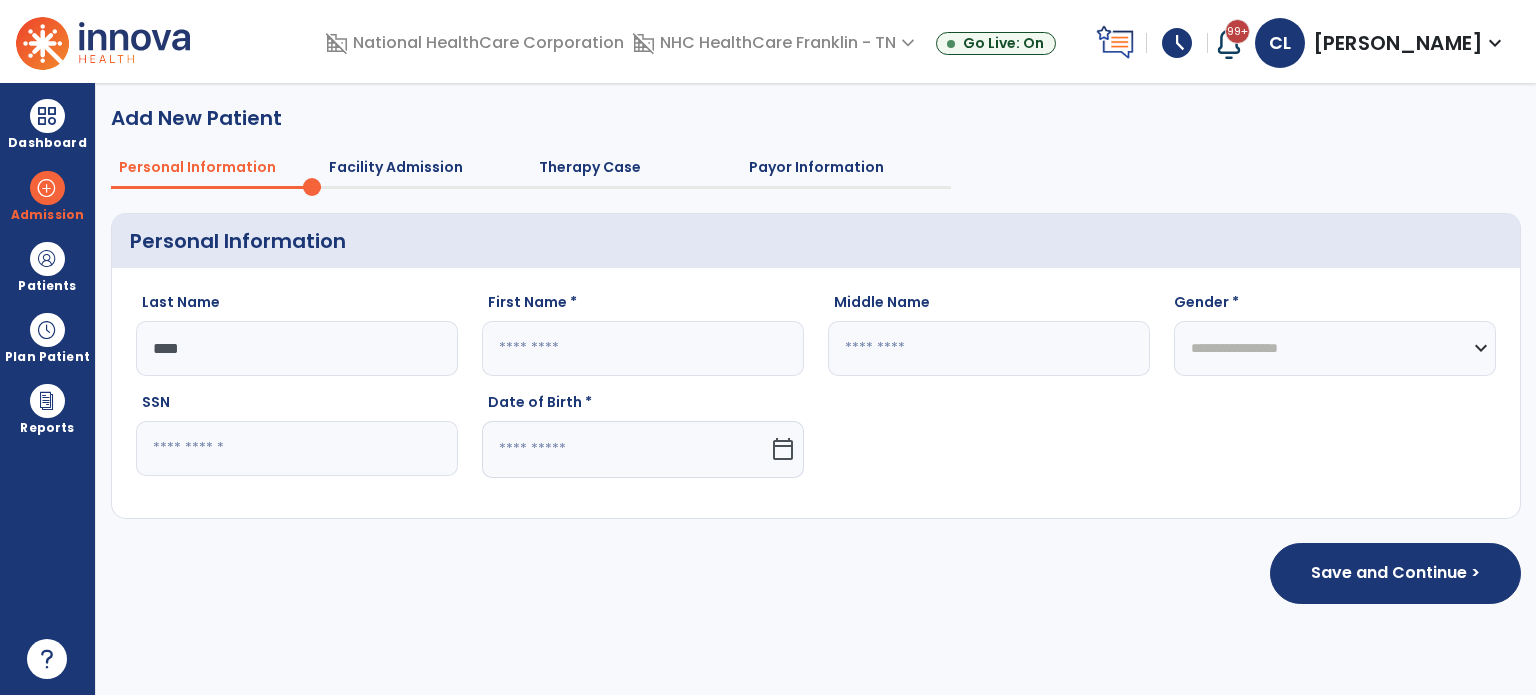 type on "******" 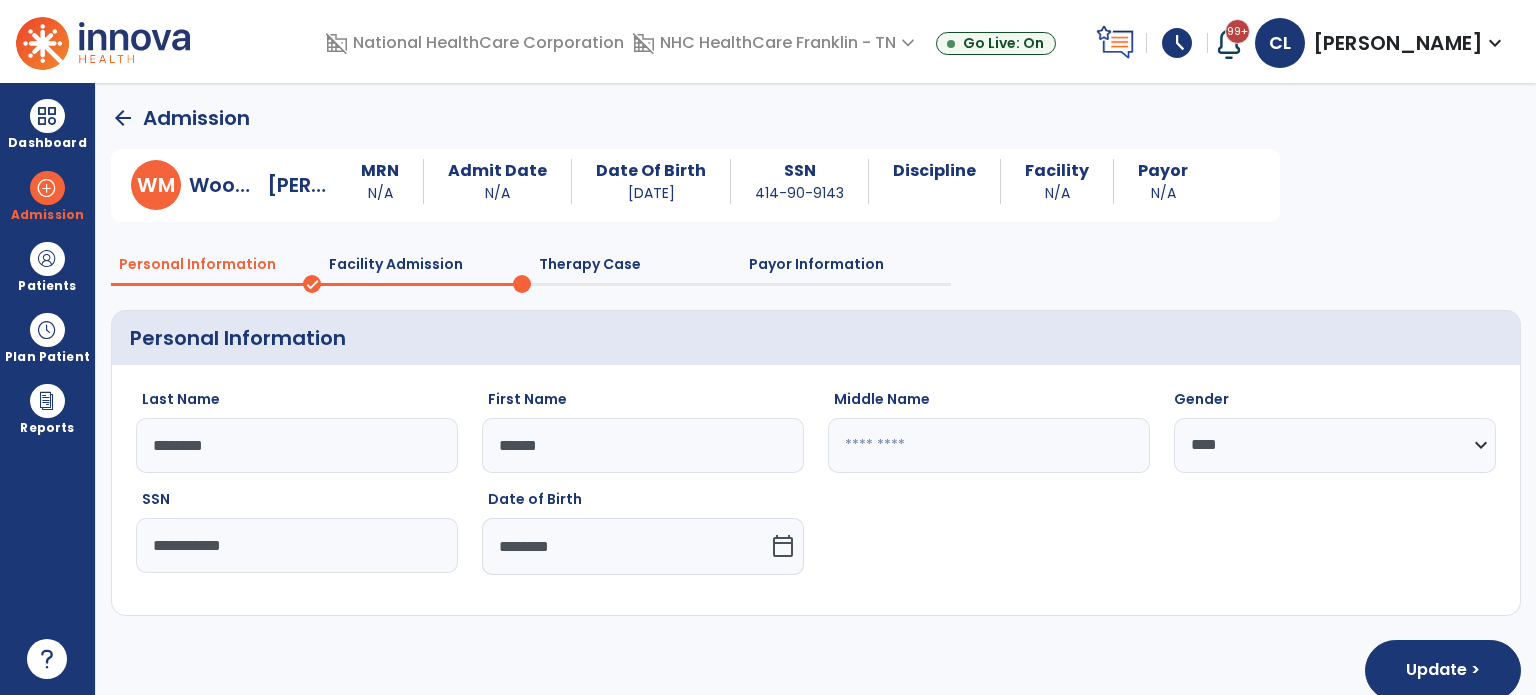 scroll, scrollTop: 28, scrollLeft: 0, axis: vertical 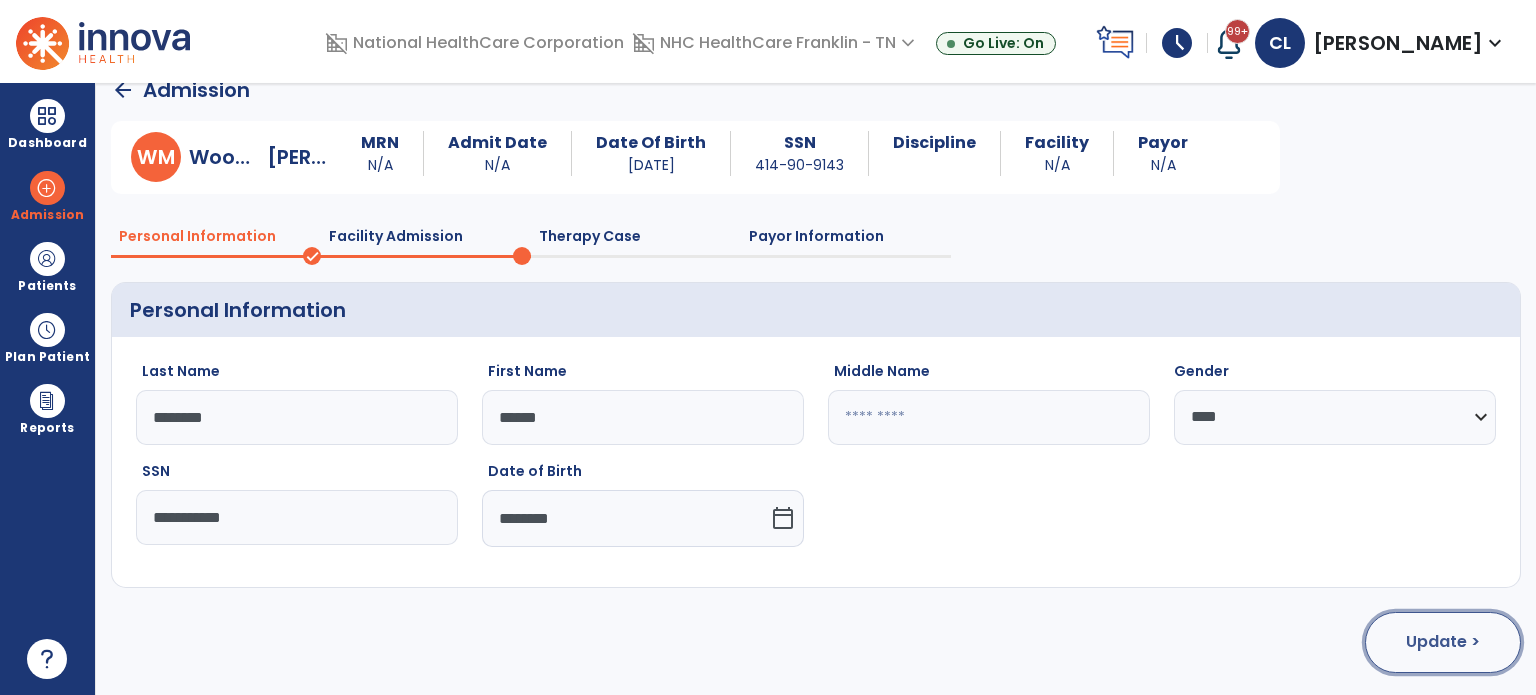 click on "Update >" 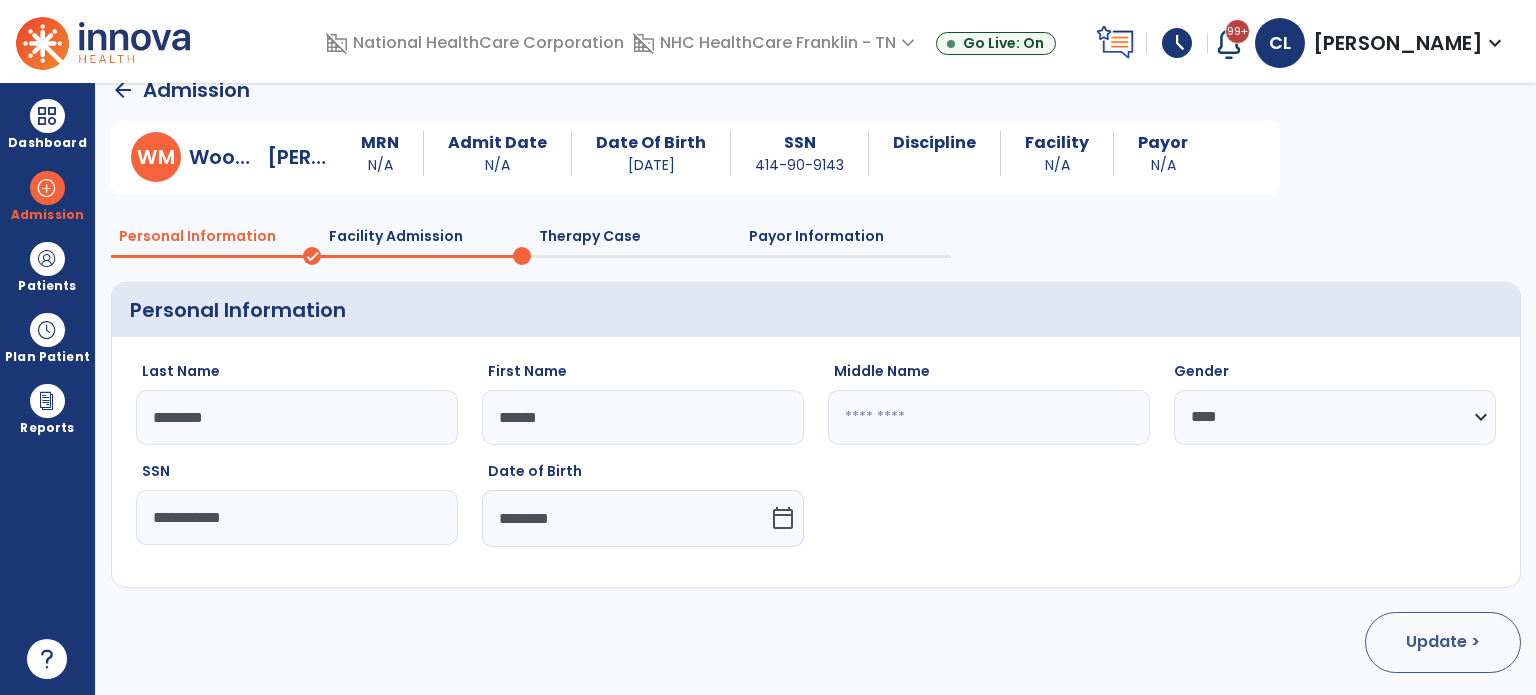 select on "**********" 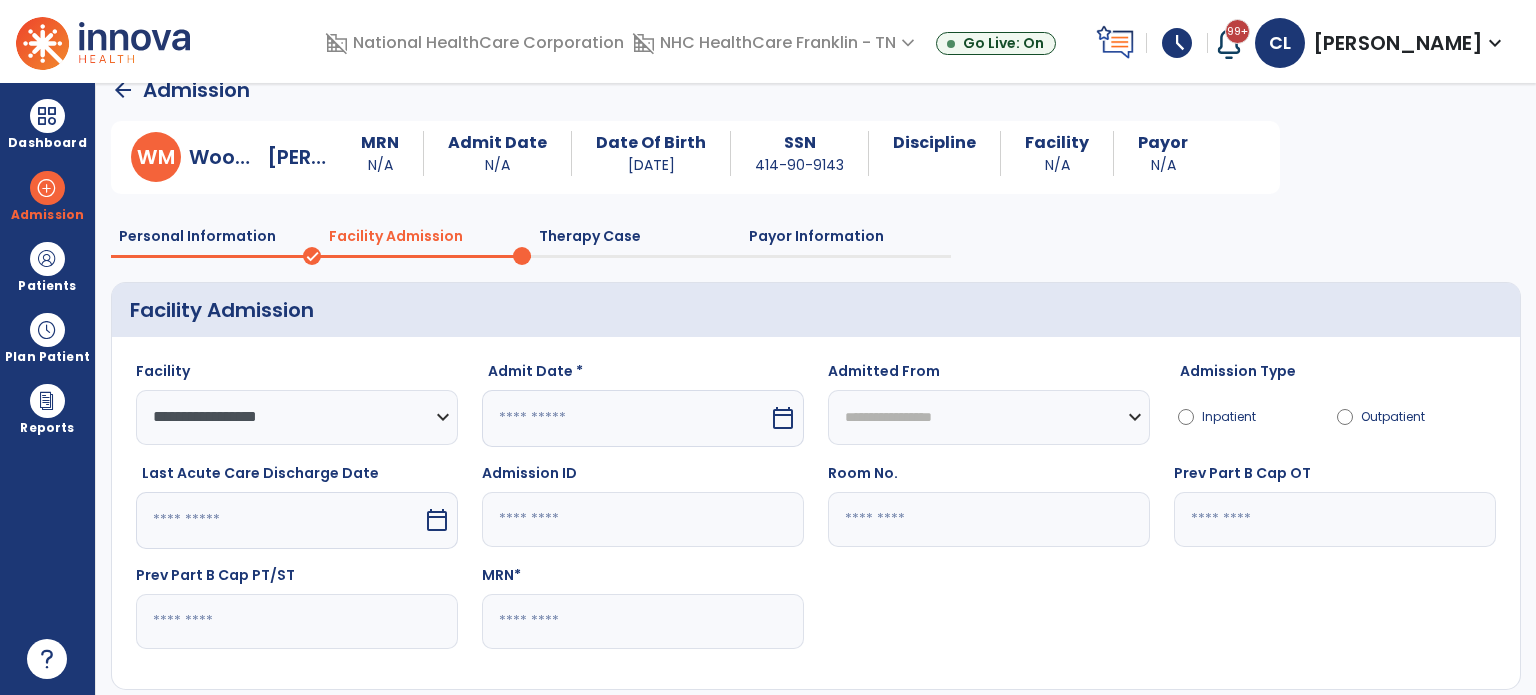 click at bounding box center [625, 418] 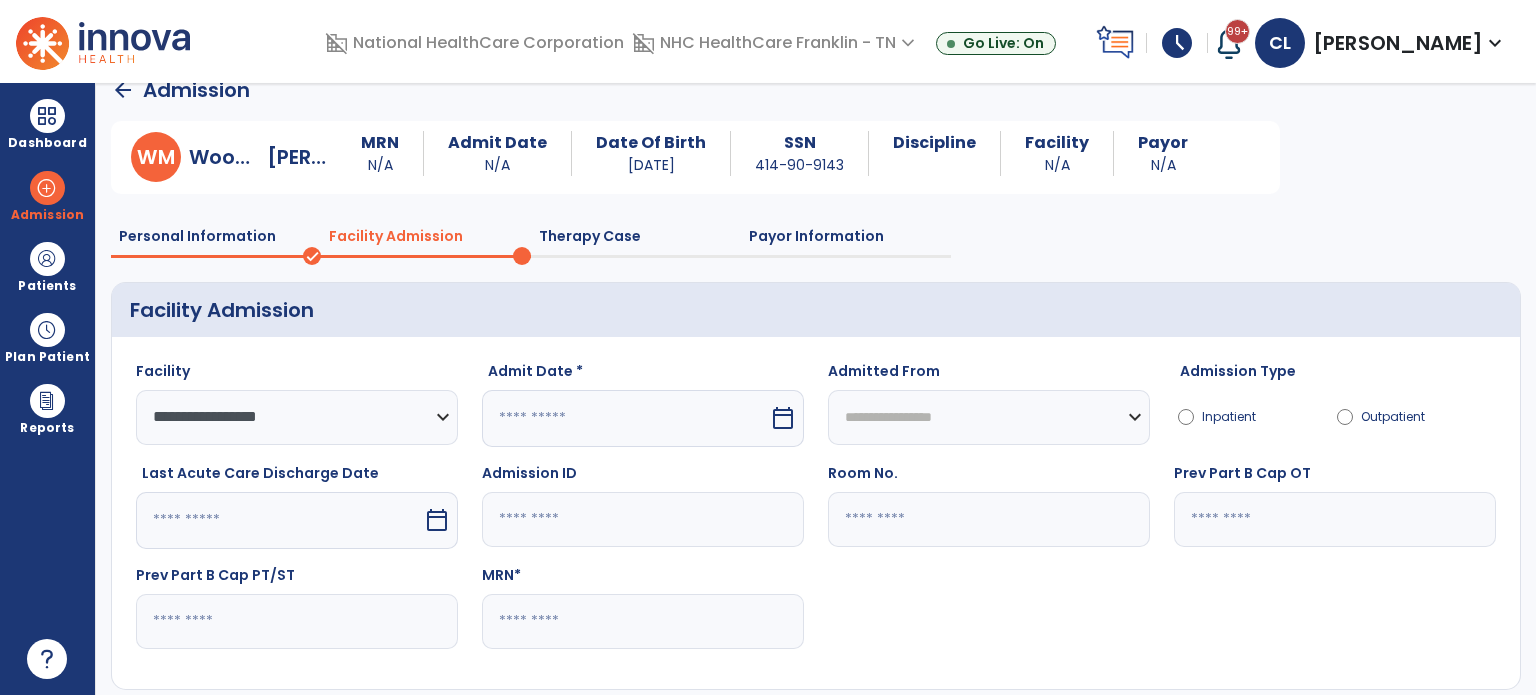 select on "*" 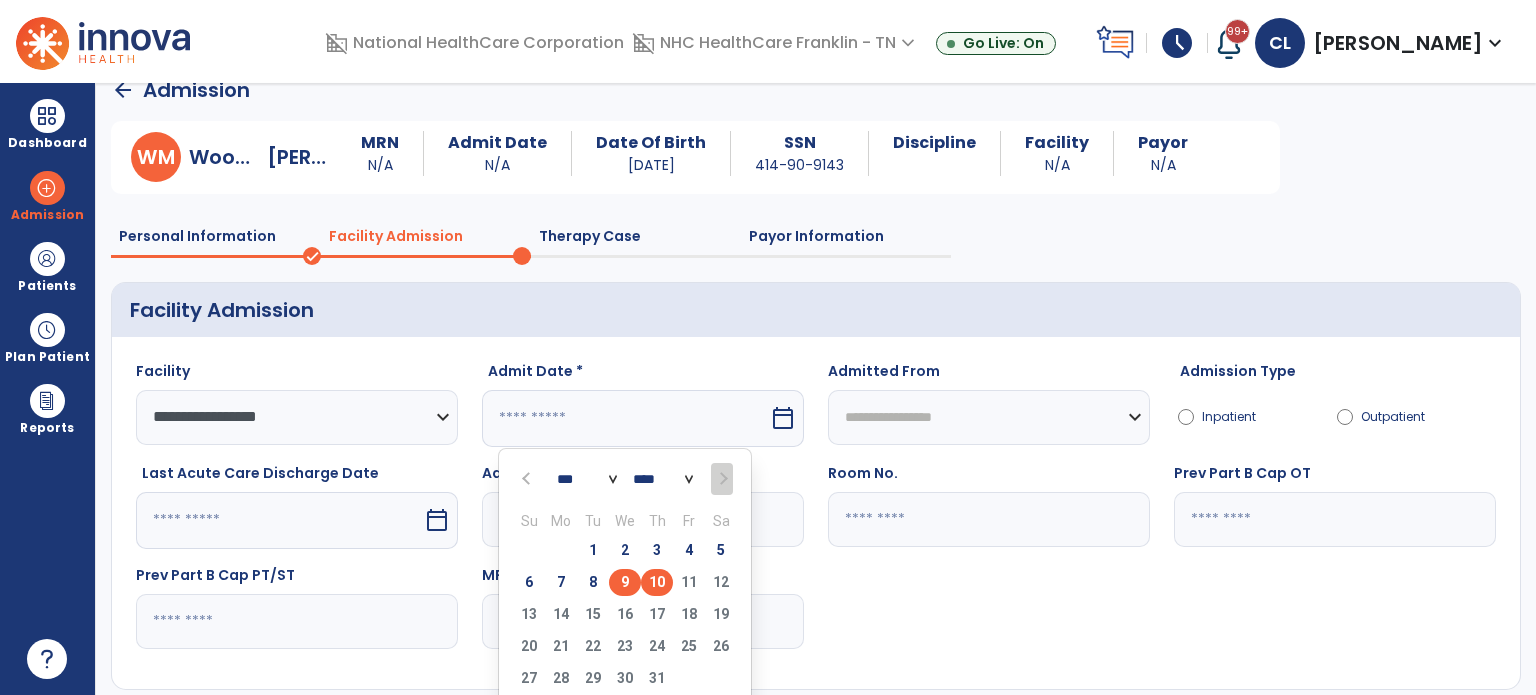click on "9" at bounding box center (625, 582) 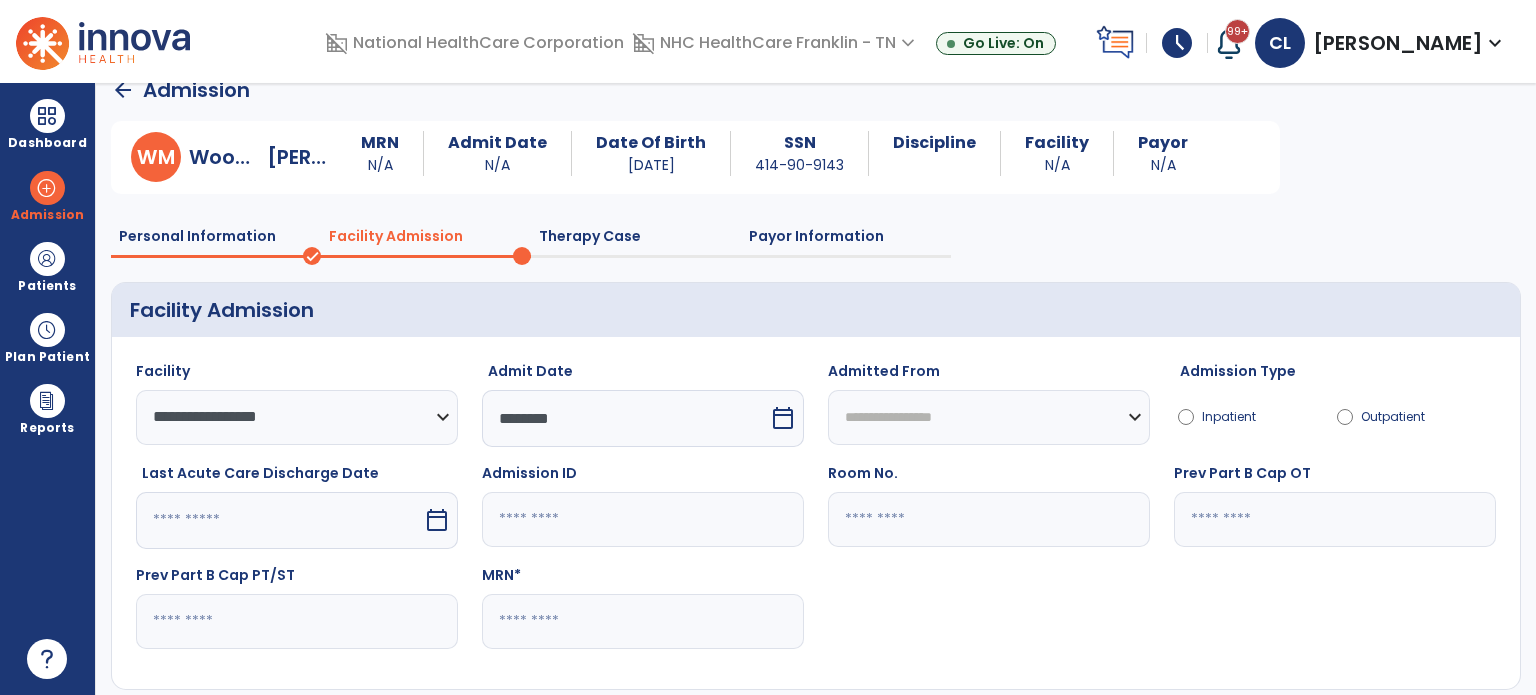 click on "**********" 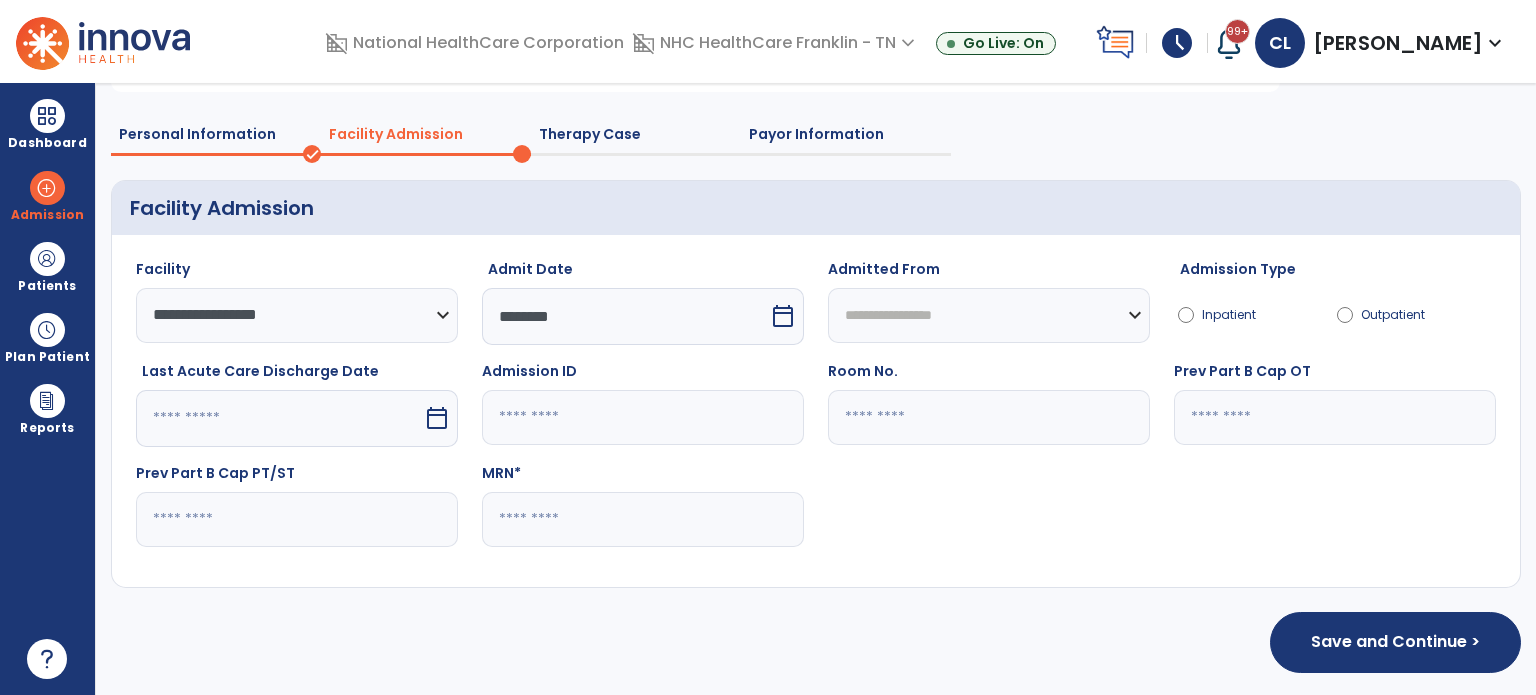 click 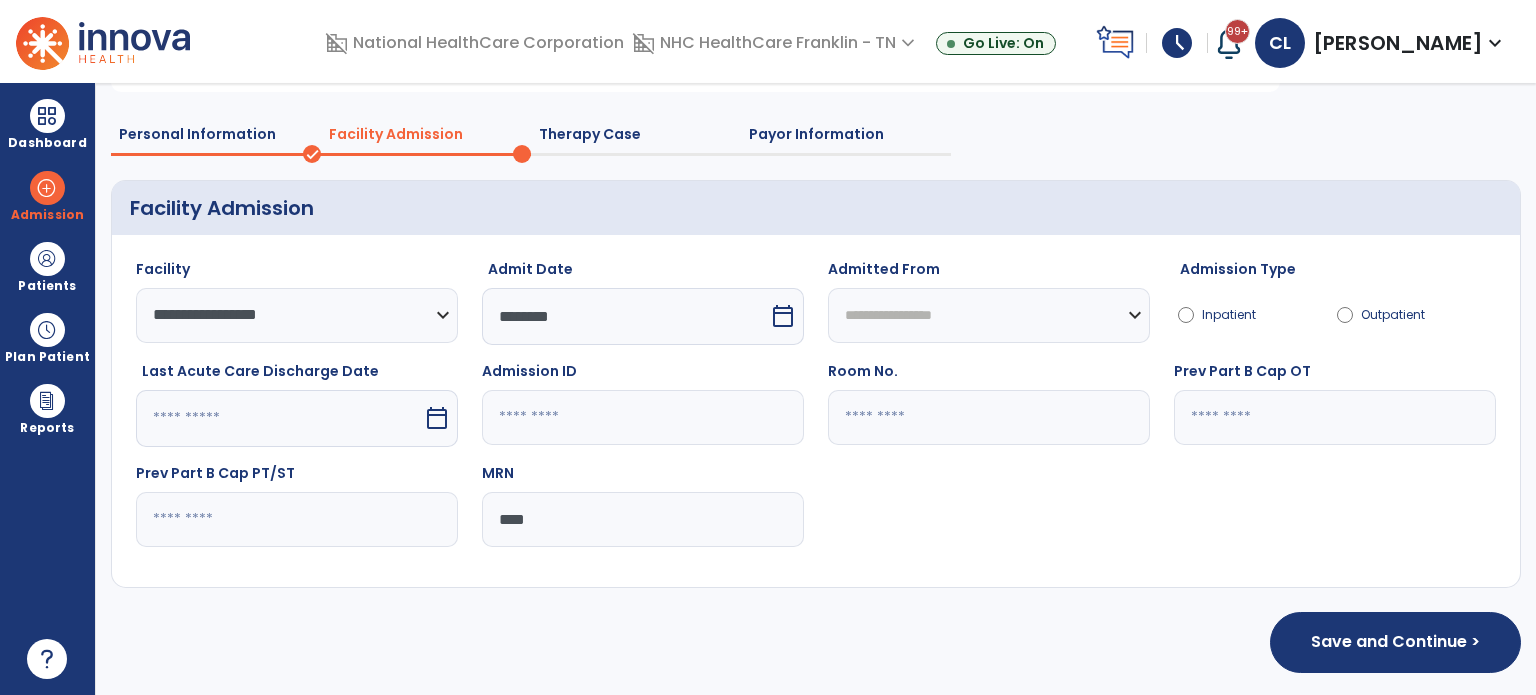 type on "****" 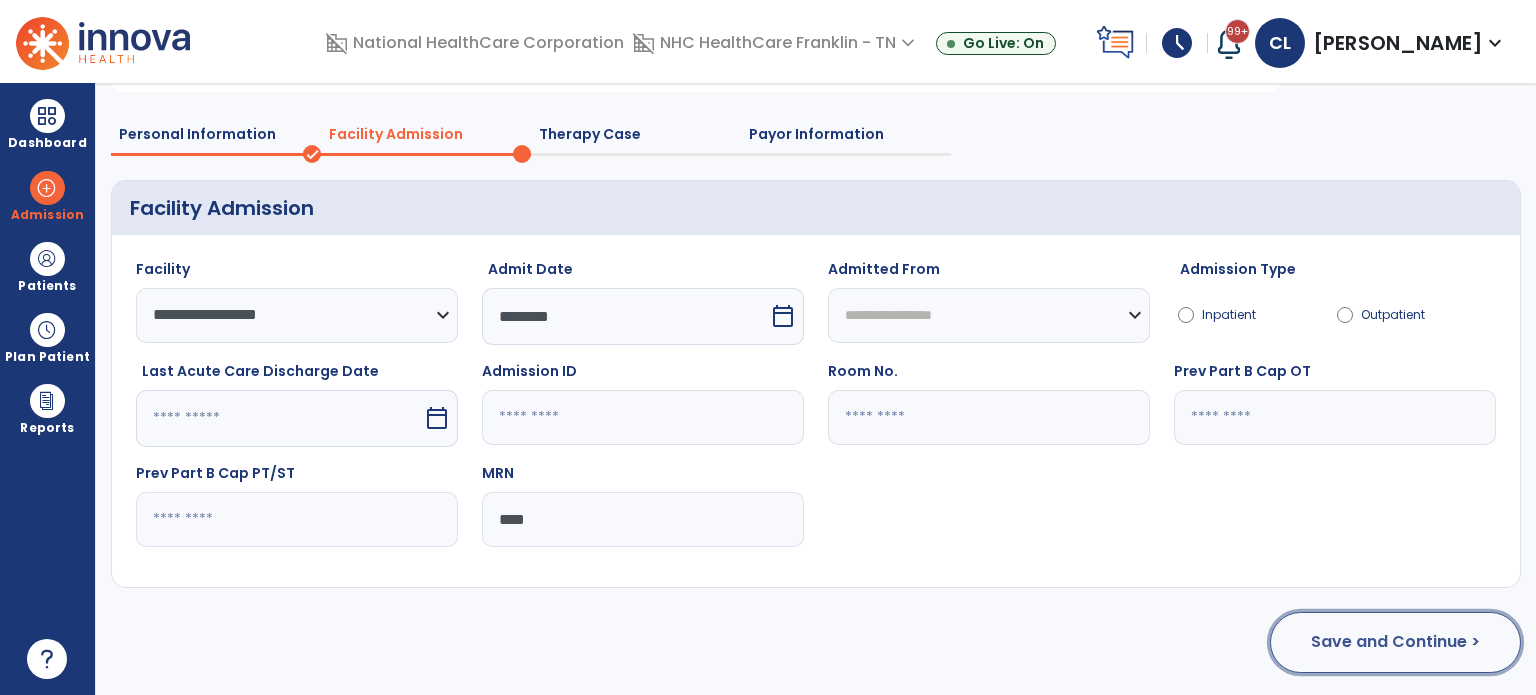 click on "Save and Continue >" 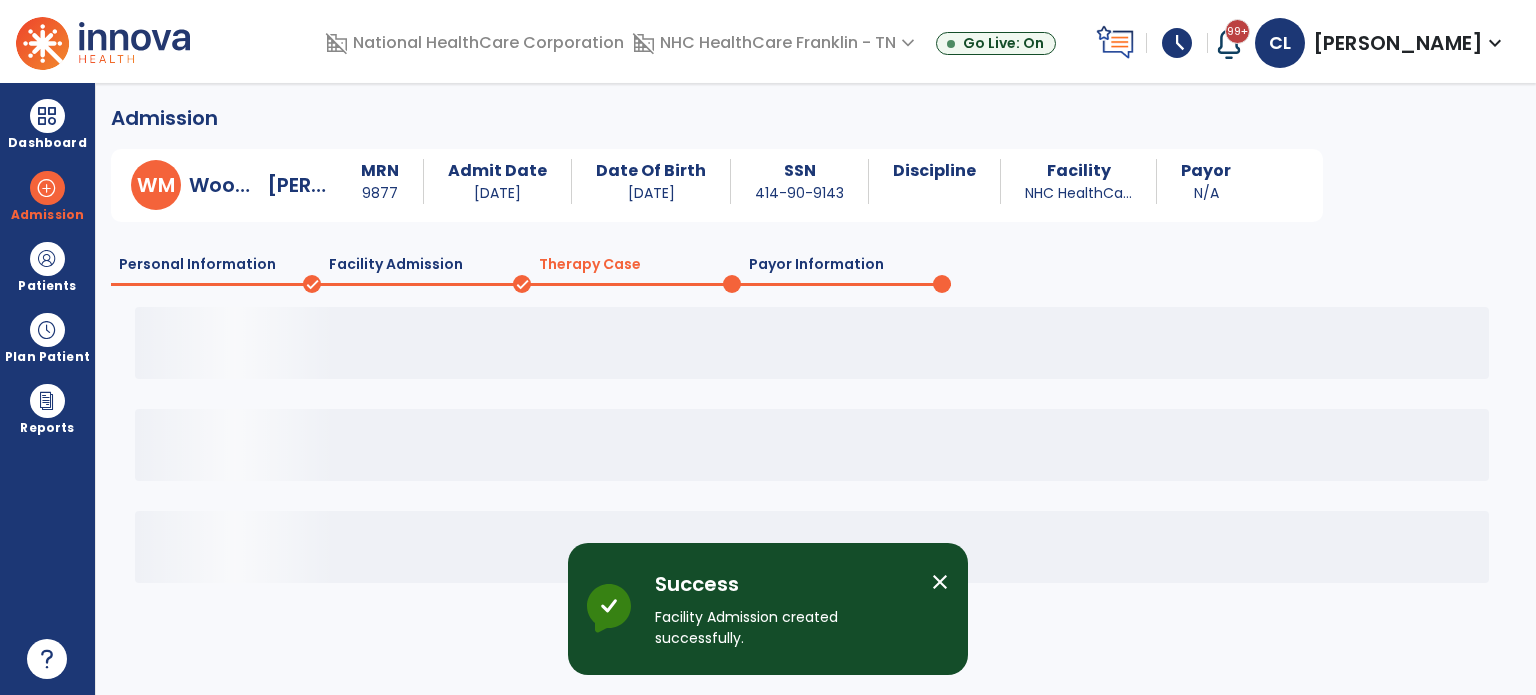 scroll, scrollTop: 0, scrollLeft: 0, axis: both 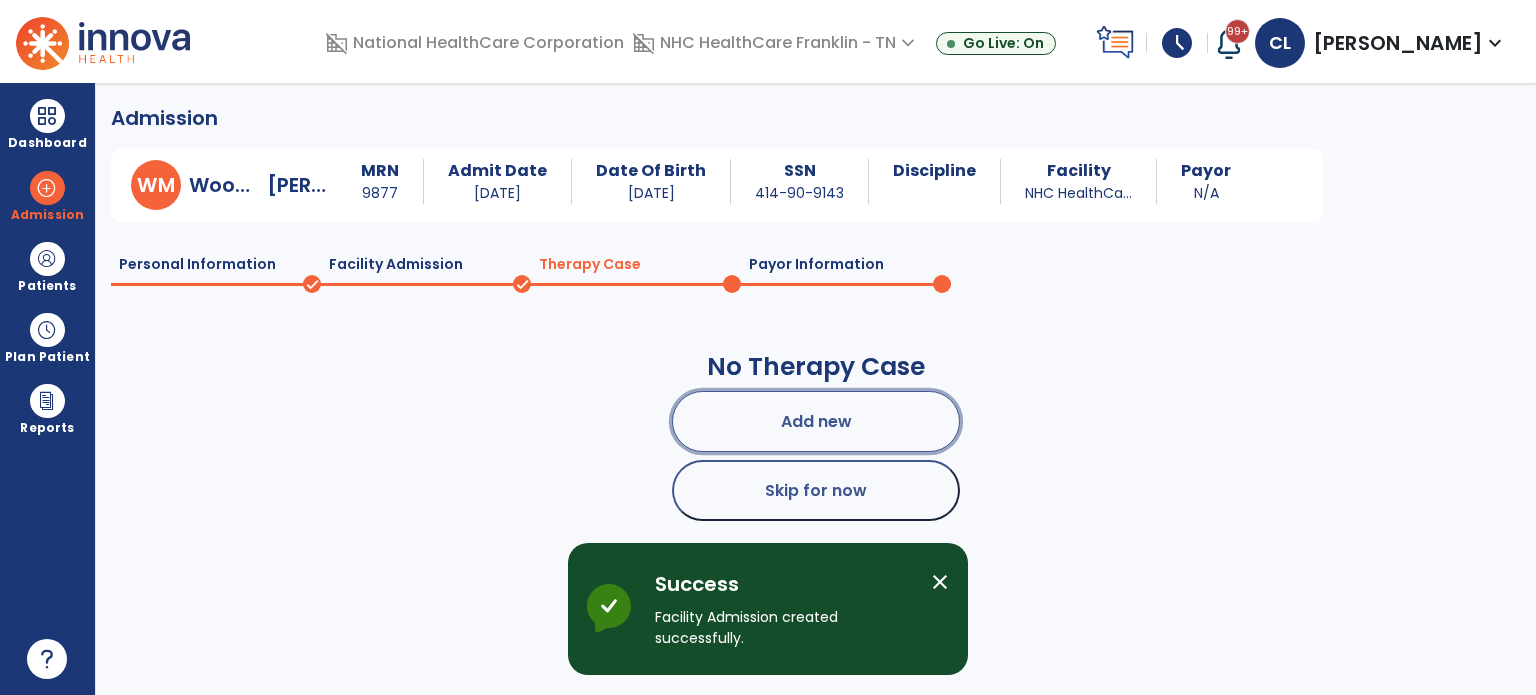 click on "Add new" at bounding box center (816, 421) 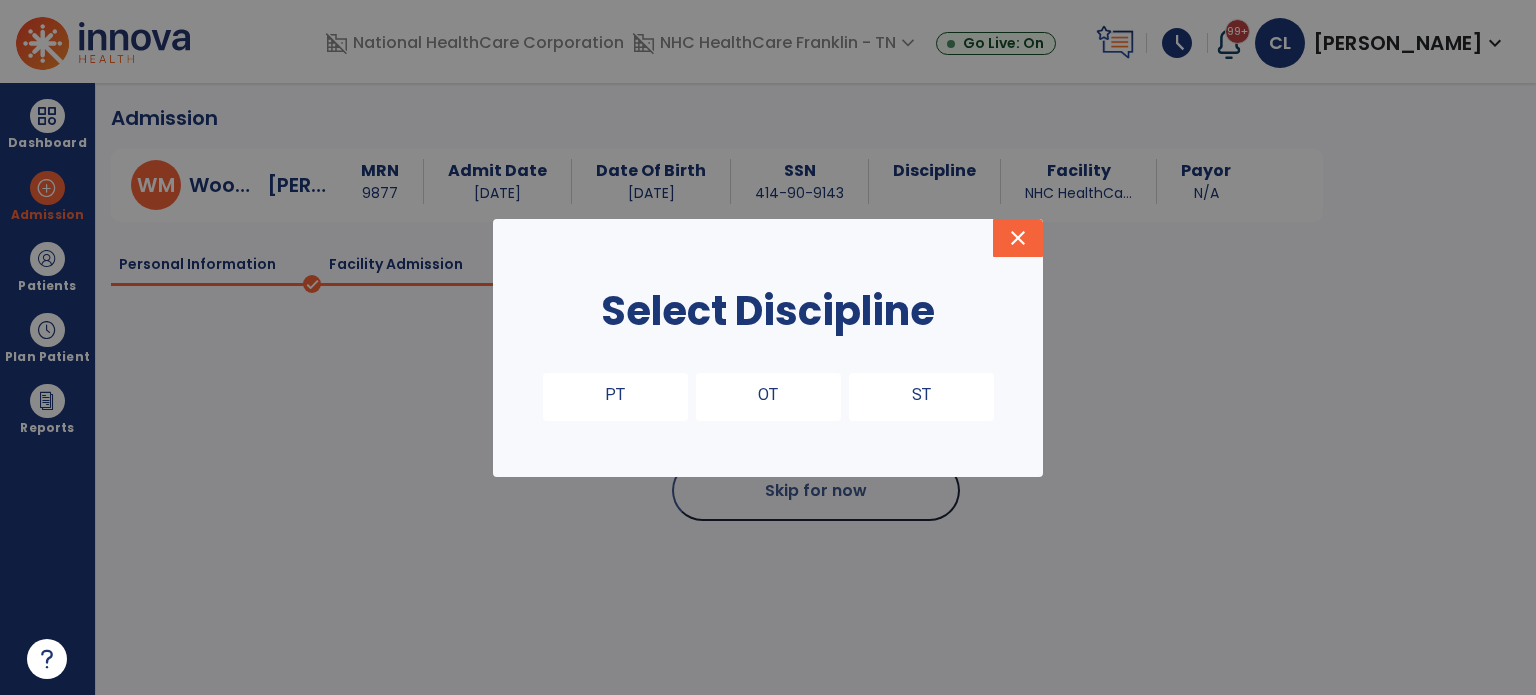 click on "ST" at bounding box center (921, 397) 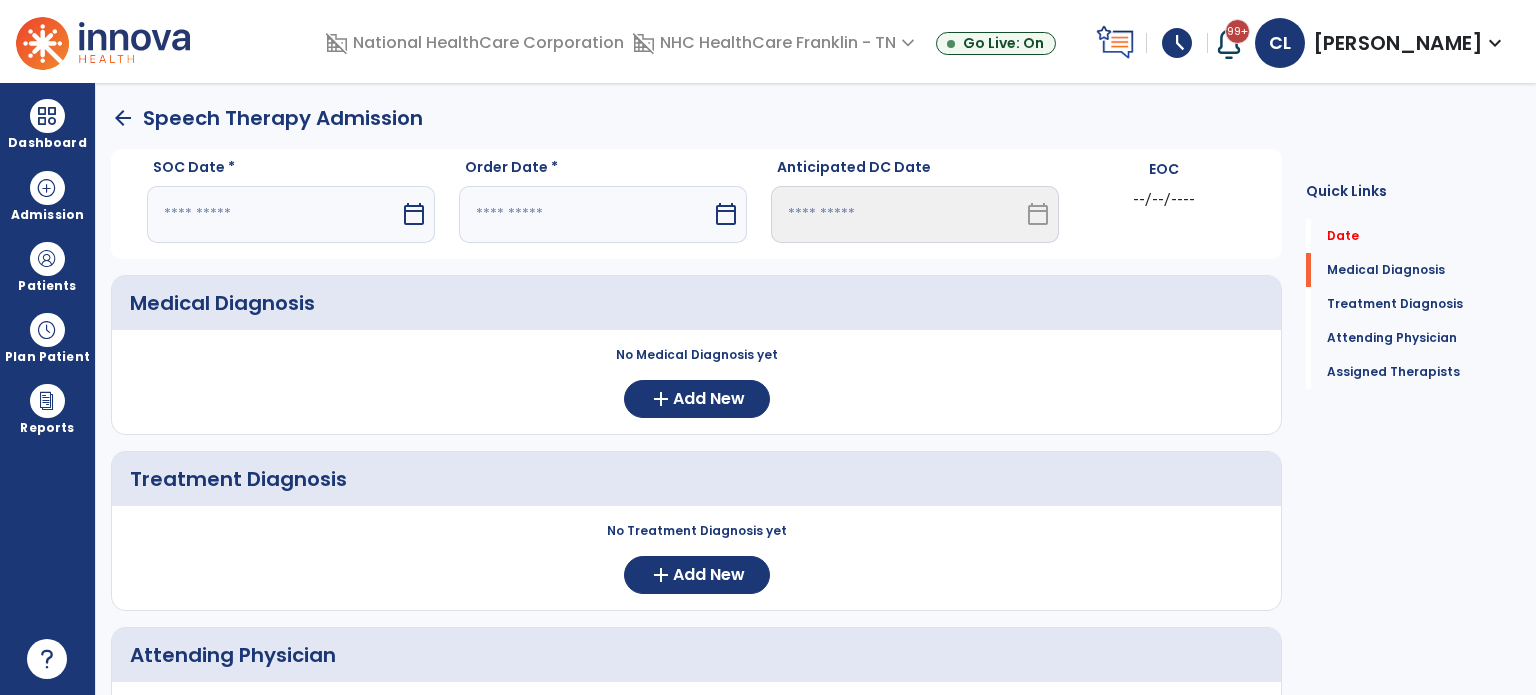 click at bounding box center (273, 214) 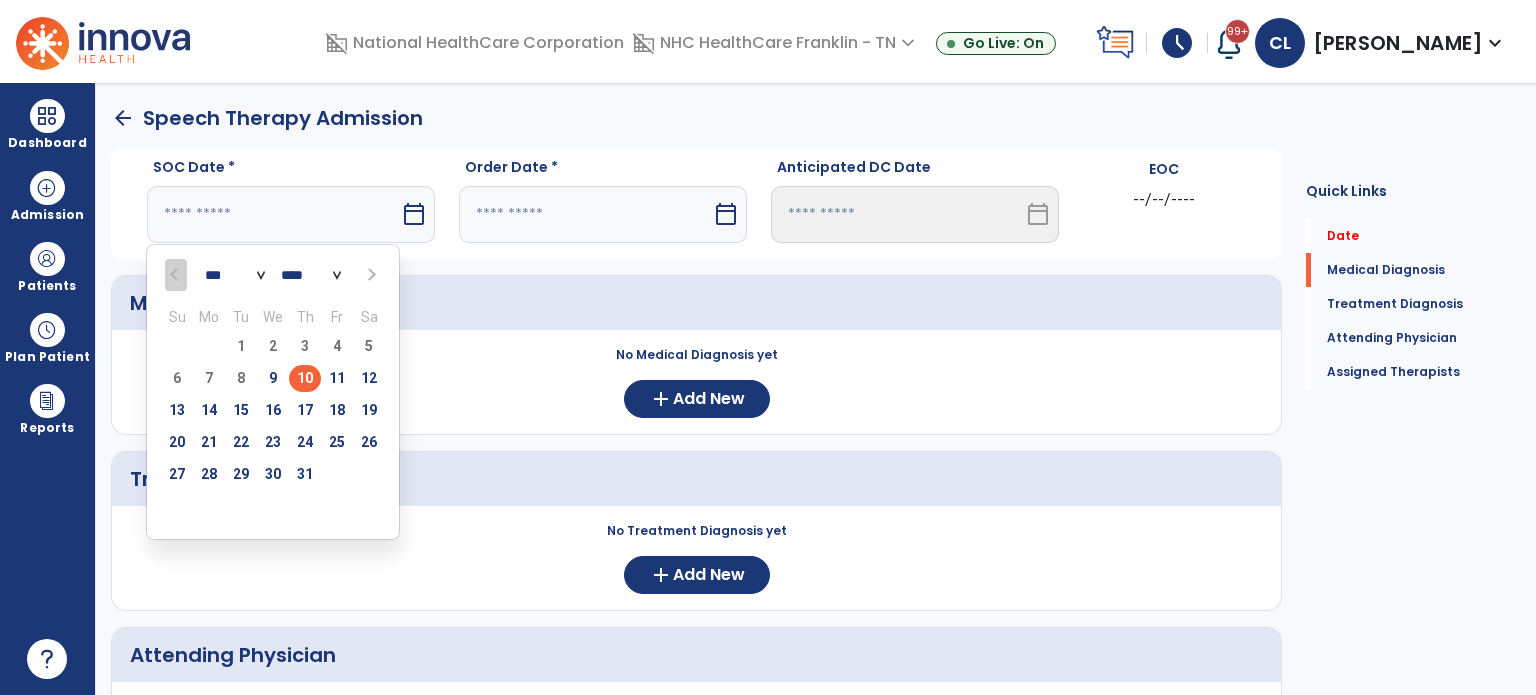 click on "10" at bounding box center [305, 378] 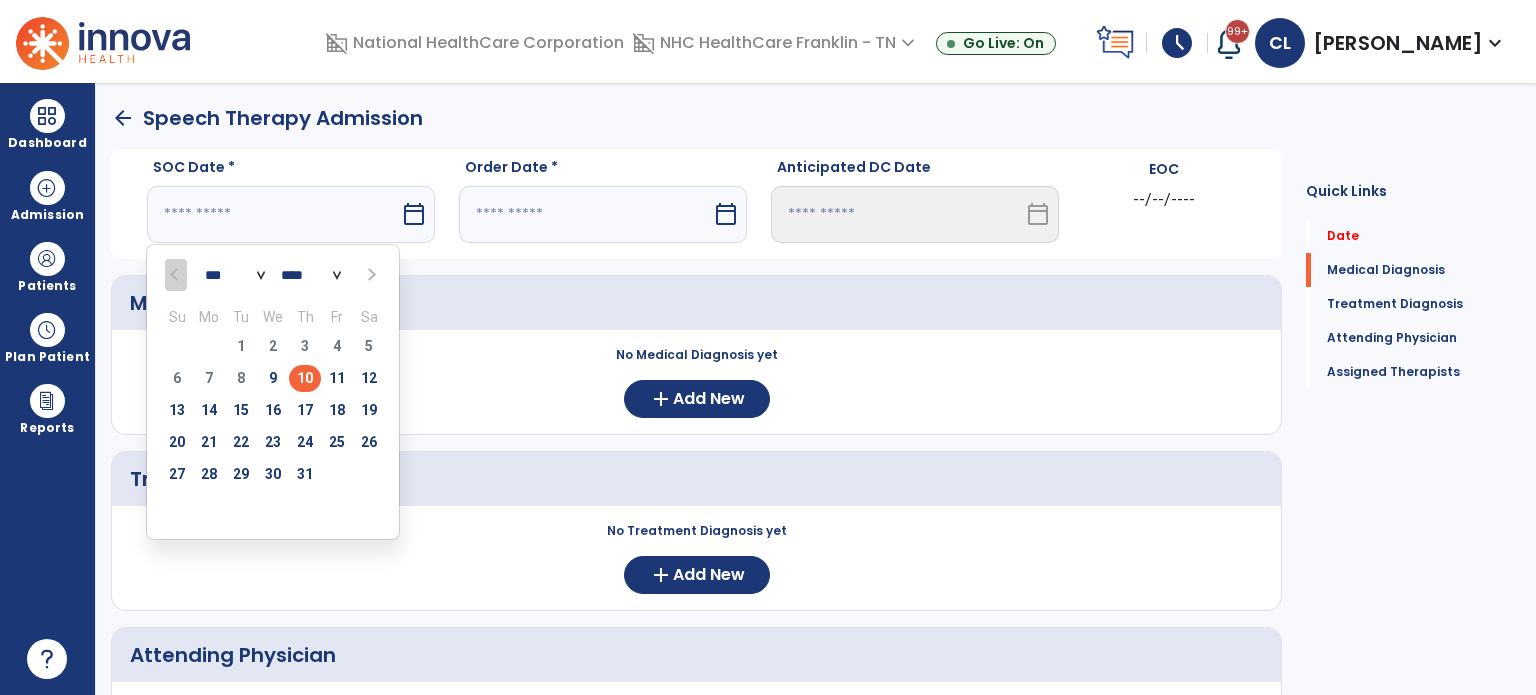 type on "*********" 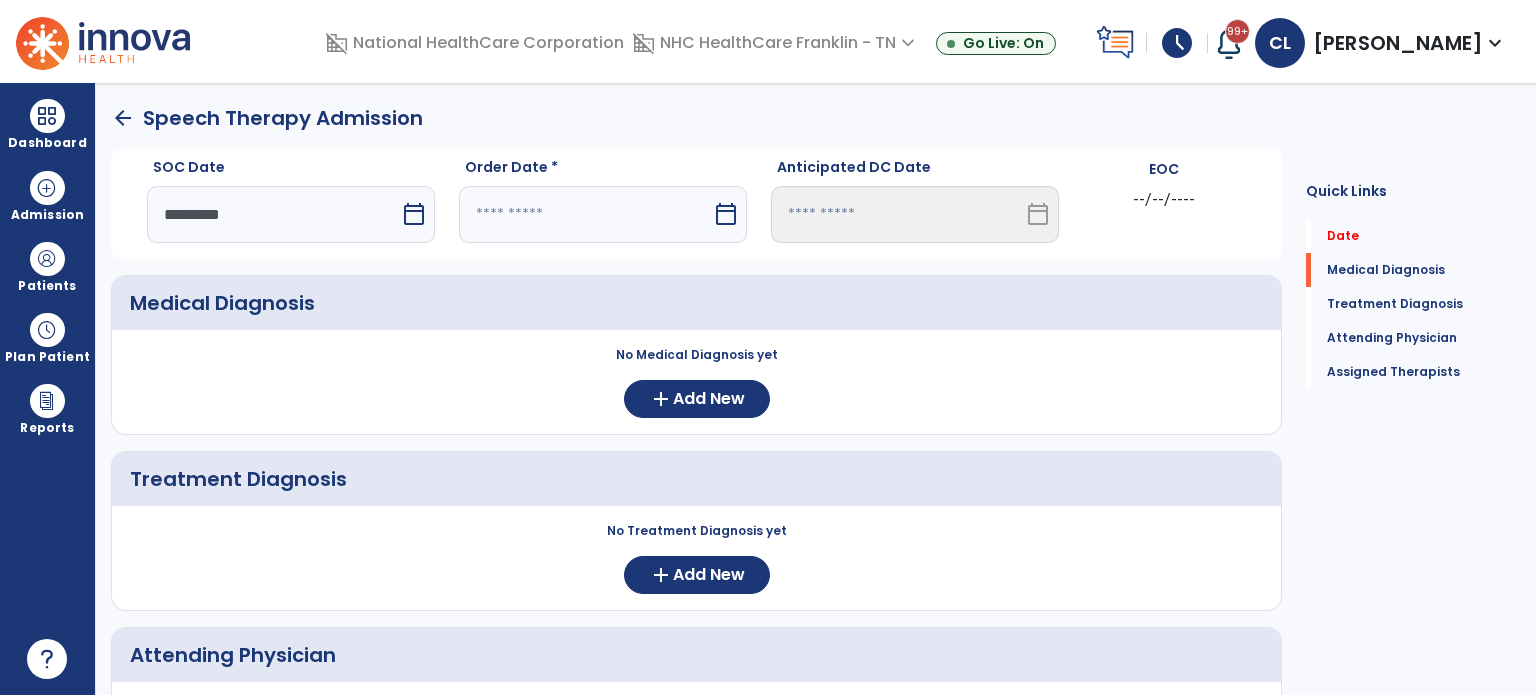 click at bounding box center [585, 214] 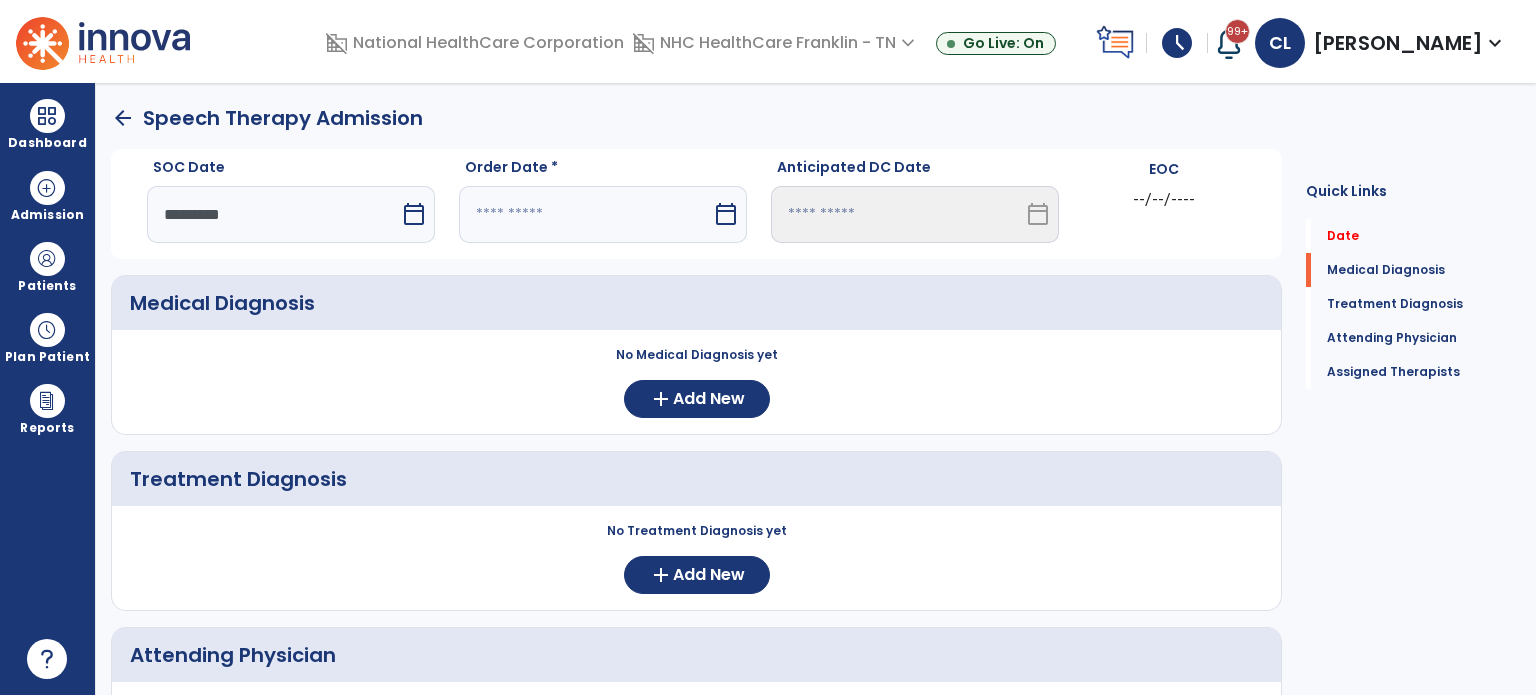 select on "*" 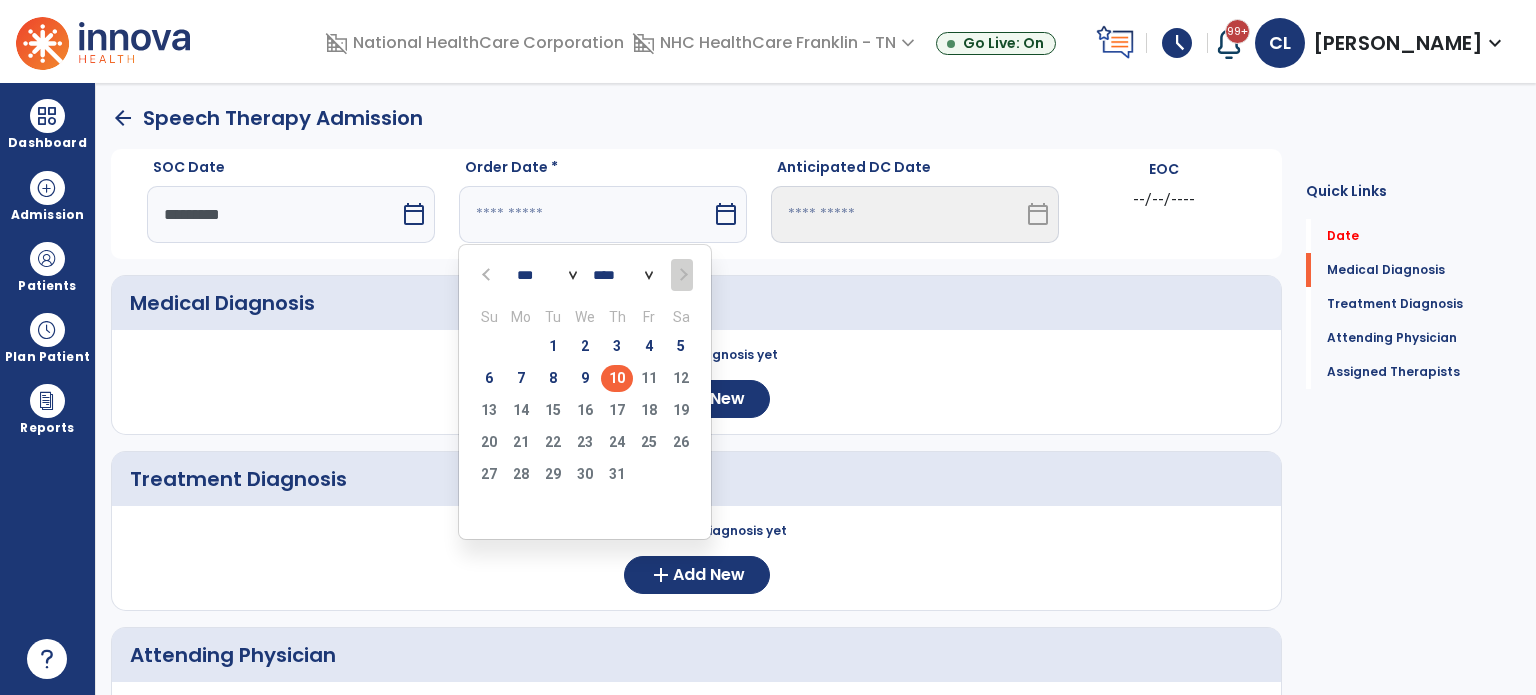 click on "10" at bounding box center (617, 378) 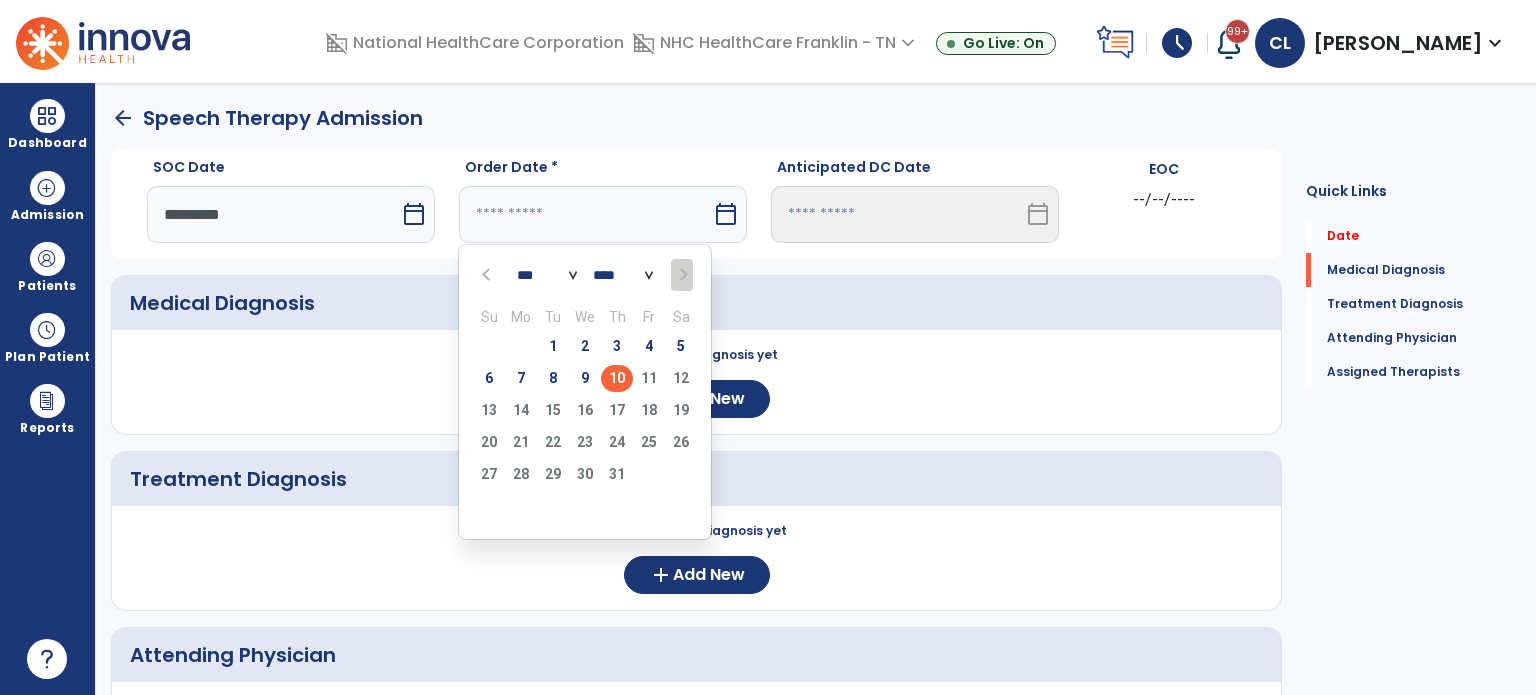 type on "*********" 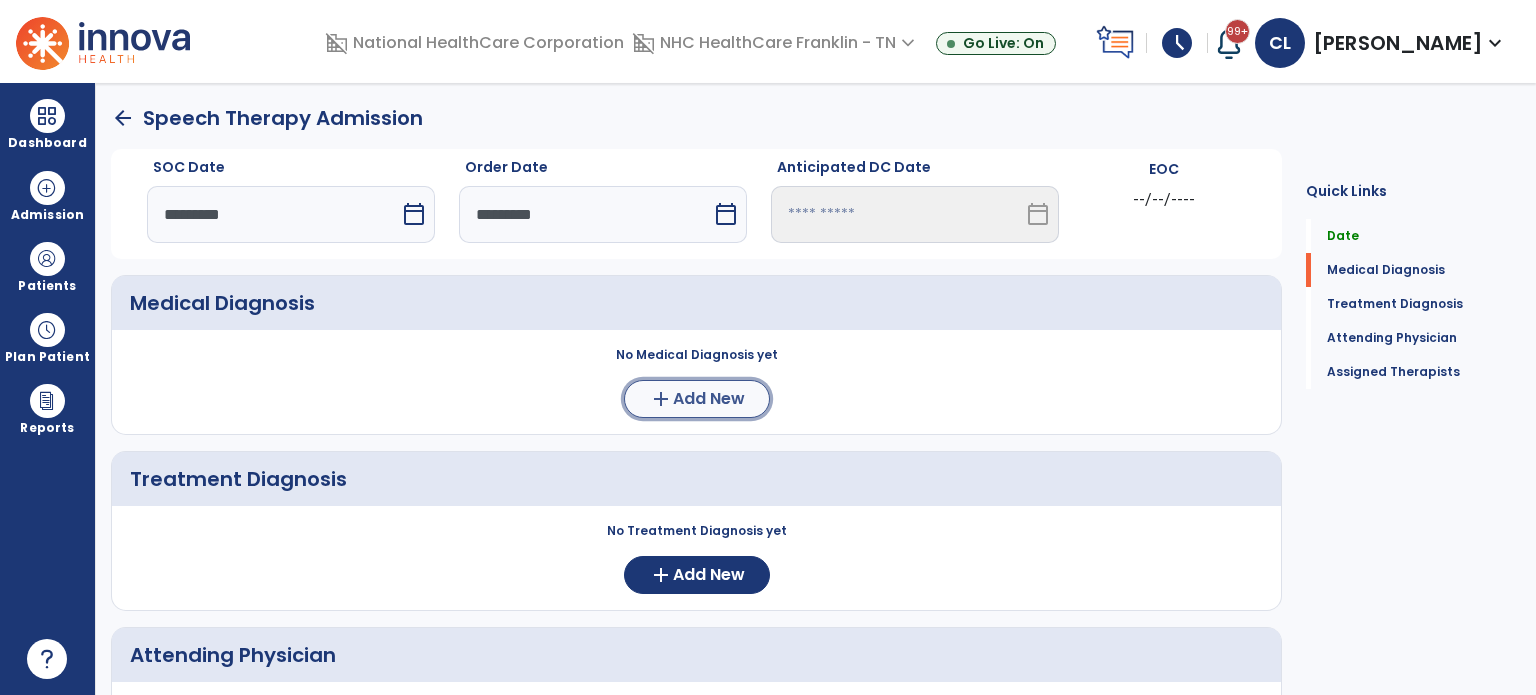 click on "Add New" 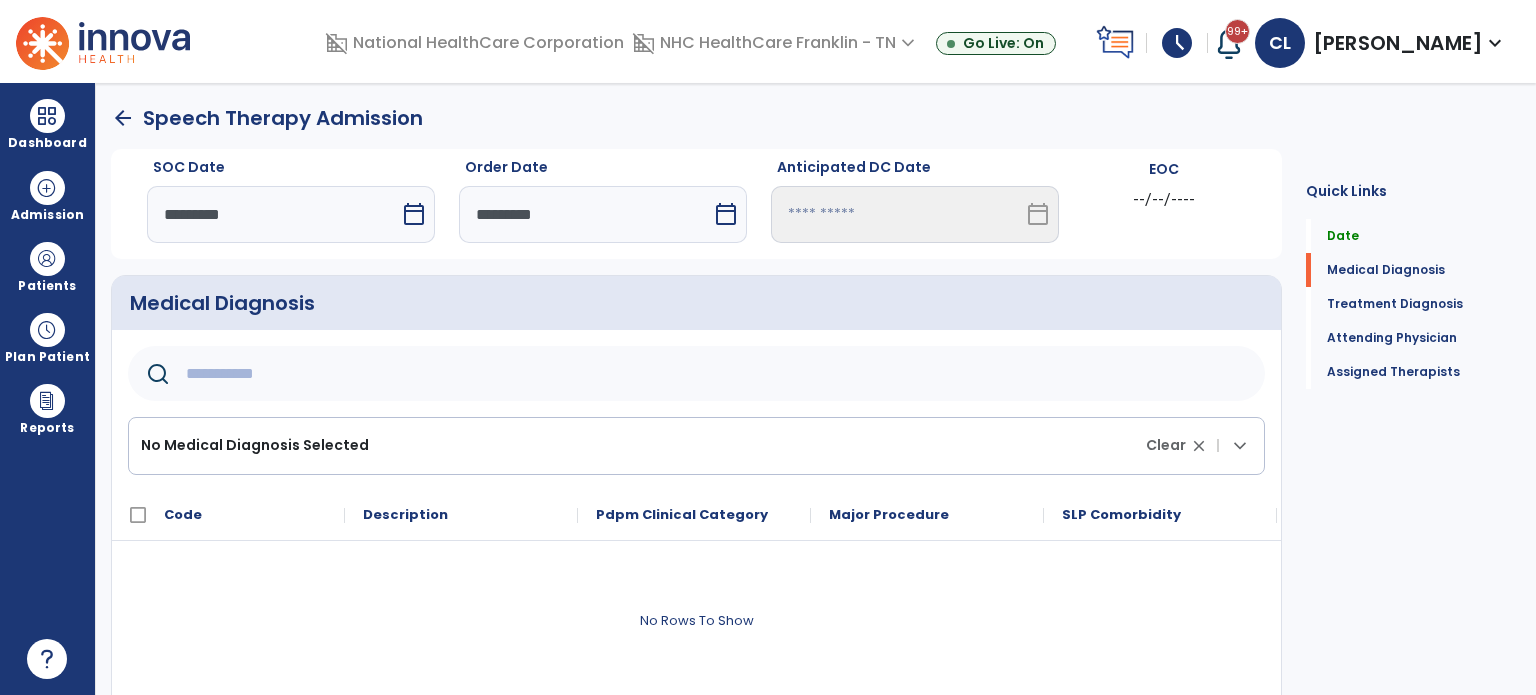 click 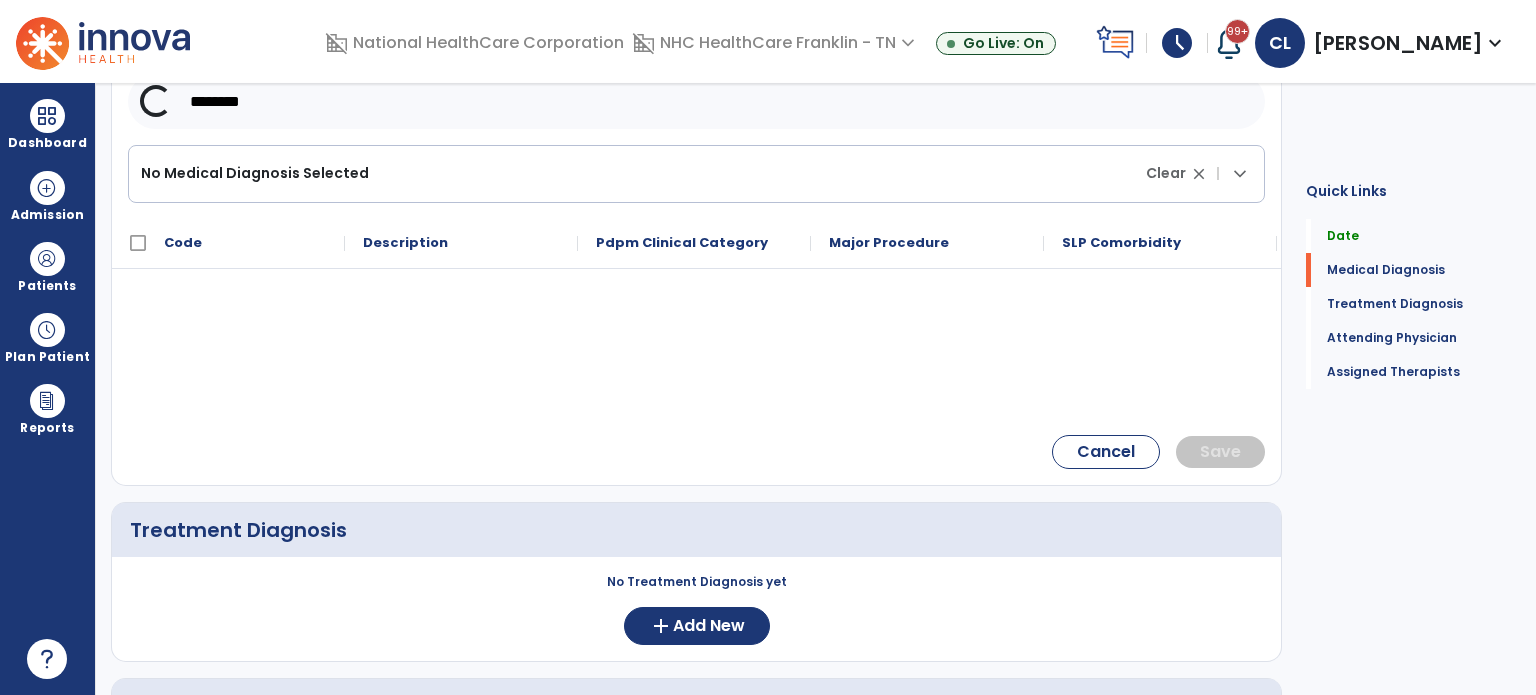 scroll, scrollTop: 278, scrollLeft: 0, axis: vertical 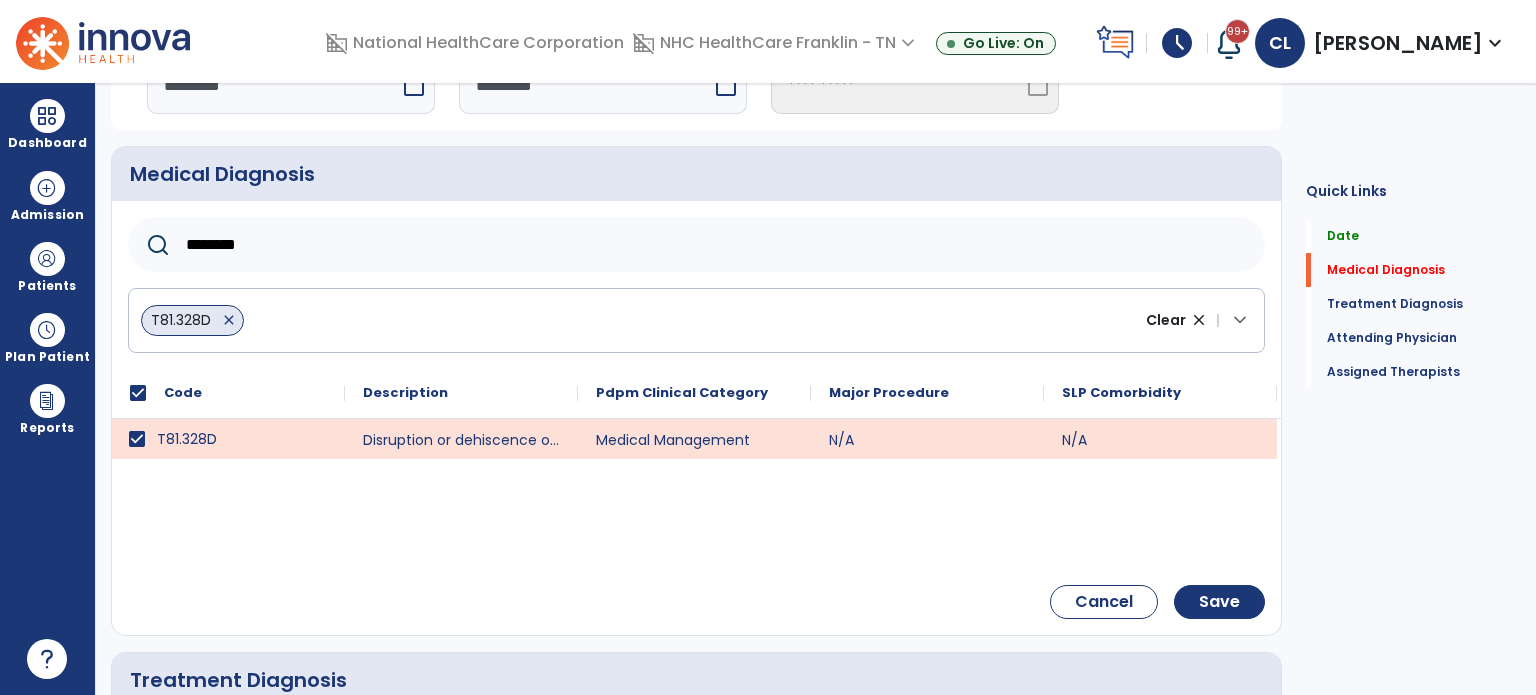 drag, startPoint x: 293, startPoint y: 243, endPoint x: 161, endPoint y: 245, distance: 132.01515 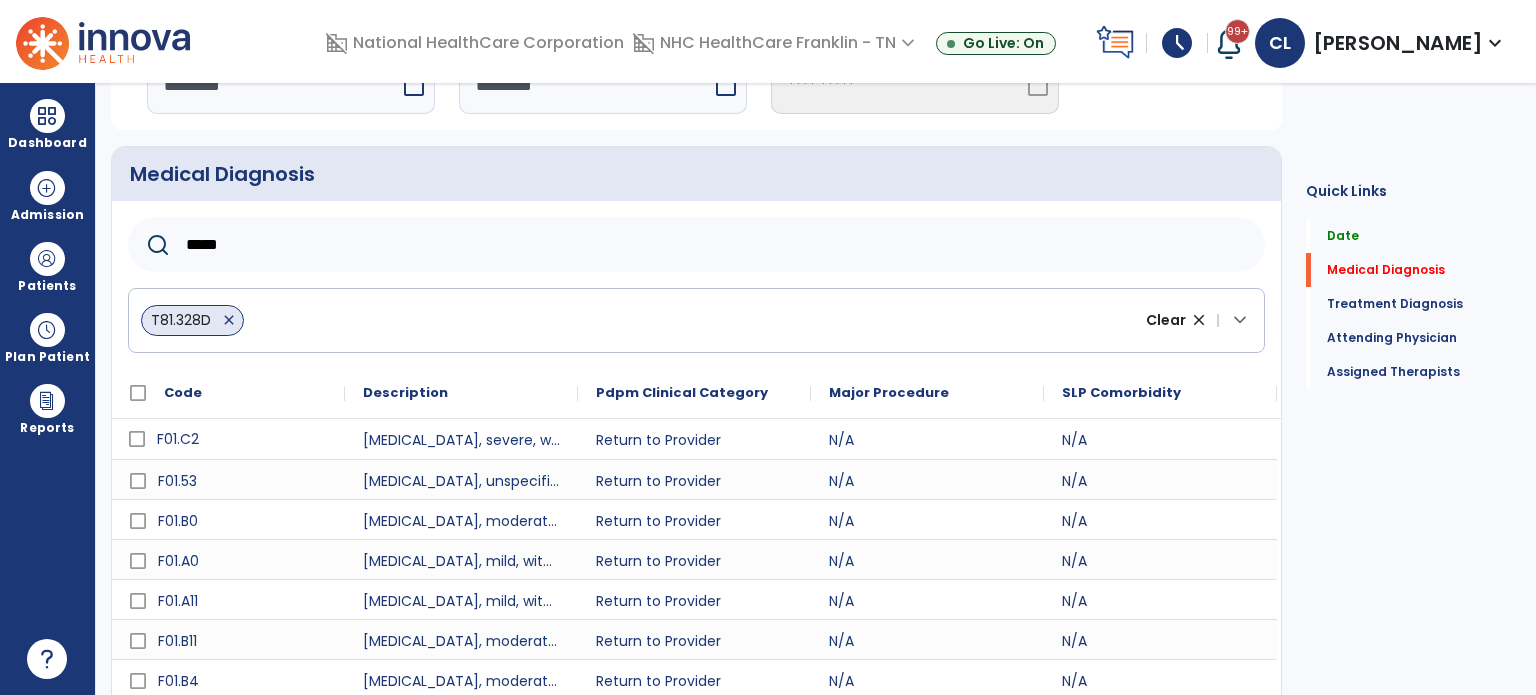 scroll, scrollTop: 247, scrollLeft: 0, axis: vertical 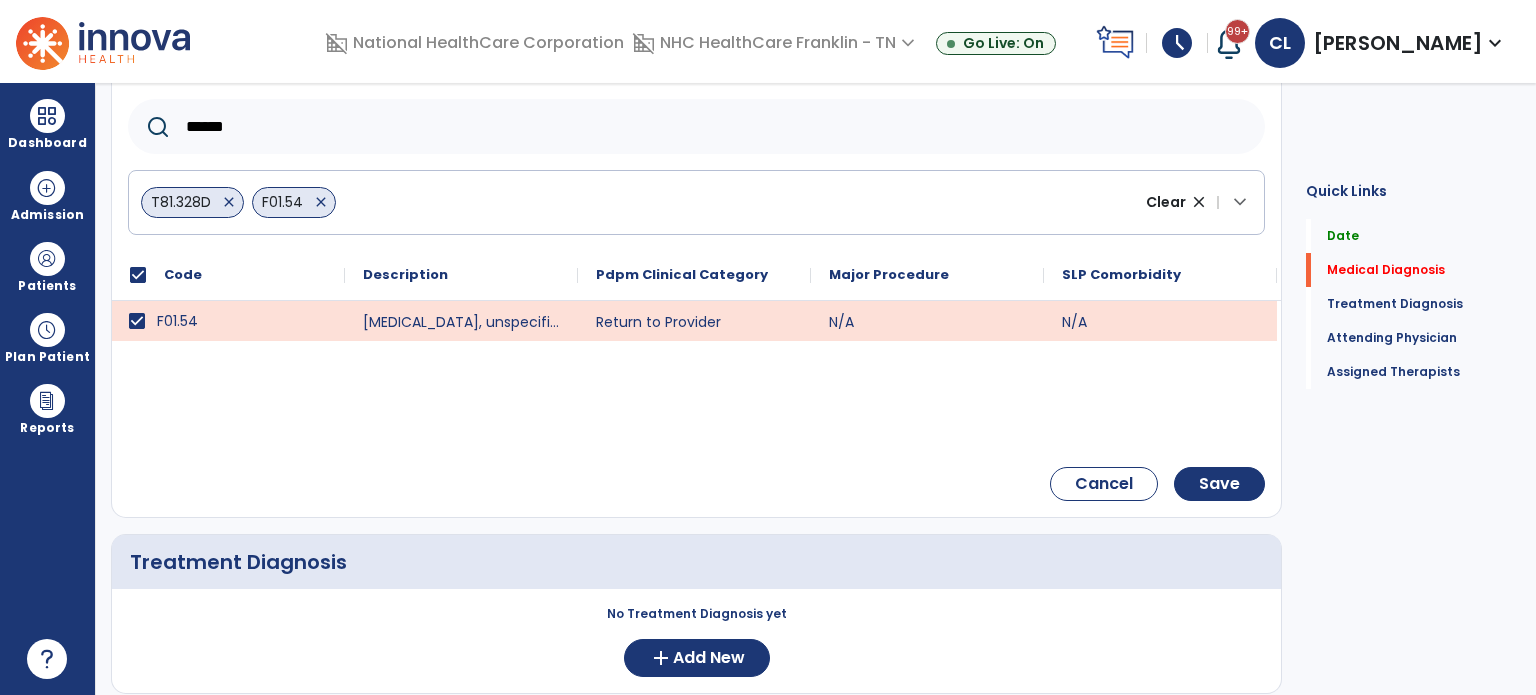 click on "******" 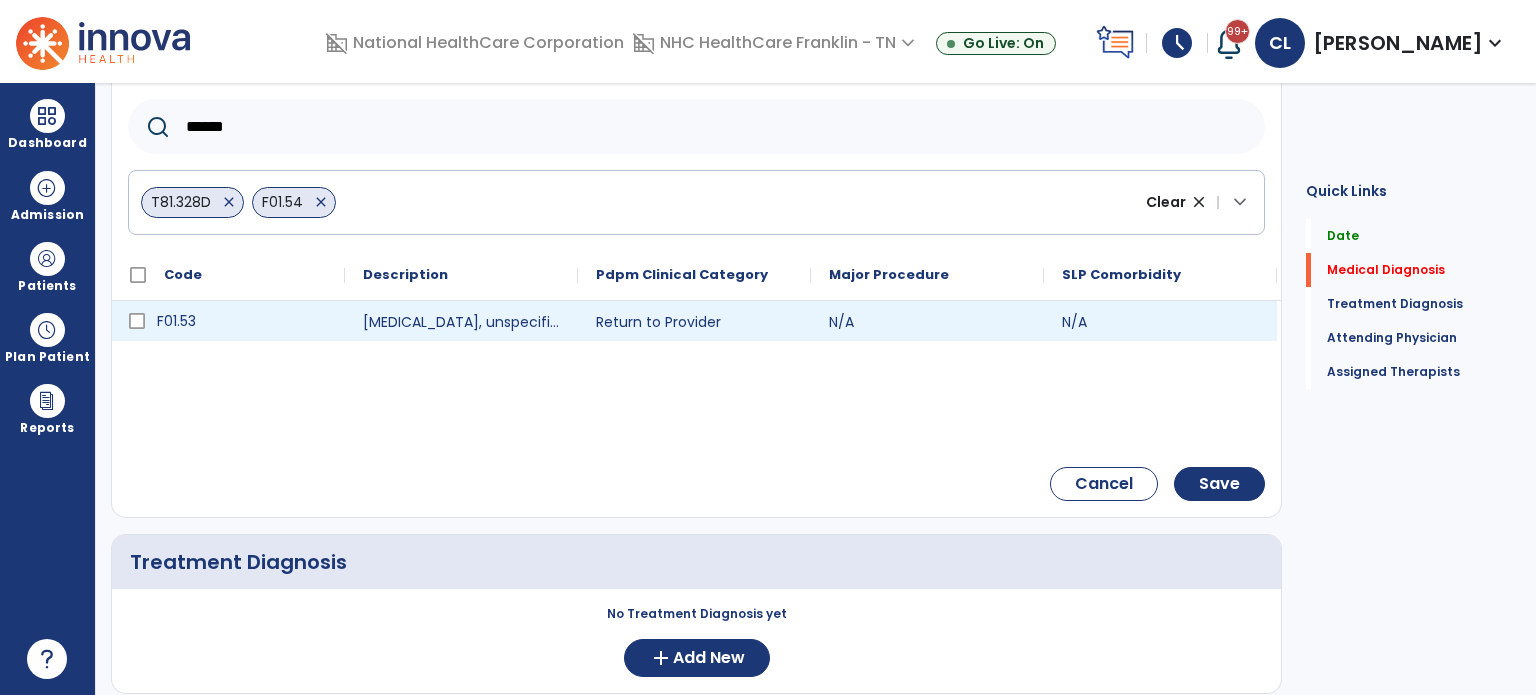 type on "******" 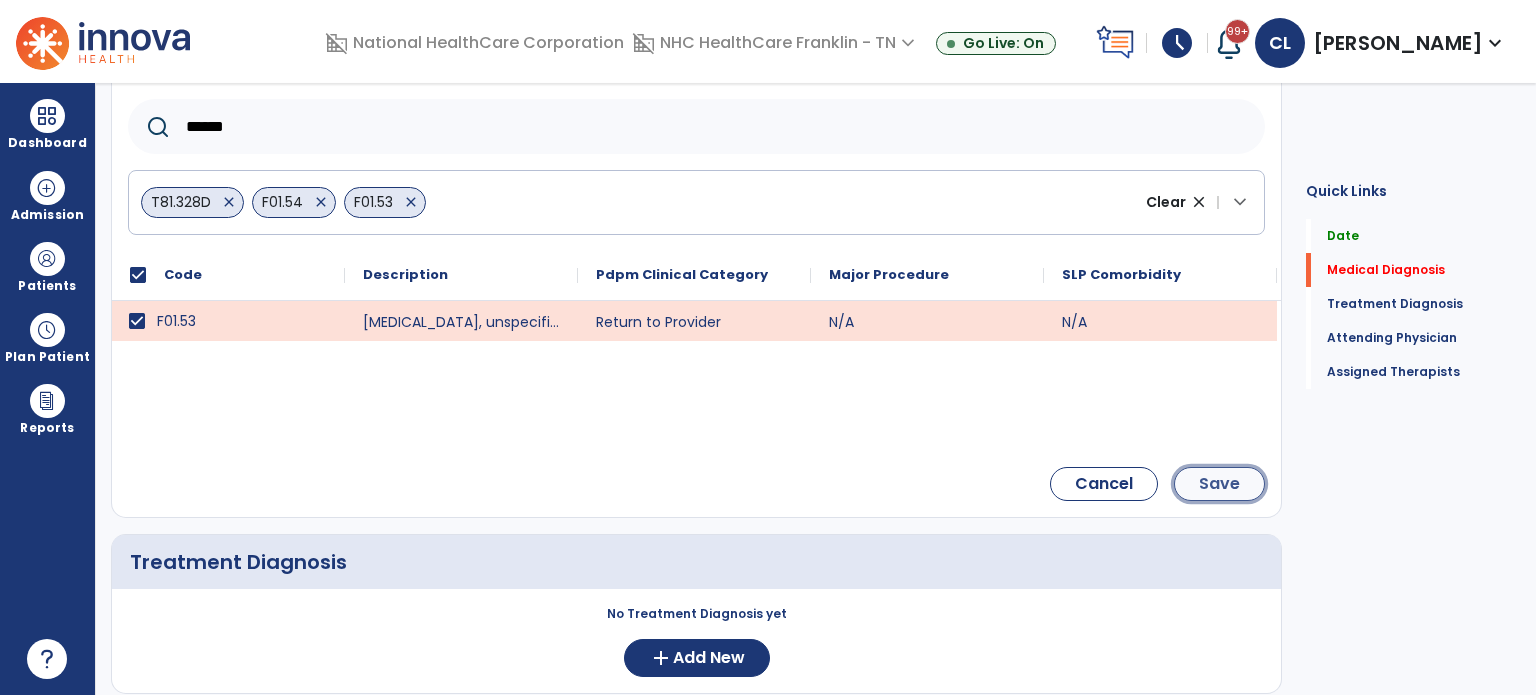click on "Save" 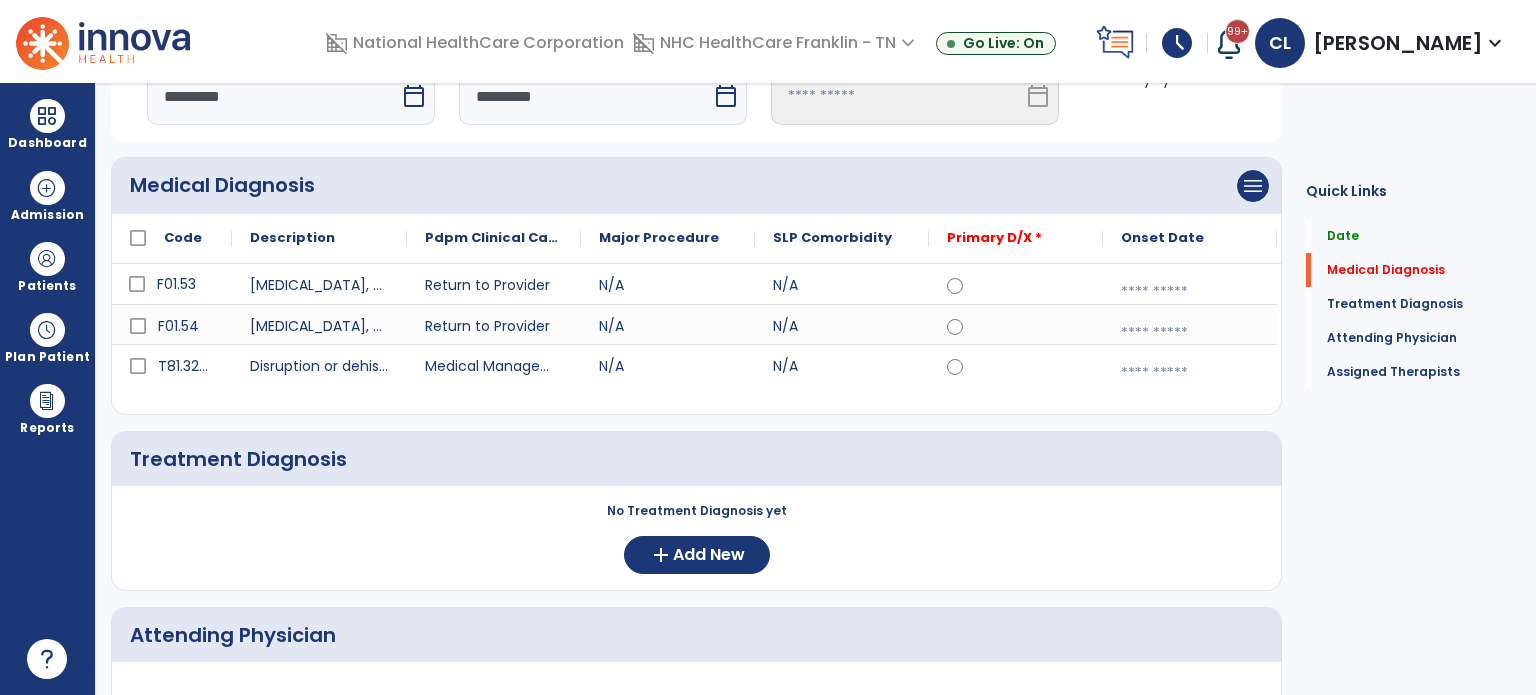 scroll, scrollTop: 117, scrollLeft: 0, axis: vertical 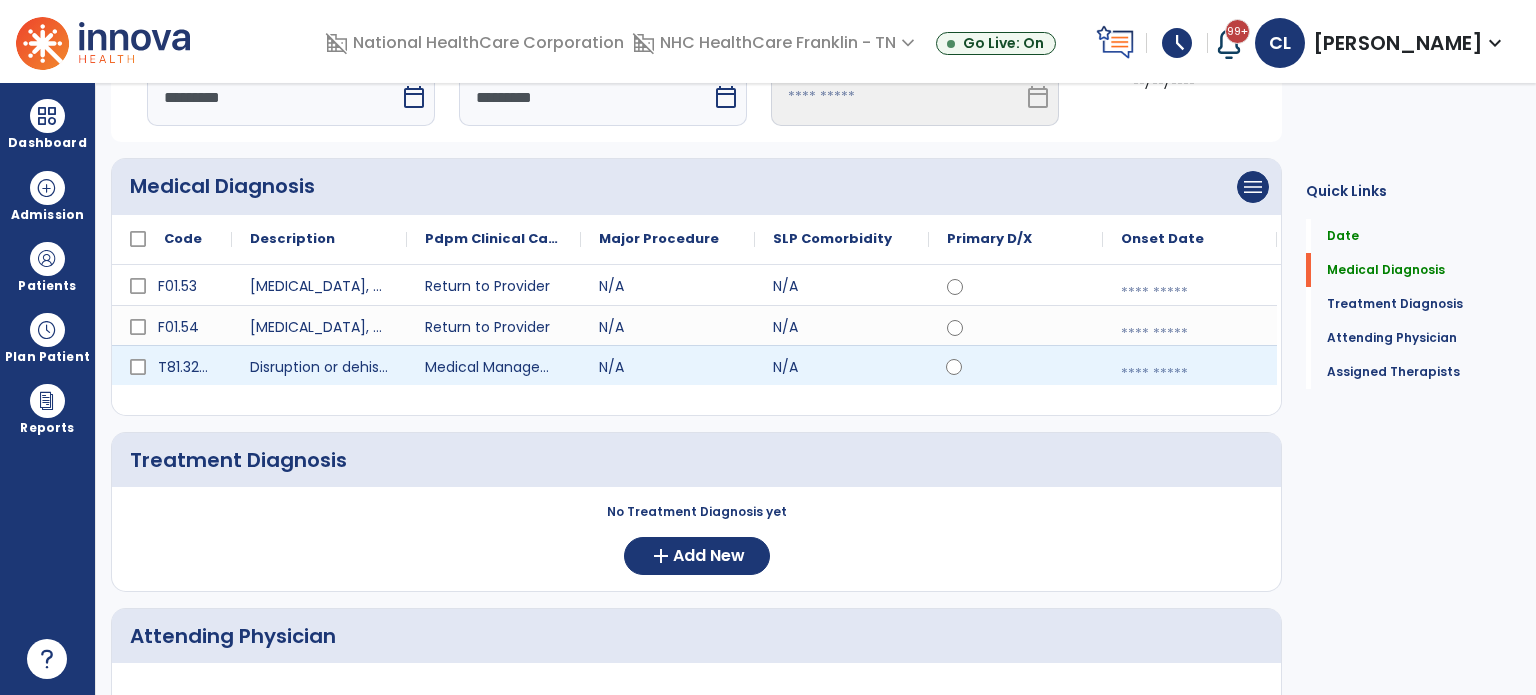 click at bounding box center [1190, 374] 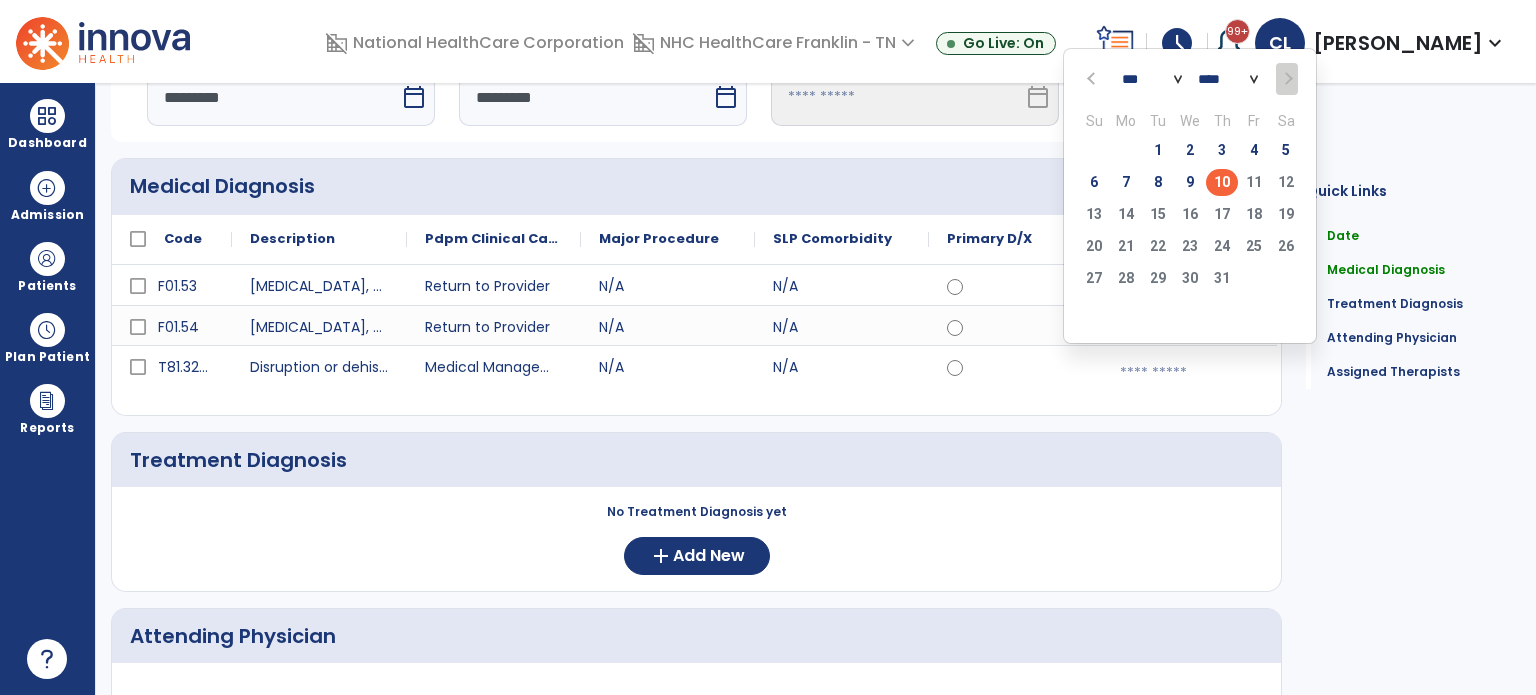 click on "F01.53 [MEDICAL_DATA], unspecified severity, with mood disturbance  Return to Provider N/A N/A  calendar_today
F01.54 [MEDICAL_DATA], unspecified severity, with anxiety  Return to Provider N/A N/A  calendar_today
T81.328D Disruption or dehiscence of closure of other specified internal operation (surgical) wound, subsequent encounter Medical Management N/A N/A  calendar_today" 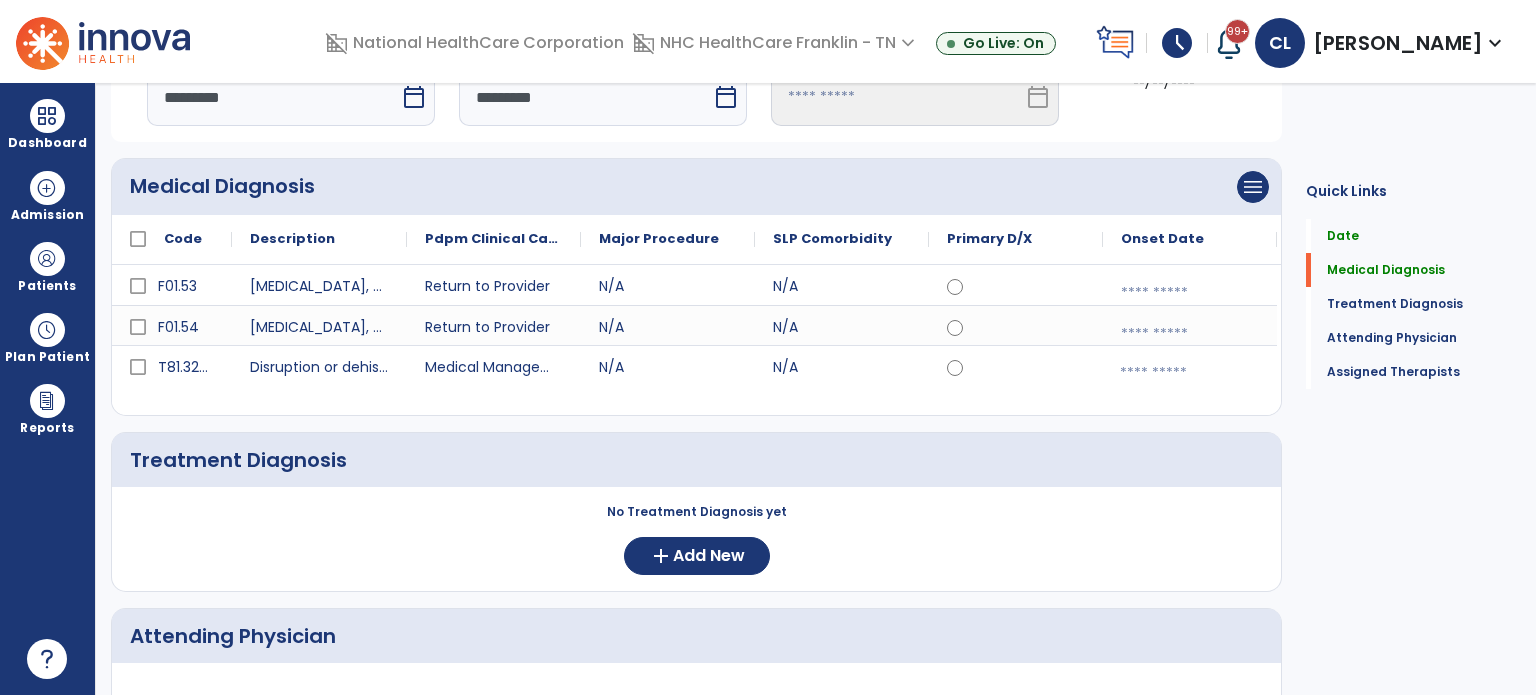 click on "F01.53 [MEDICAL_DATA], unspecified severity, with mood disturbance  Return to Provider N/A N/A  calendar_today
F01.54 [MEDICAL_DATA], unspecified severity, with anxiety  Return to Provider N/A N/A  calendar_today
T81.328D Disruption or dehiscence of closure of other specified internal operation (surgical) wound, subsequent encounter Medical Management N/A N/A  calendar_today" 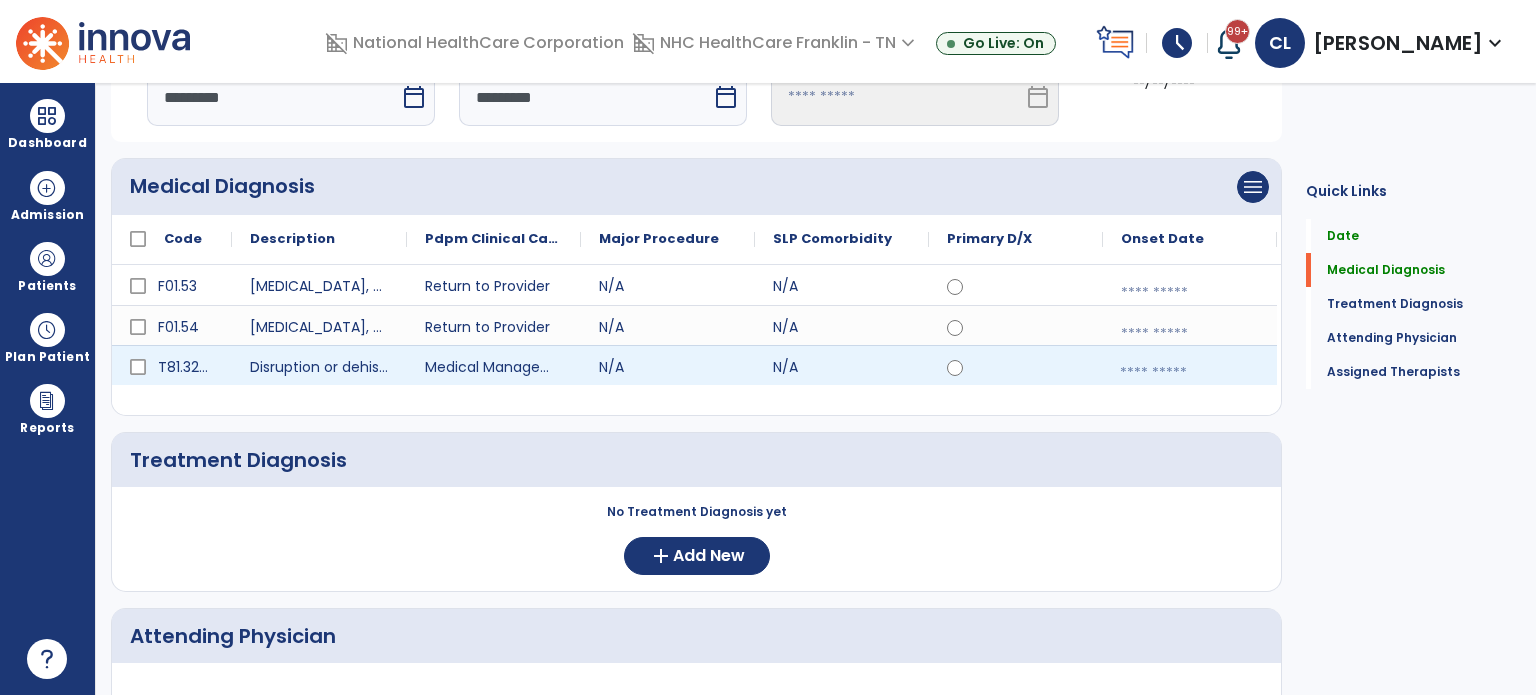 click at bounding box center [1190, 373] 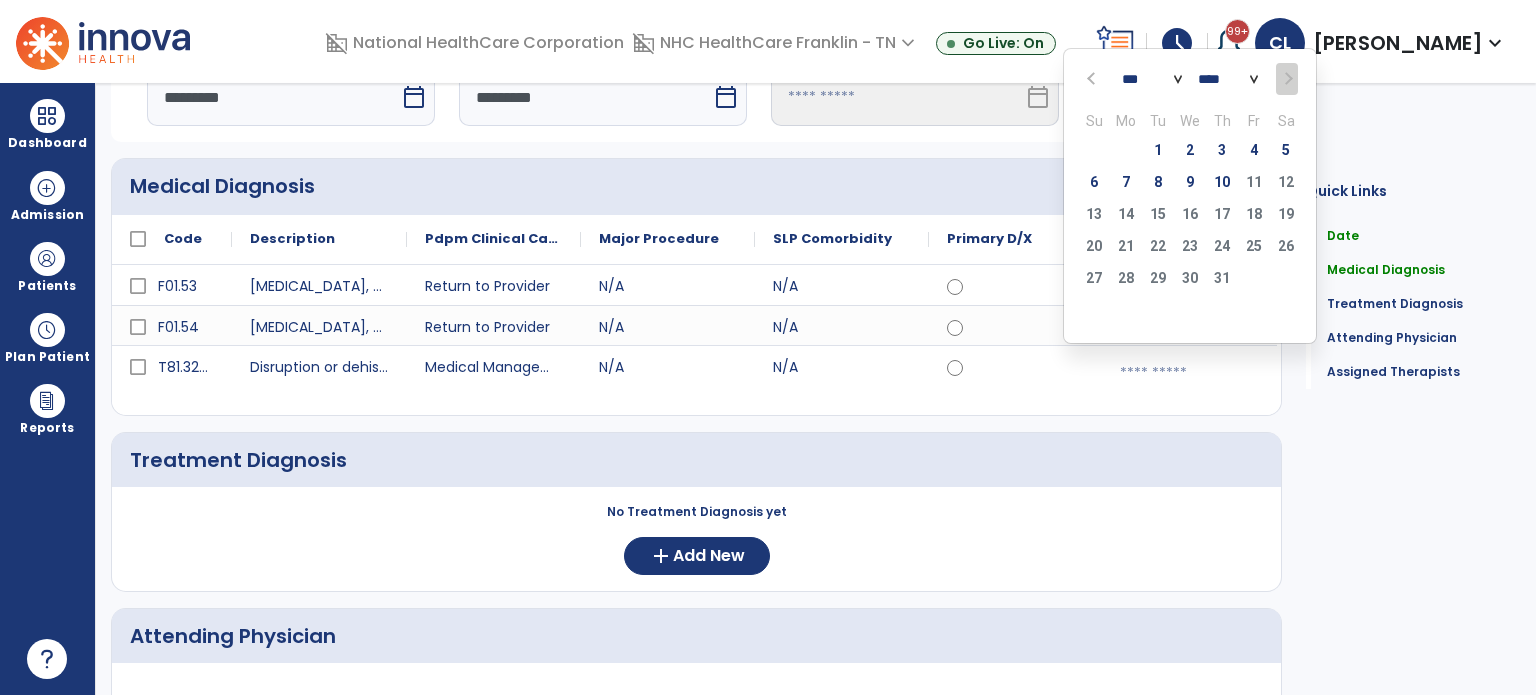 click 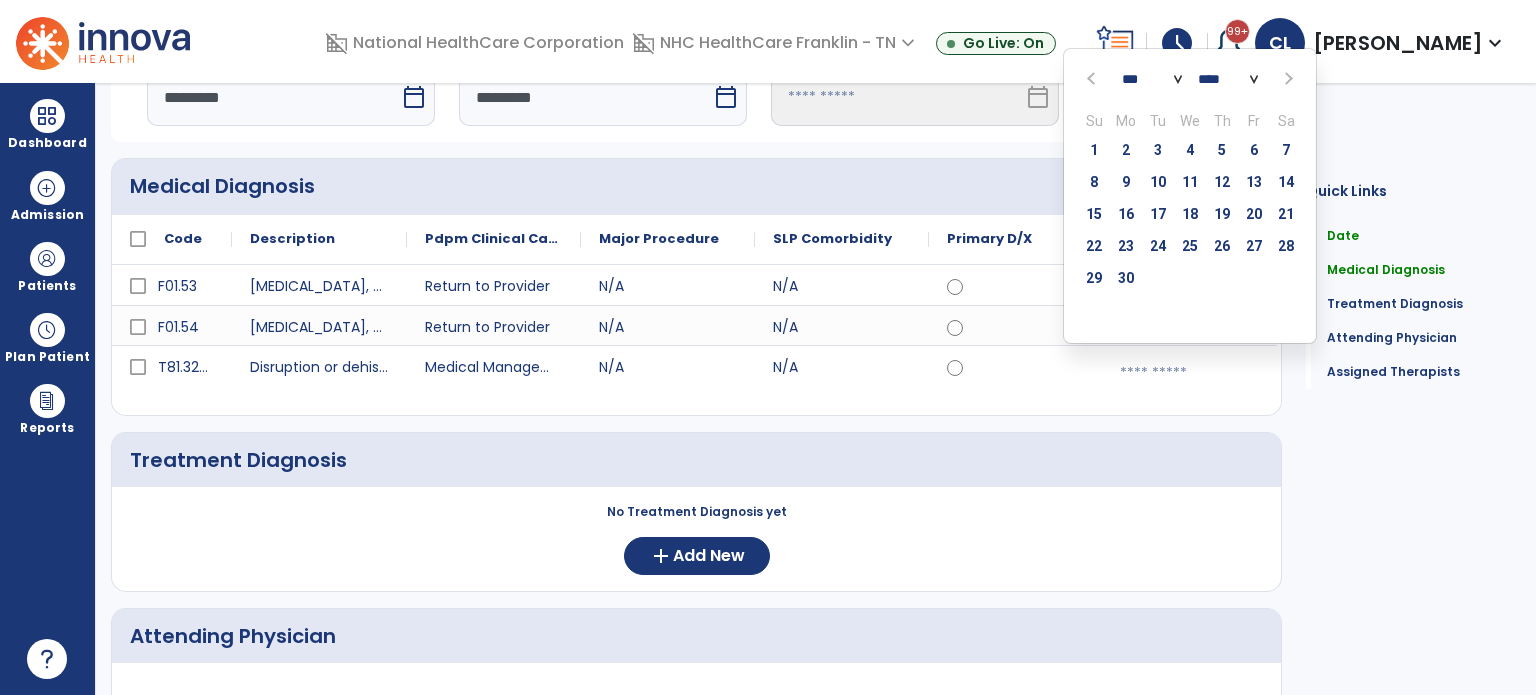 click 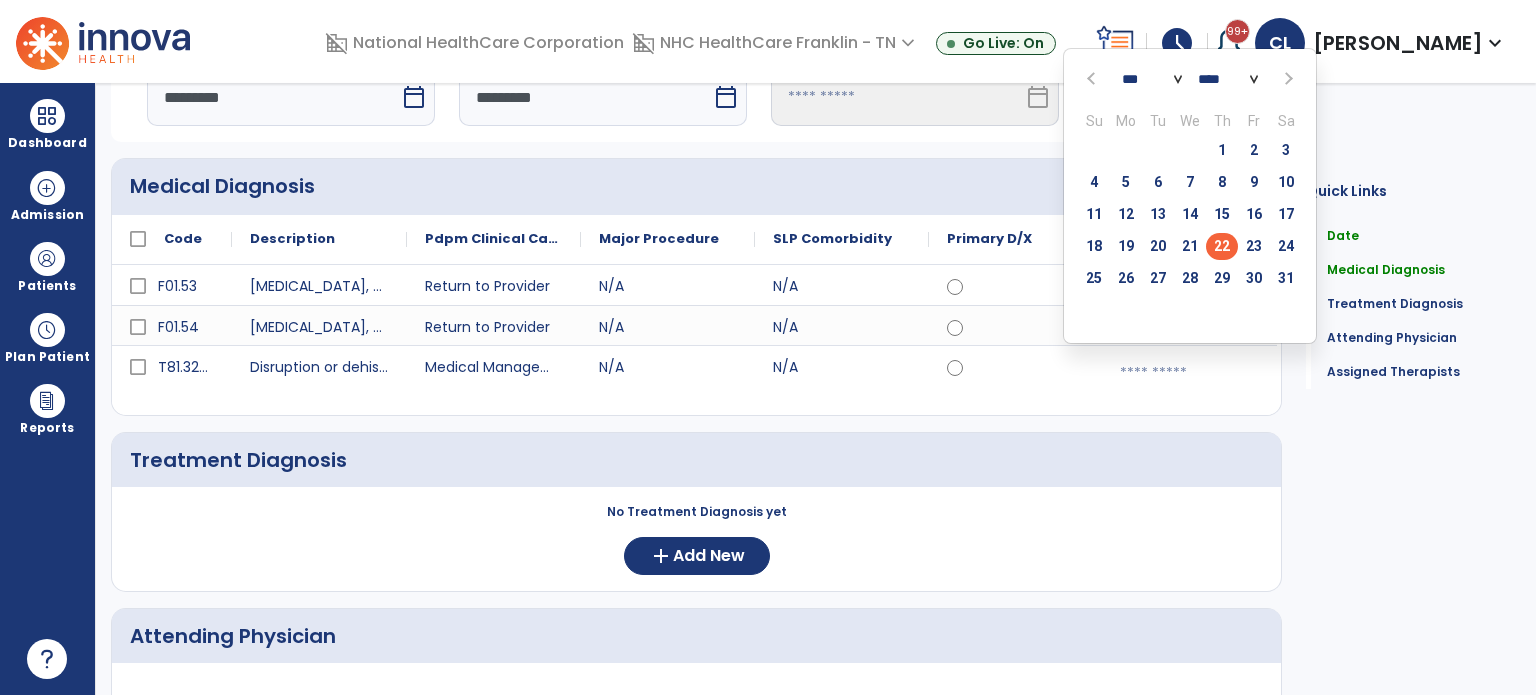 click on "22" 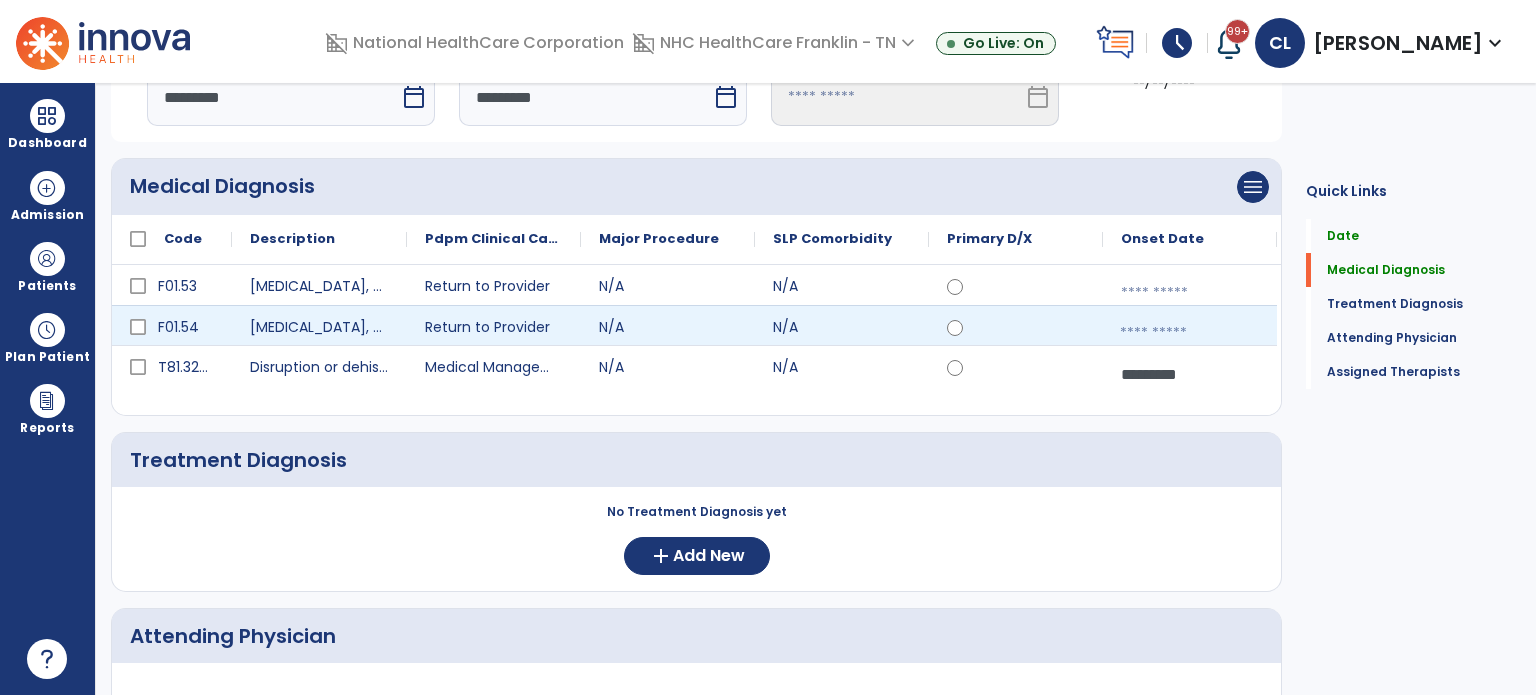 click at bounding box center [1190, 333] 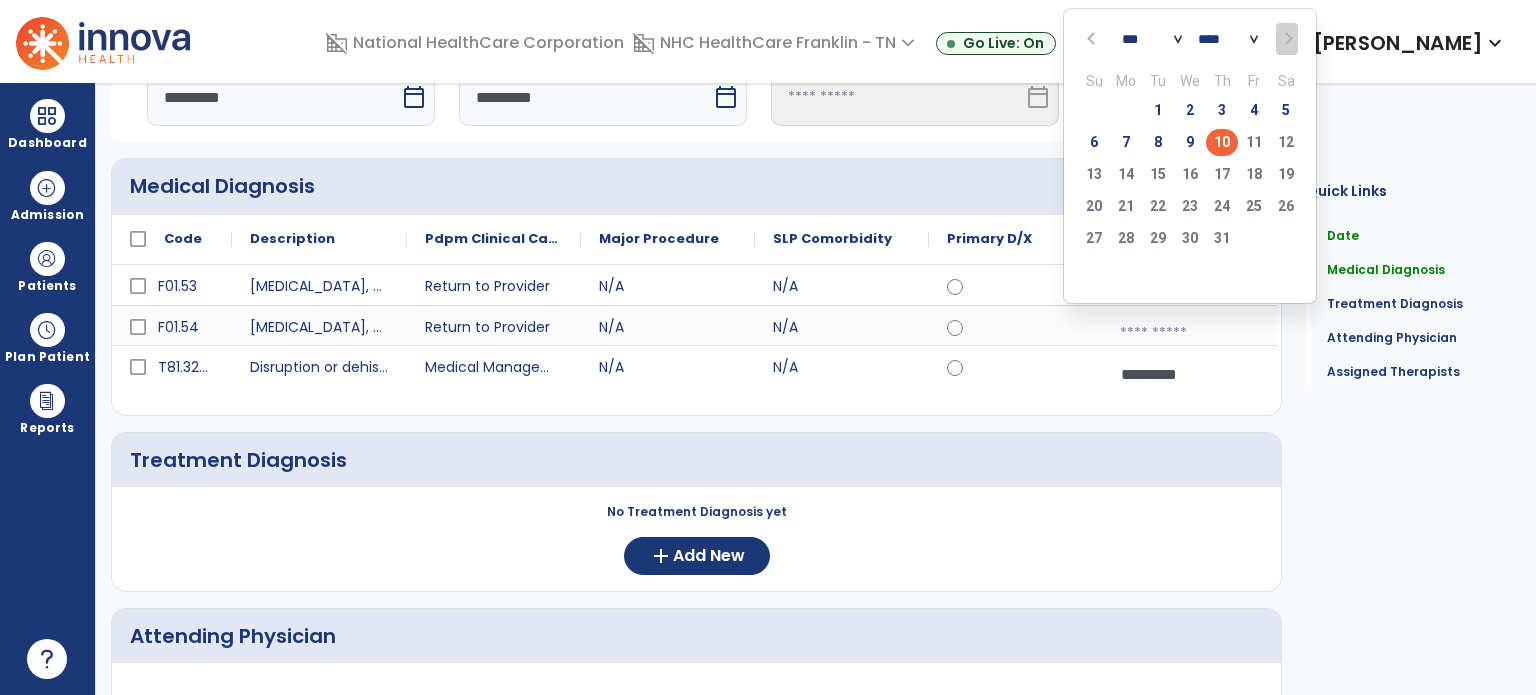 click 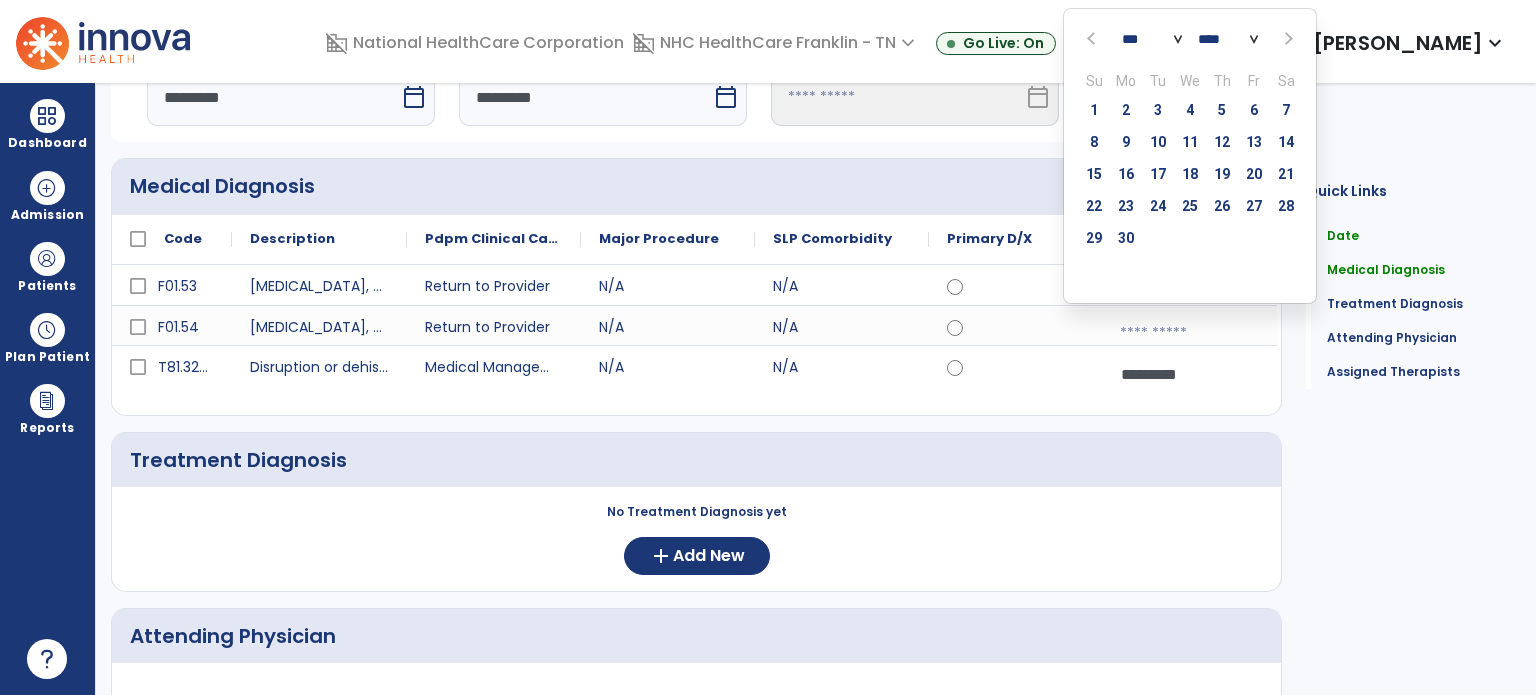 click 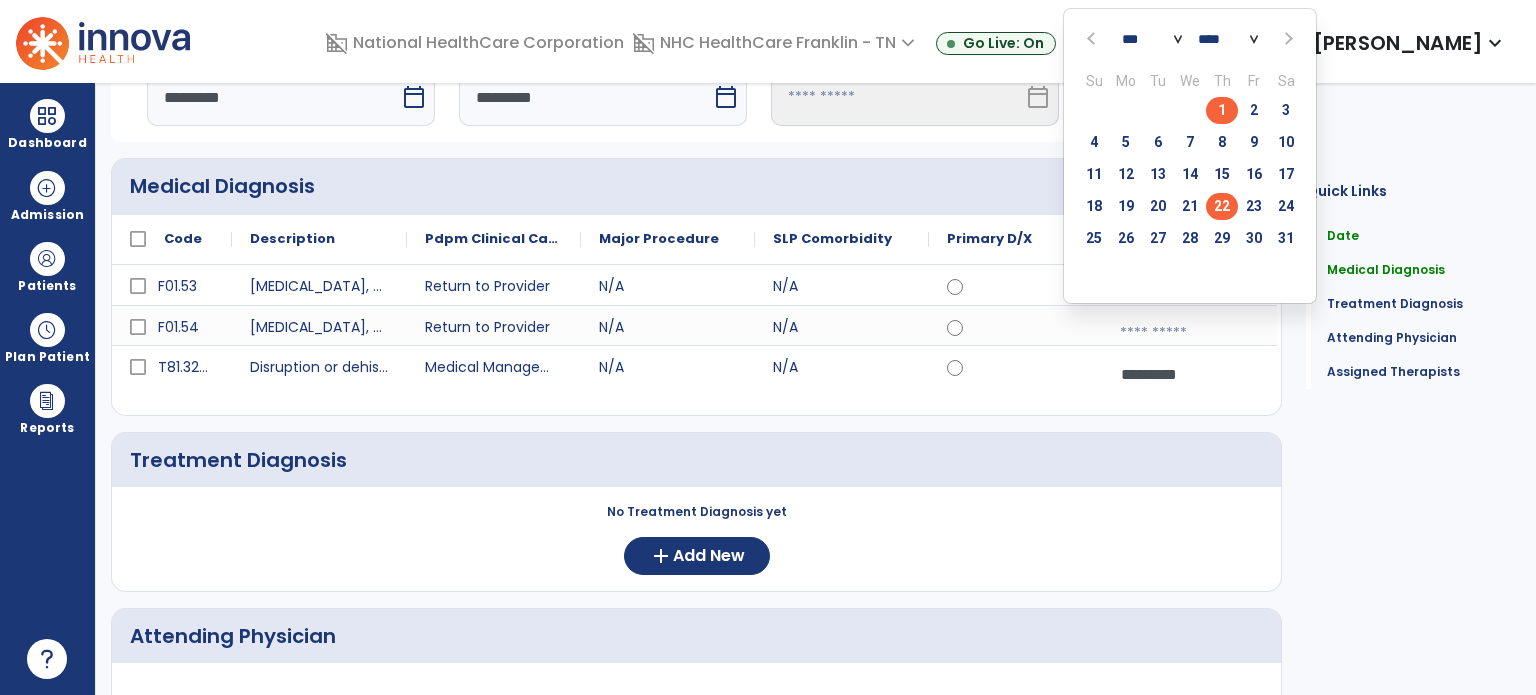 click on "22" 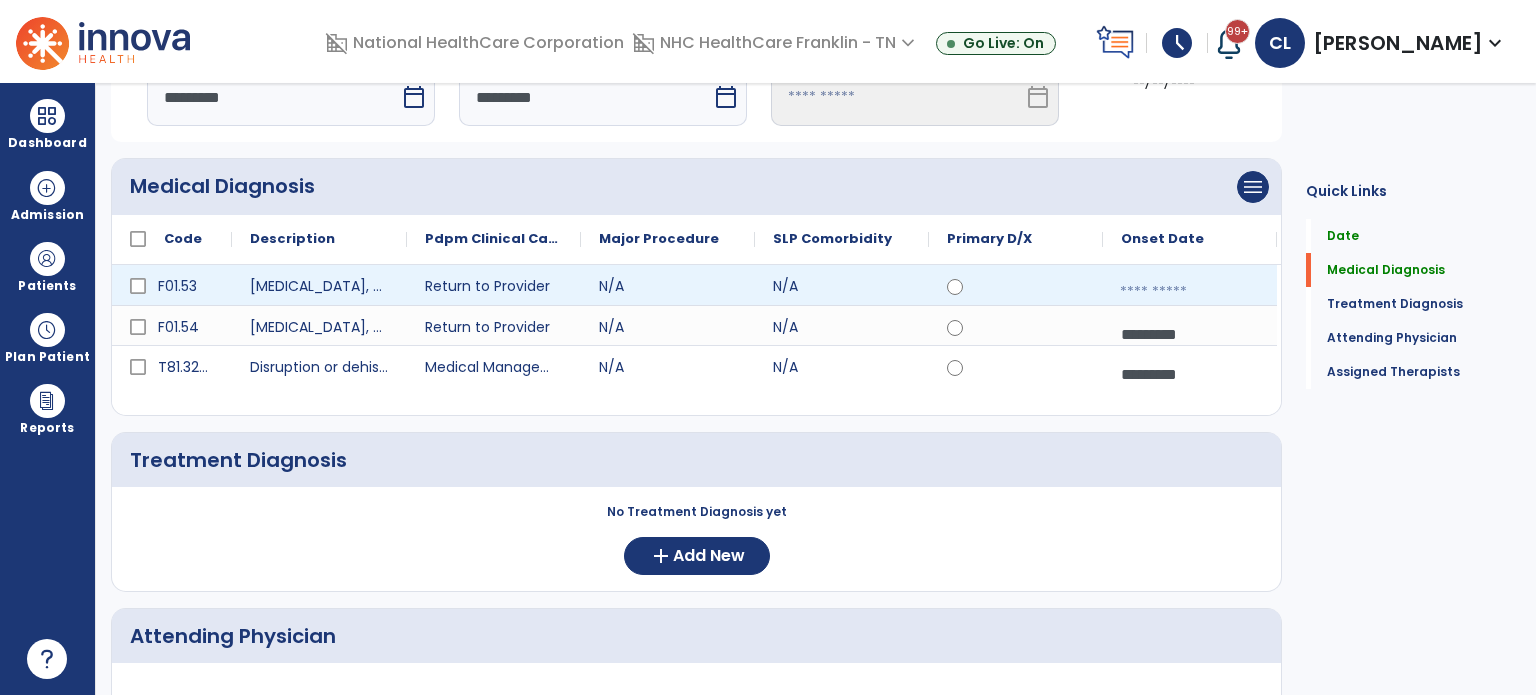click at bounding box center [1190, 292] 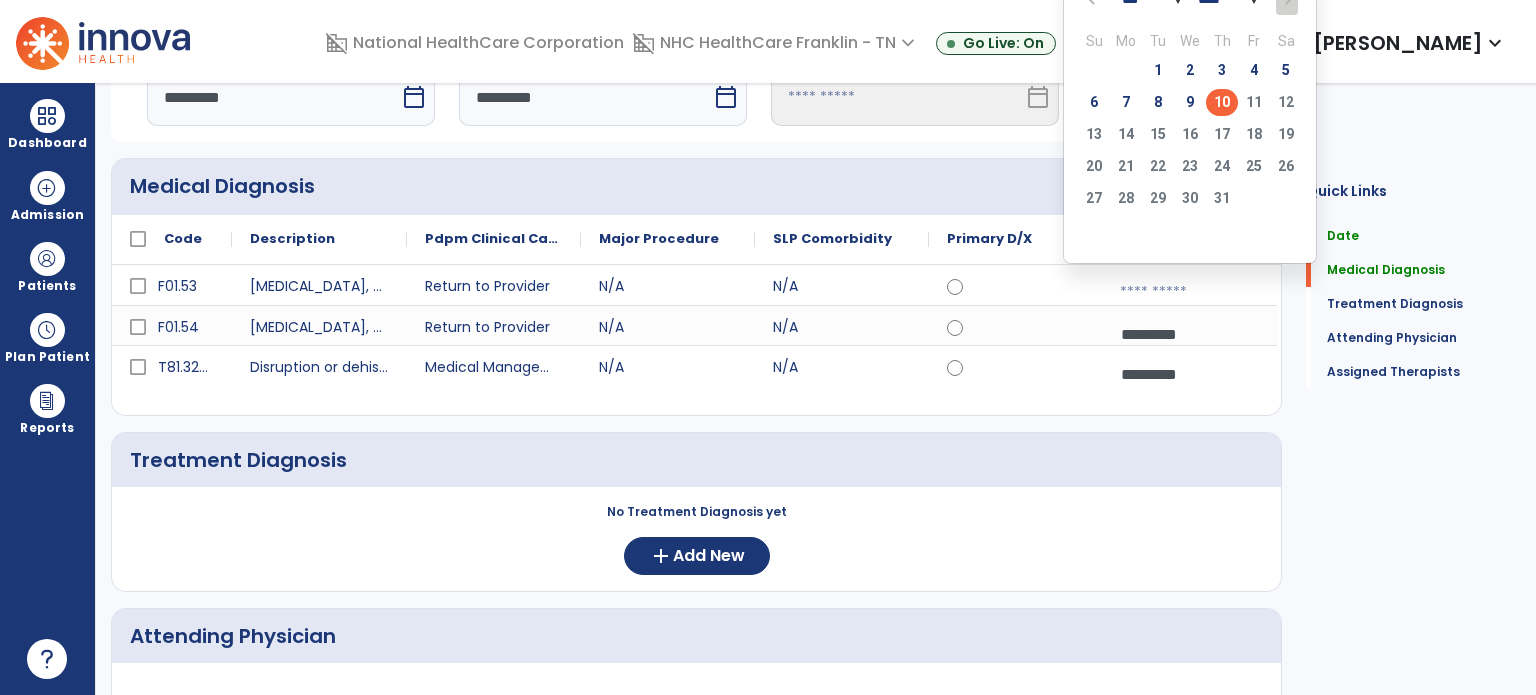 scroll, scrollTop: 0, scrollLeft: 0, axis: both 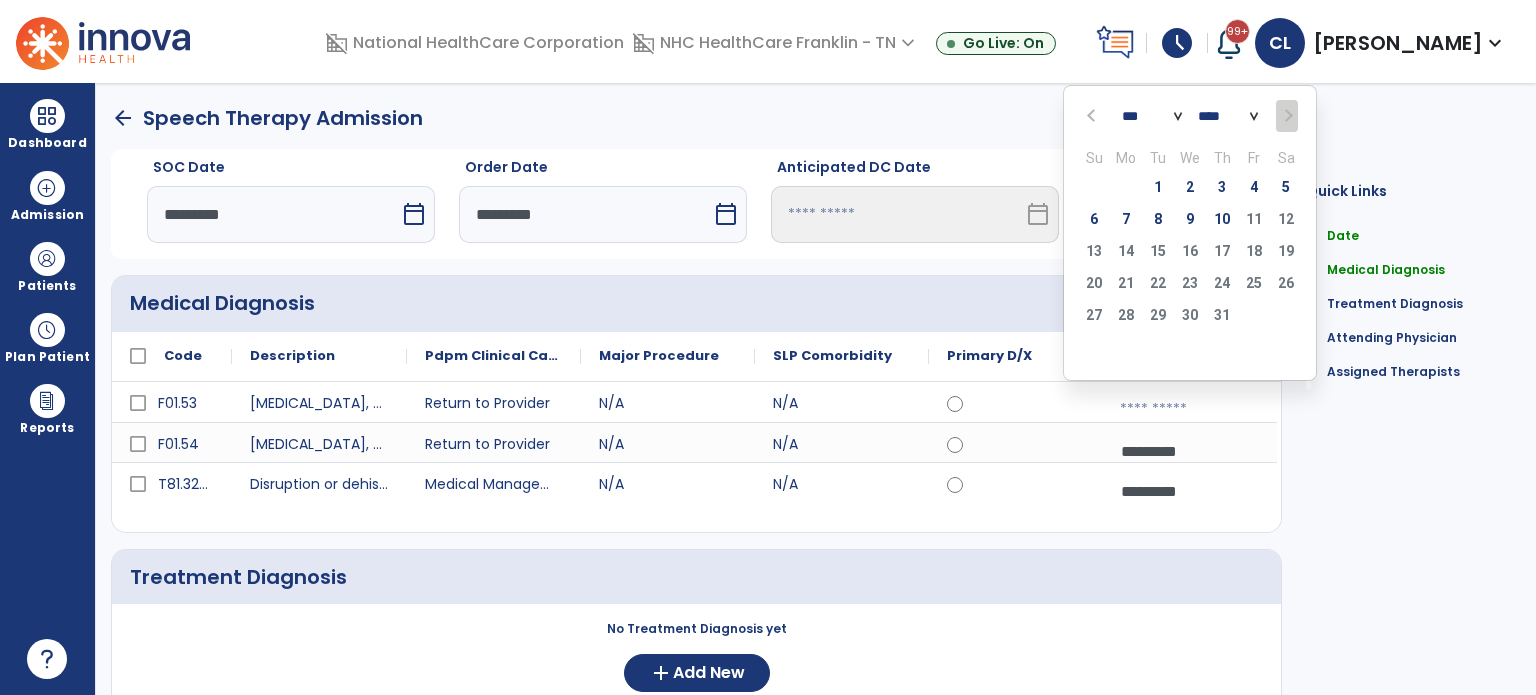 click 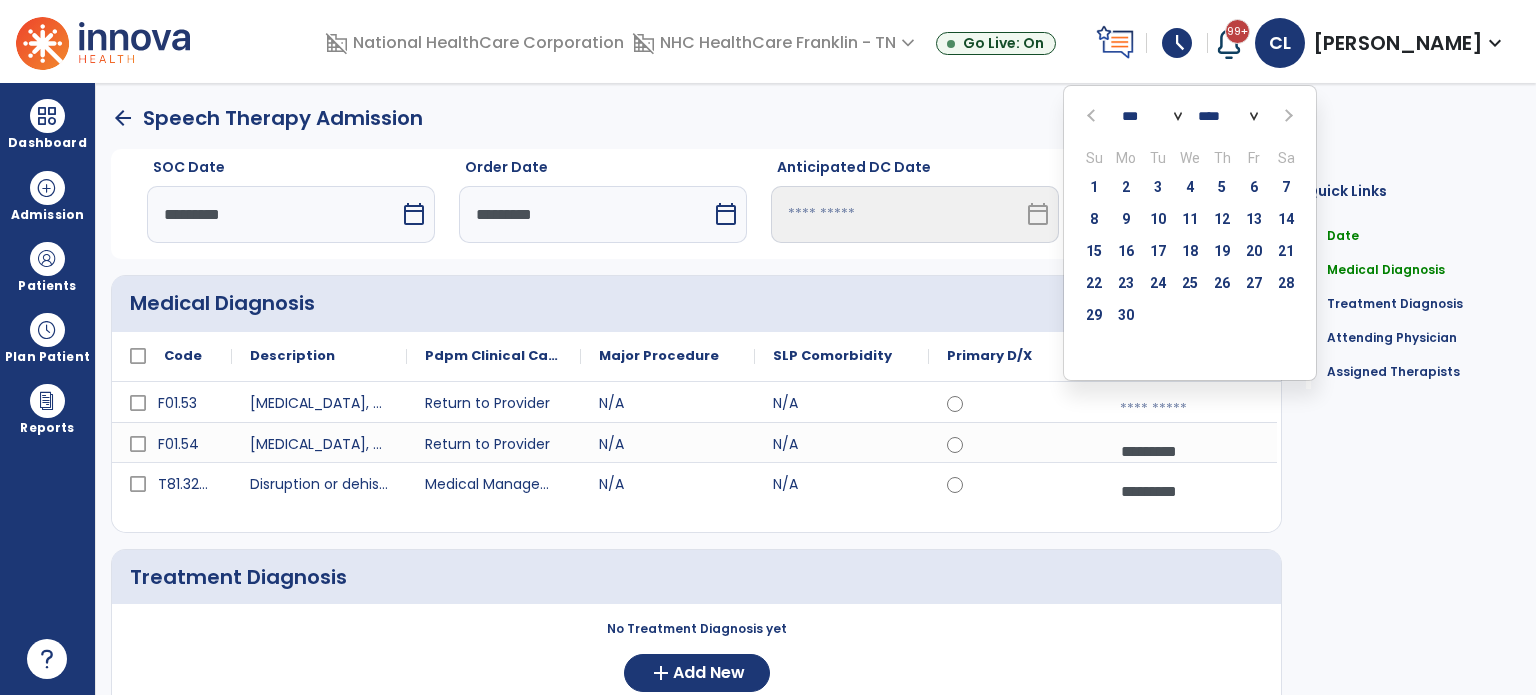 click 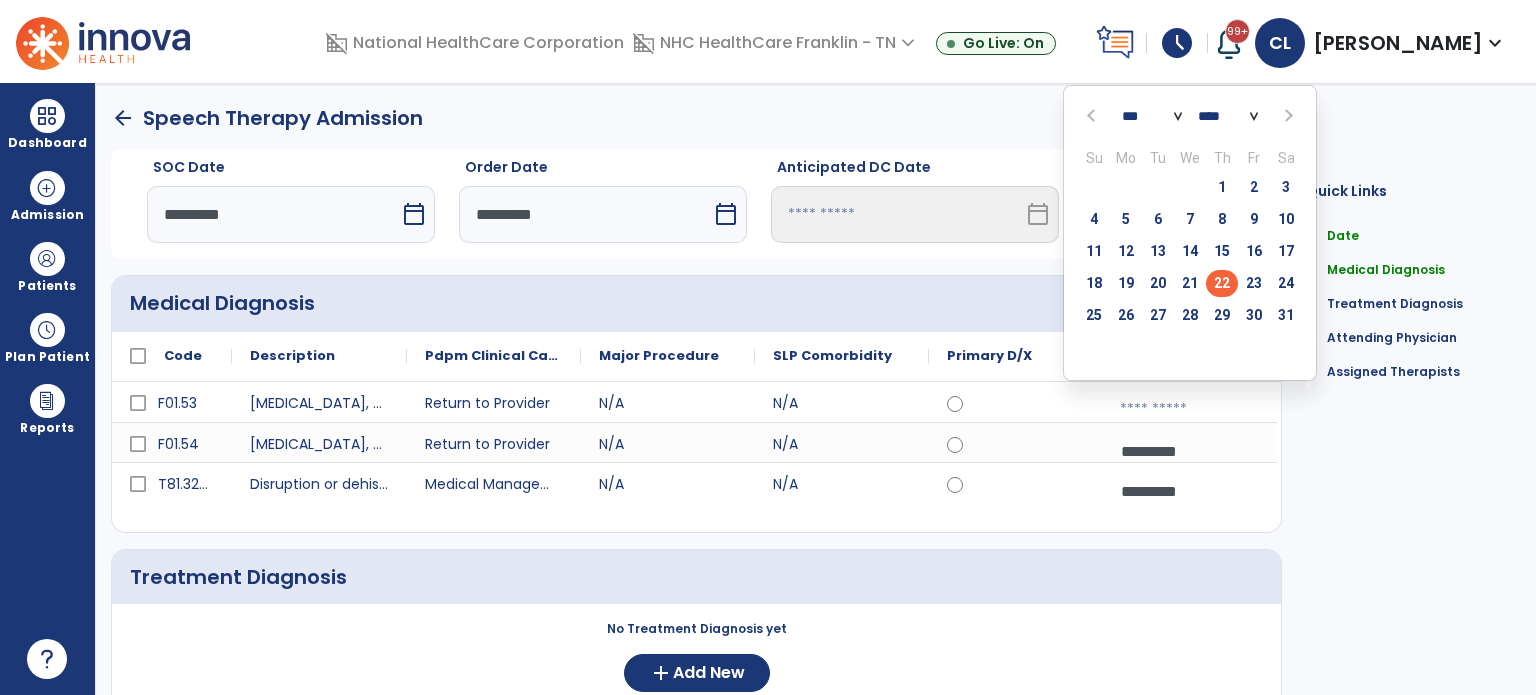 click on "22" 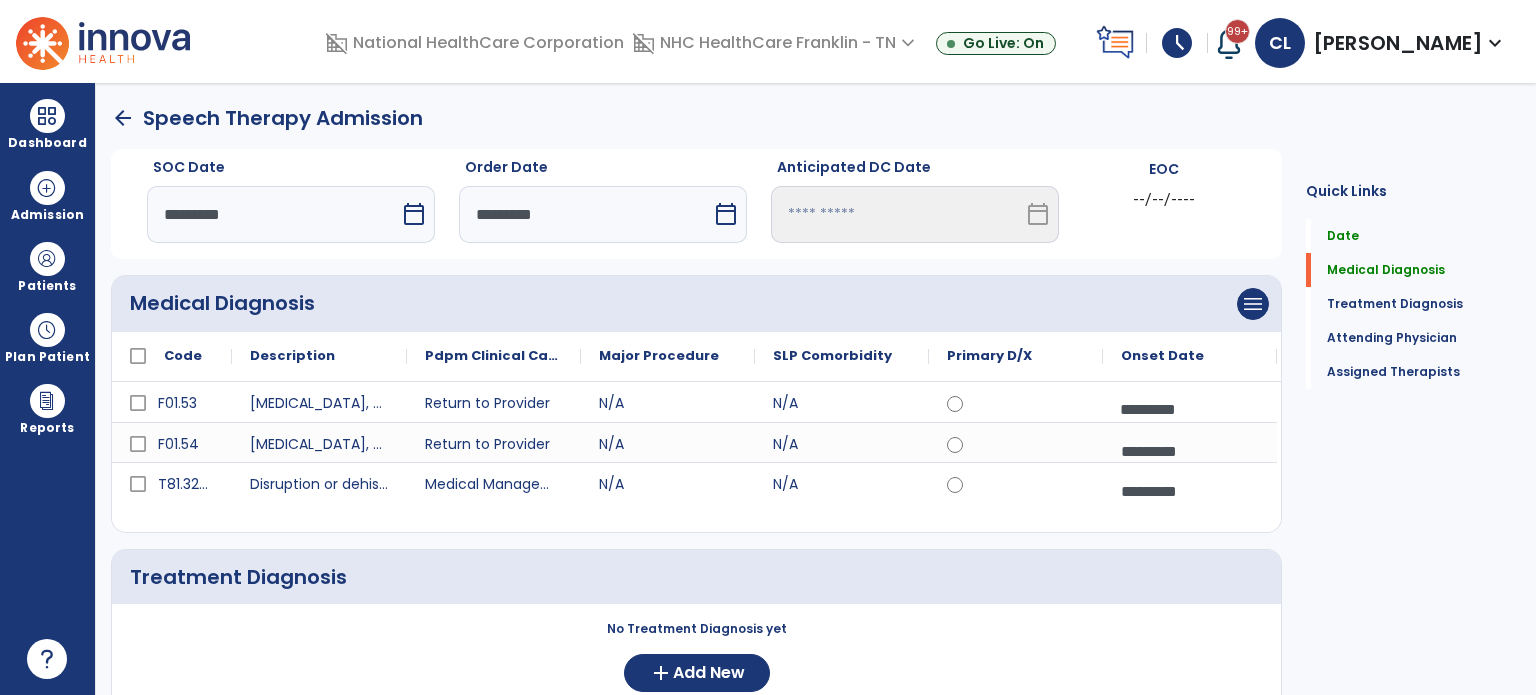 click 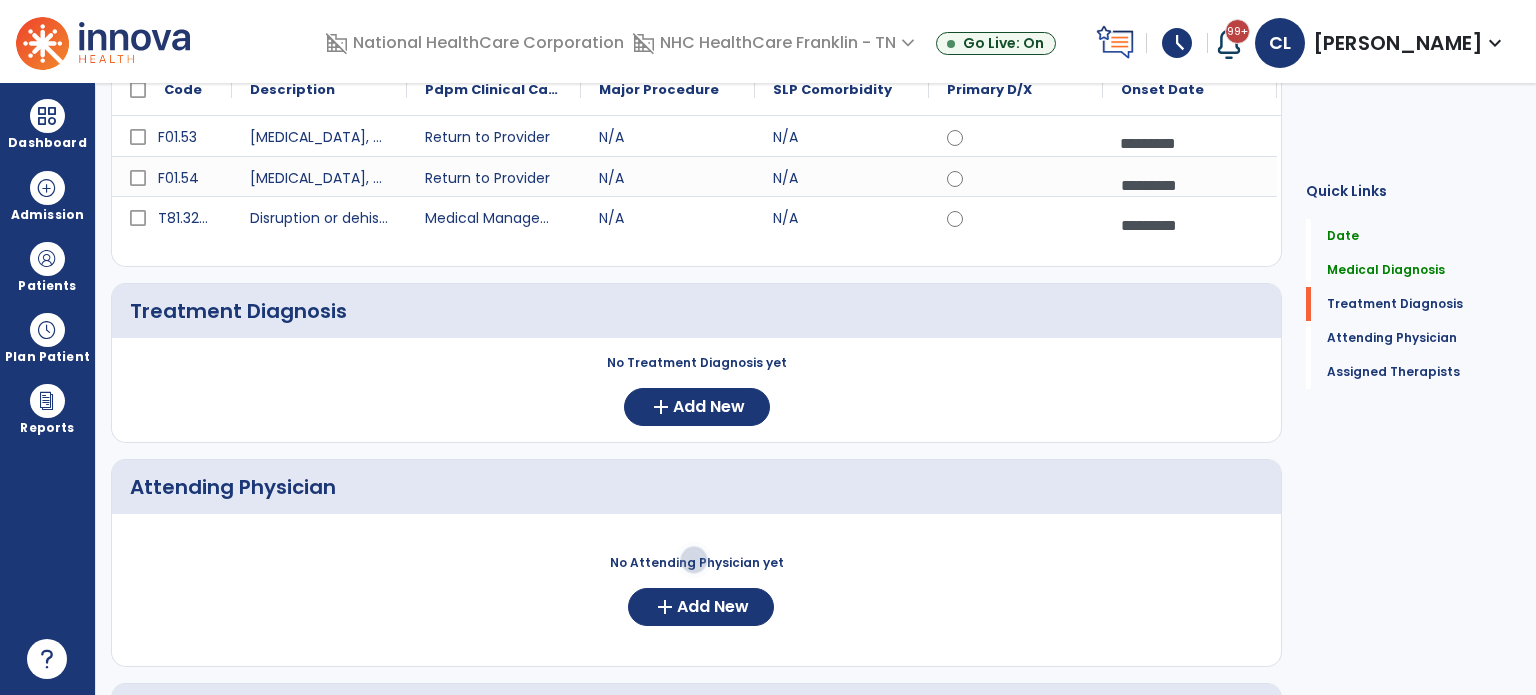 scroll, scrollTop: 270, scrollLeft: 0, axis: vertical 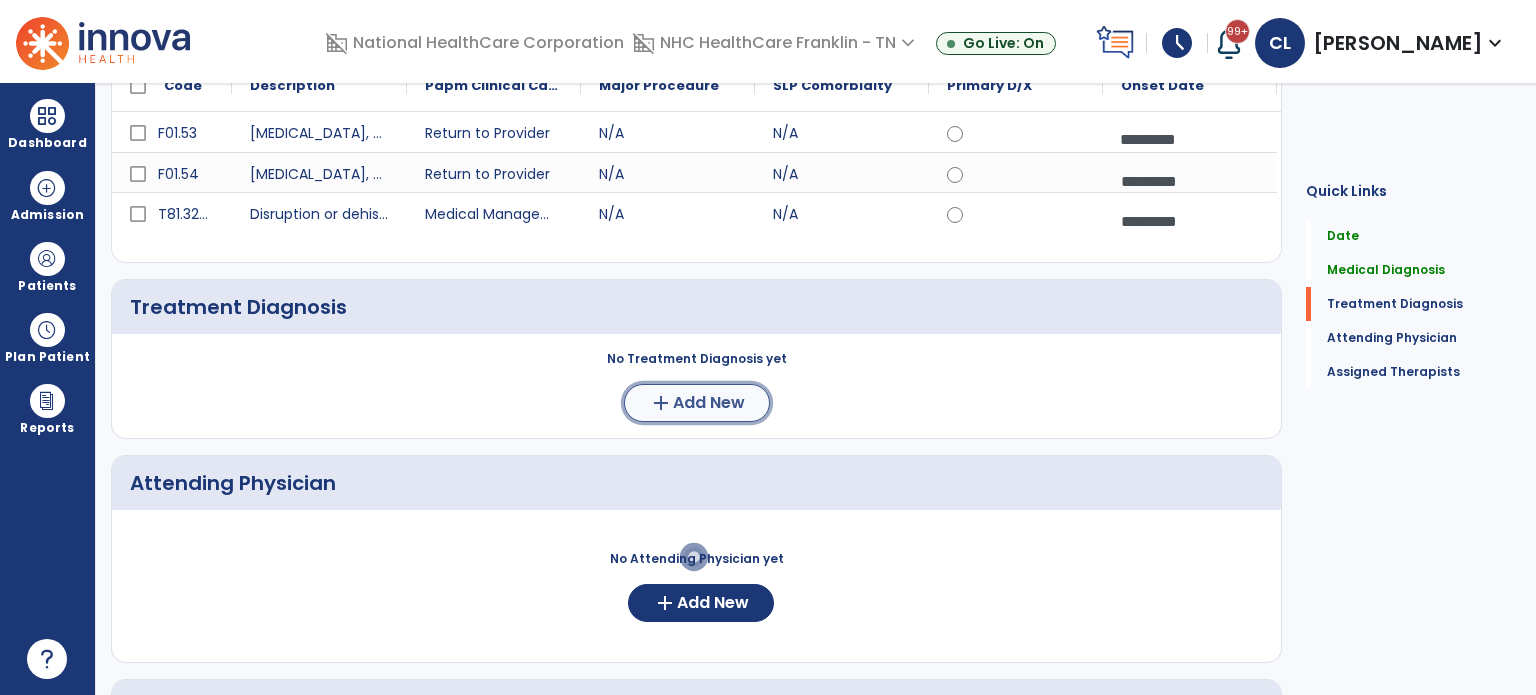 click on "add  Add New" 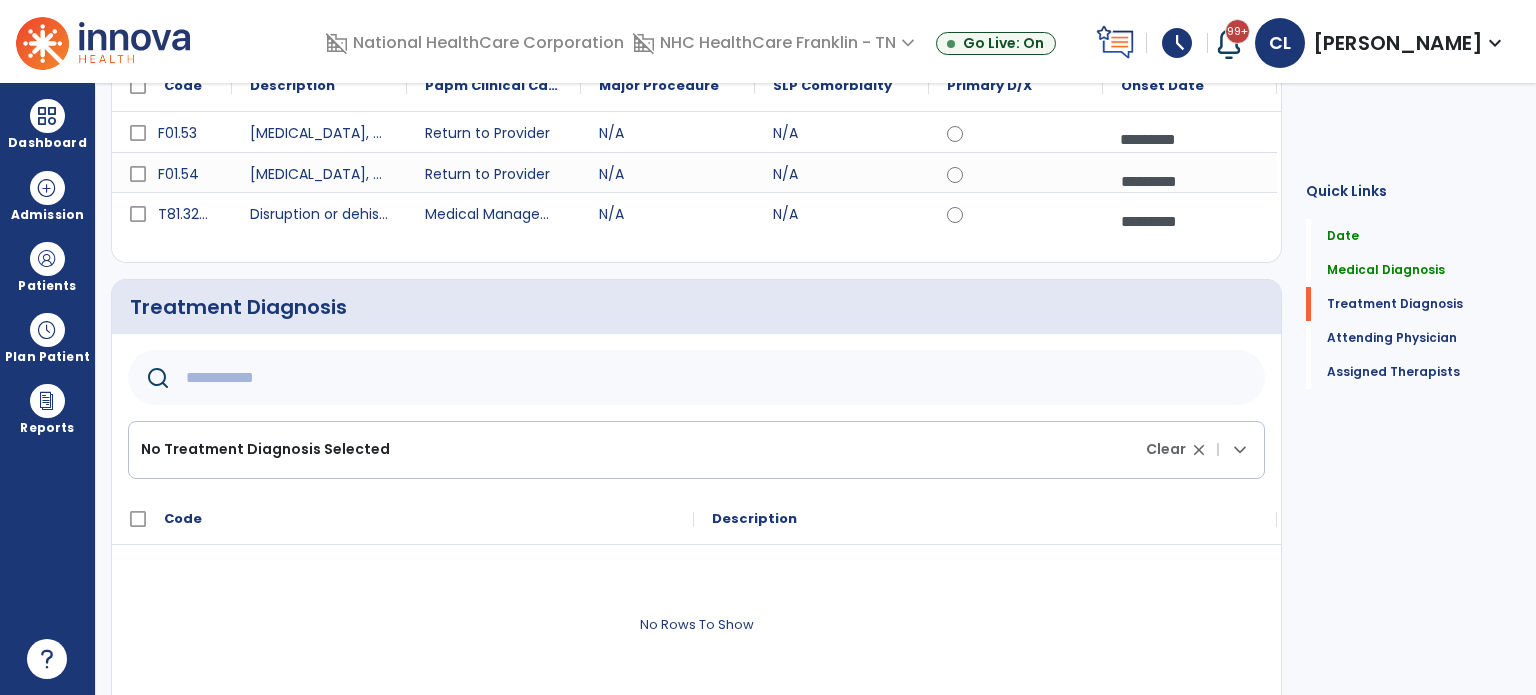 click 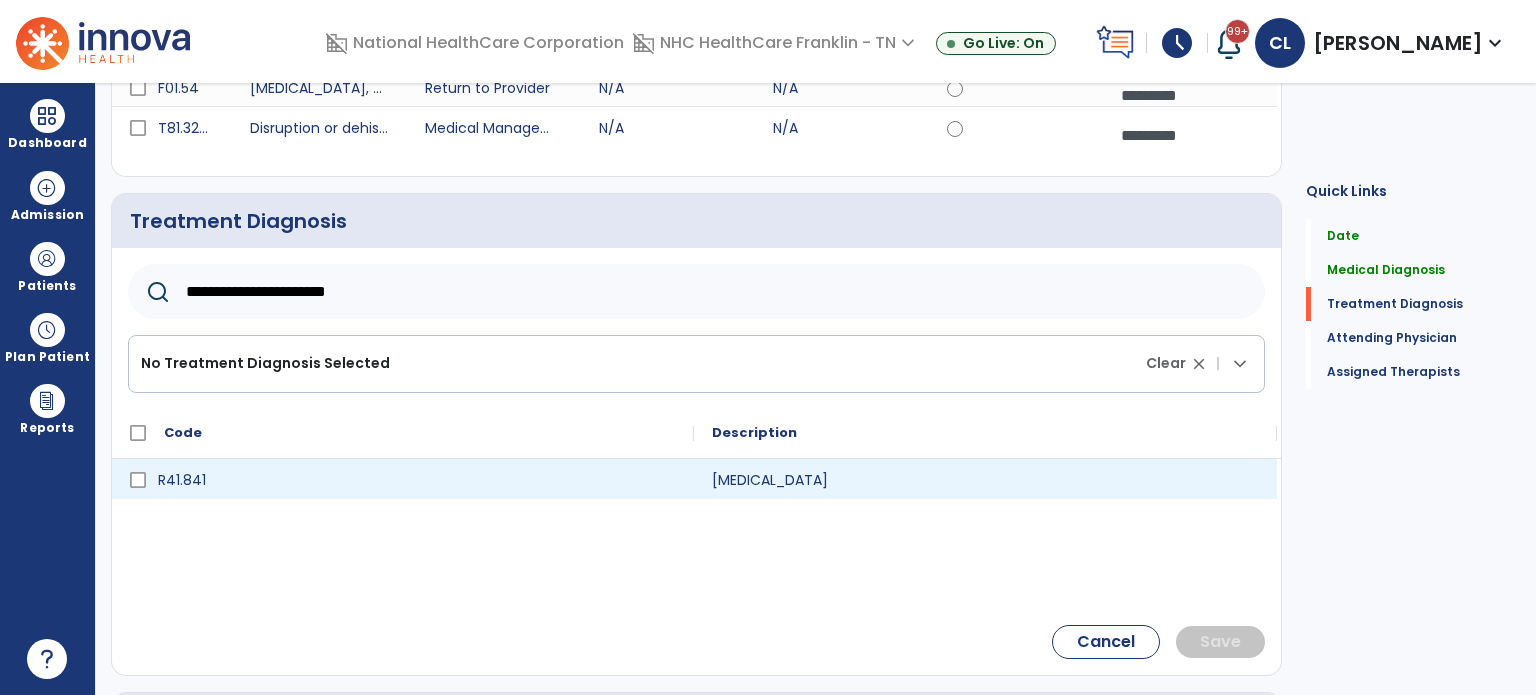 scroll, scrollTop: 358, scrollLeft: 0, axis: vertical 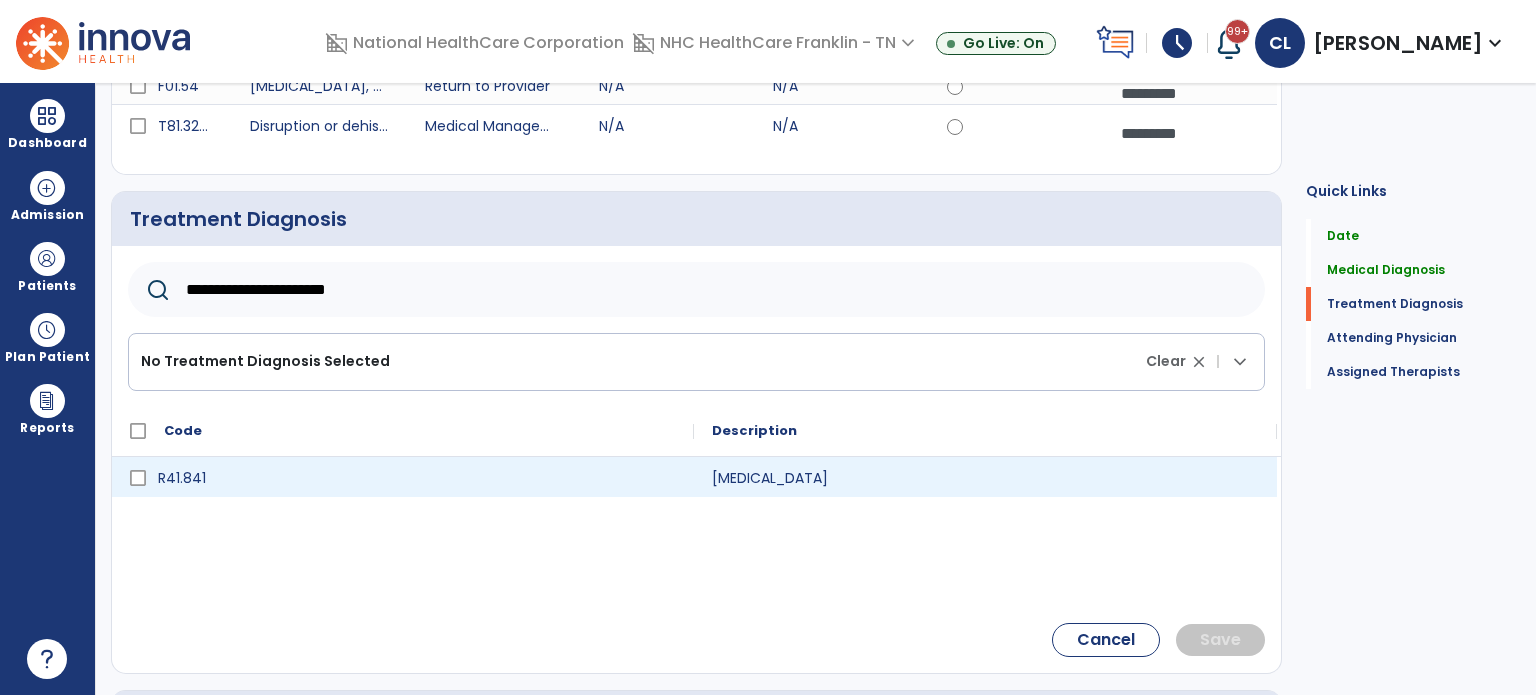 type on "**********" 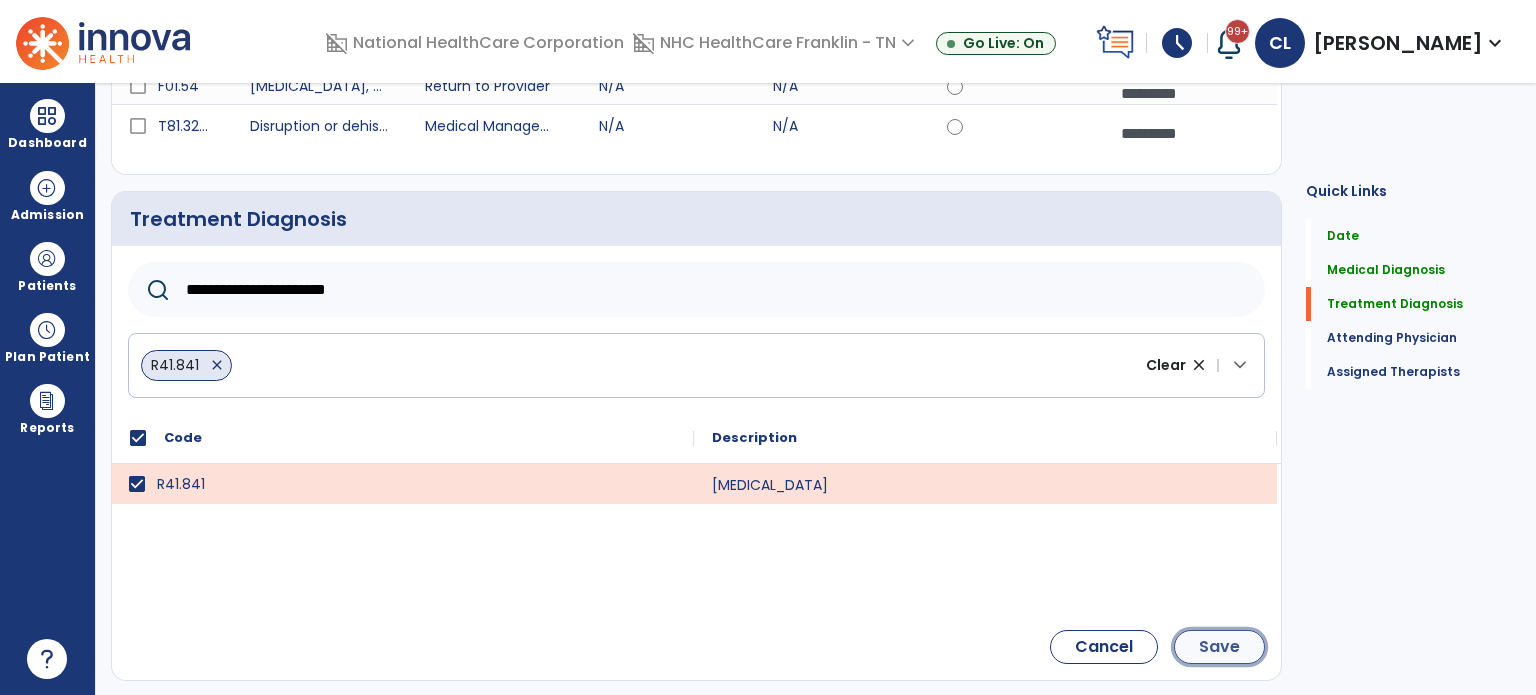 click on "Save" 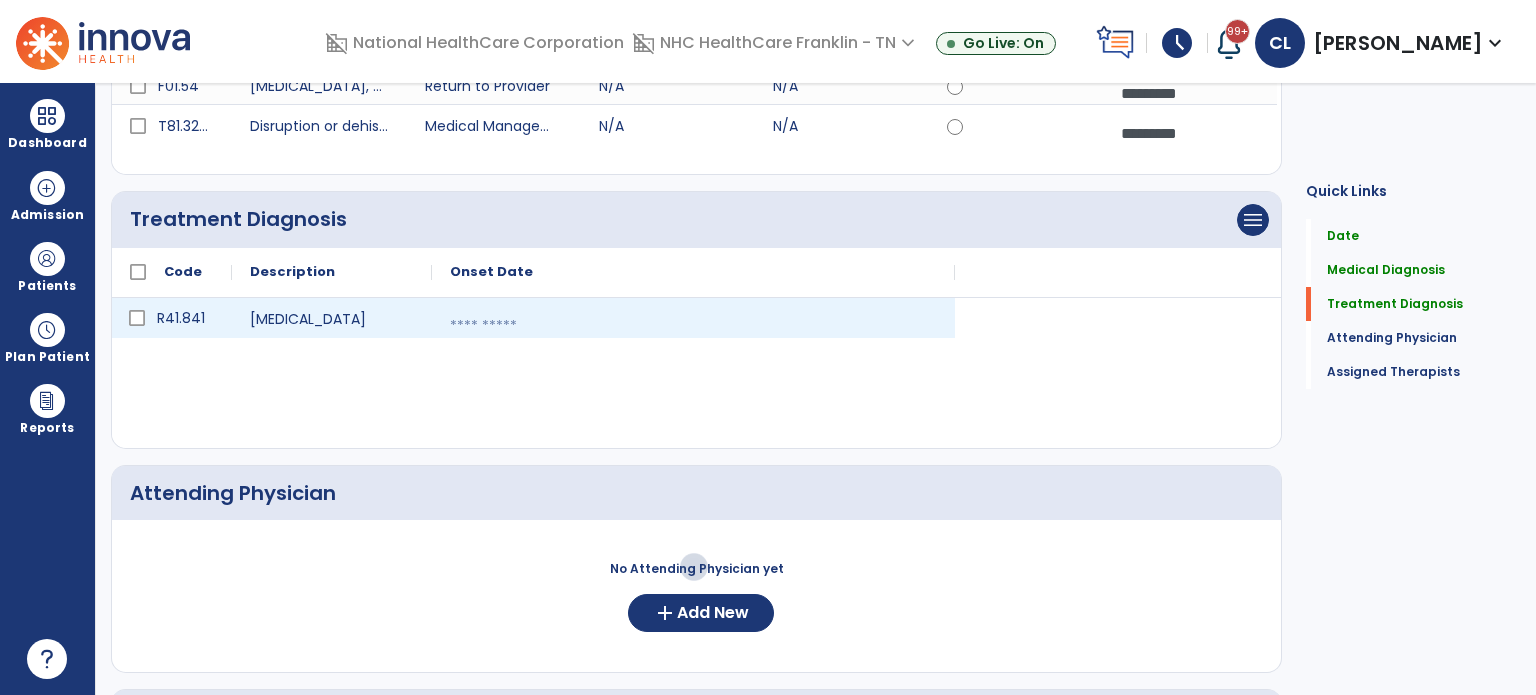 click at bounding box center (693, 326) 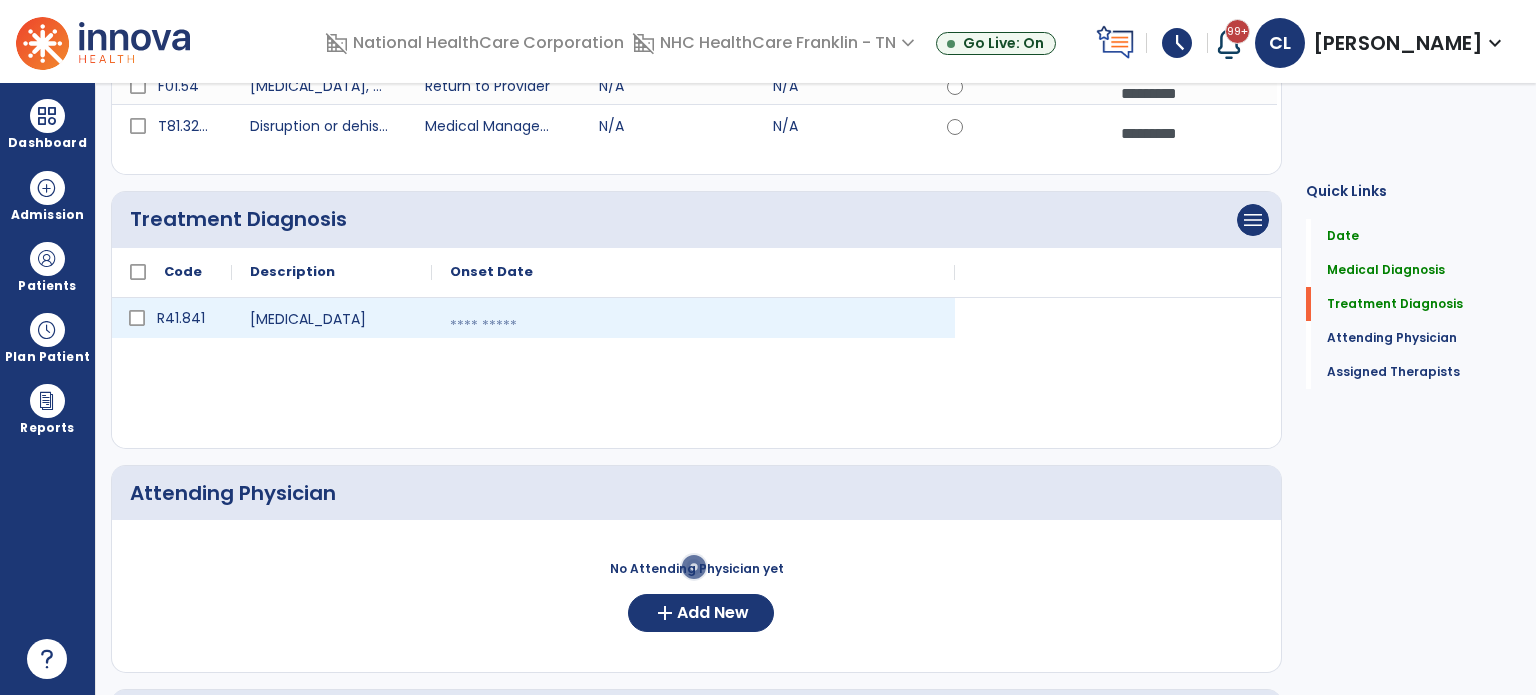 select on "*" 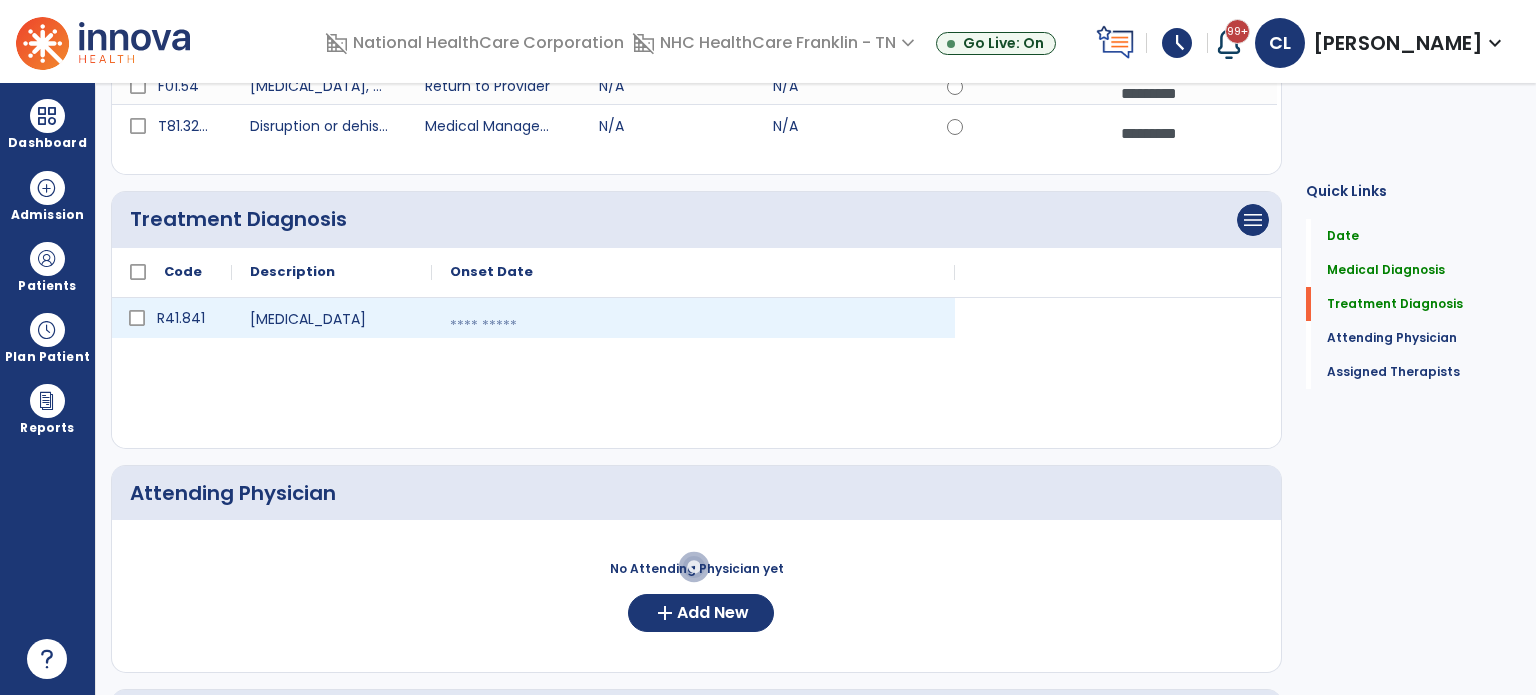 select on "****" 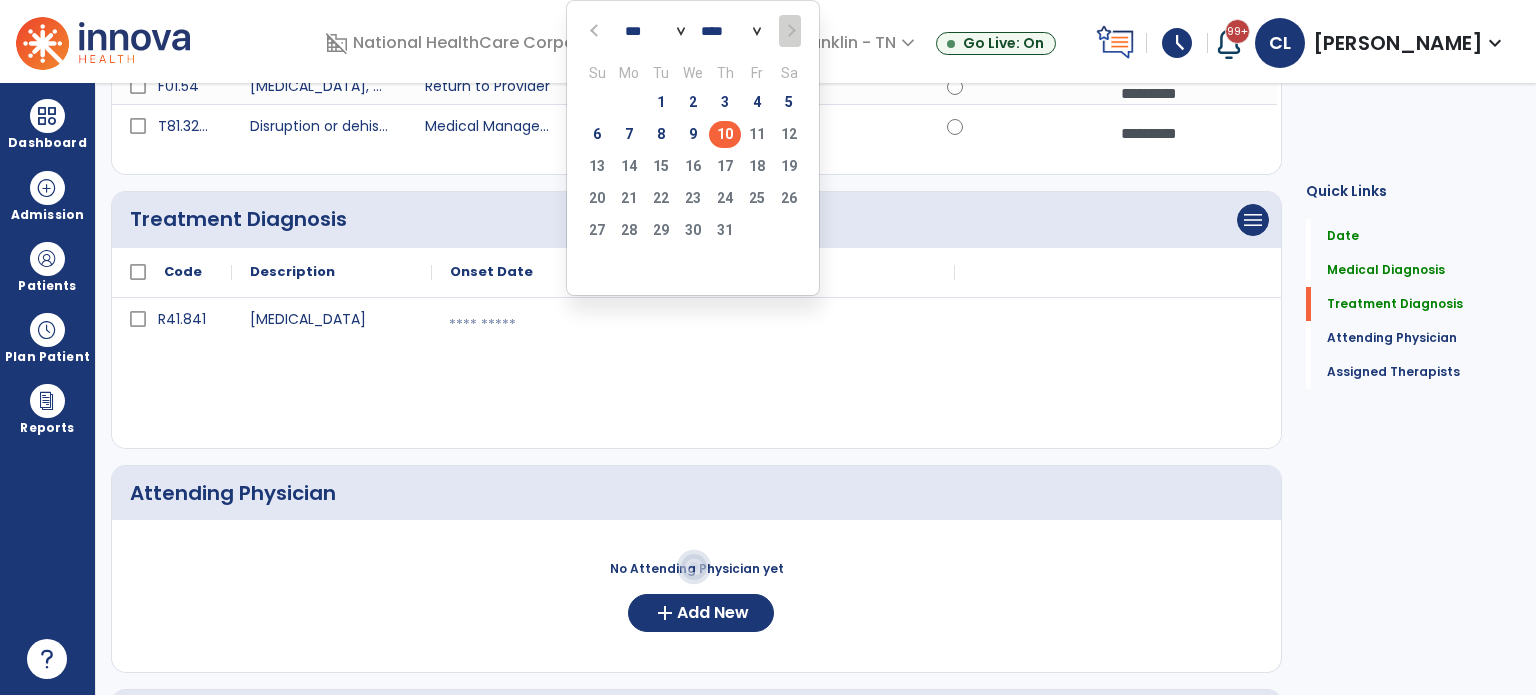 click on "10" 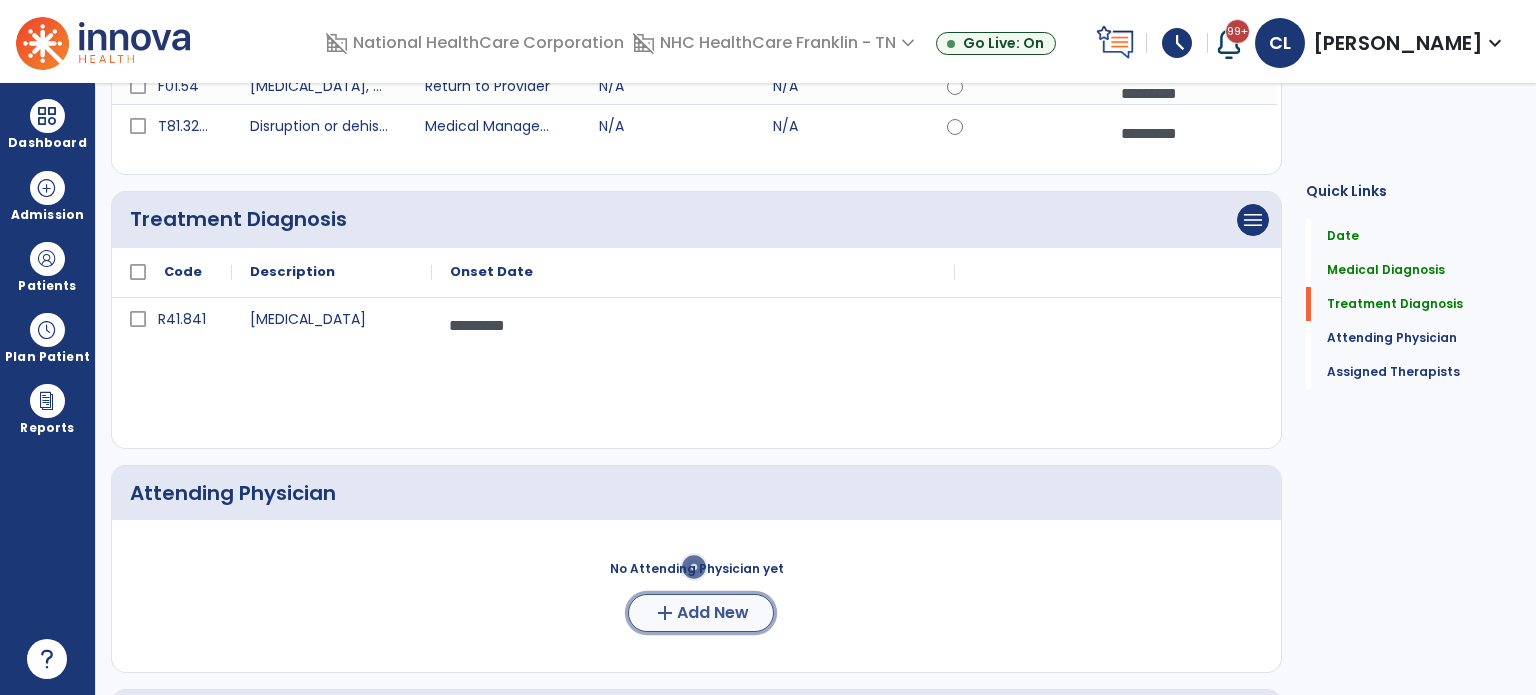 click on "Add New" 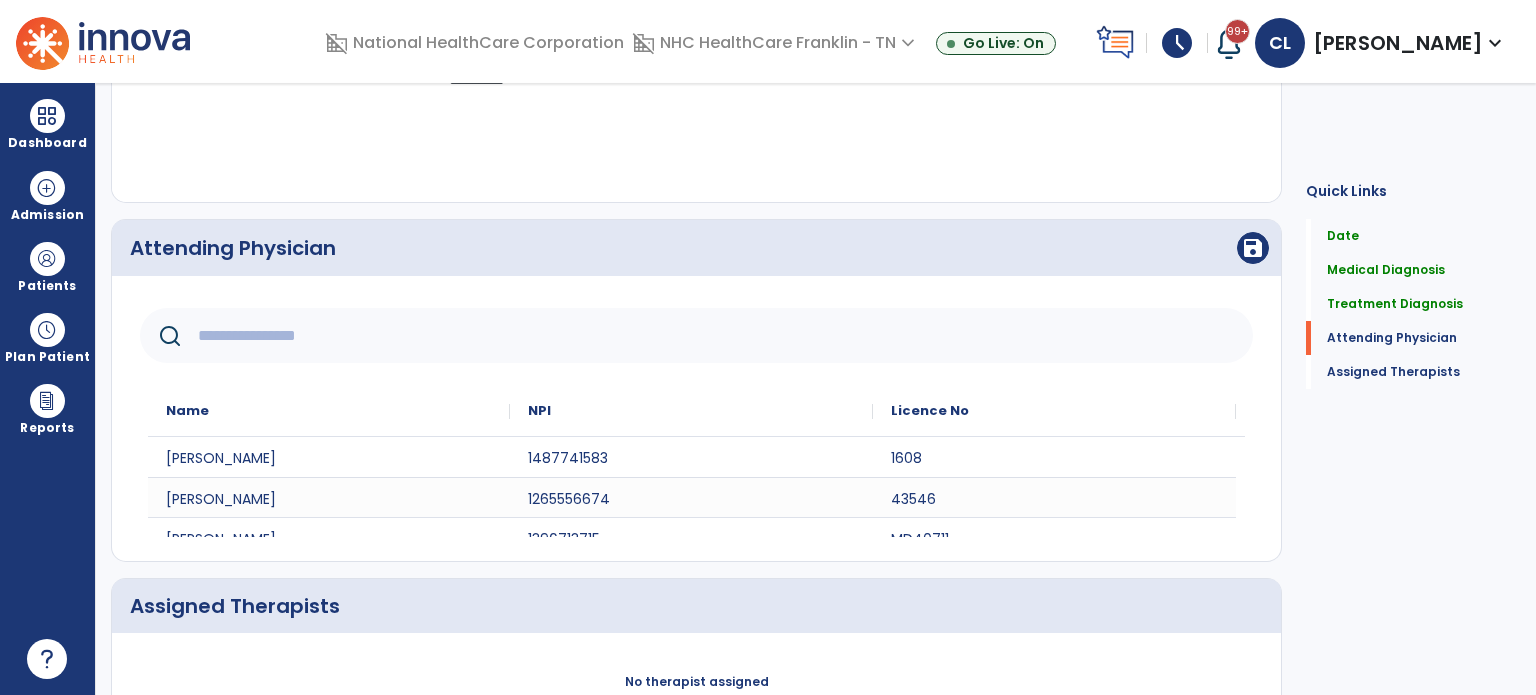 scroll, scrollTop: 606, scrollLeft: 0, axis: vertical 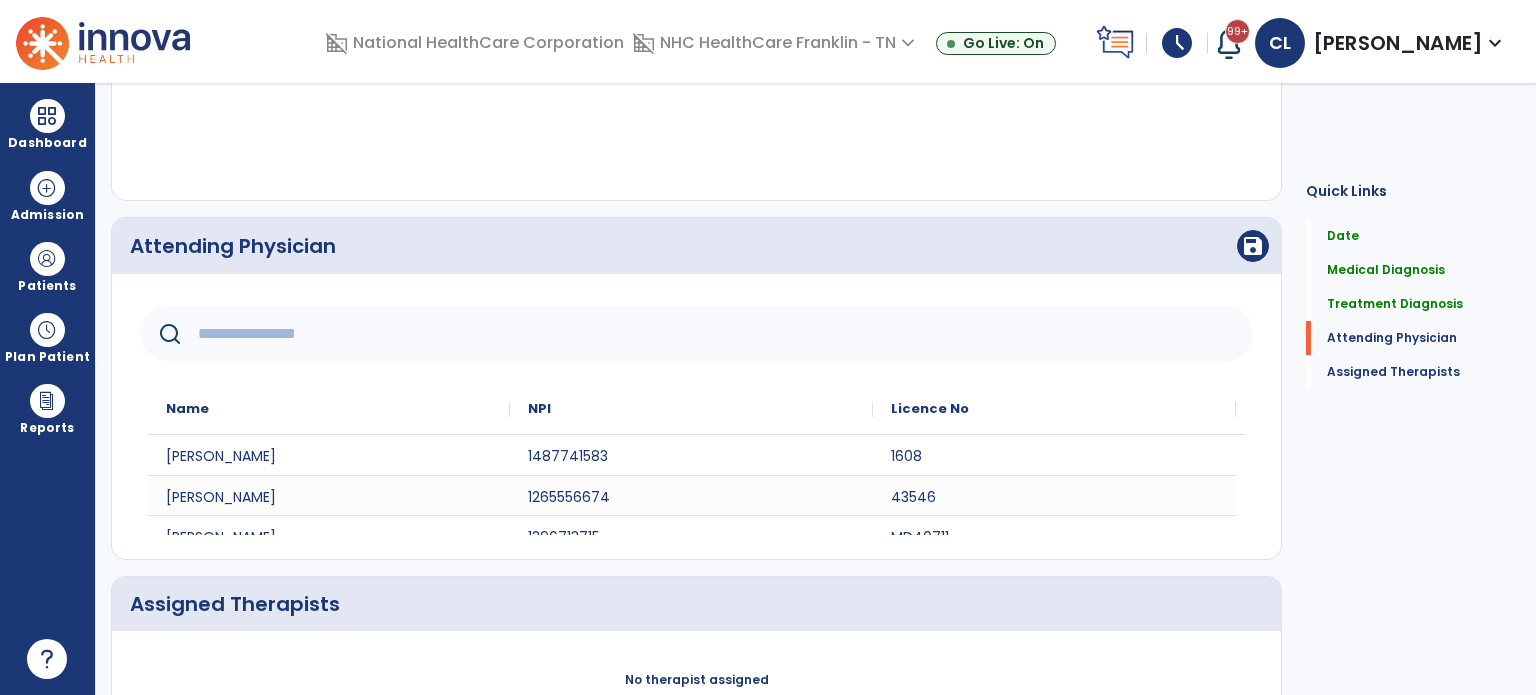 click 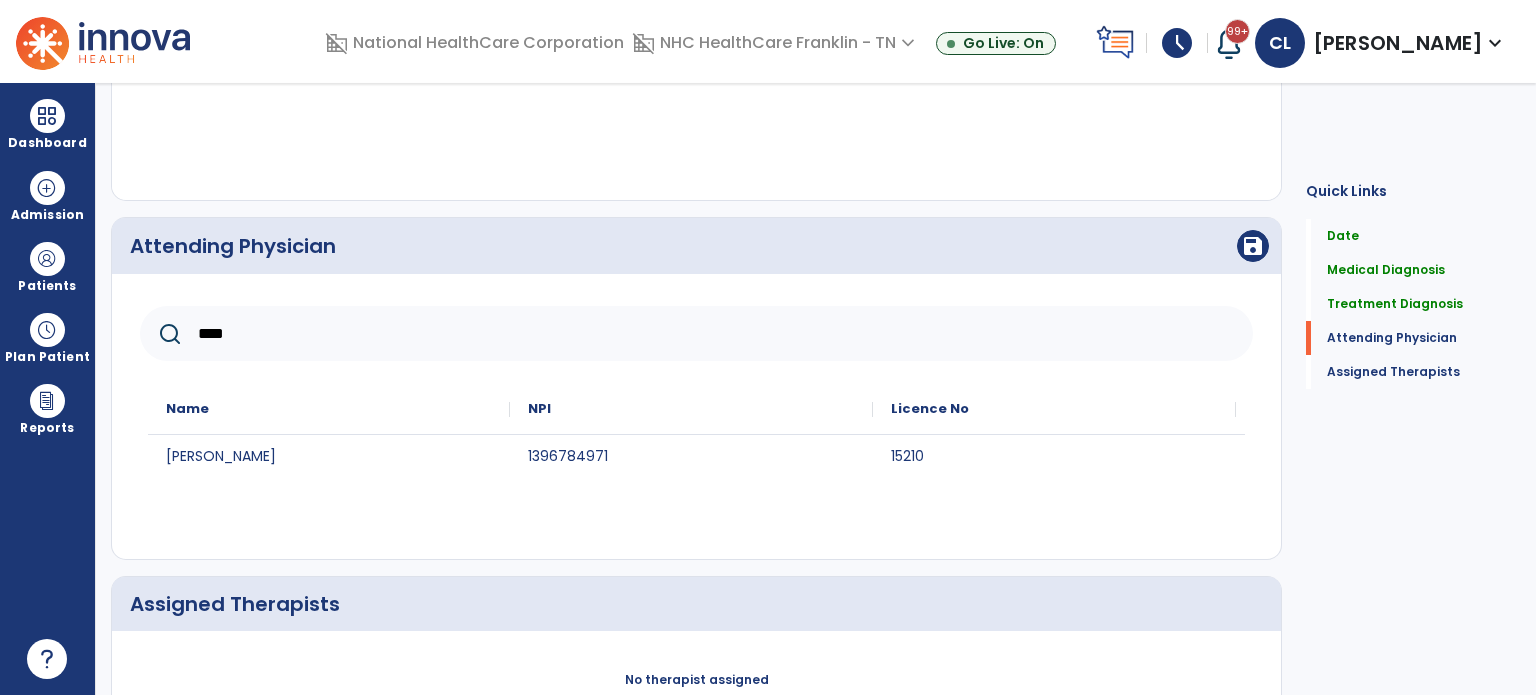 type on "****" 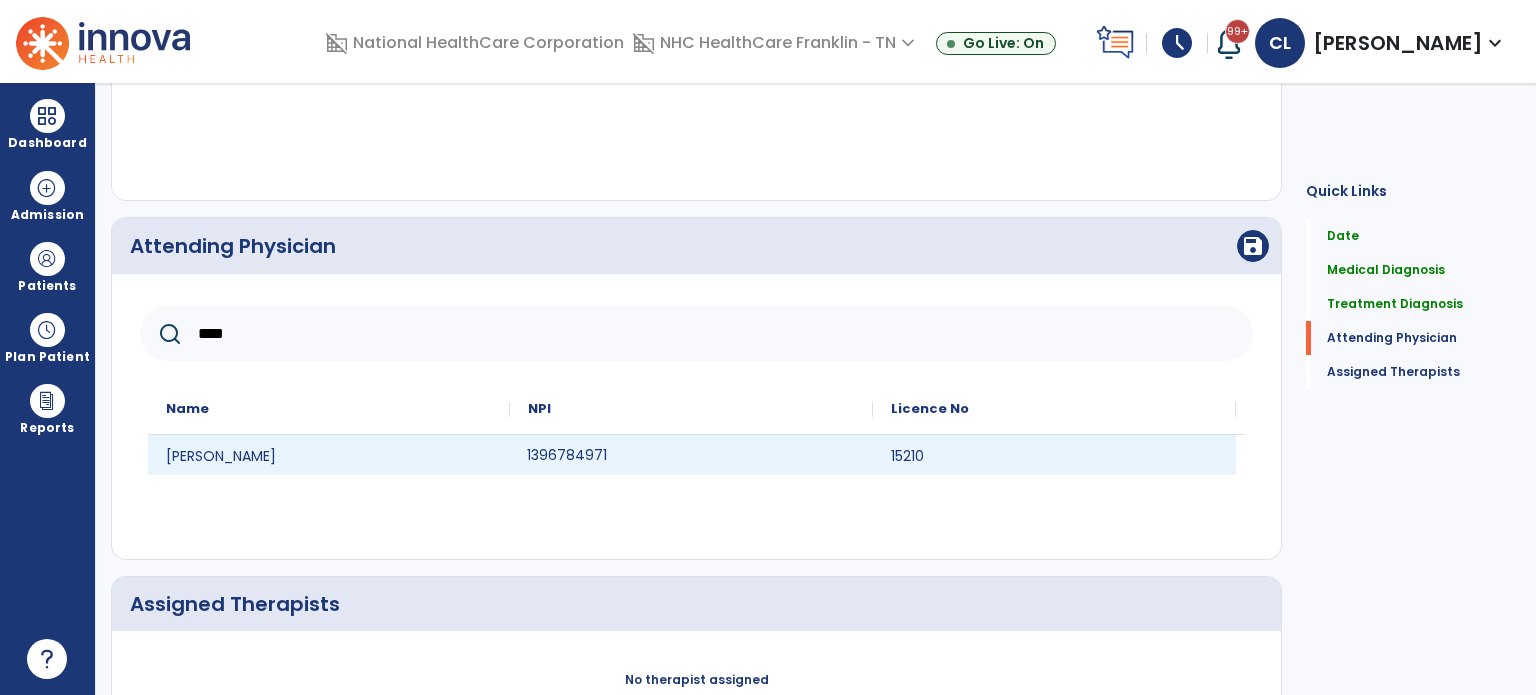 click on "1396784971" 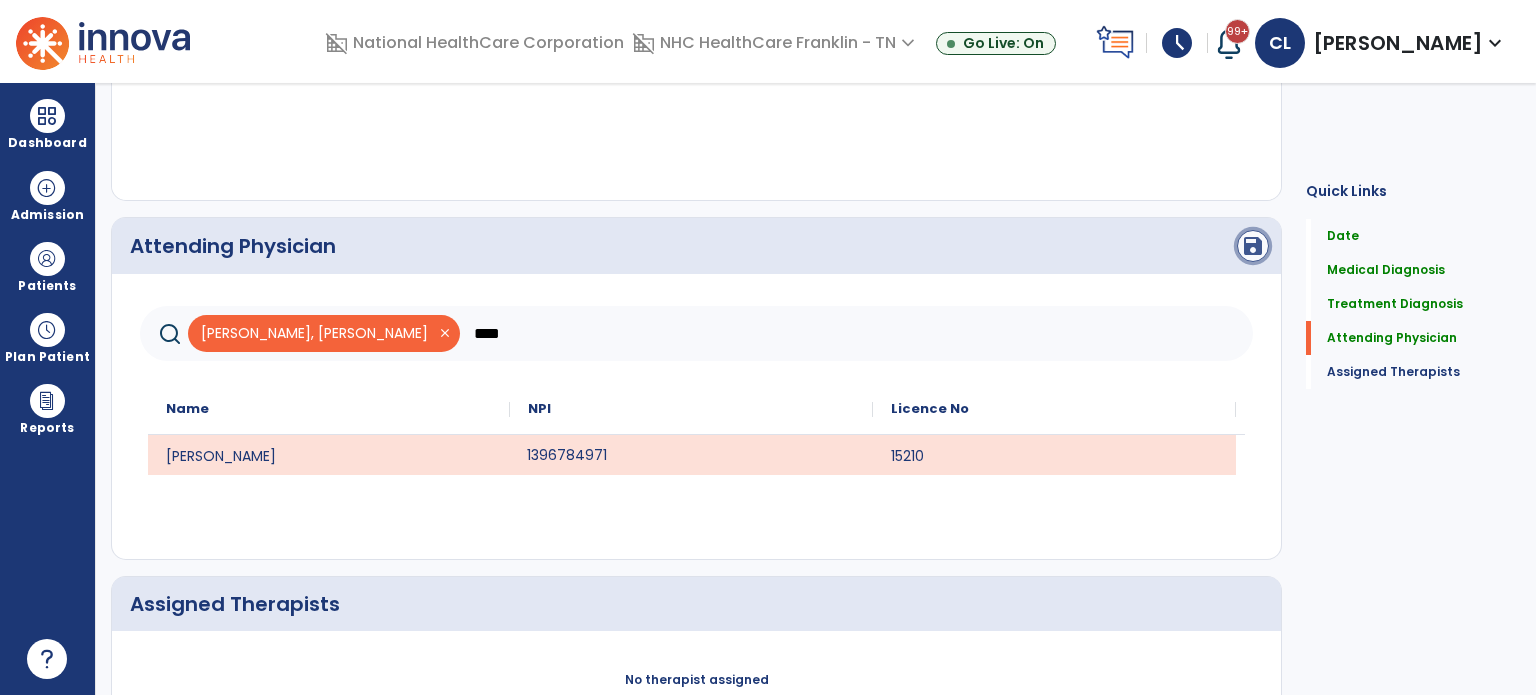 click on "save" 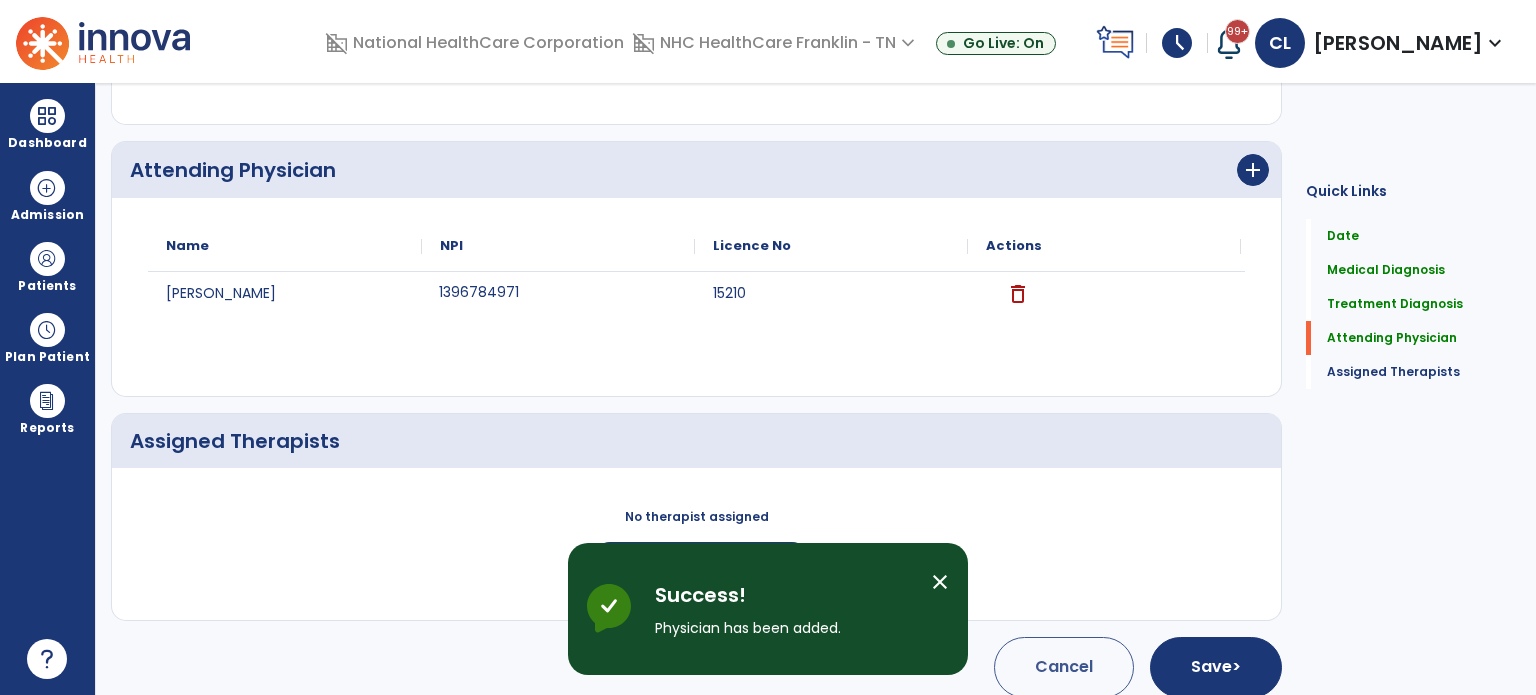scroll, scrollTop: 697, scrollLeft: 0, axis: vertical 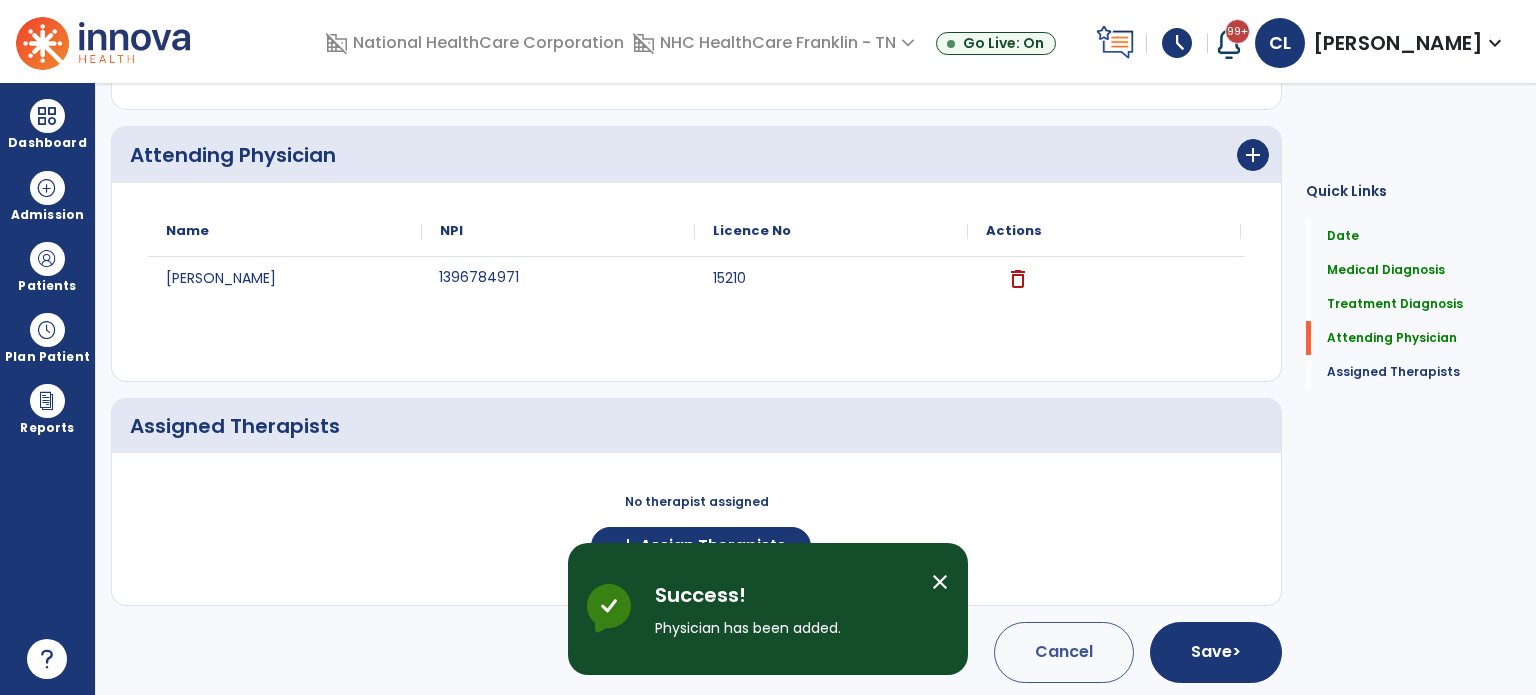 click on "close" at bounding box center [940, 582] 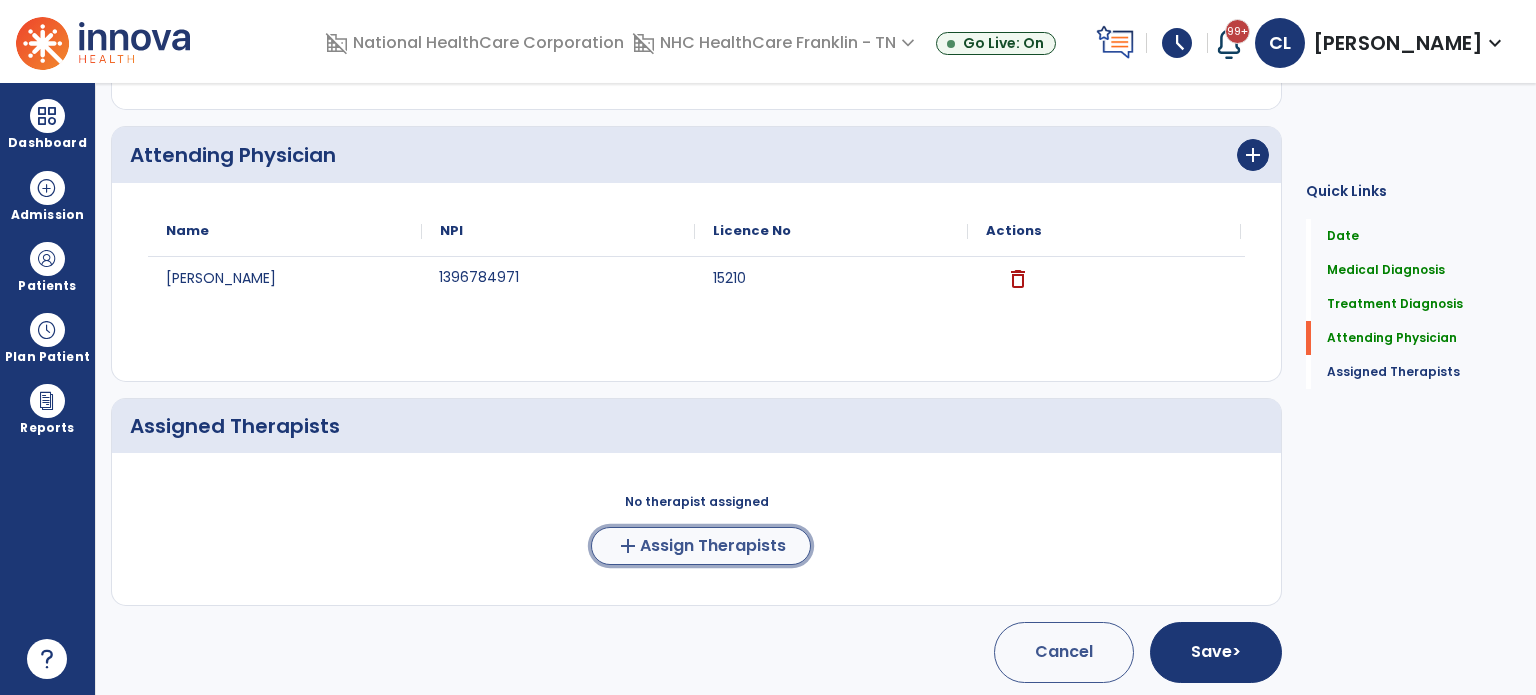 click on "Assign Therapists" 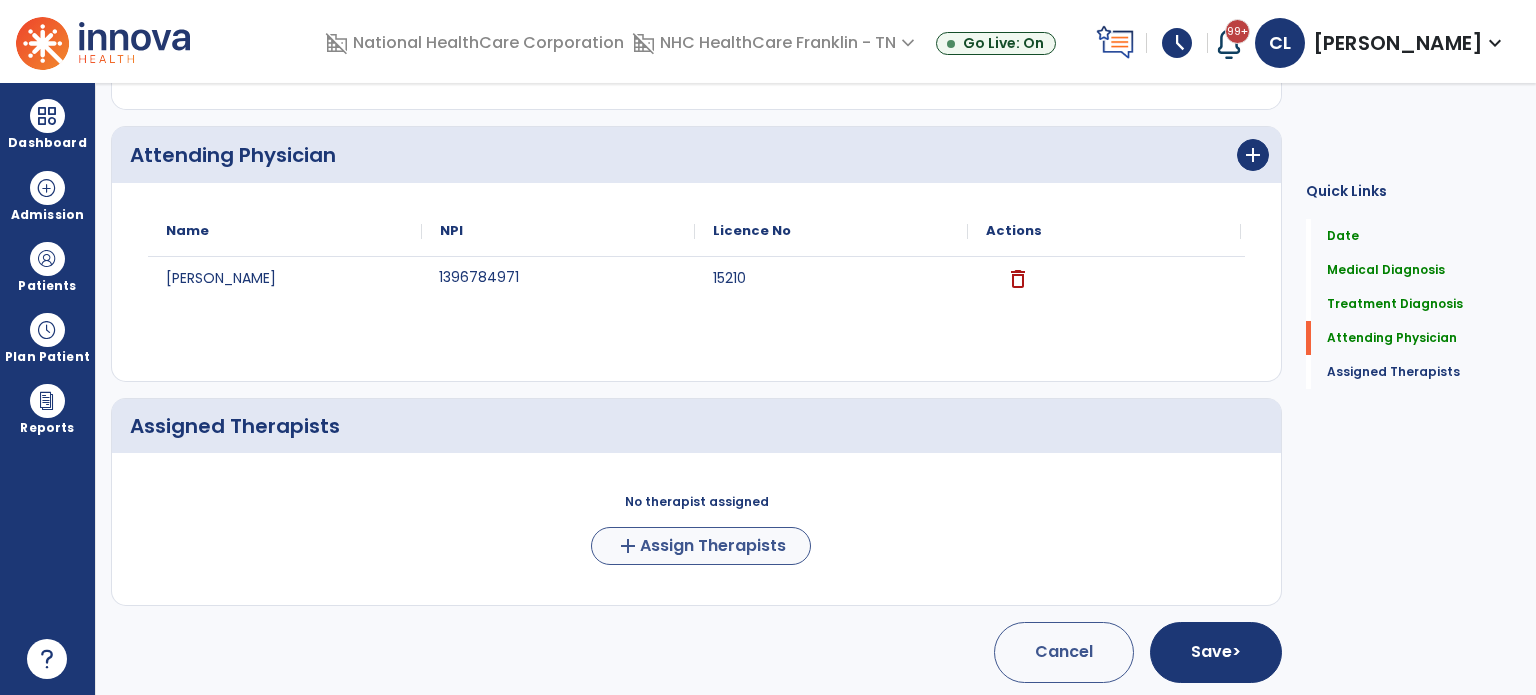 scroll, scrollTop: 694, scrollLeft: 0, axis: vertical 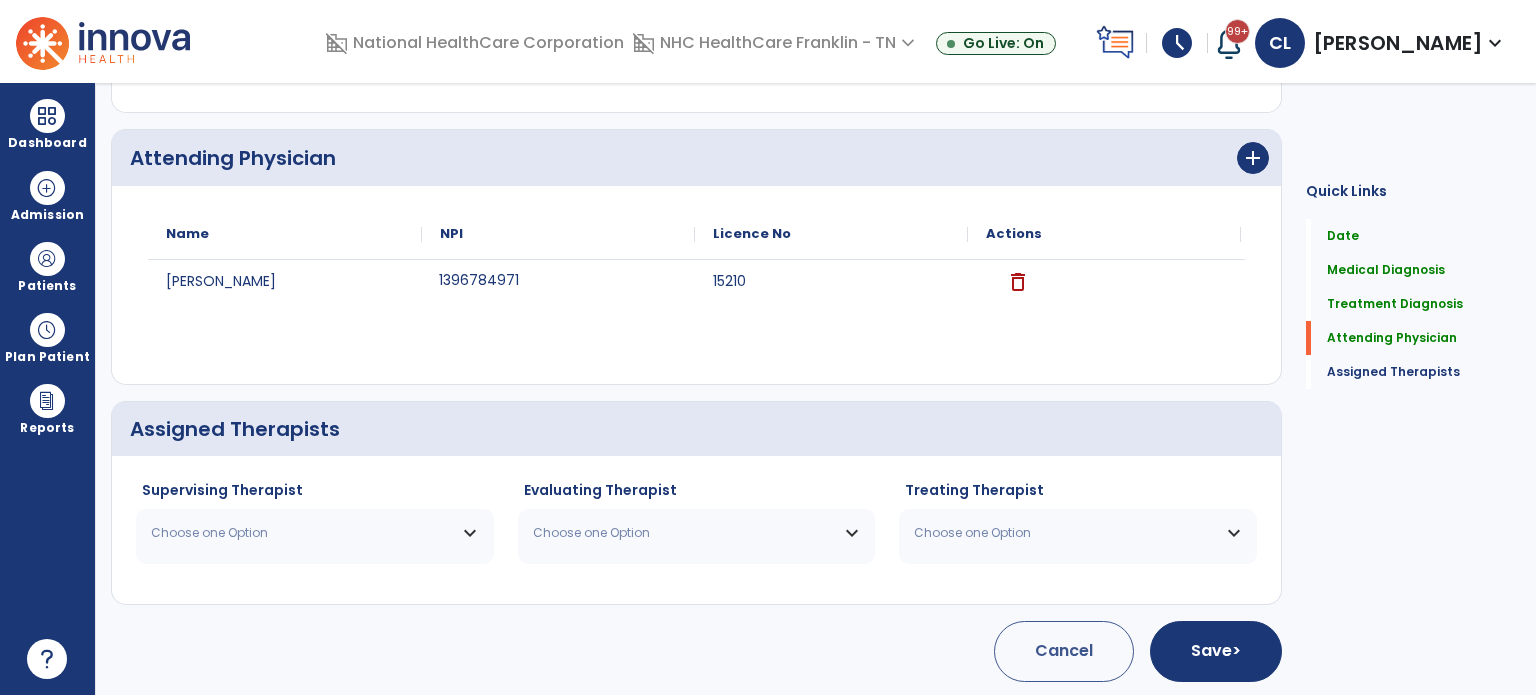 click on "Choose one Option" at bounding box center (302, 533) 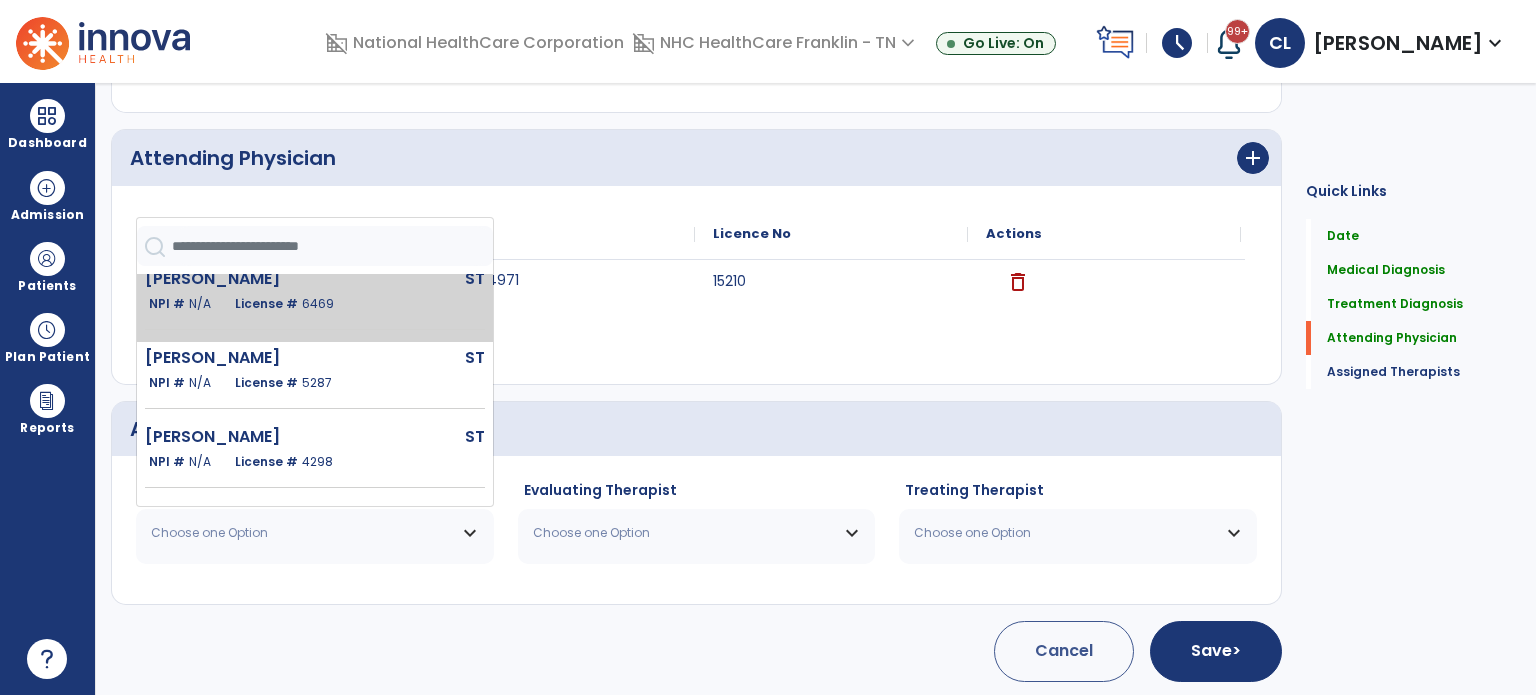 scroll, scrollTop: 92, scrollLeft: 0, axis: vertical 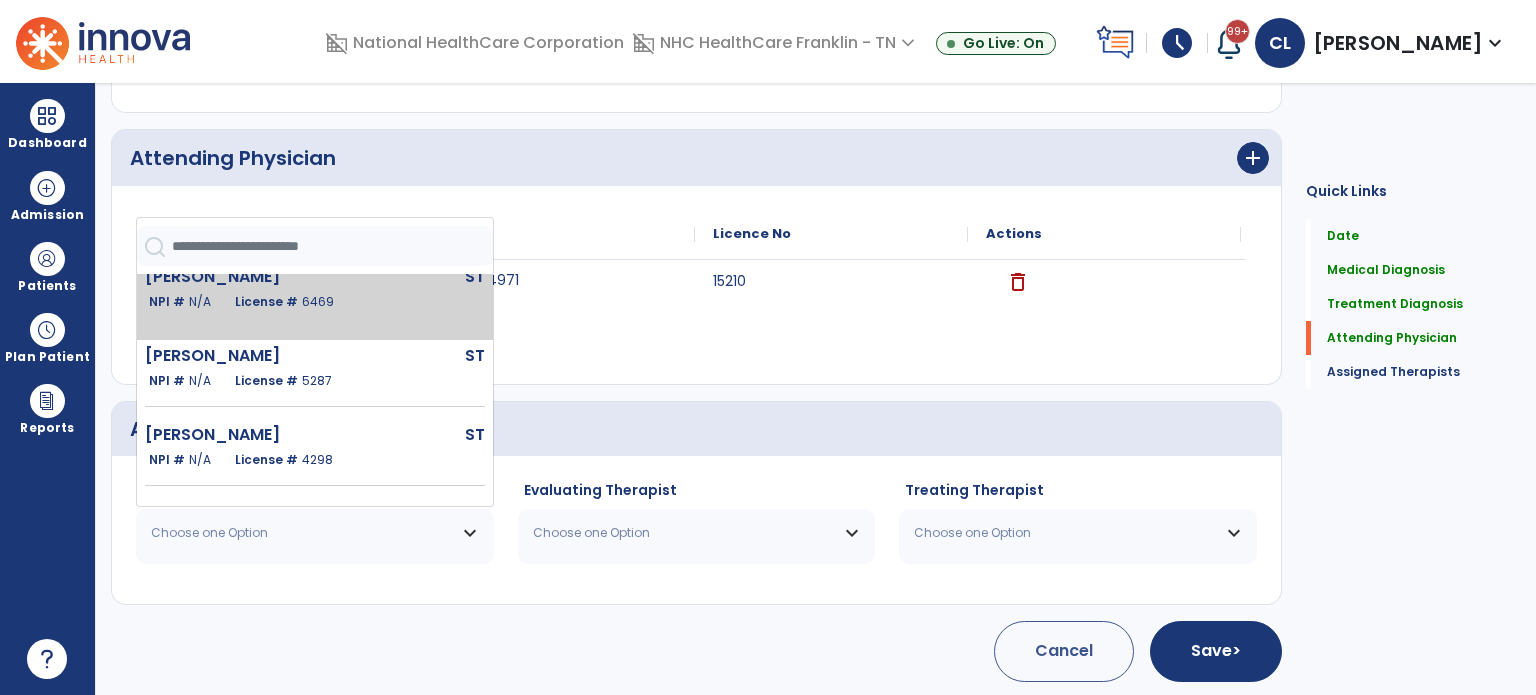 click on "ST" 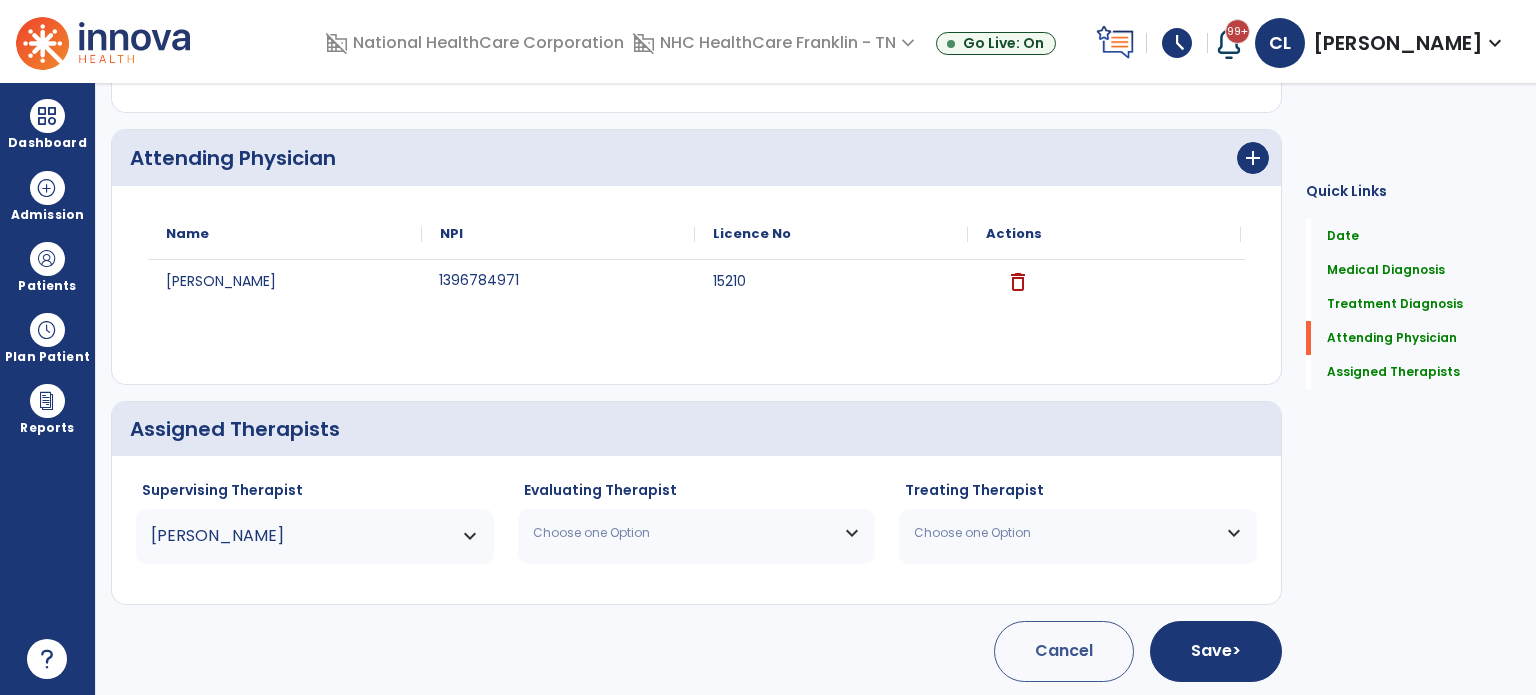 click on "Choose one Option" at bounding box center [684, 533] 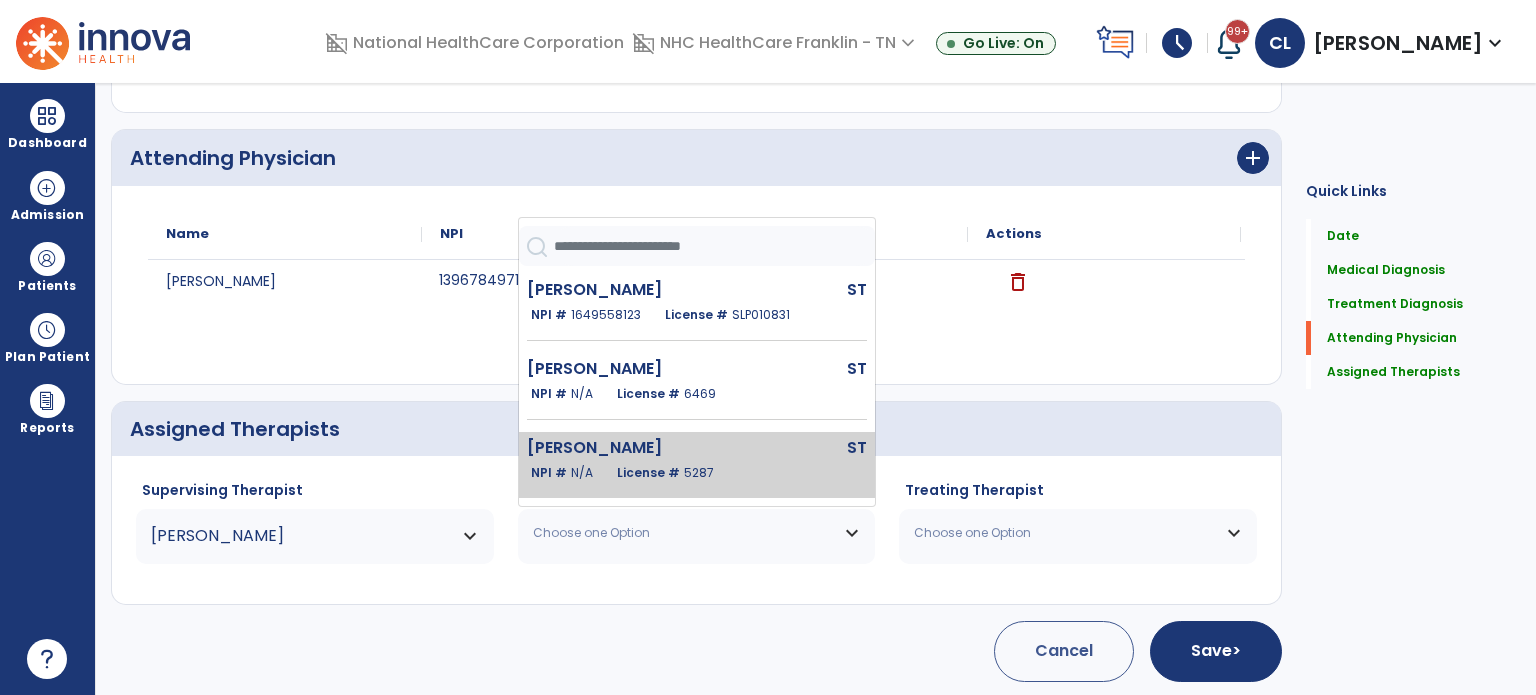 scroll, scrollTop: 124, scrollLeft: 0, axis: vertical 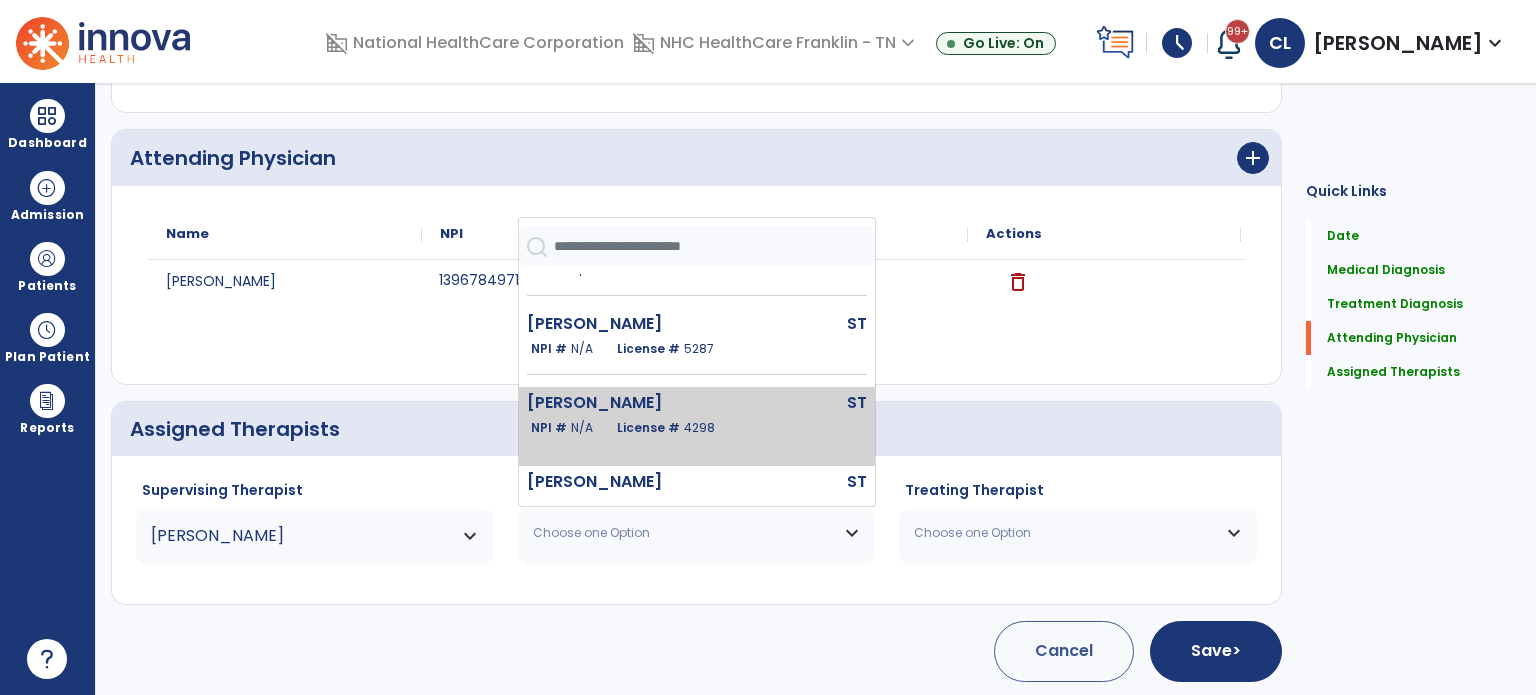 click on "NPI #  N/A   License #  4298" 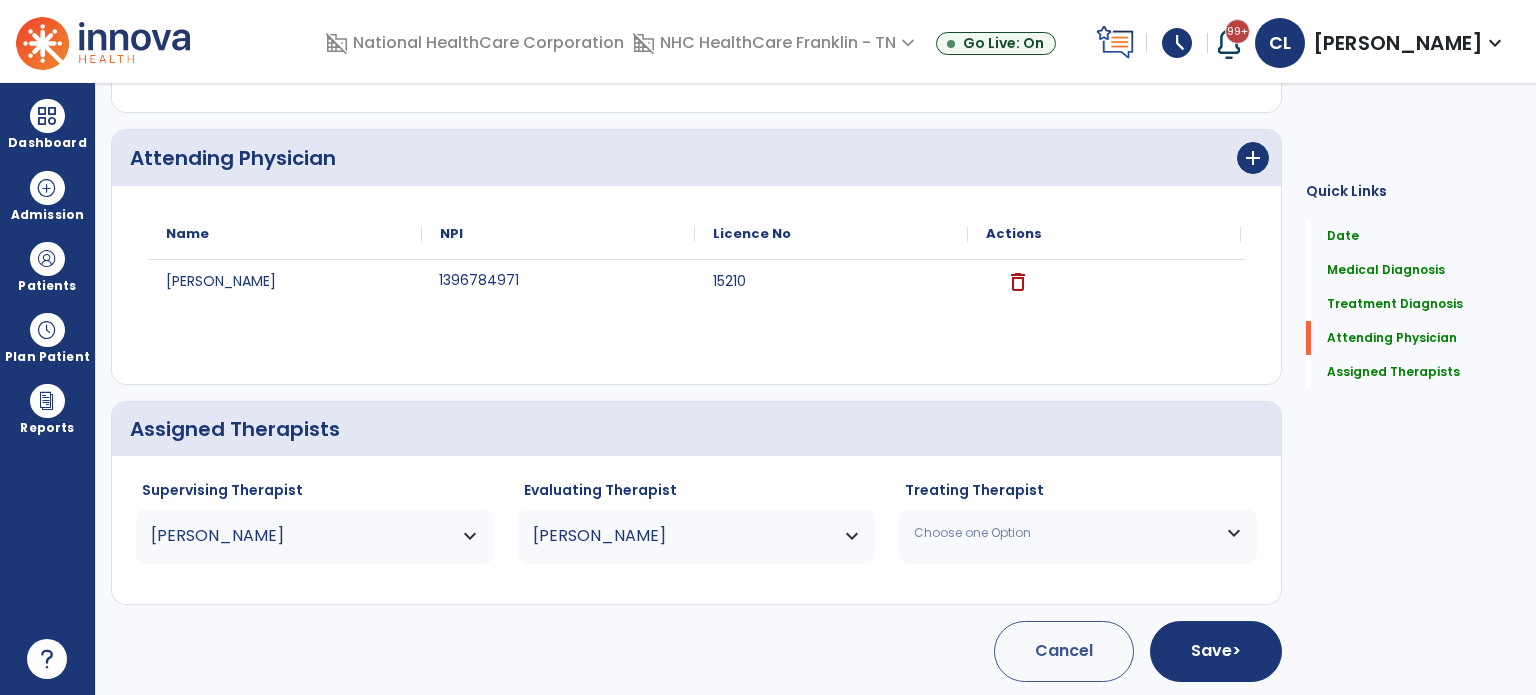 click on "Choose one Option" at bounding box center [1078, 533] 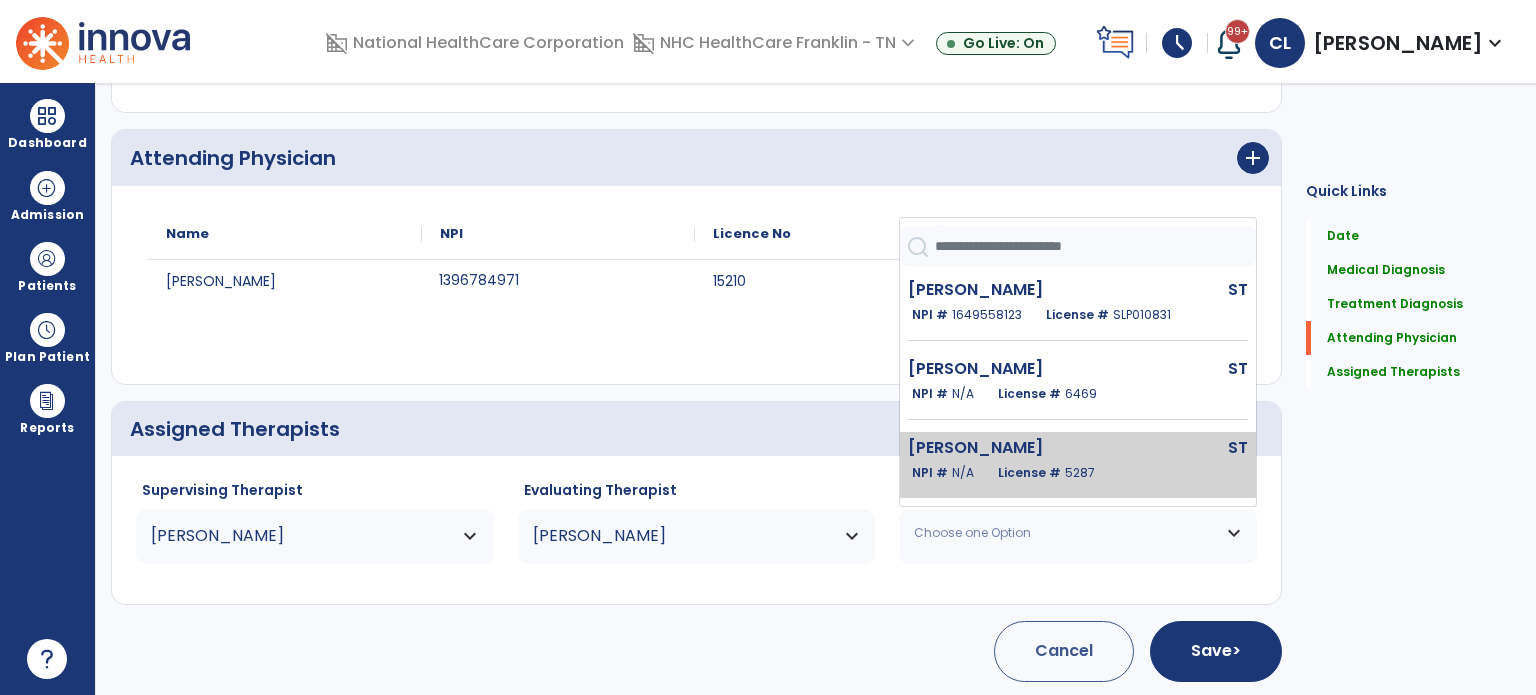 scroll, scrollTop: 170, scrollLeft: 0, axis: vertical 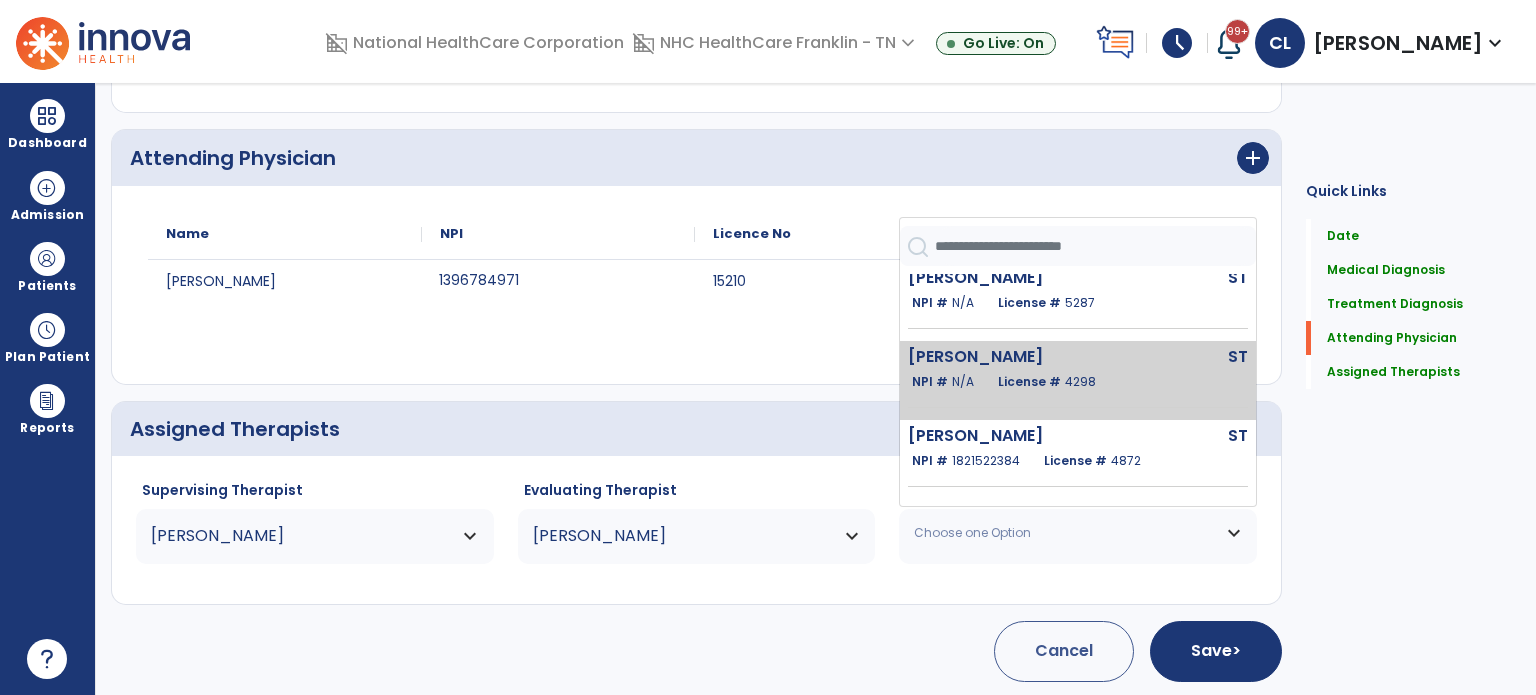 click on "[PERSON_NAME]  ST   NPI #  N/A   License #  4298" 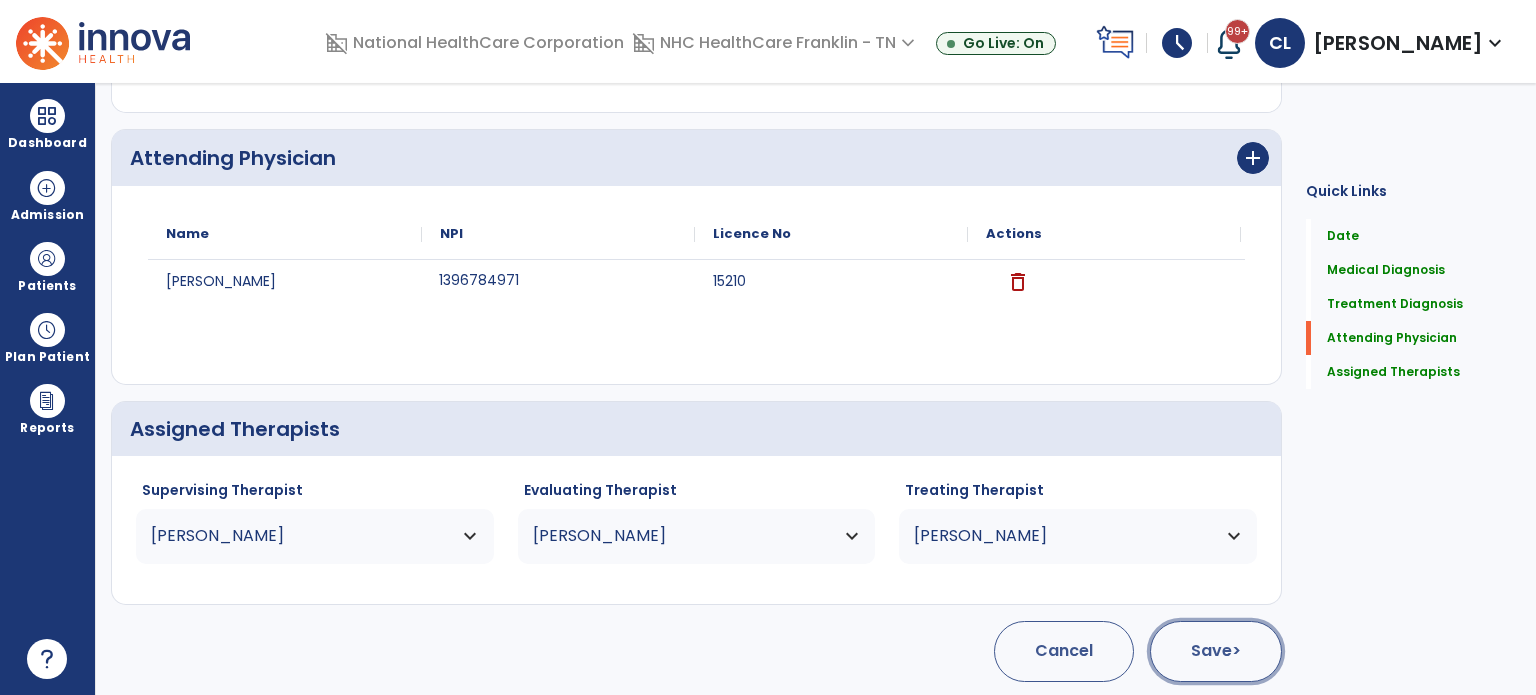 click on "Save  >" 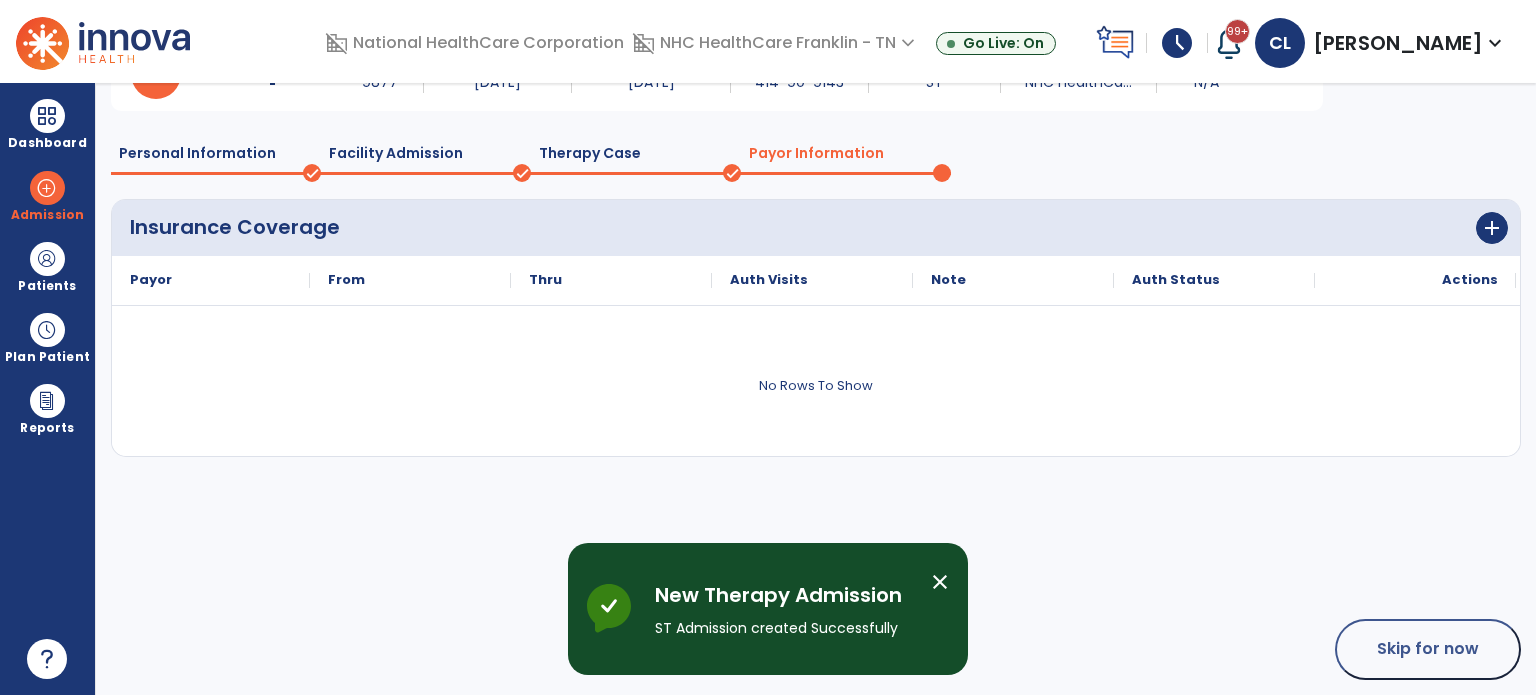 scroll, scrollTop: 119, scrollLeft: 0, axis: vertical 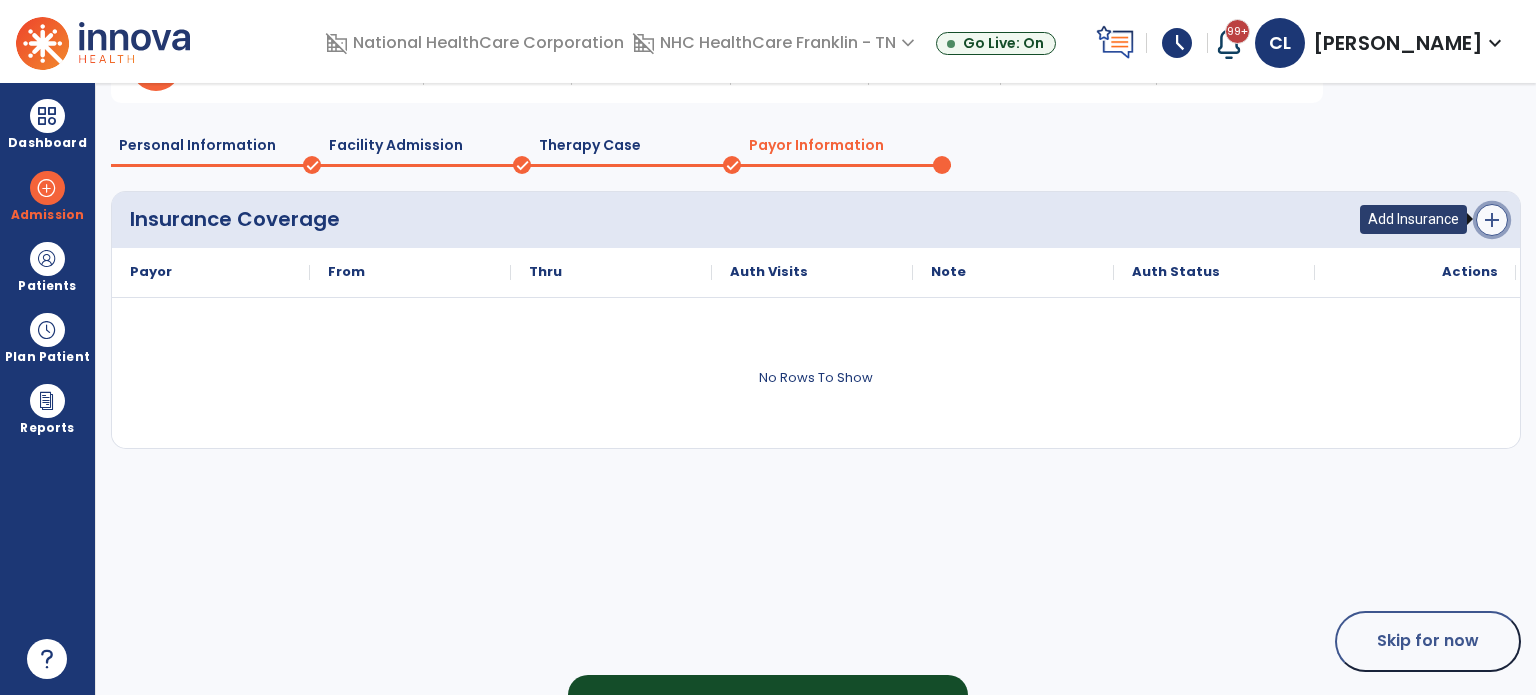 click on "add" 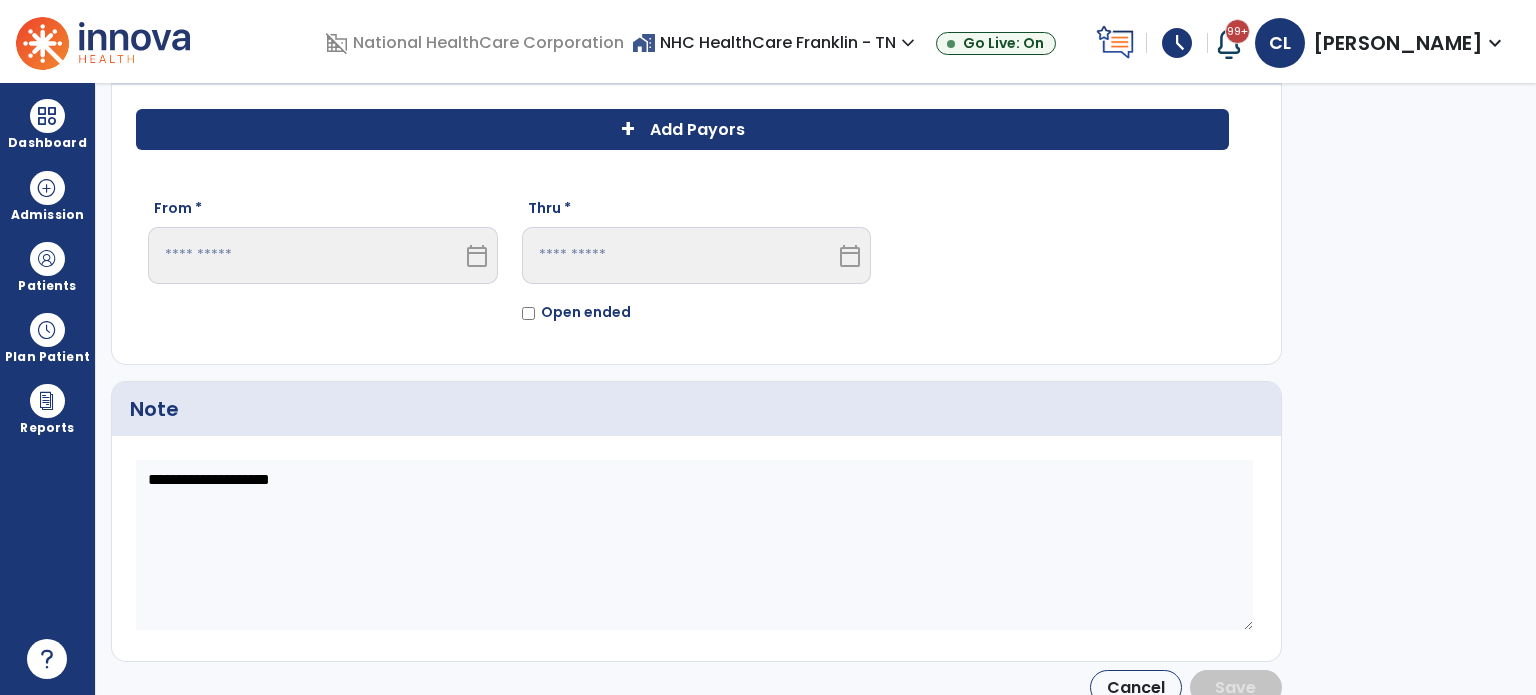 click on "calendar_today" at bounding box center (477, 256) 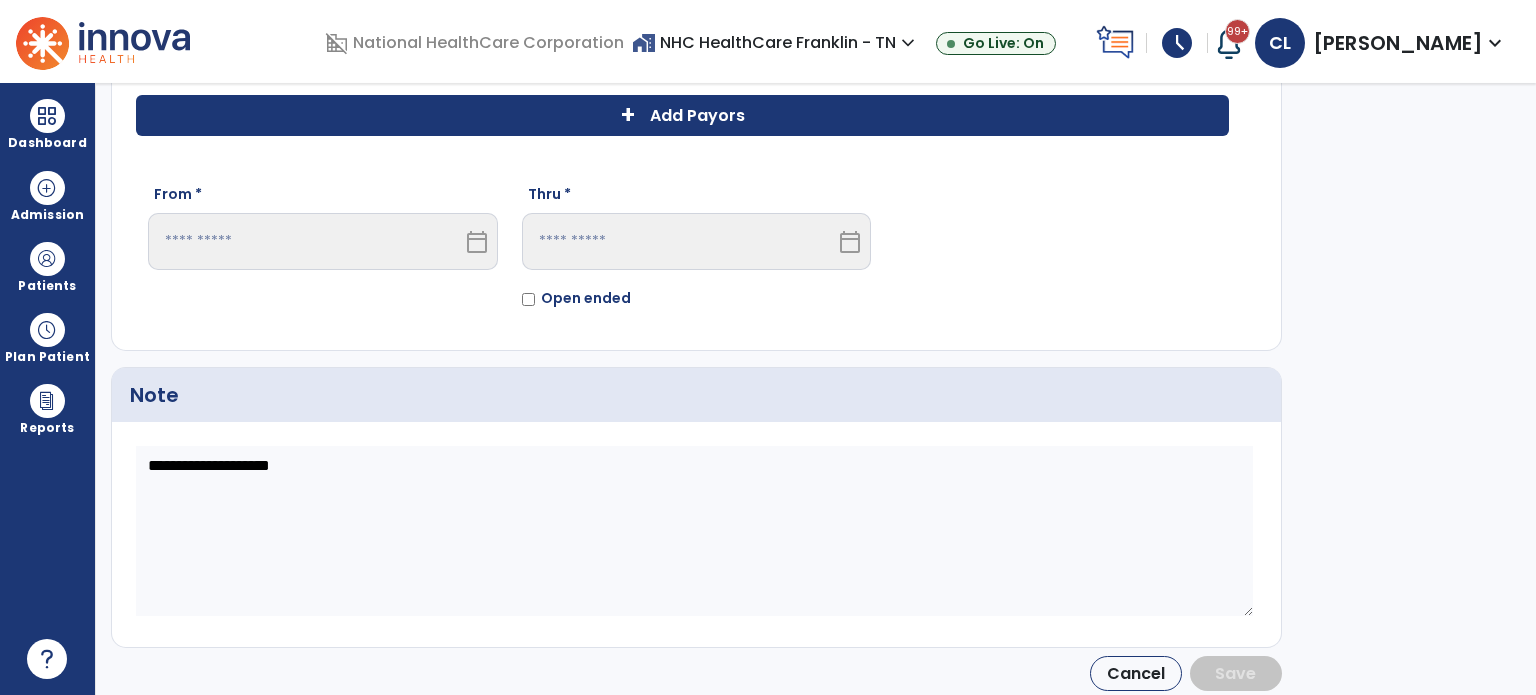 scroll, scrollTop: 0, scrollLeft: 0, axis: both 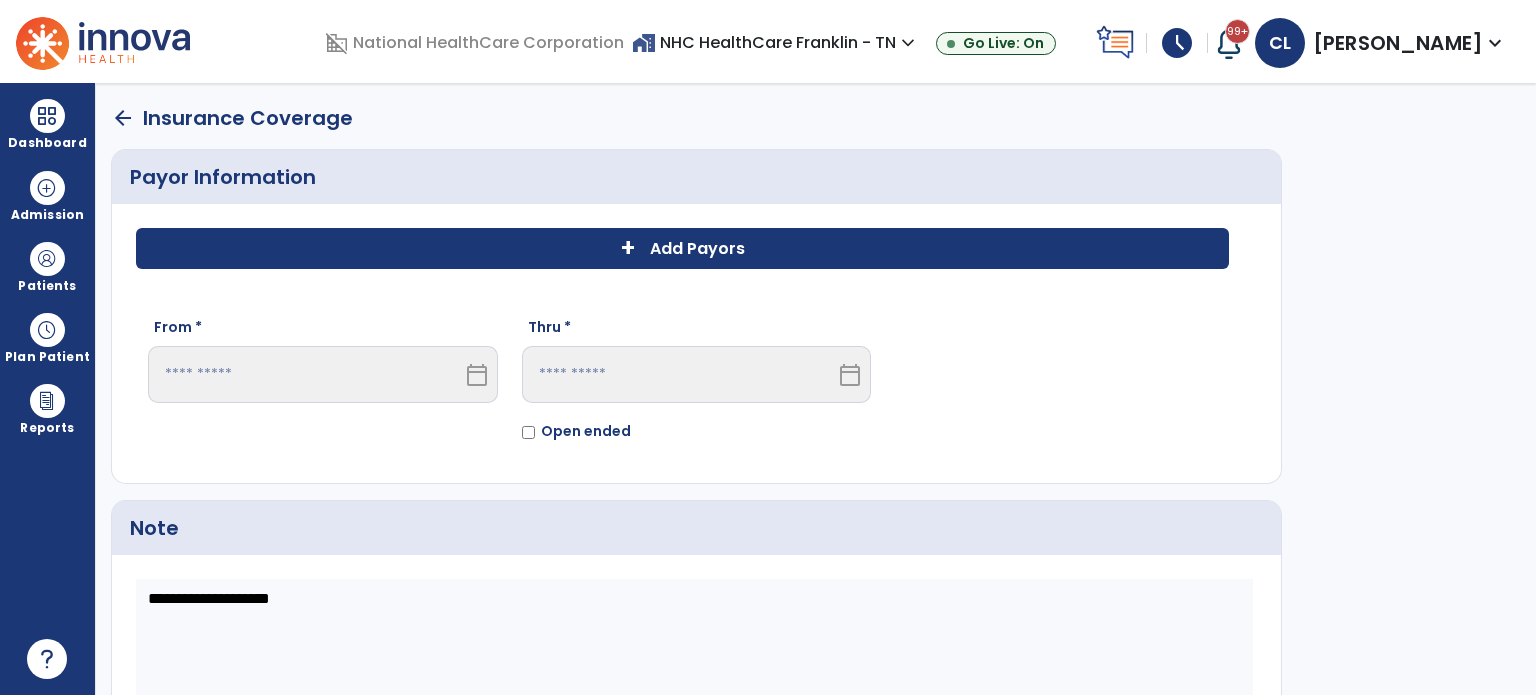 click on "arrow_back" 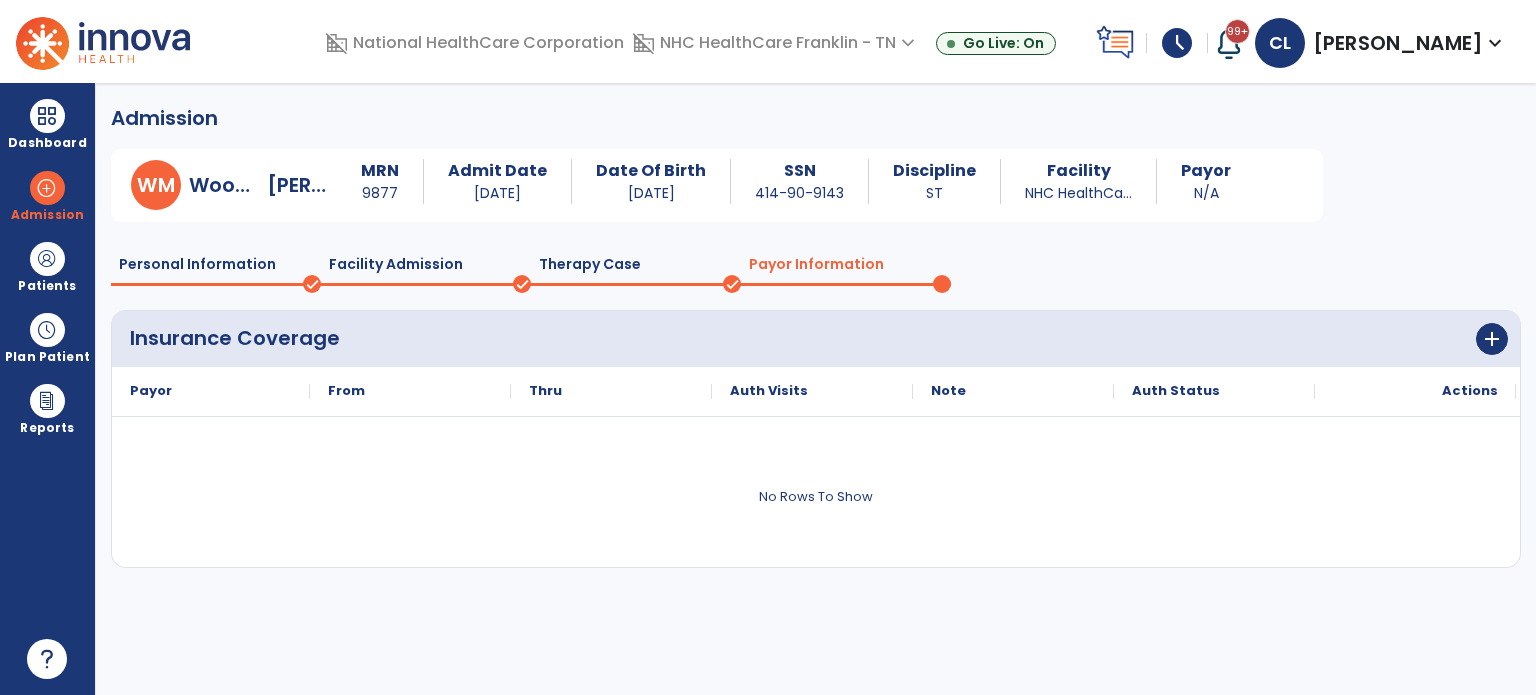 scroll, scrollTop: 119, scrollLeft: 0, axis: vertical 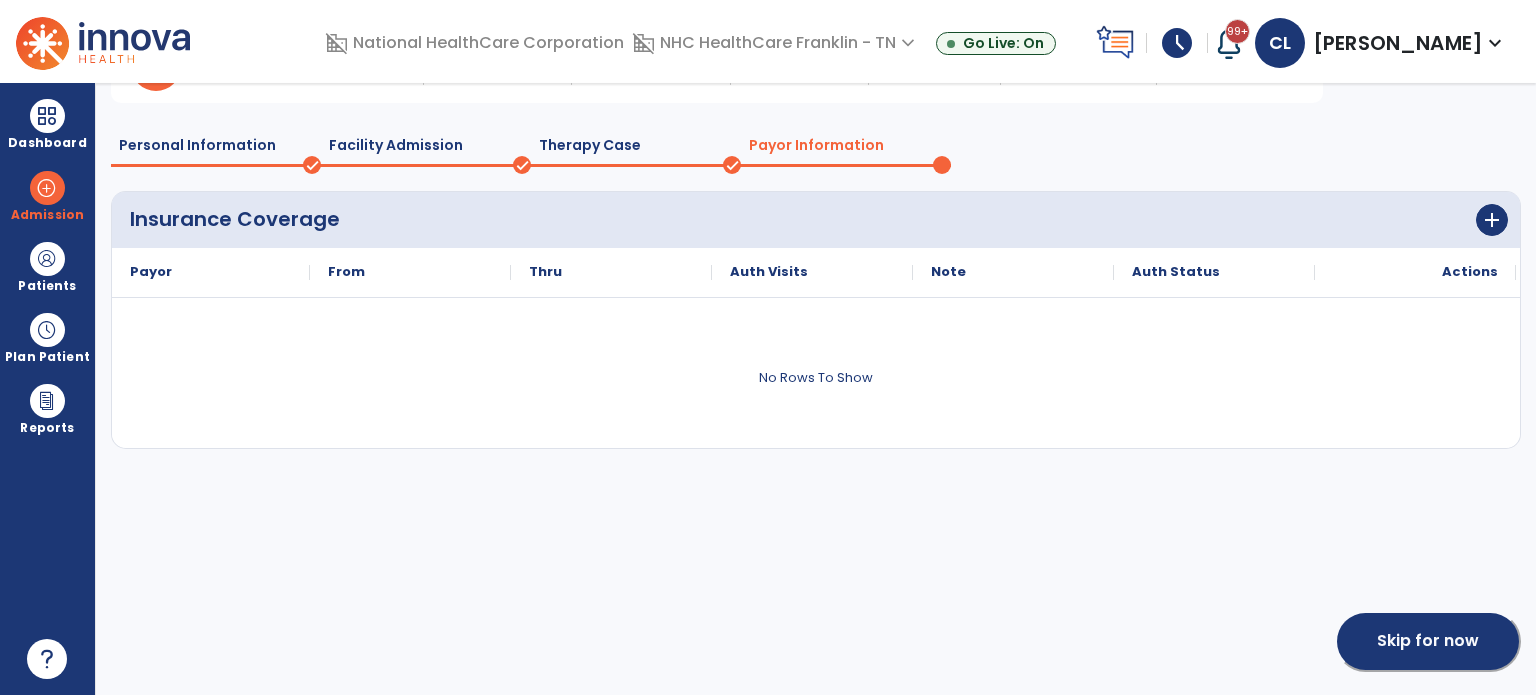 click on "Skip for now" 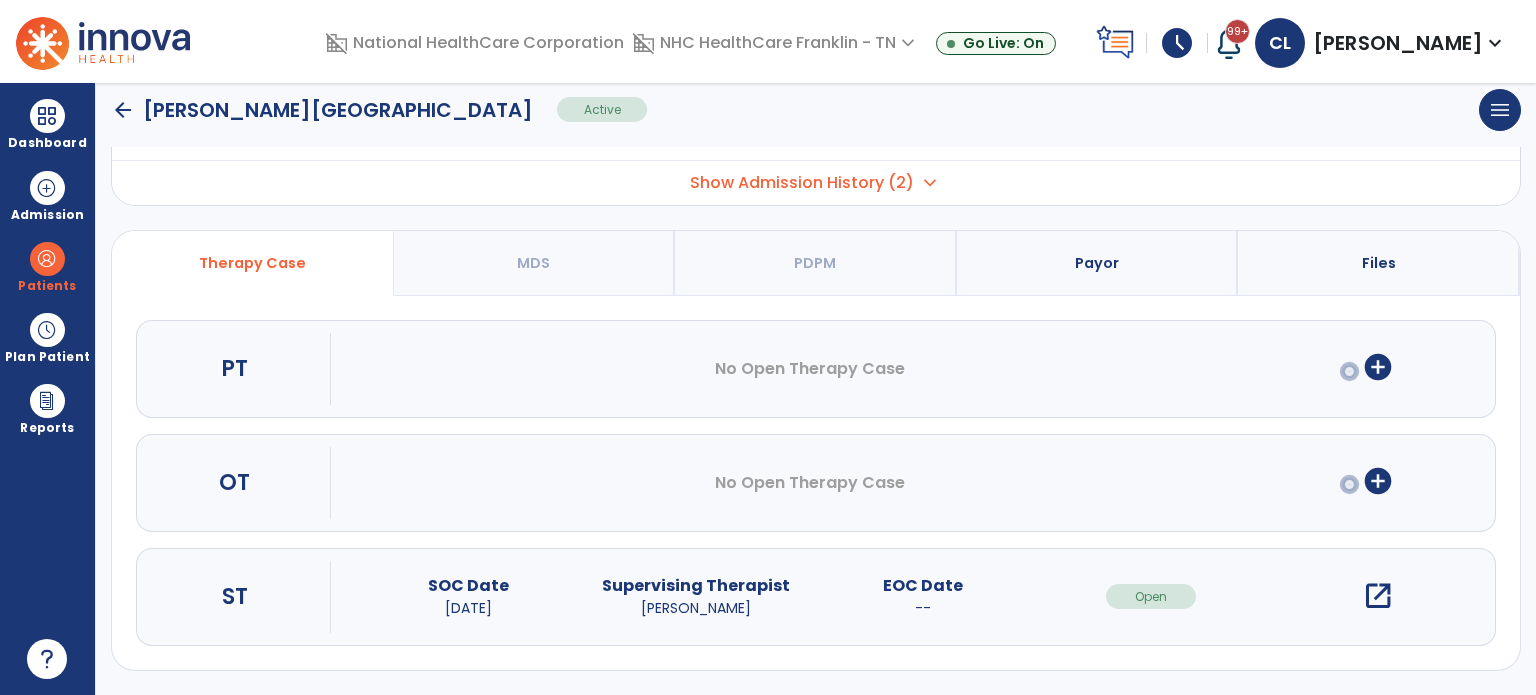 scroll, scrollTop: 107, scrollLeft: 0, axis: vertical 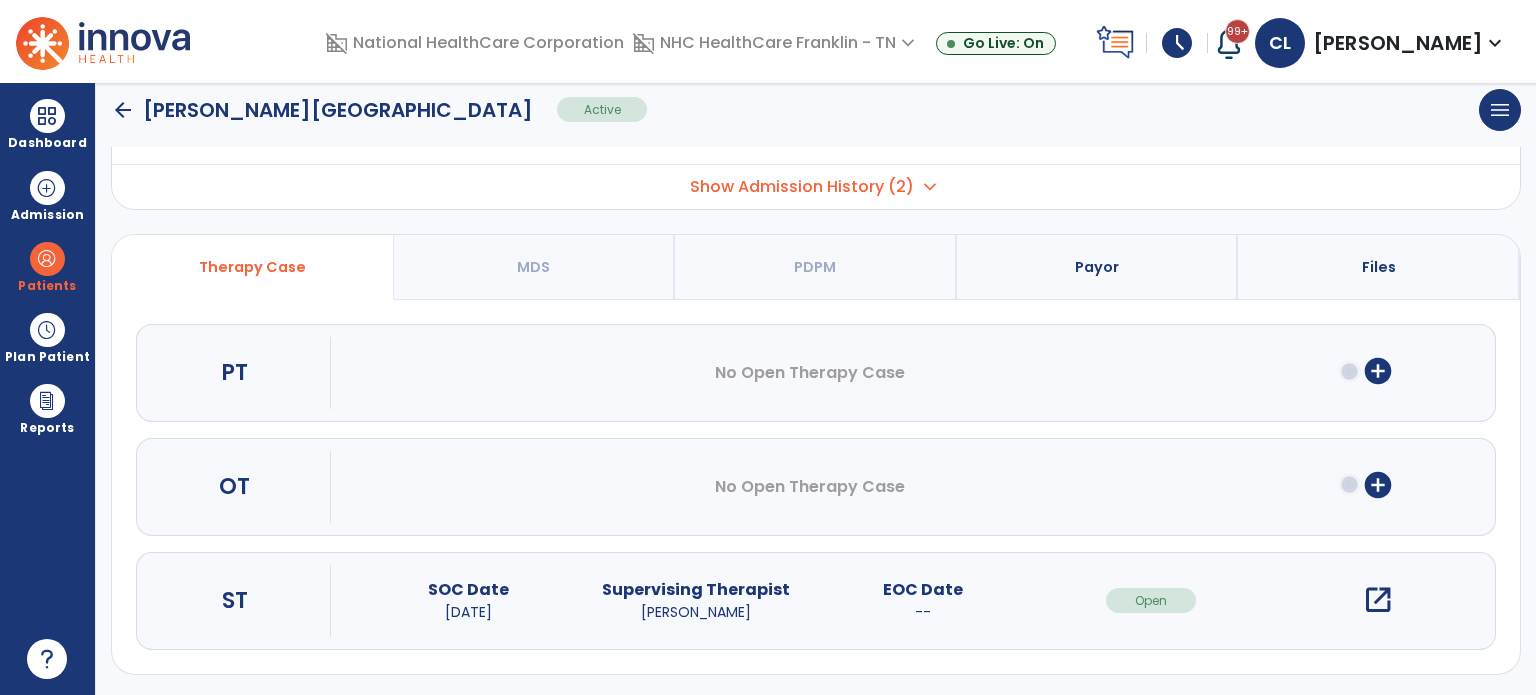 click on "open_in_new" at bounding box center [1378, 600] 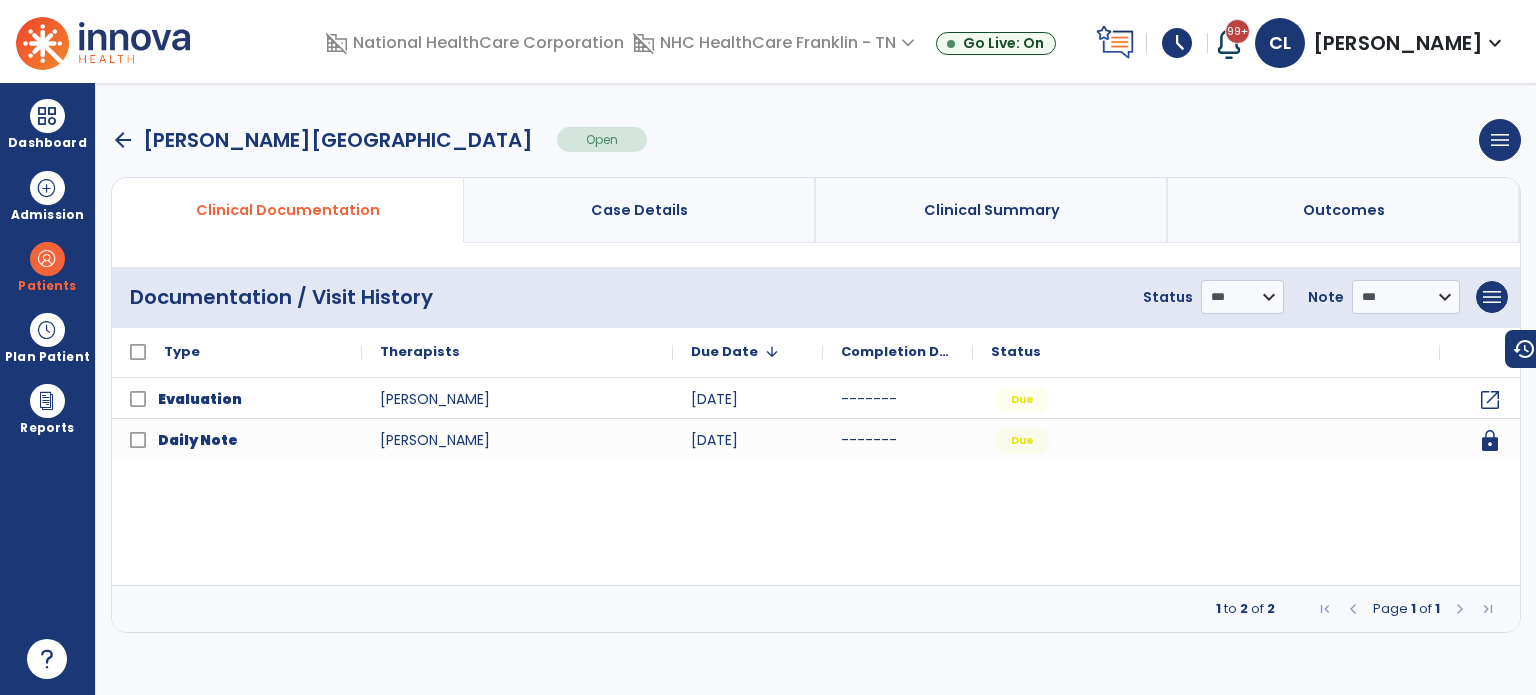 scroll, scrollTop: 0, scrollLeft: 0, axis: both 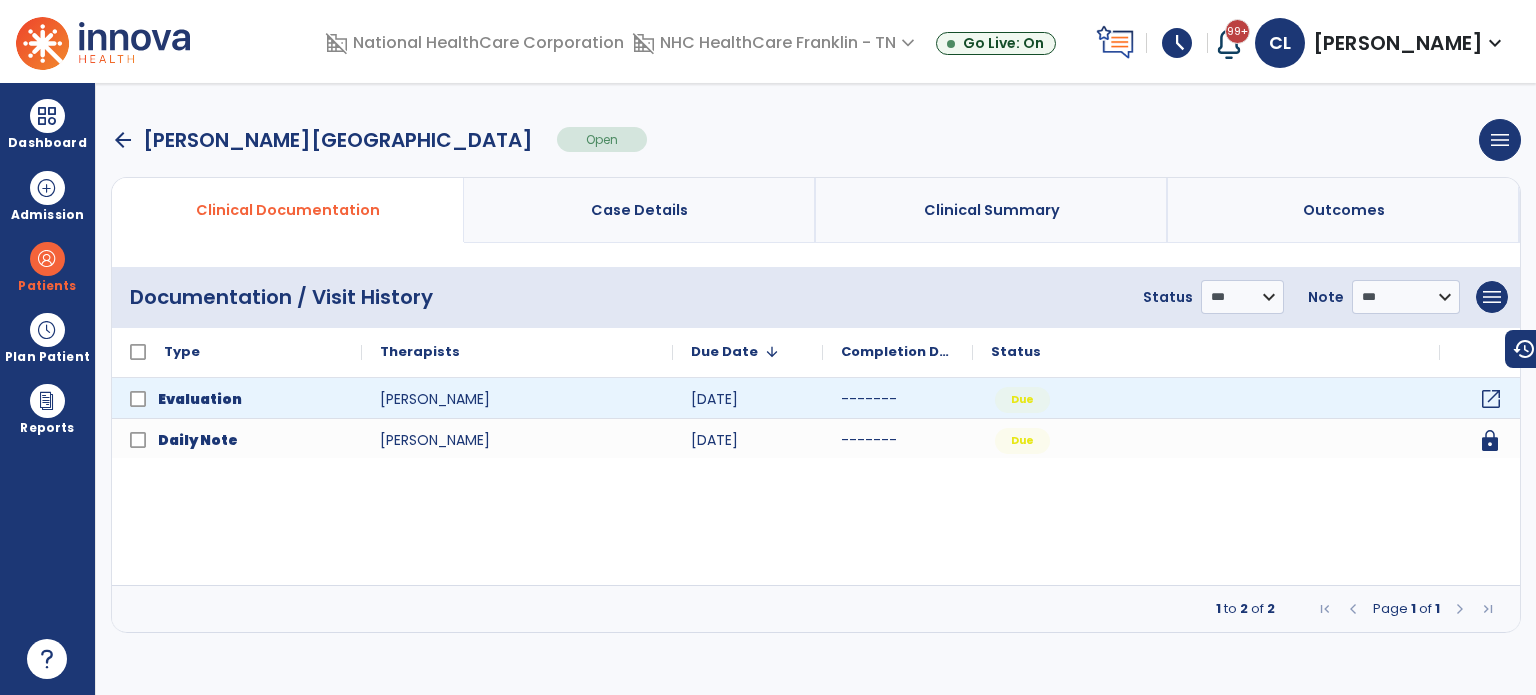 click on "open_in_new" 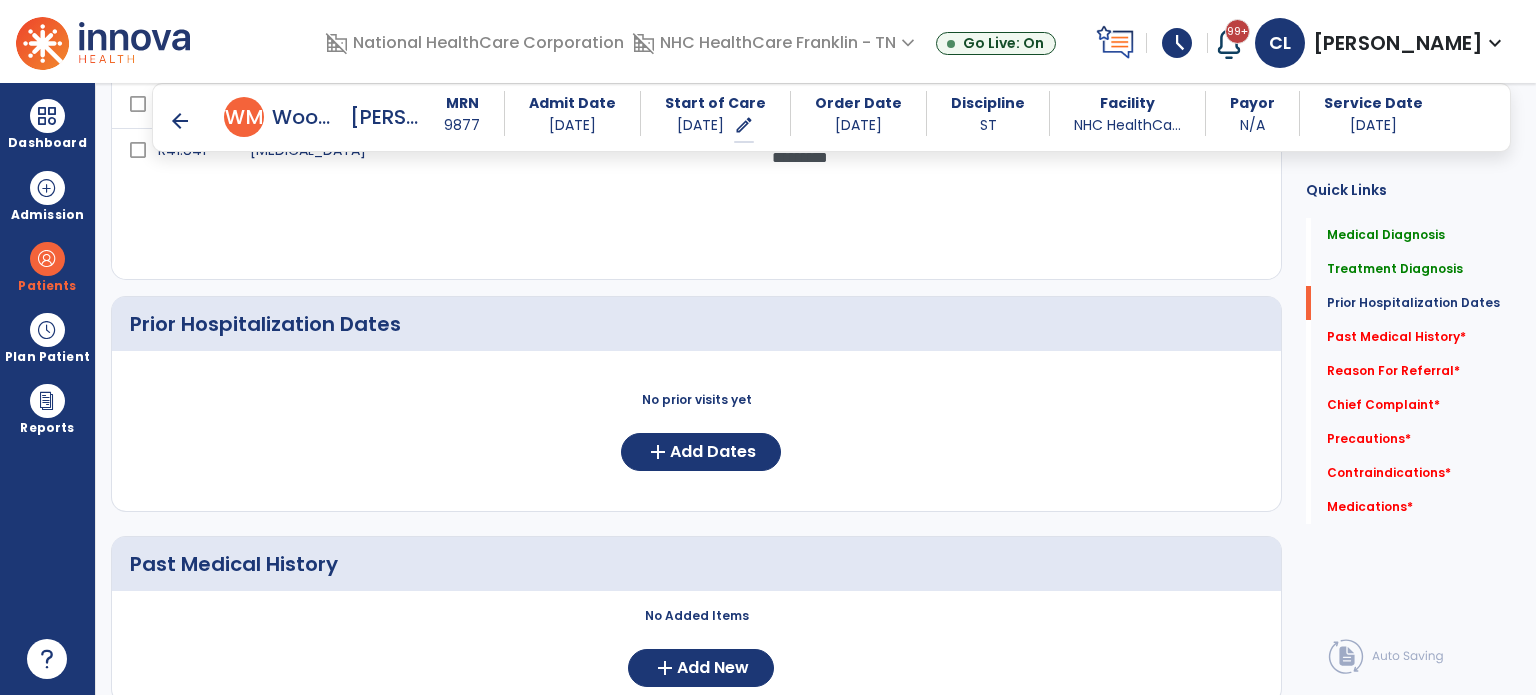scroll, scrollTop: 646, scrollLeft: 0, axis: vertical 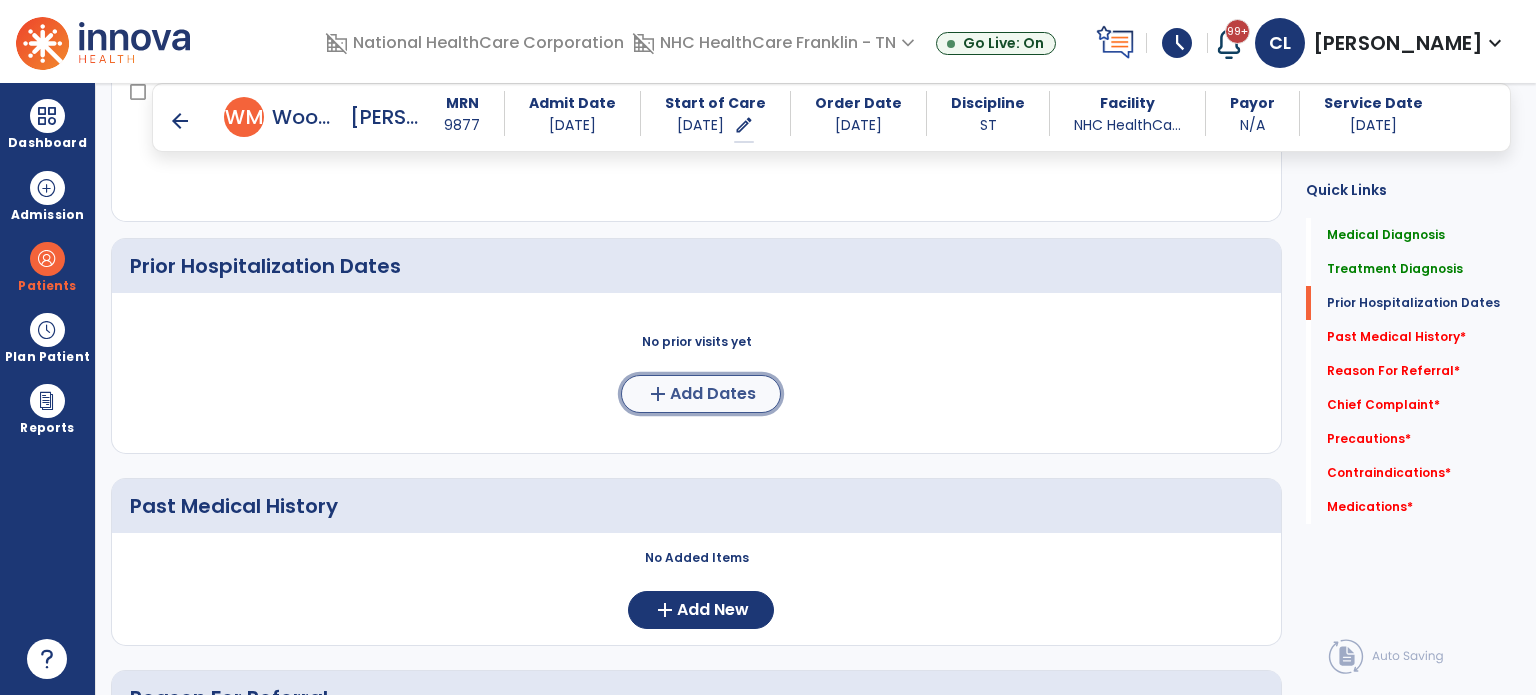 click on "Add Dates" 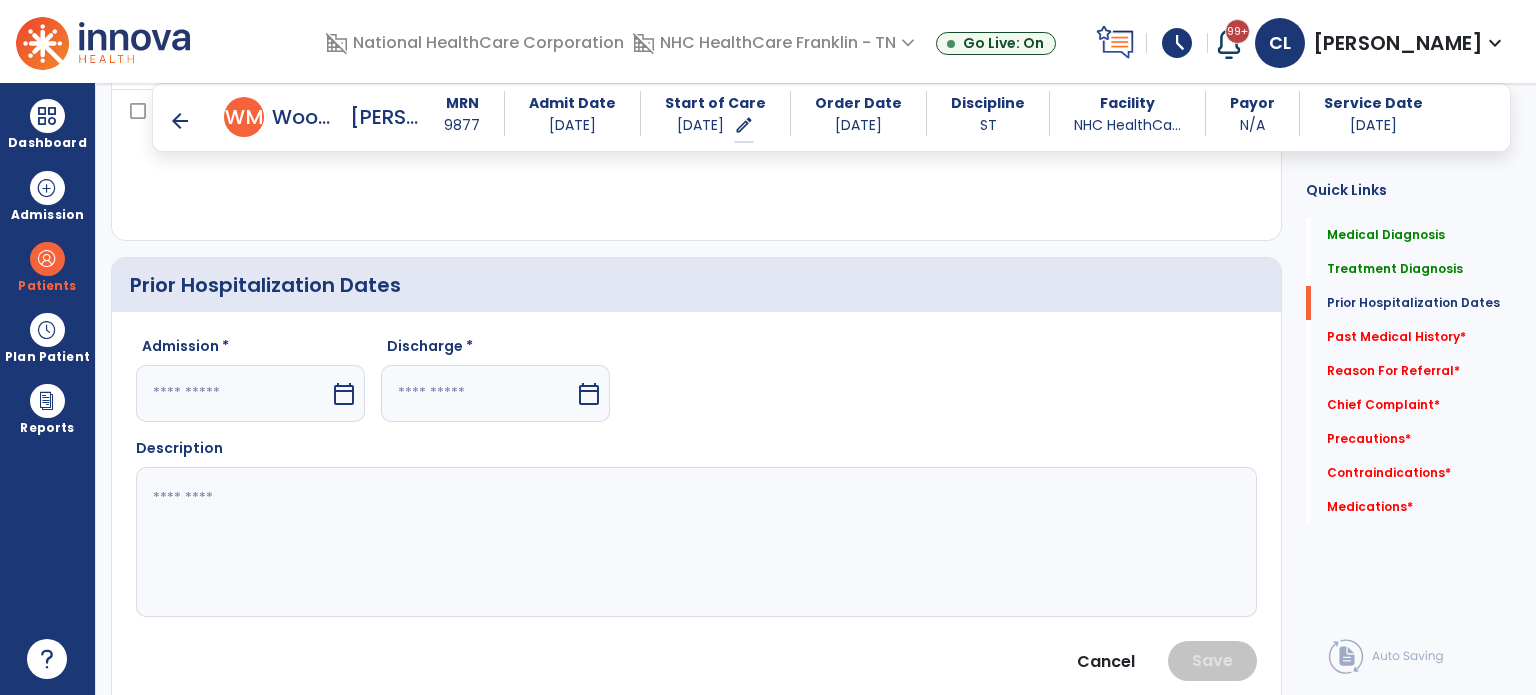 scroll, scrollTop: 612, scrollLeft: 0, axis: vertical 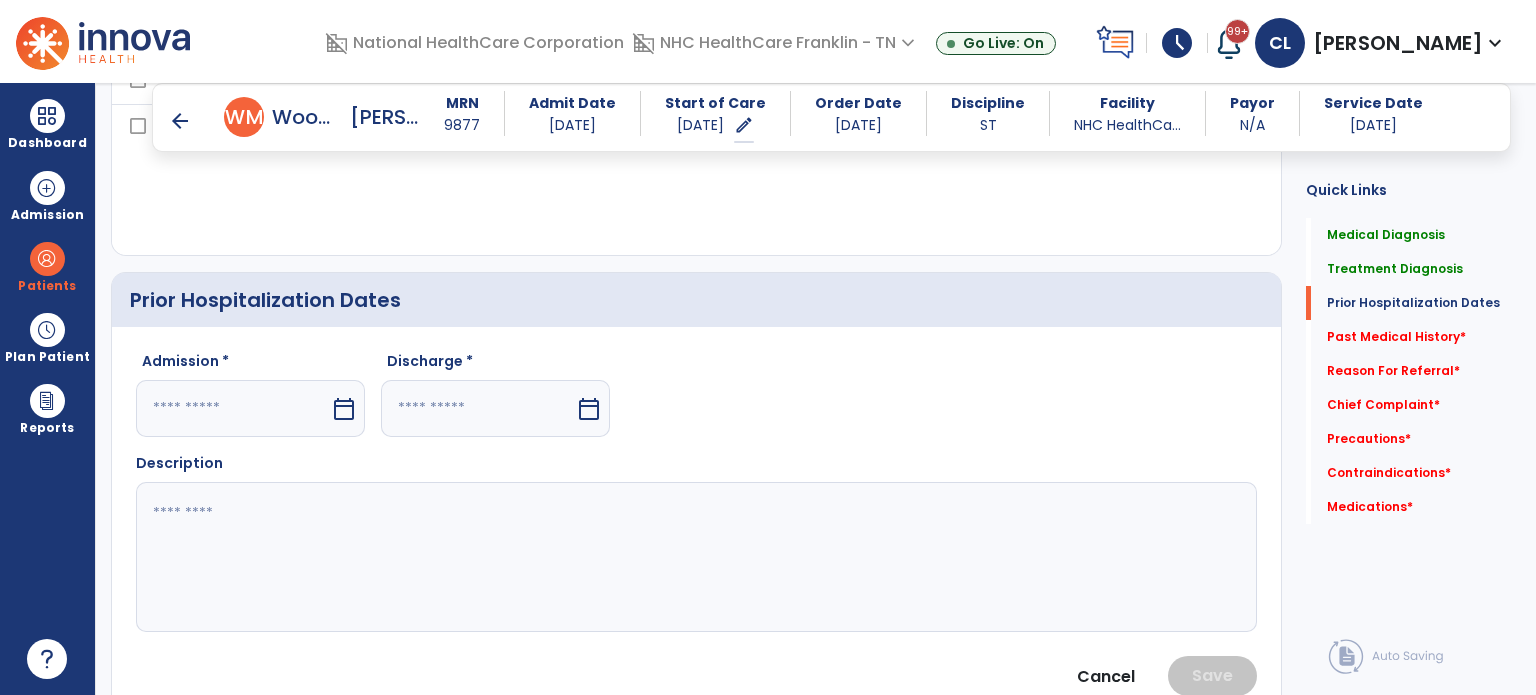 click on "calendar_today" at bounding box center [346, 408] 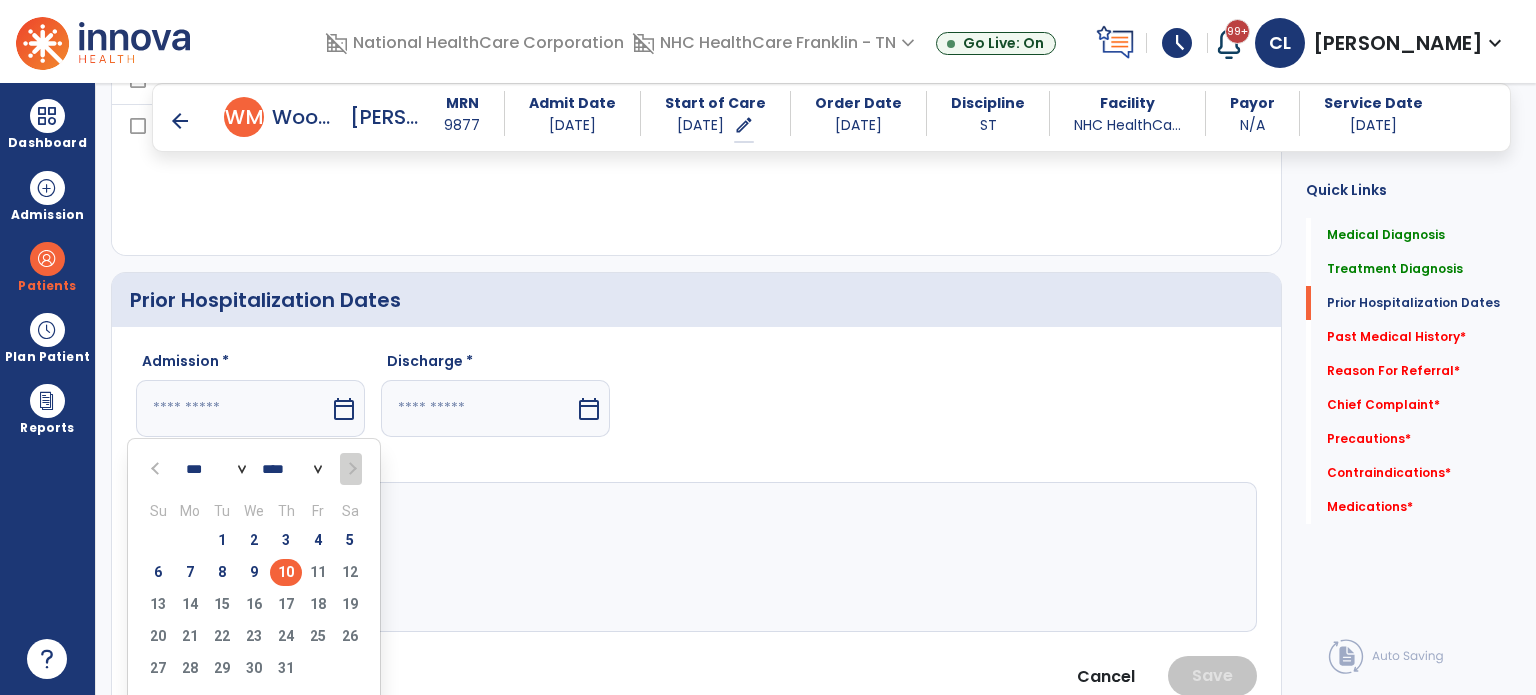 click at bounding box center (157, 469) 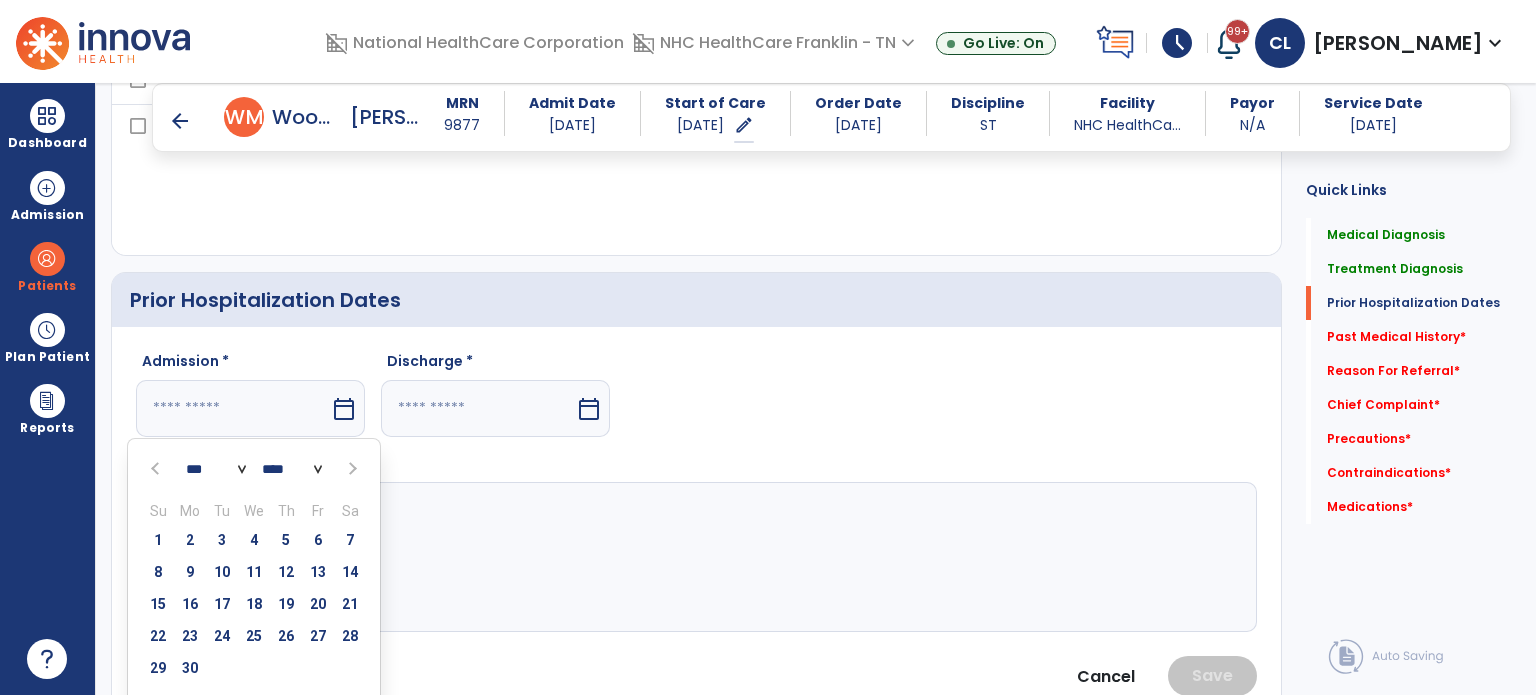 click at bounding box center [157, 469] 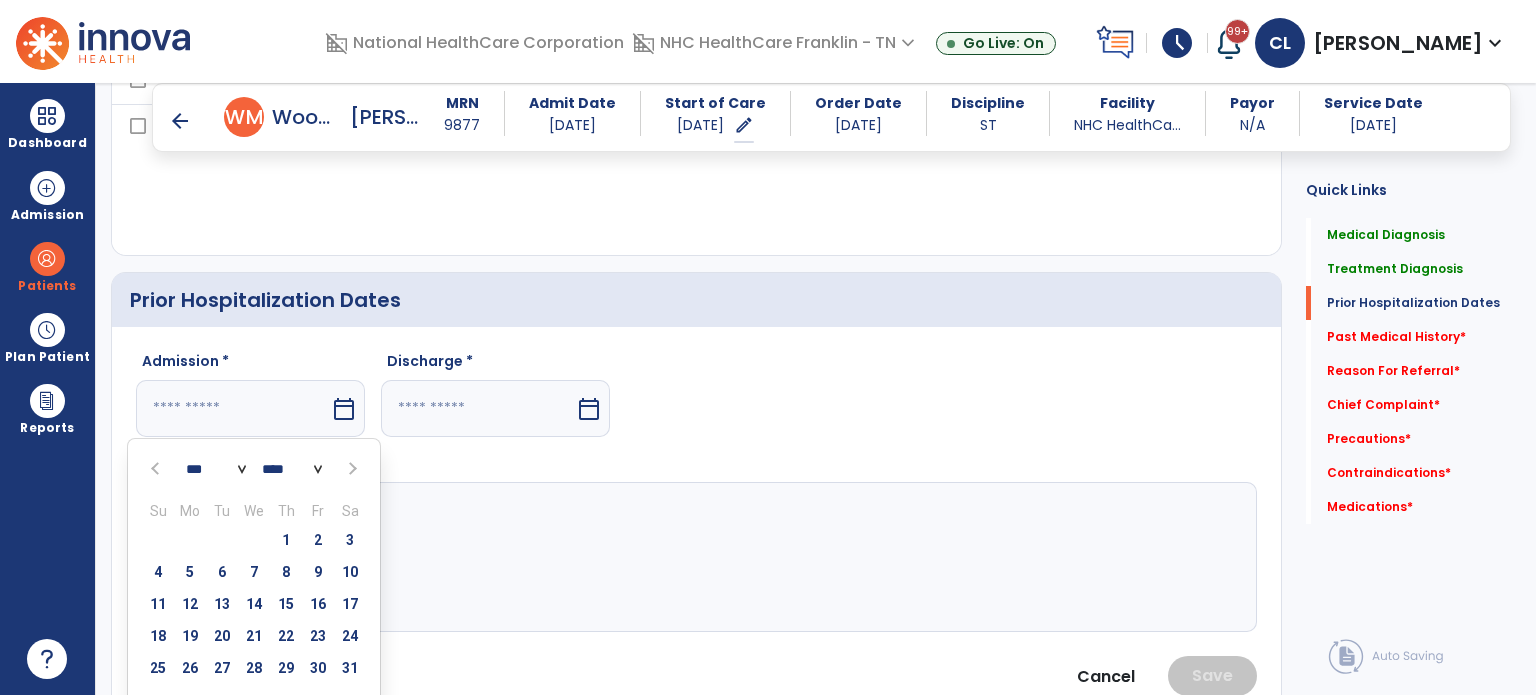 click at bounding box center [157, 469] 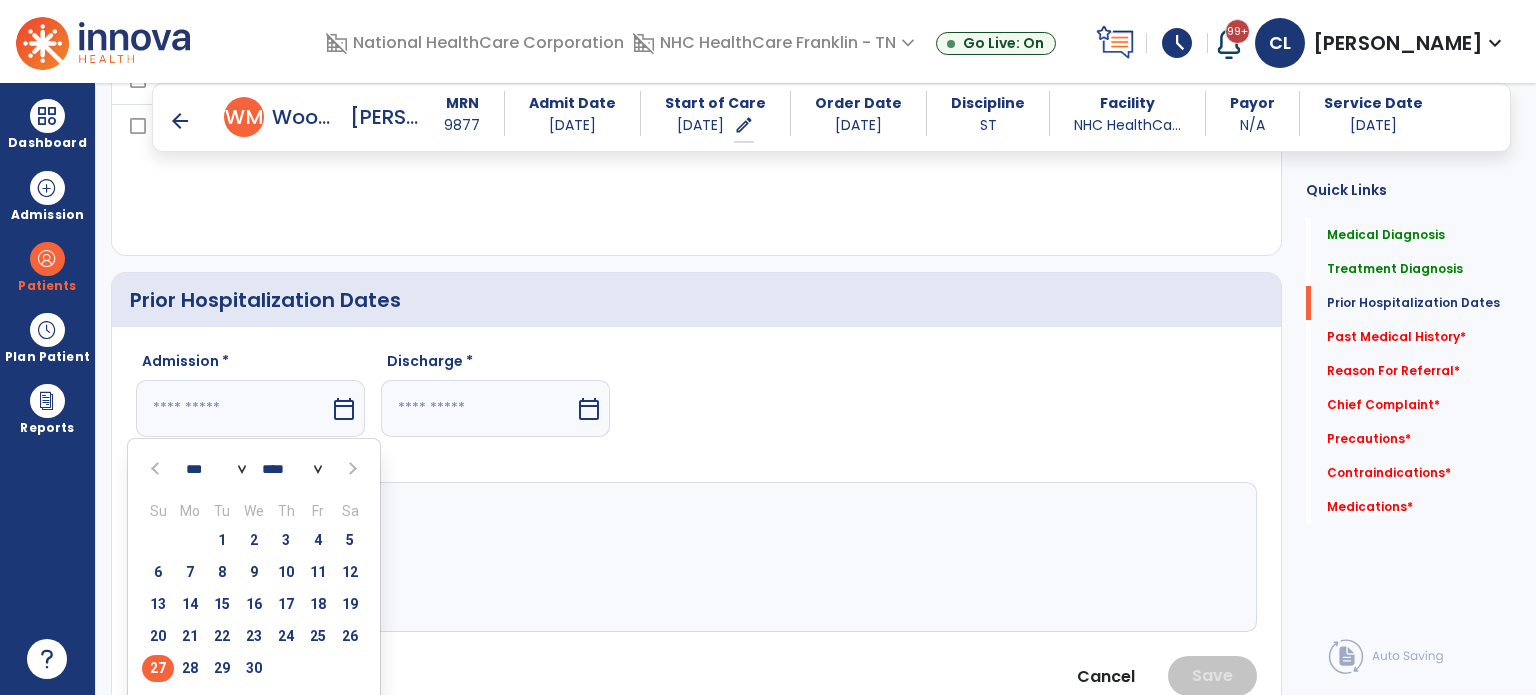 click on "27" at bounding box center (158, 668) 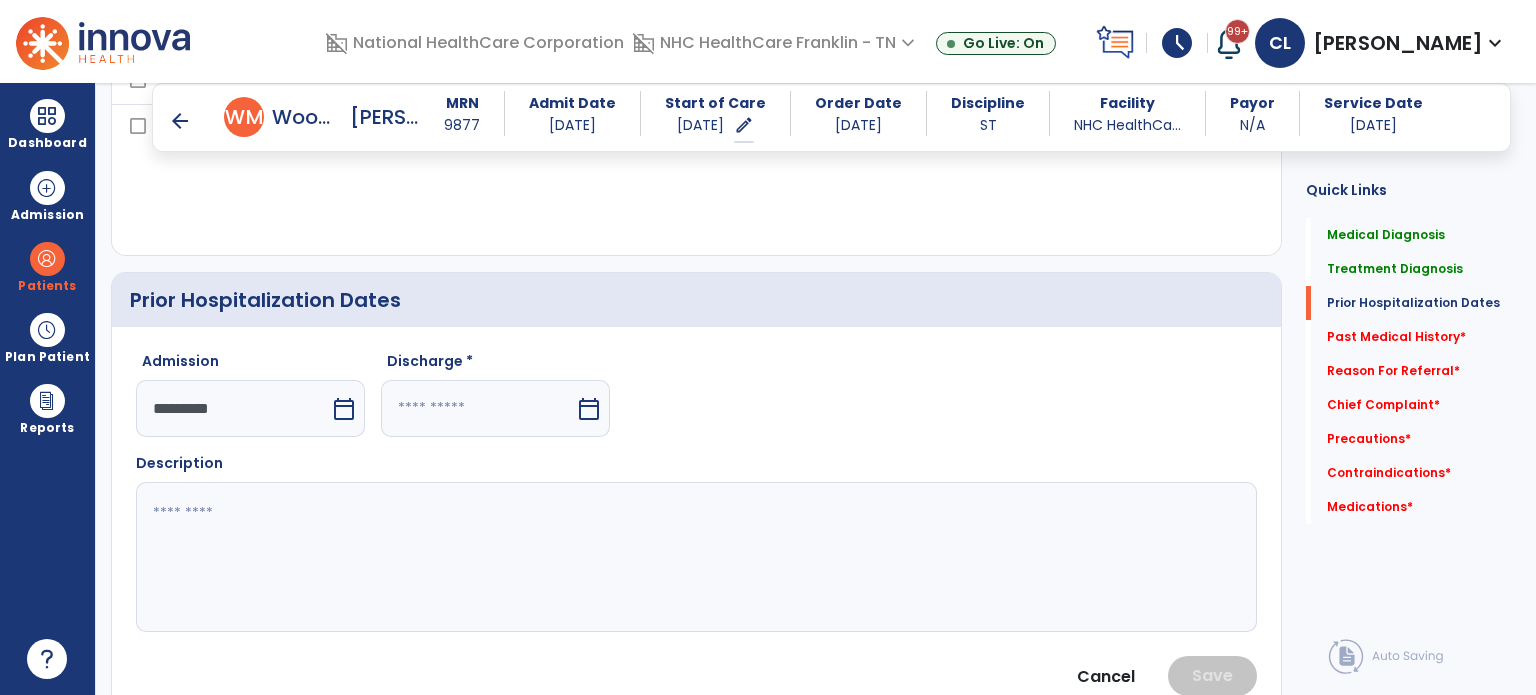 click at bounding box center (478, 408) 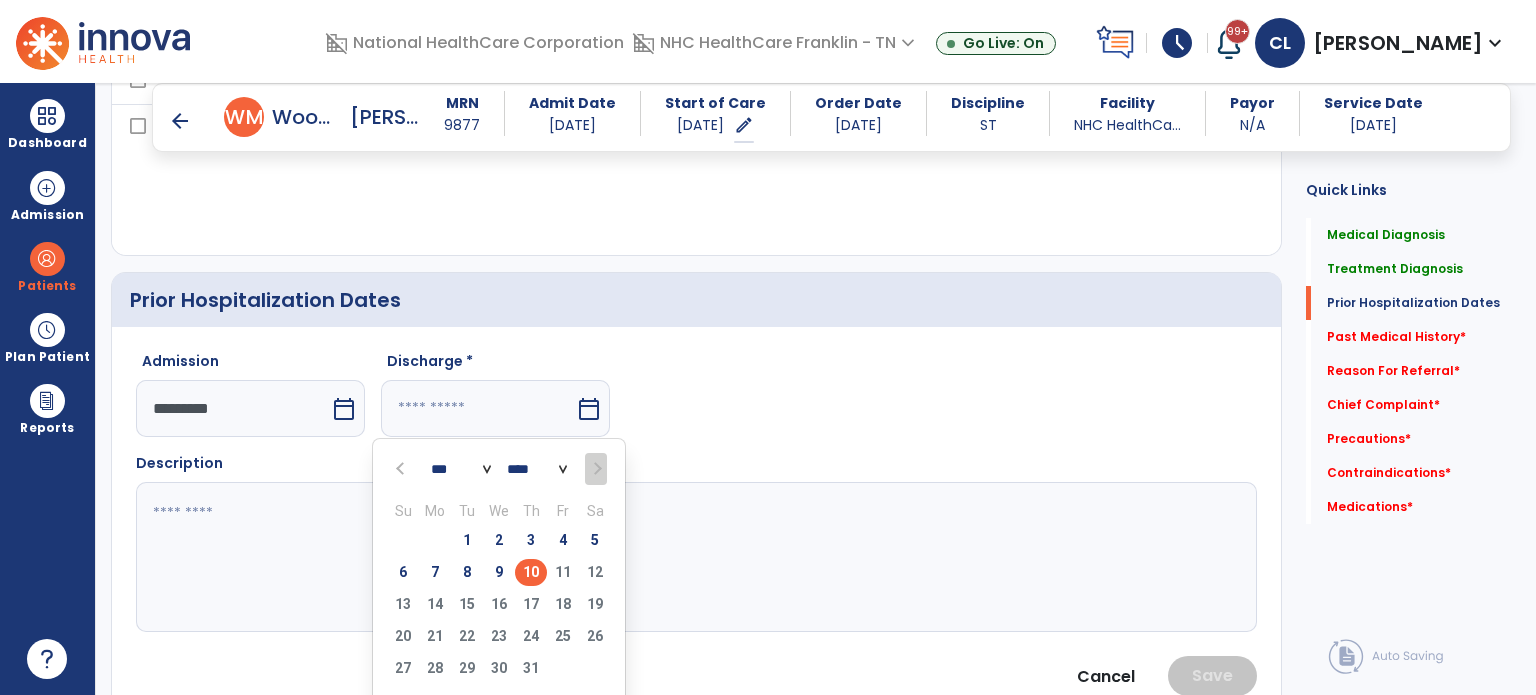 click at bounding box center (402, 469) 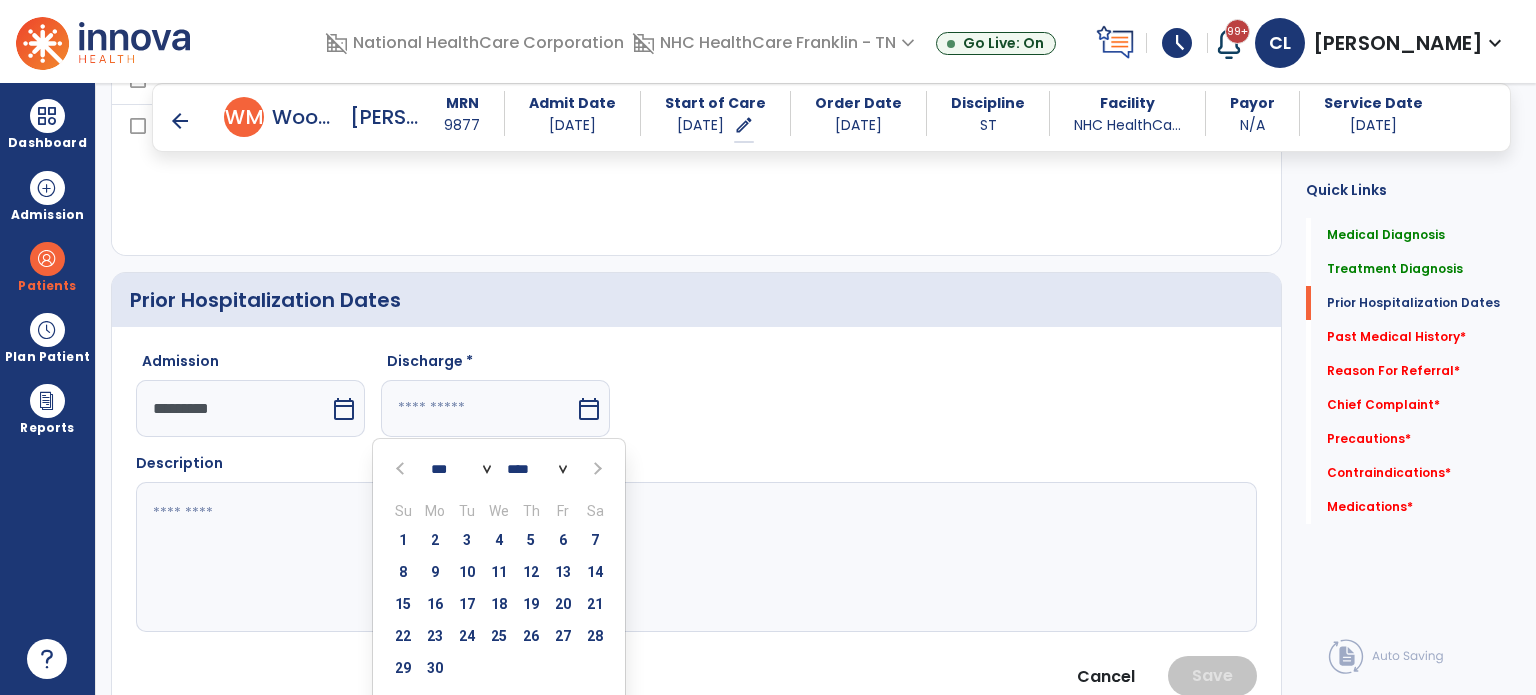 click at bounding box center (402, 469) 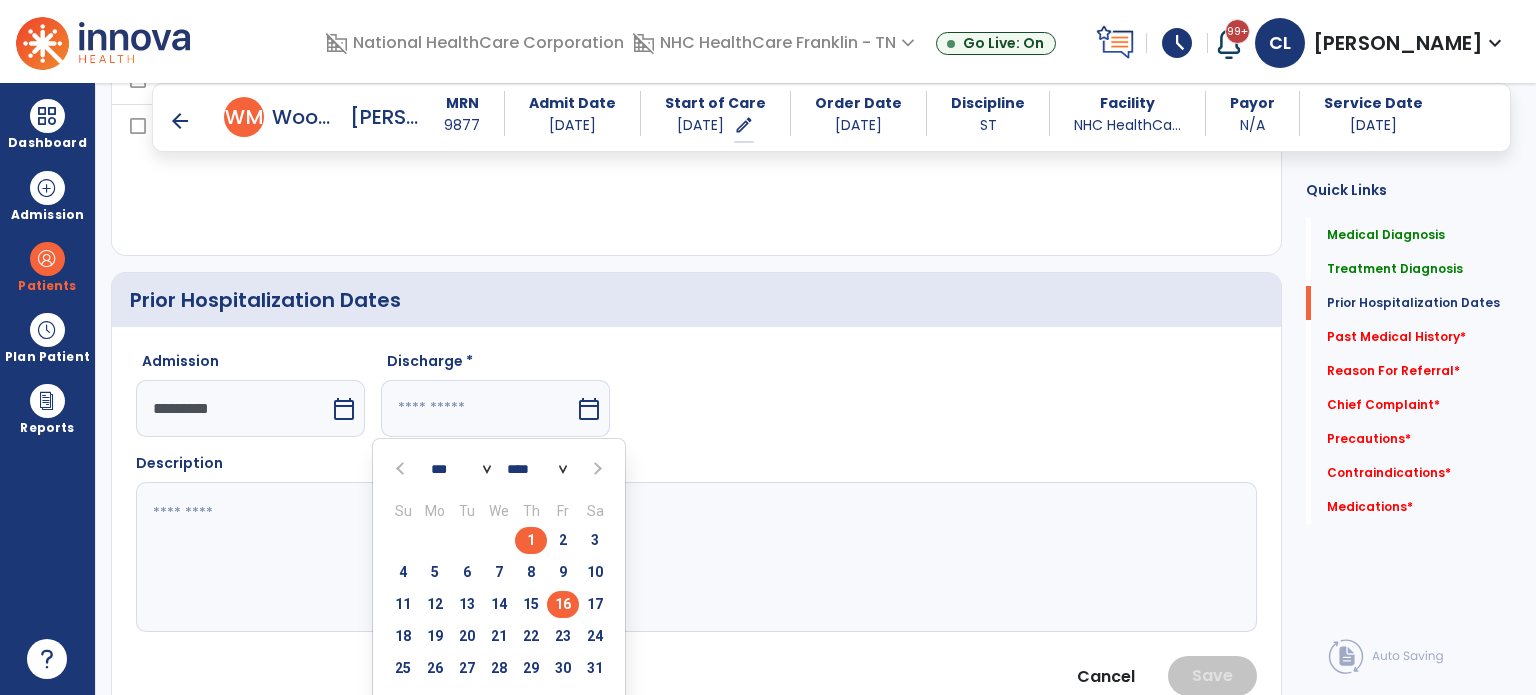 click on "16" at bounding box center (563, 604) 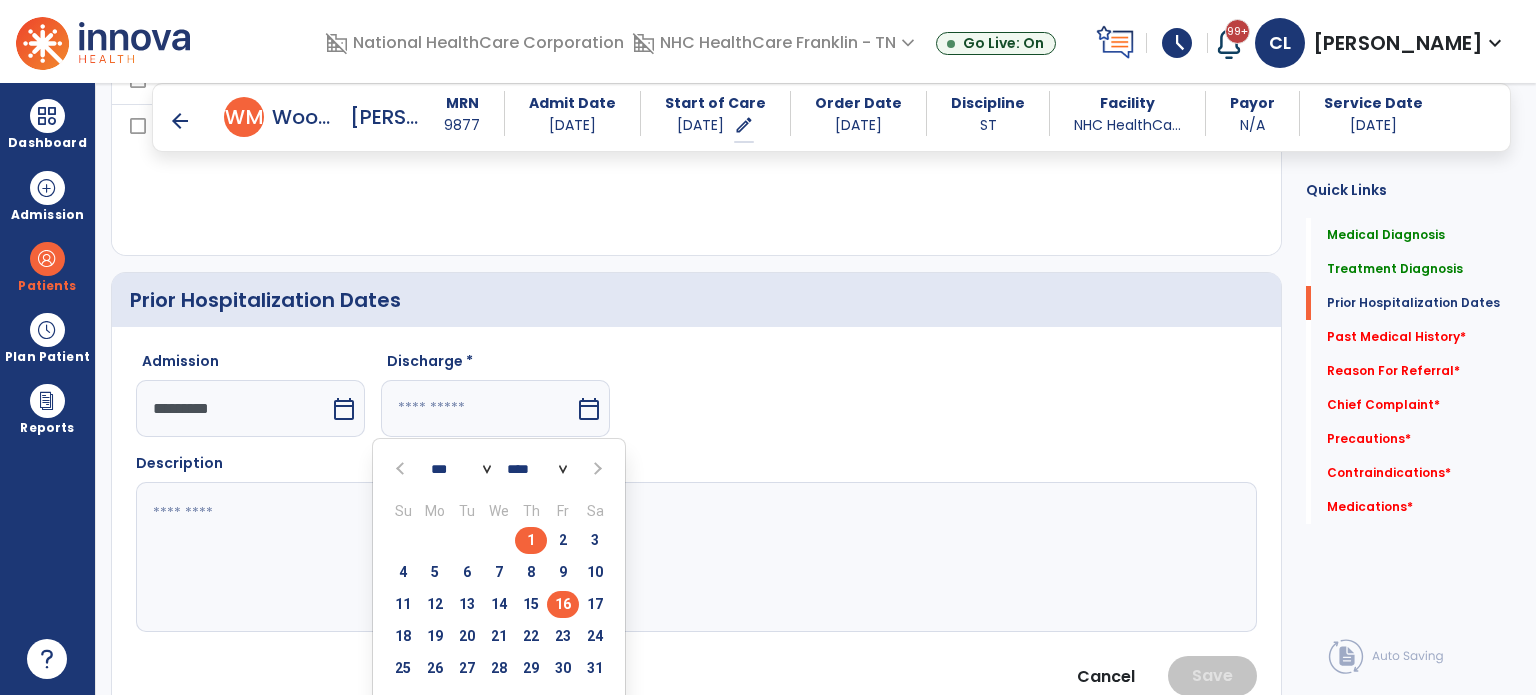 type on "*********" 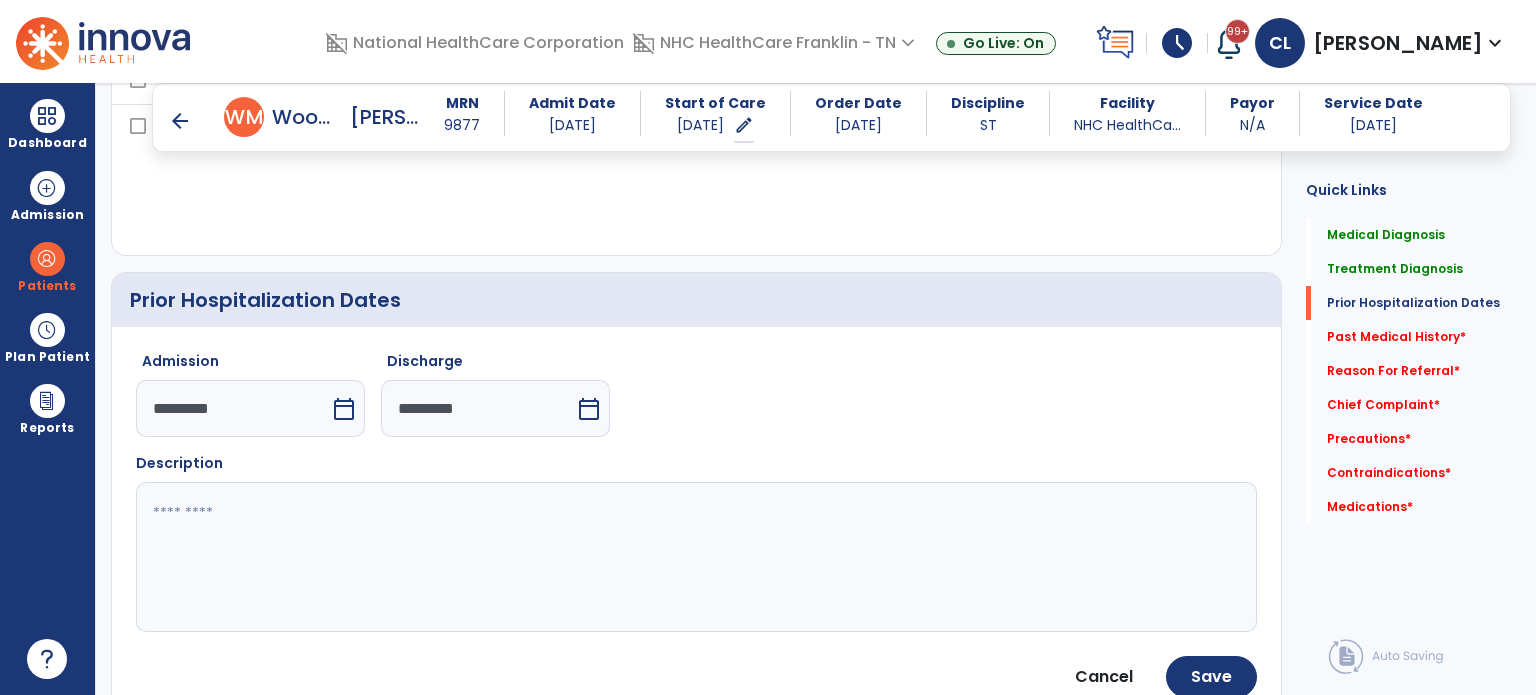 click 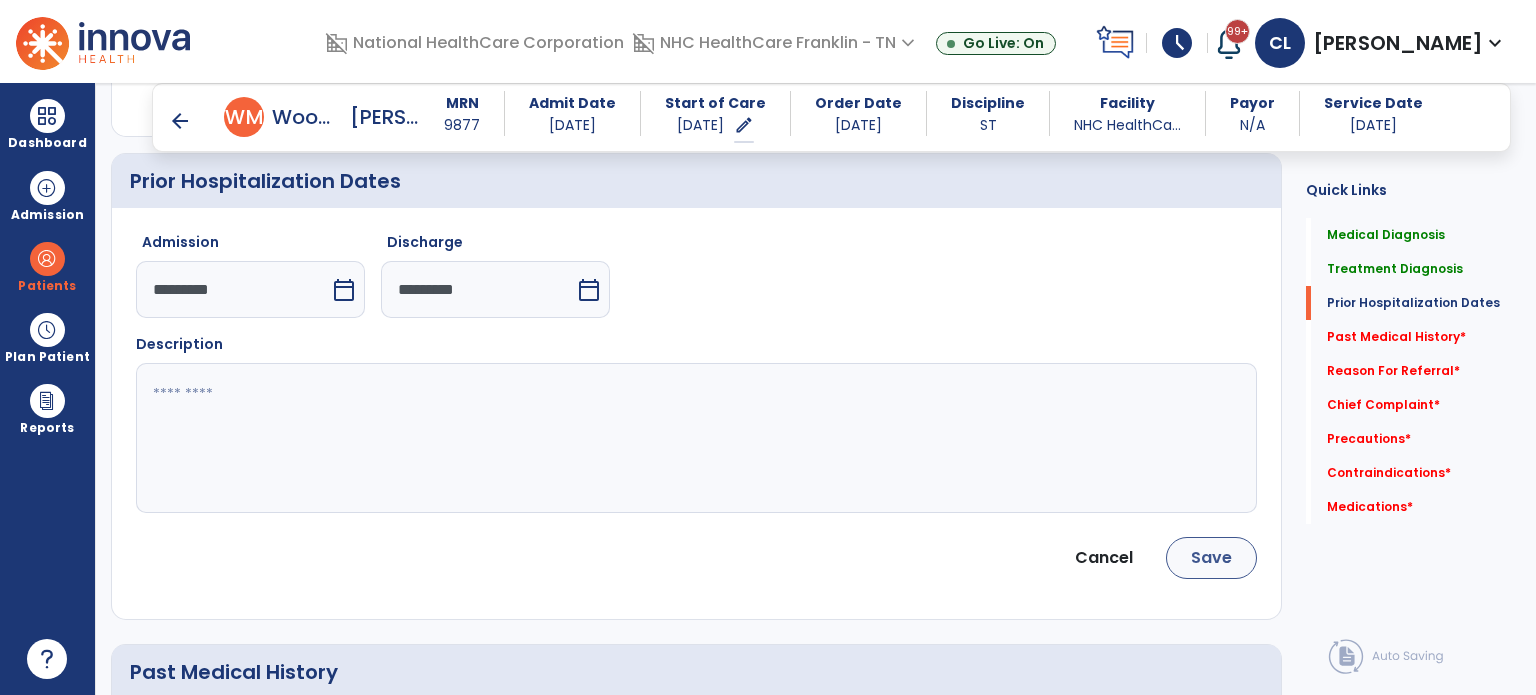 scroll, scrollTop: 732, scrollLeft: 0, axis: vertical 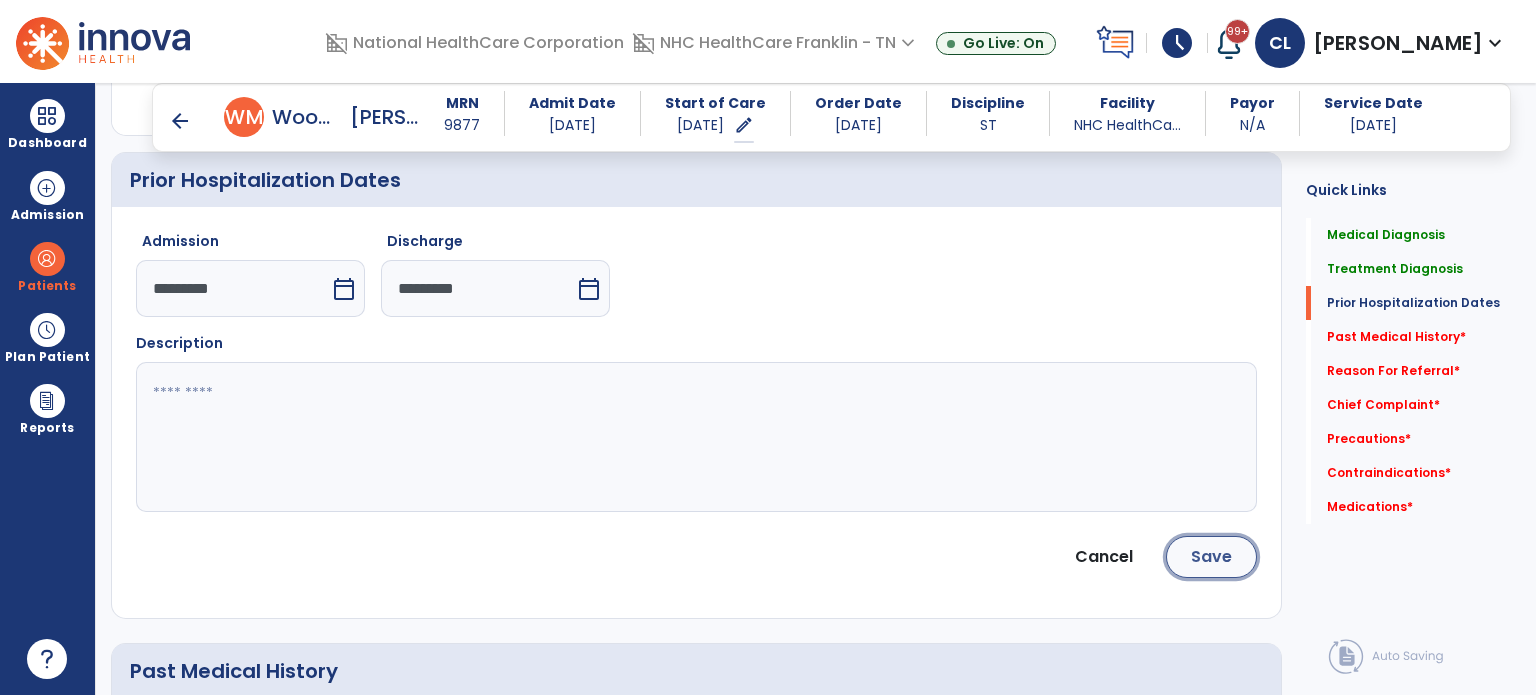 click on "Save" 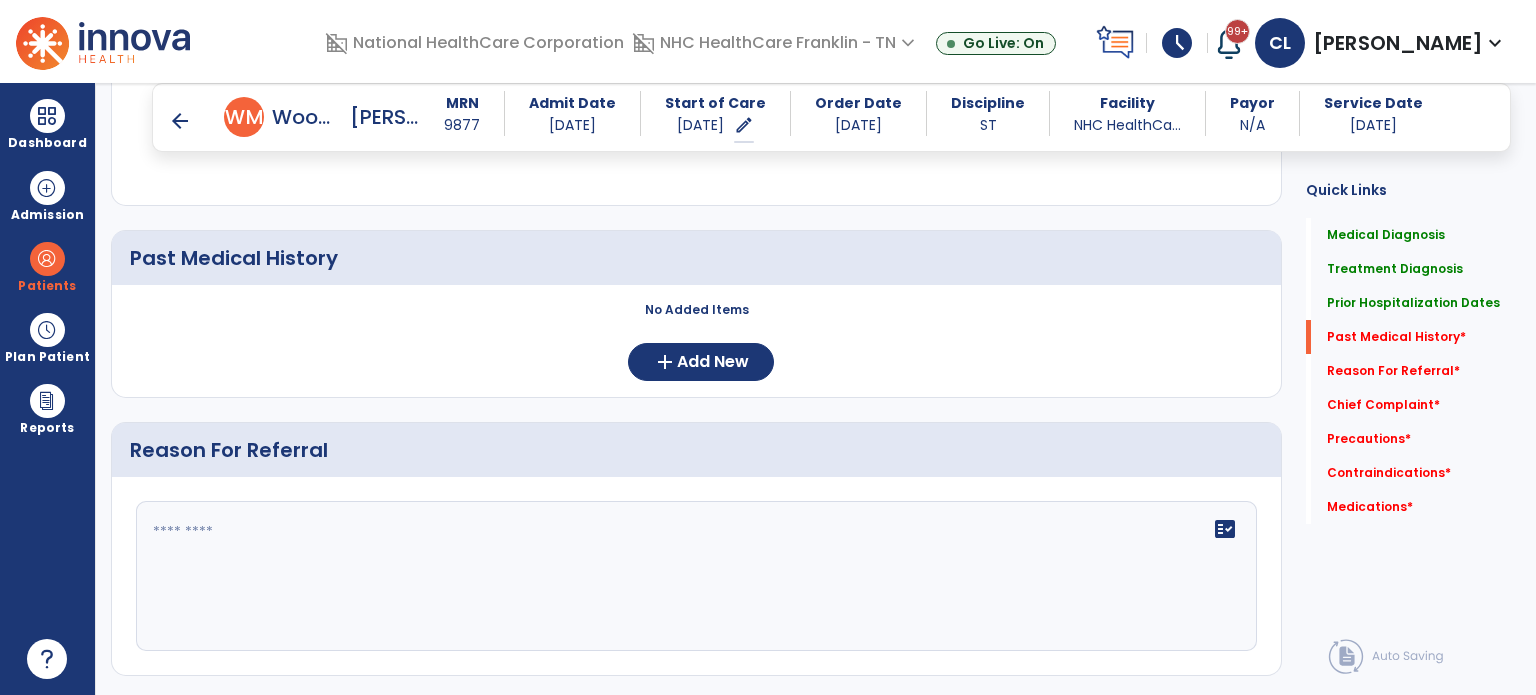 scroll, scrollTop: 984, scrollLeft: 0, axis: vertical 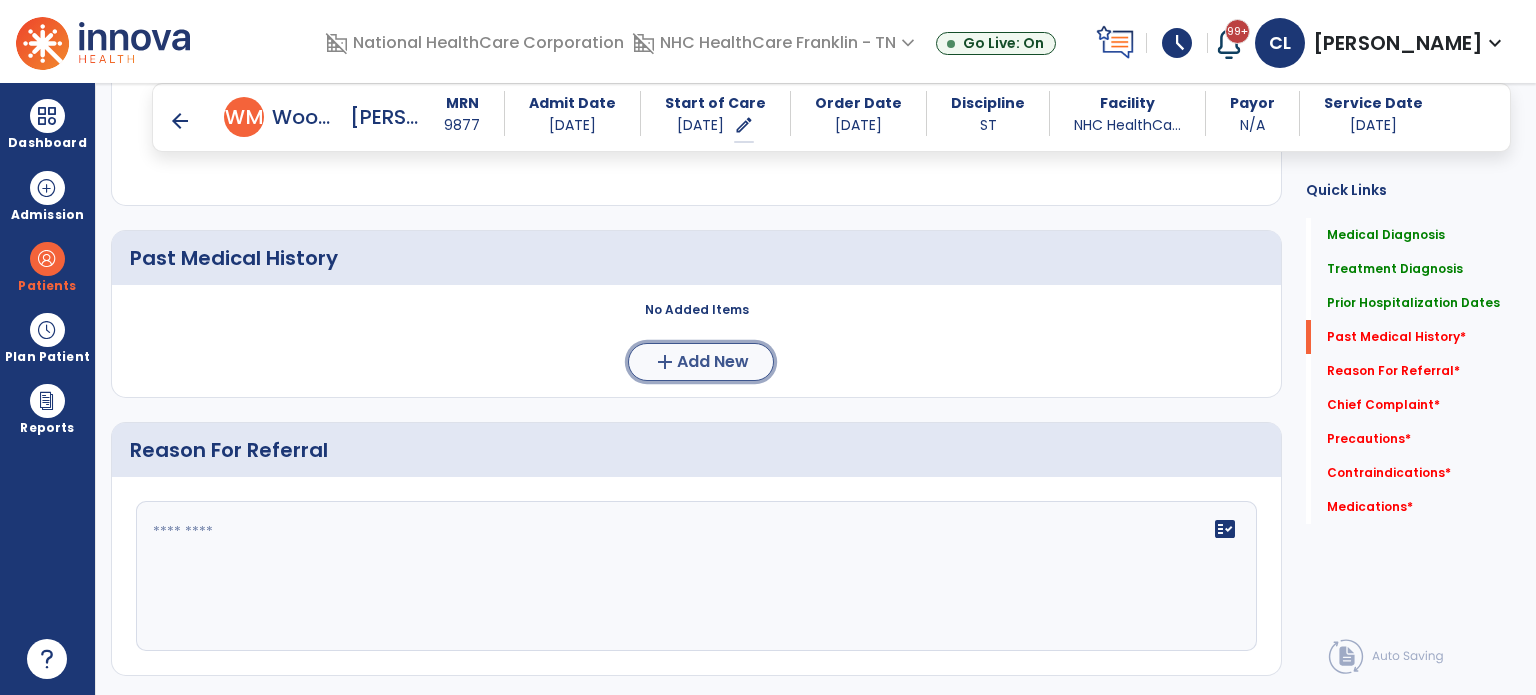 click on "Add New" 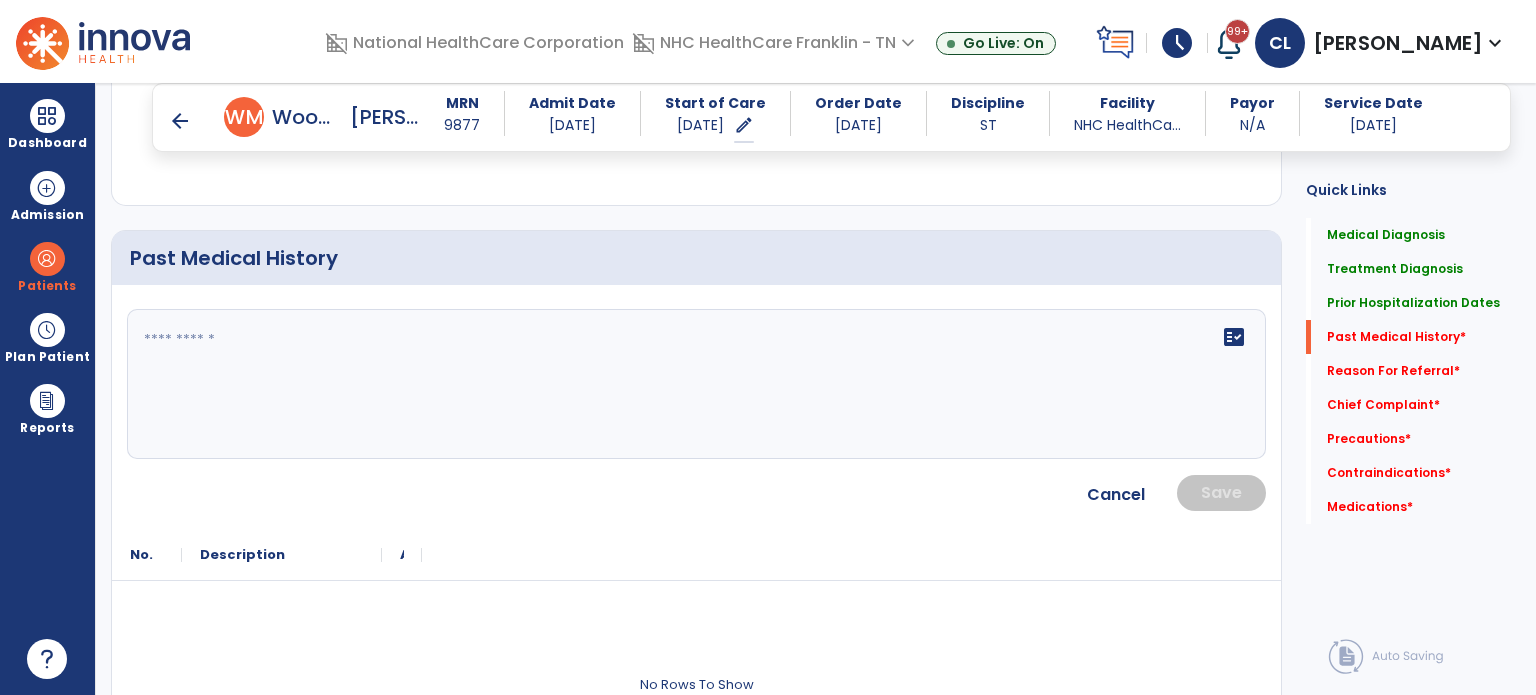 click on "fact_check" 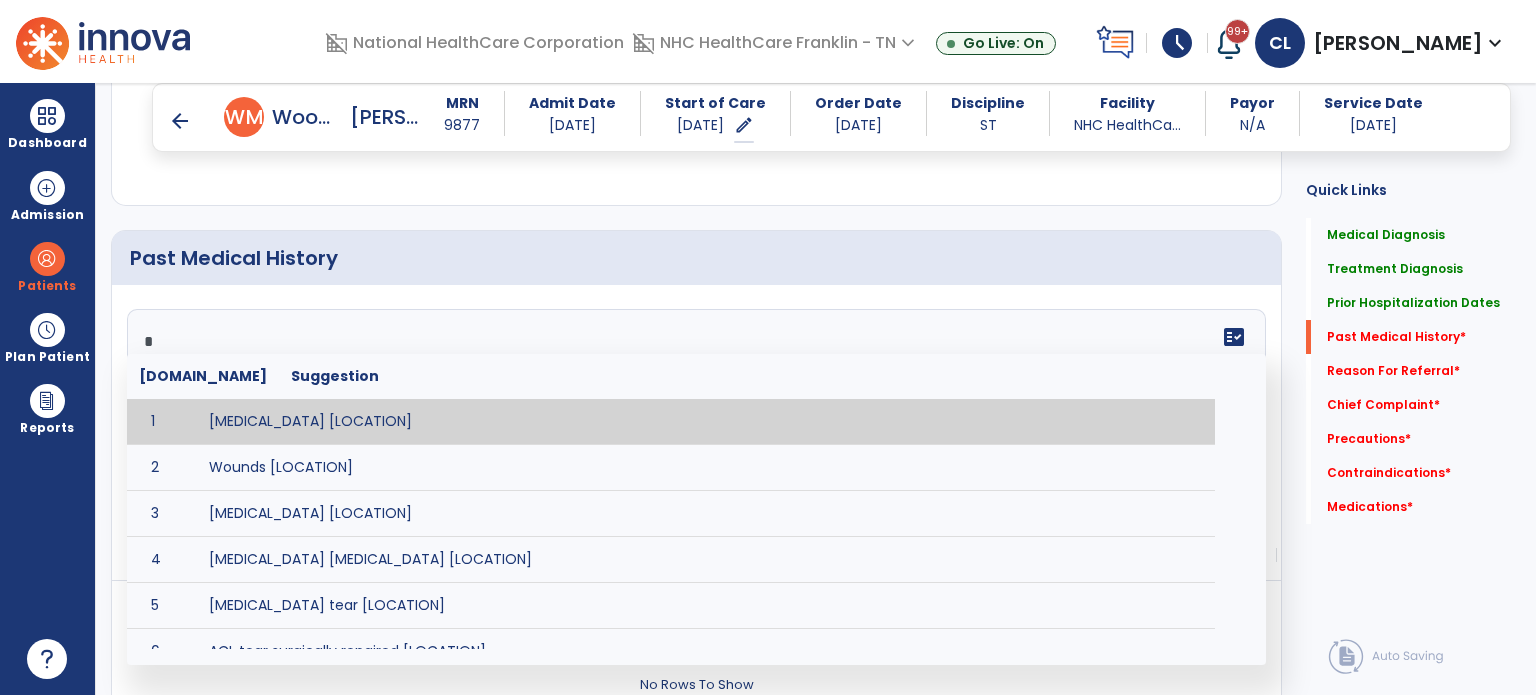 type on "*" 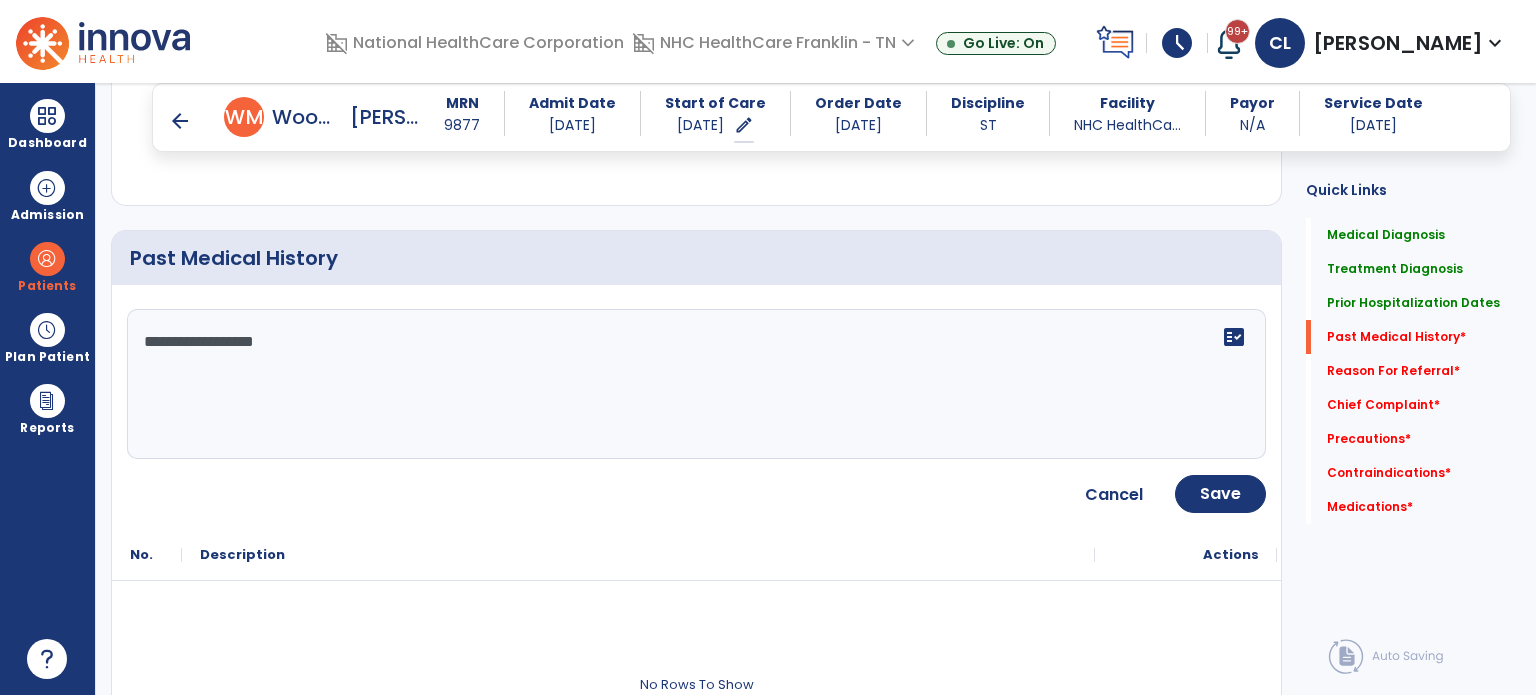 paste on "**********" 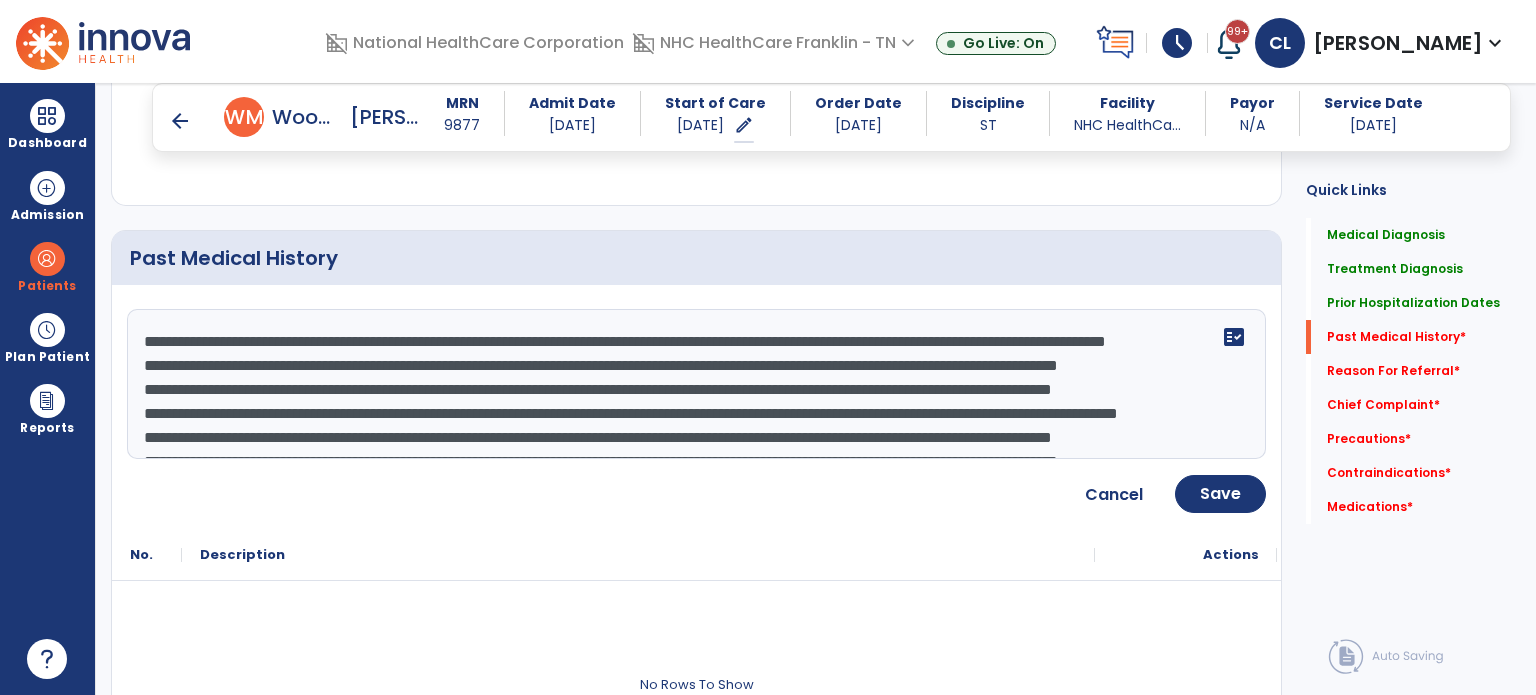 scroll, scrollTop: 183, scrollLeft: 0, axis: vertical 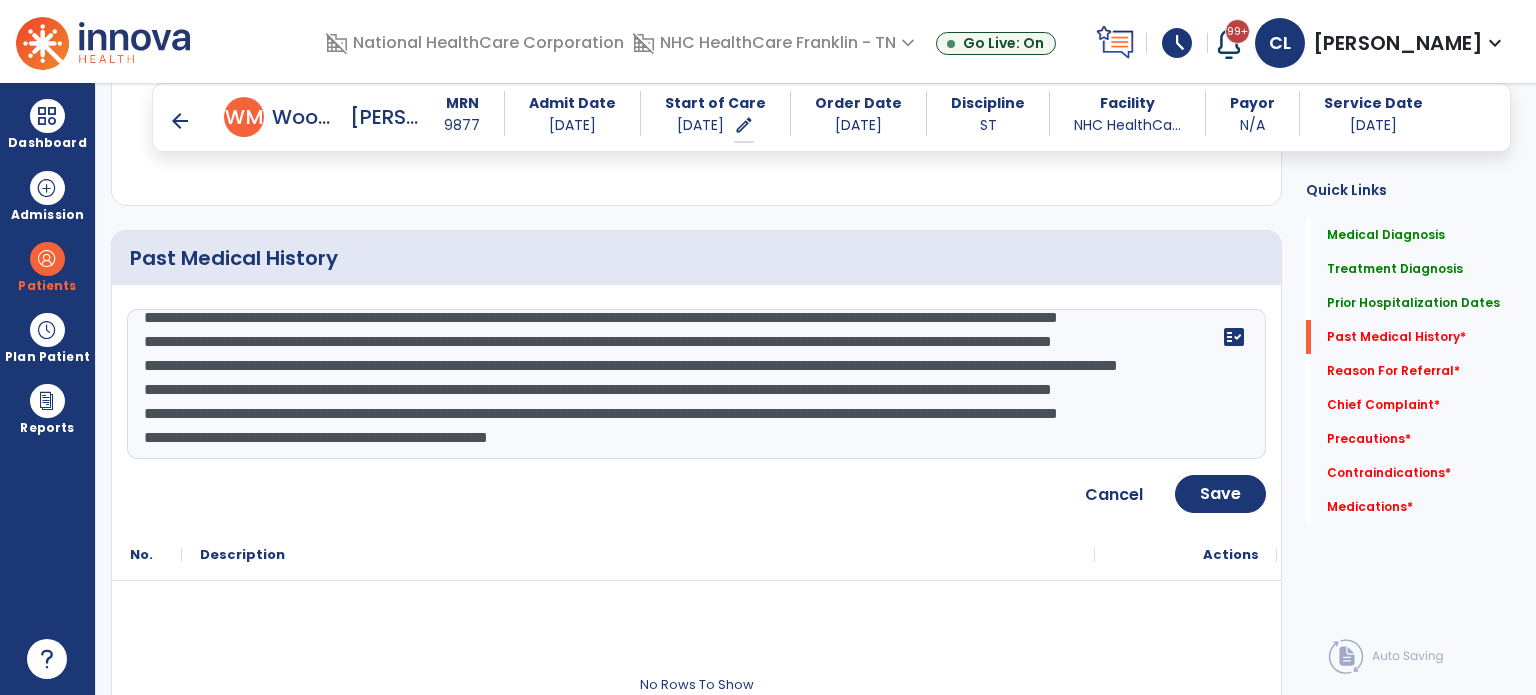 click on "**********" 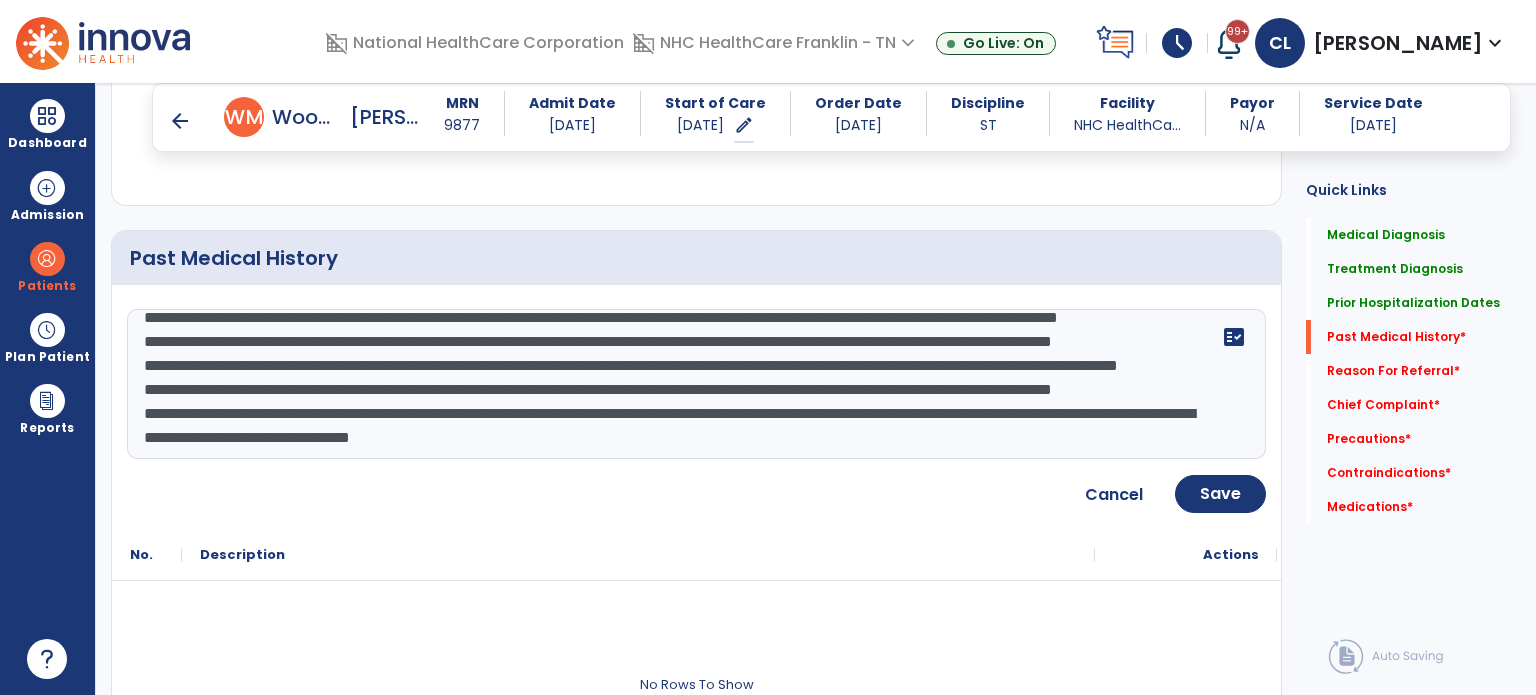 scroll, scrollTop: 168, scrollLeft: 0, axis: vertical 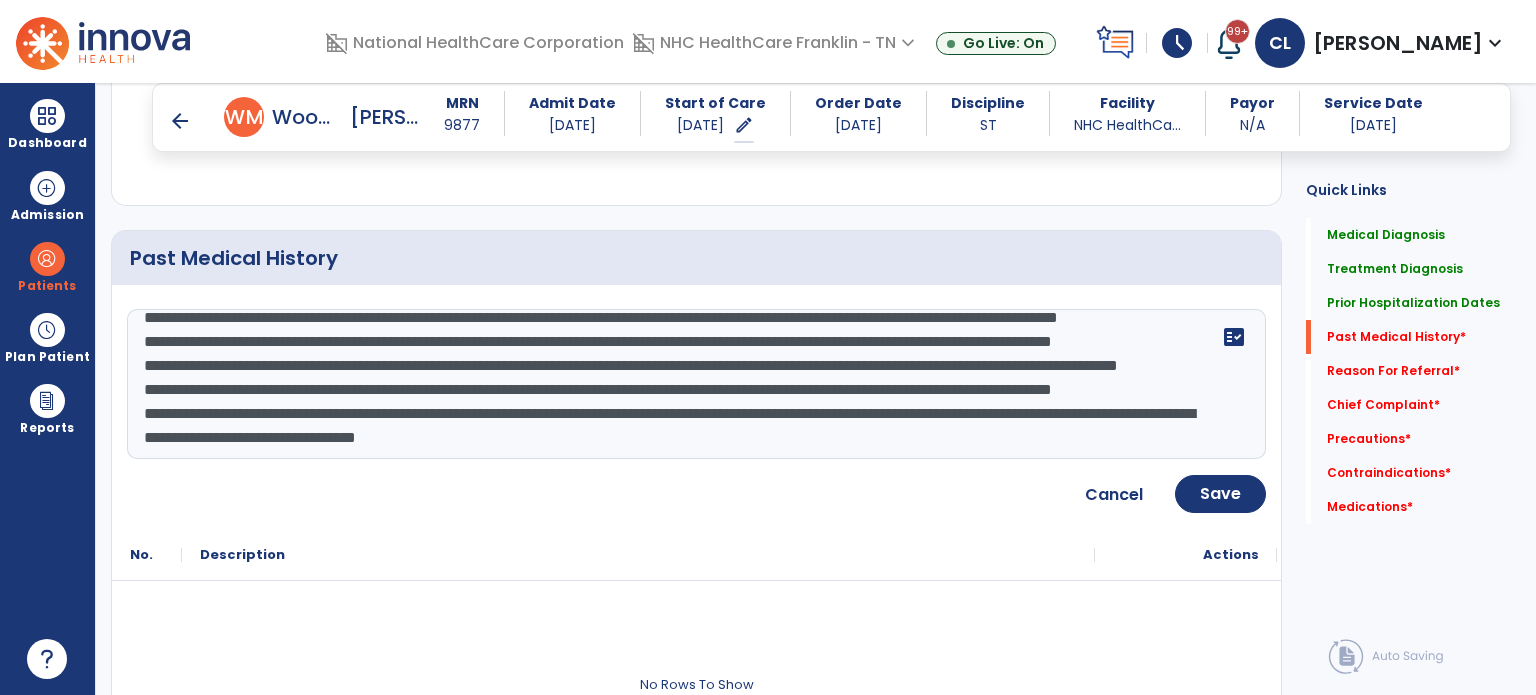click on "**********" 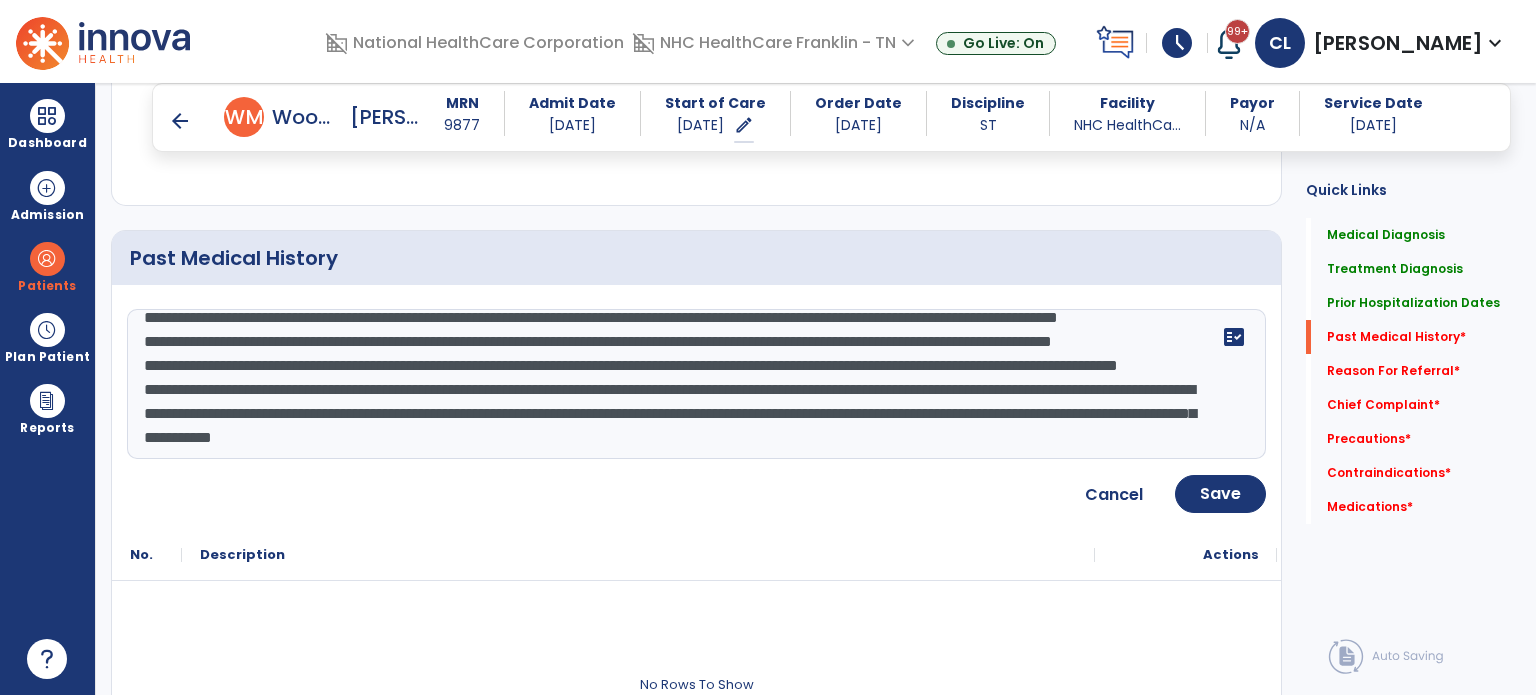 scroll, scrollTop: 144, scrollLeft: 0, axis: vertical 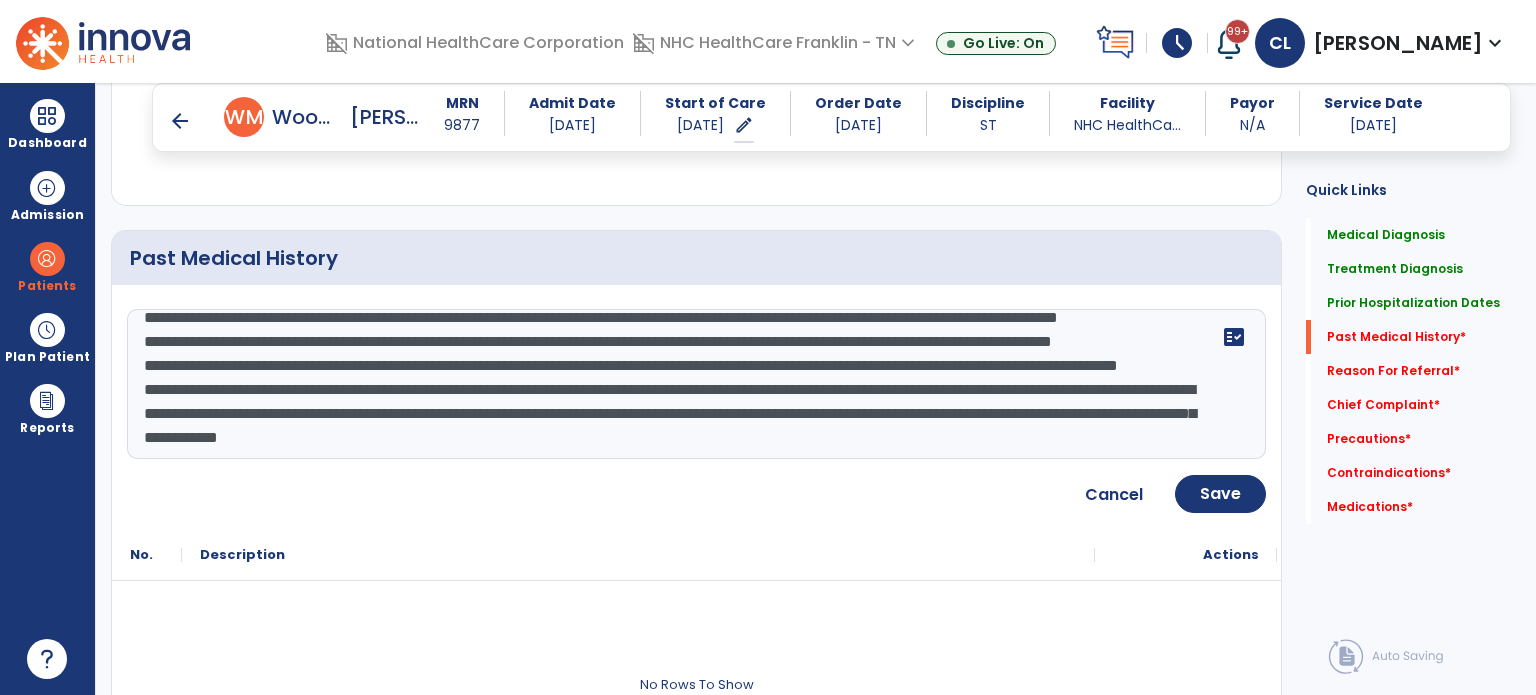 click on "**********" 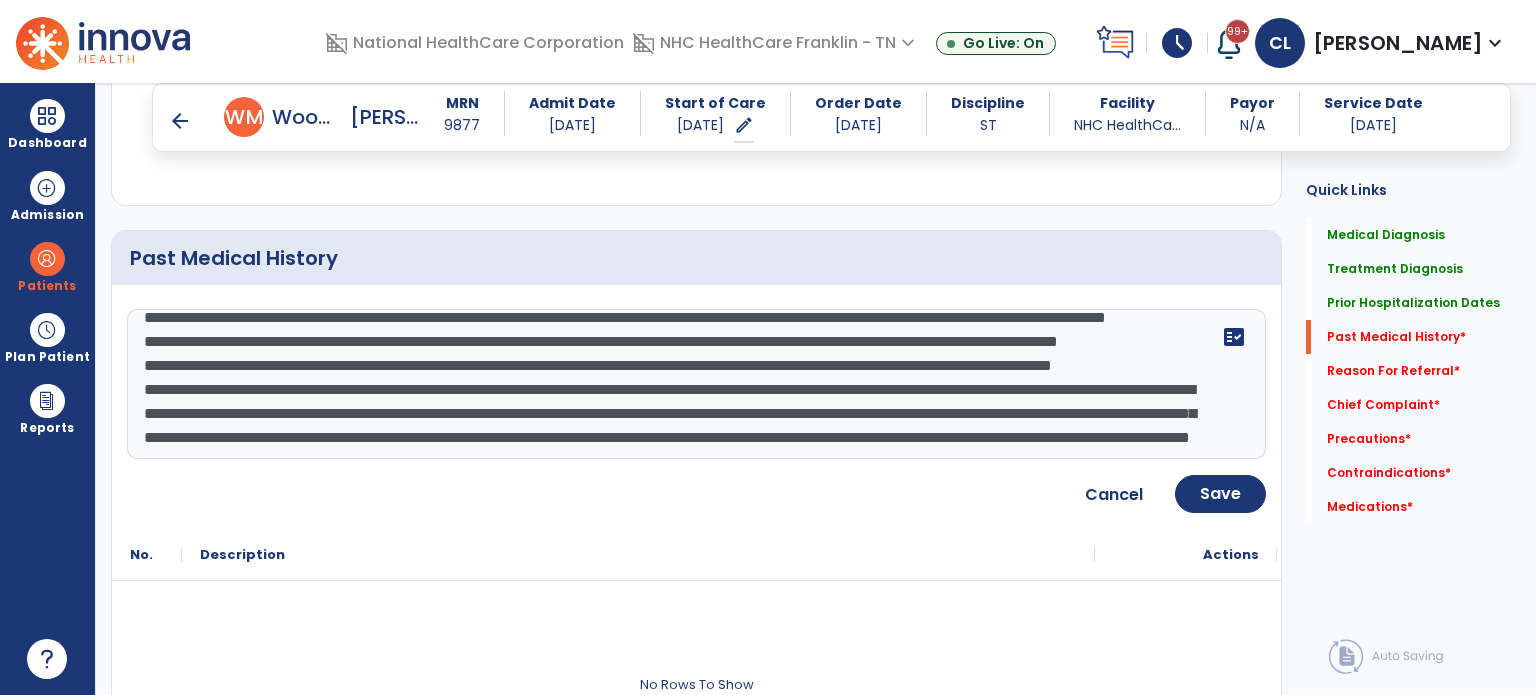 scroll, scrollTop: 120, scrollLeft: 0, axis: vertical 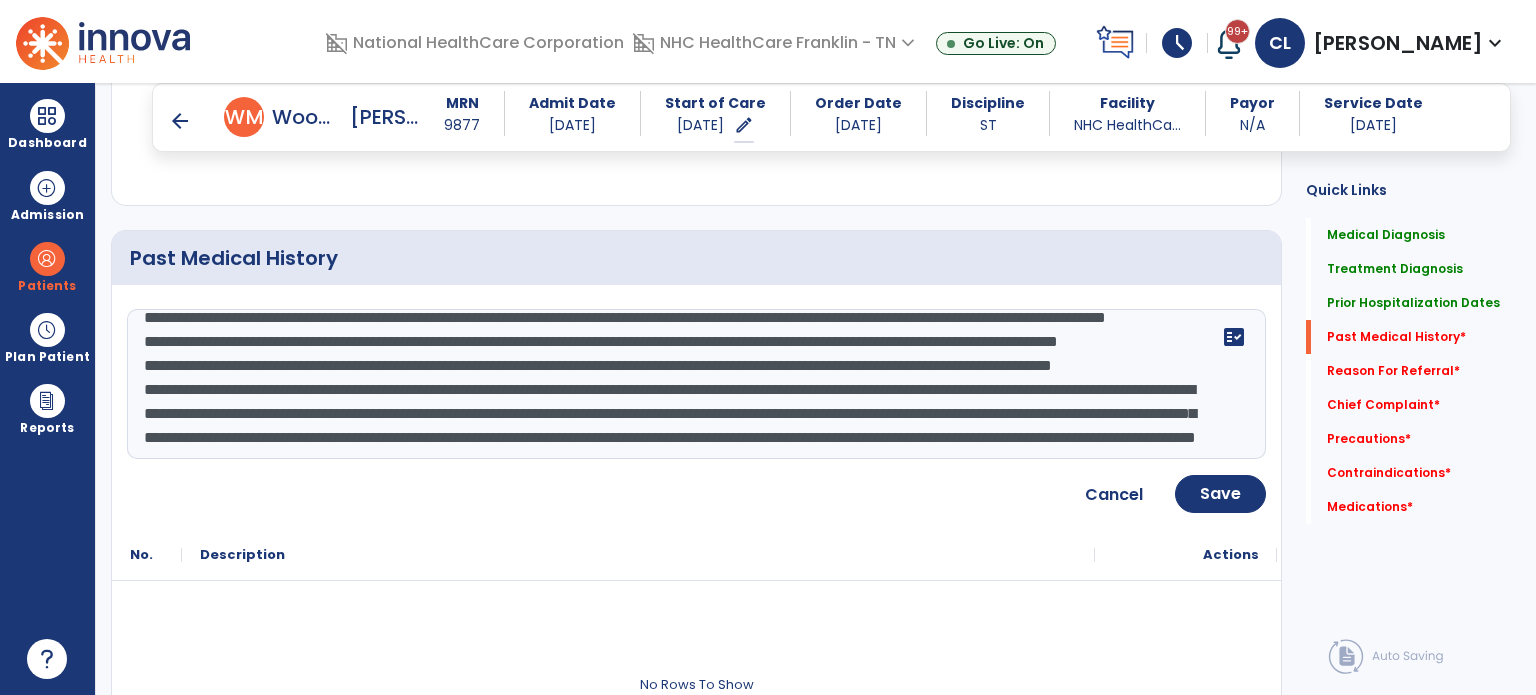 click on "**********" 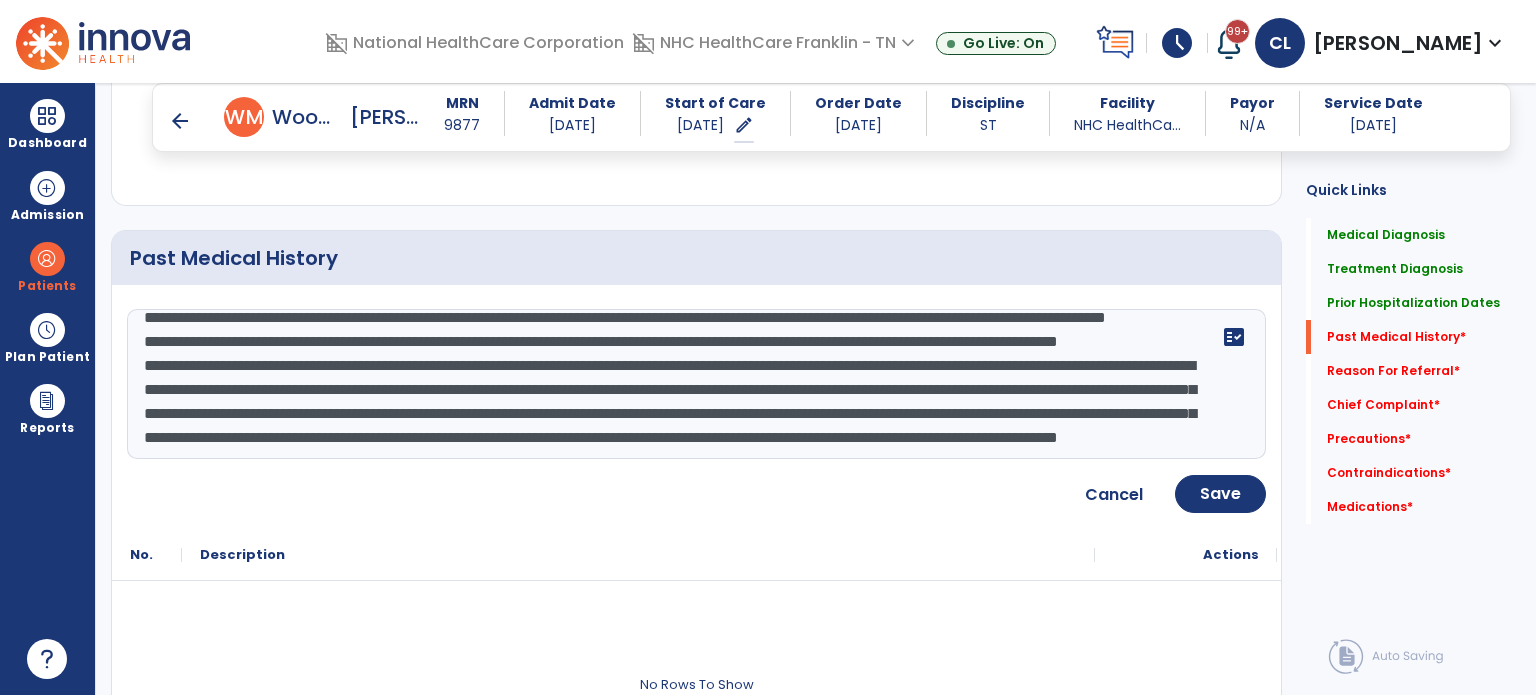 click on "**********" 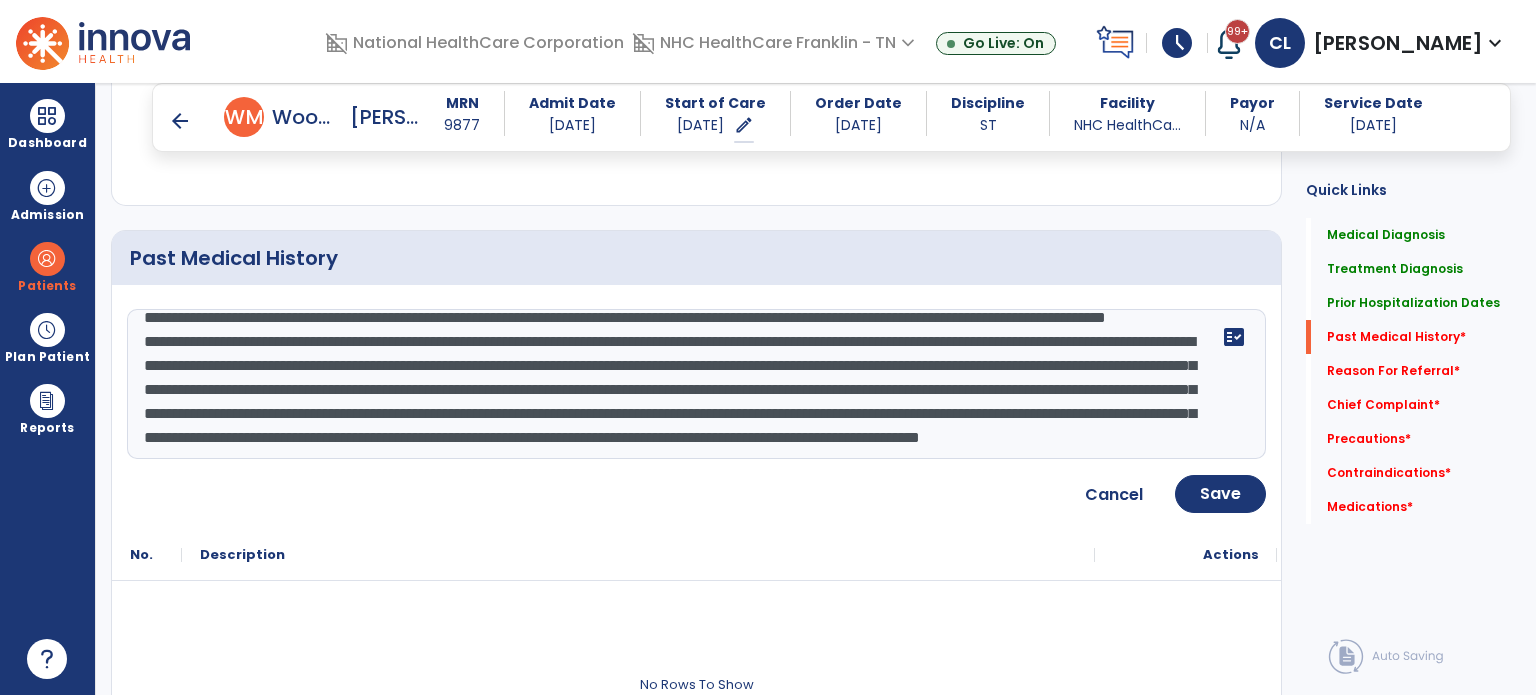 scroll, scrollTop: 44, scrollLeft: 0, axis: vertical 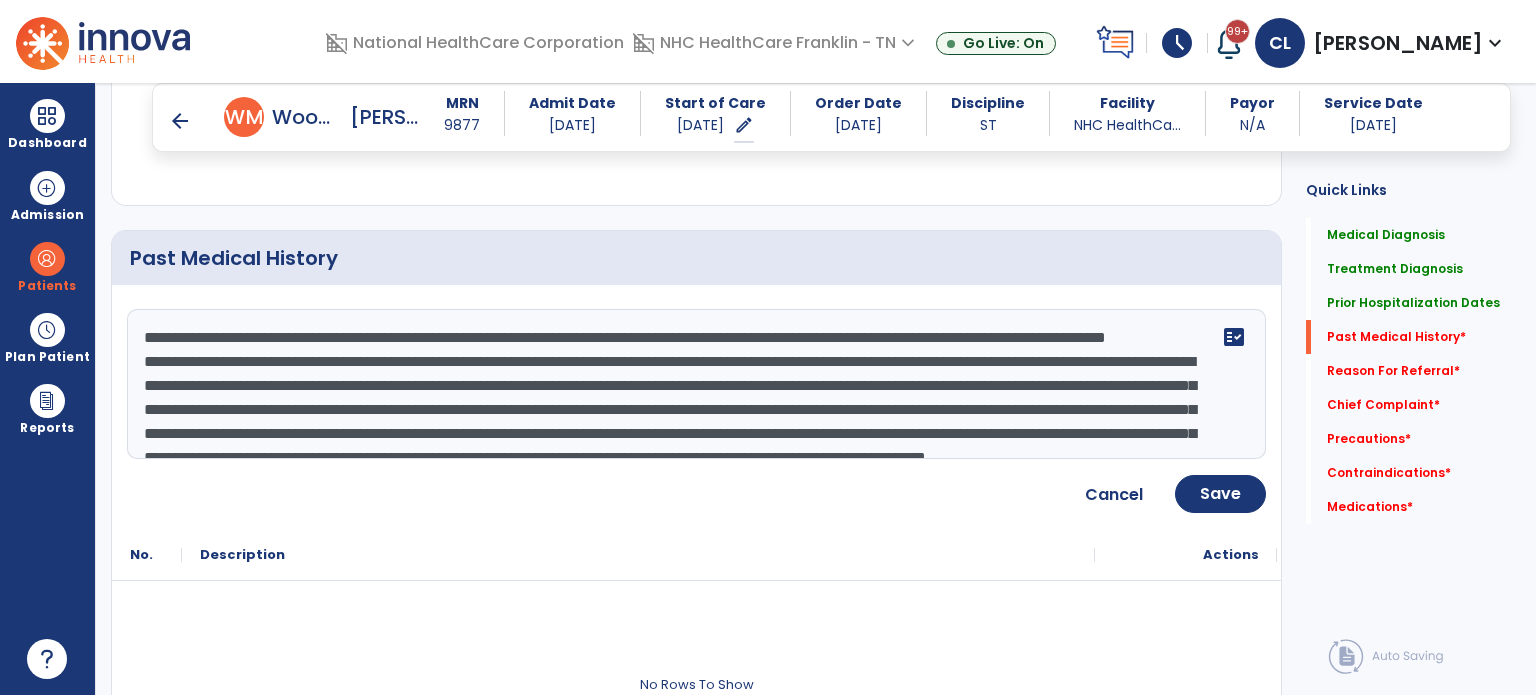 click on "**********" 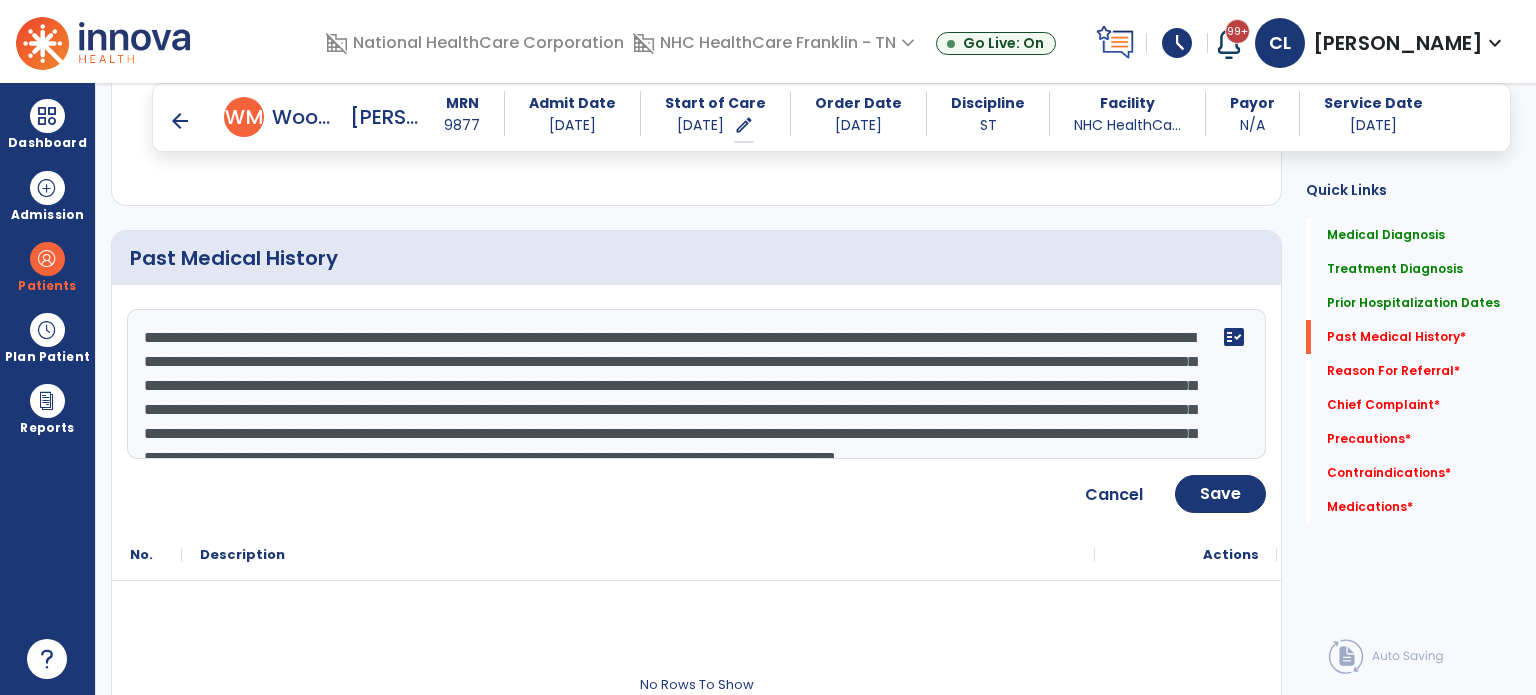 scroll, scrollTop: 0, scrollLeft: 0, axis: both 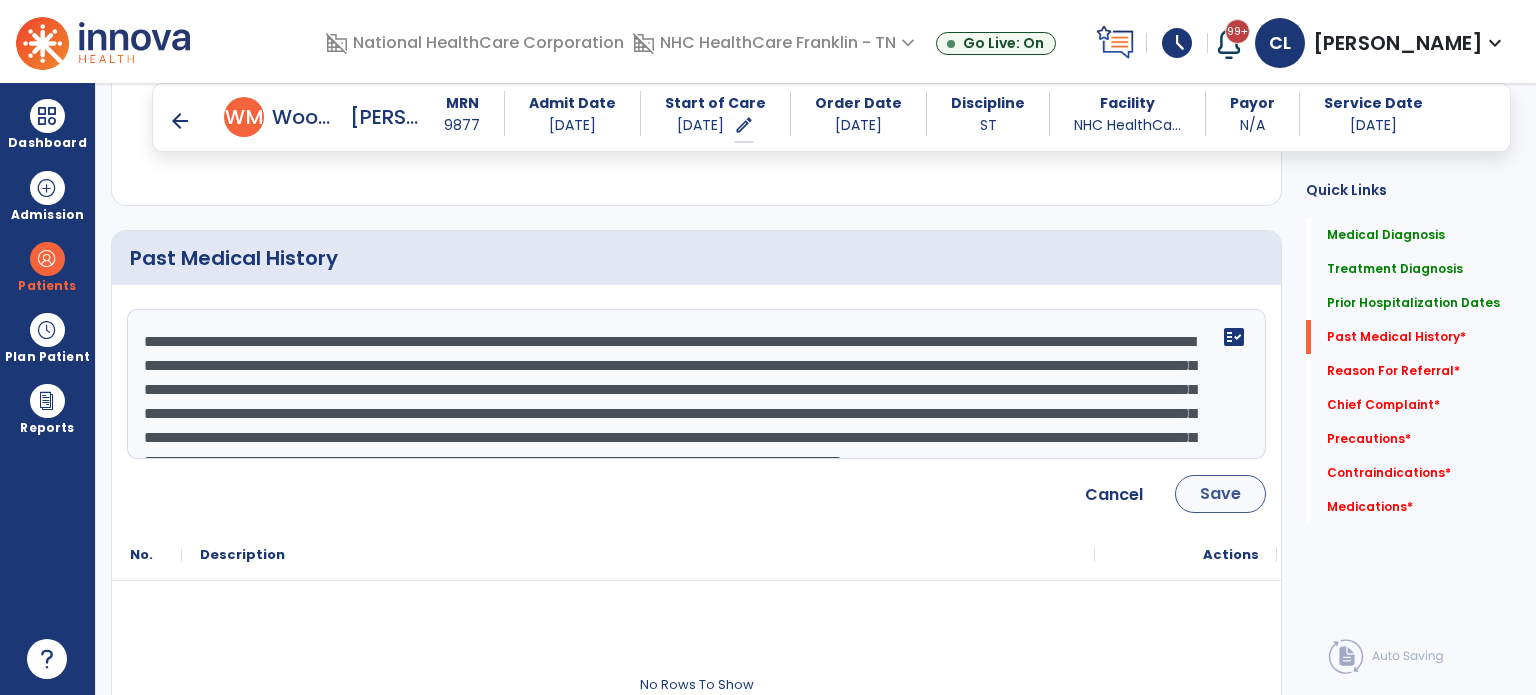 type on "**********" 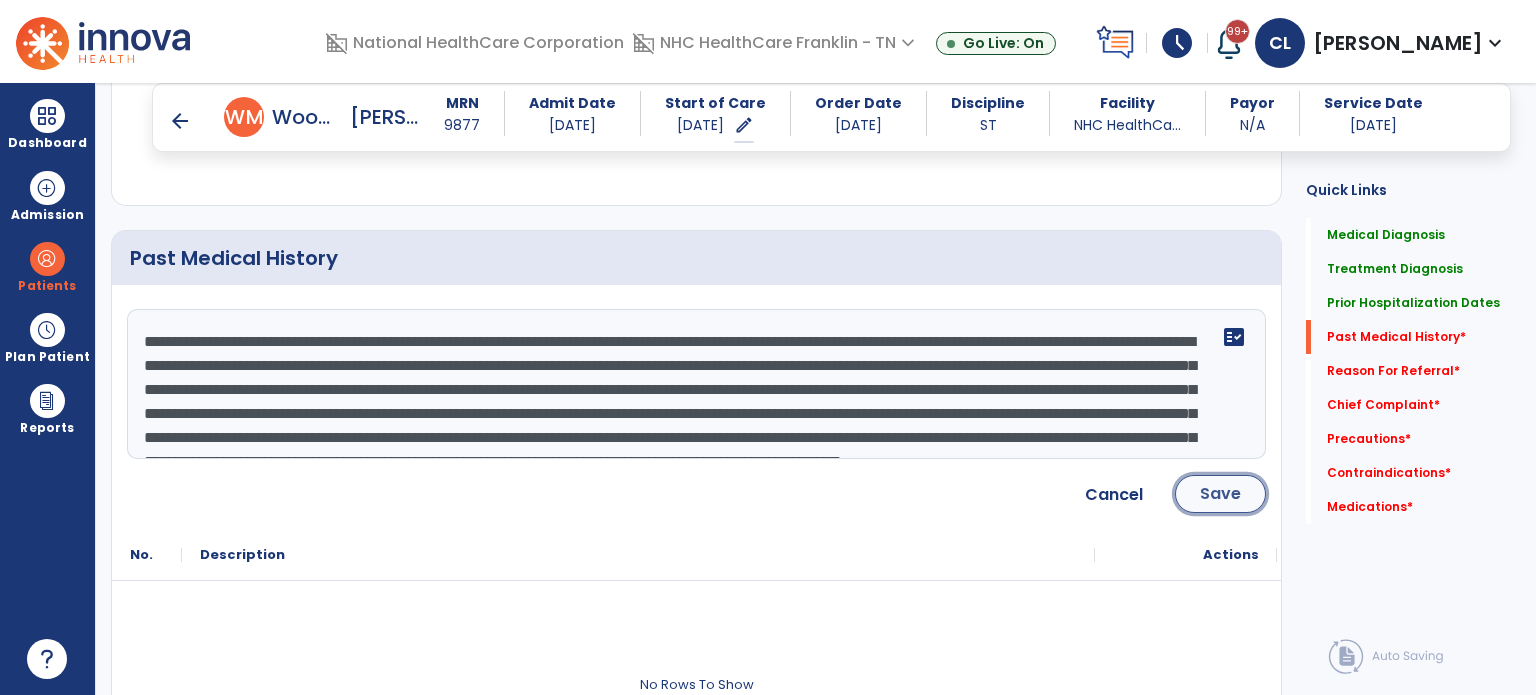 click on "Save" 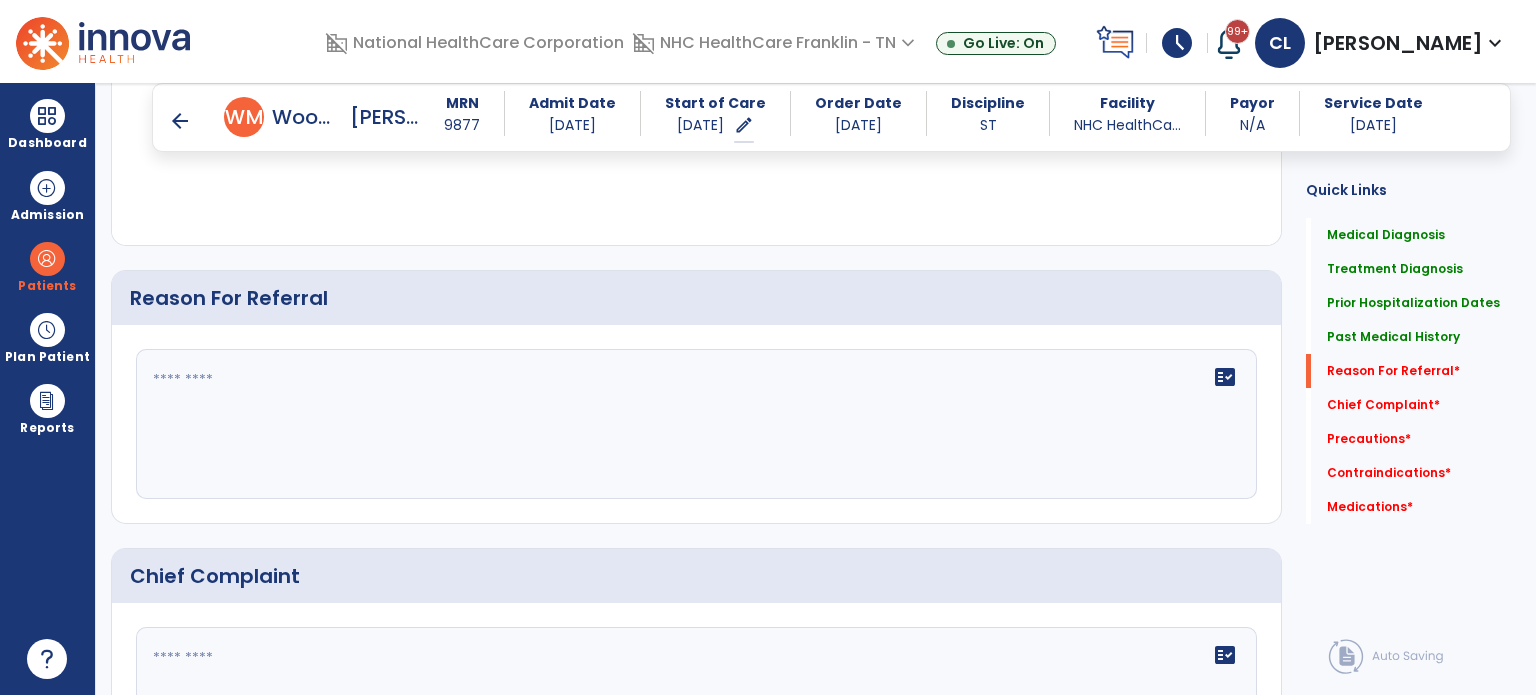 scroll, scrollTop: 1492, scrollLeft: 0, axis: vertical 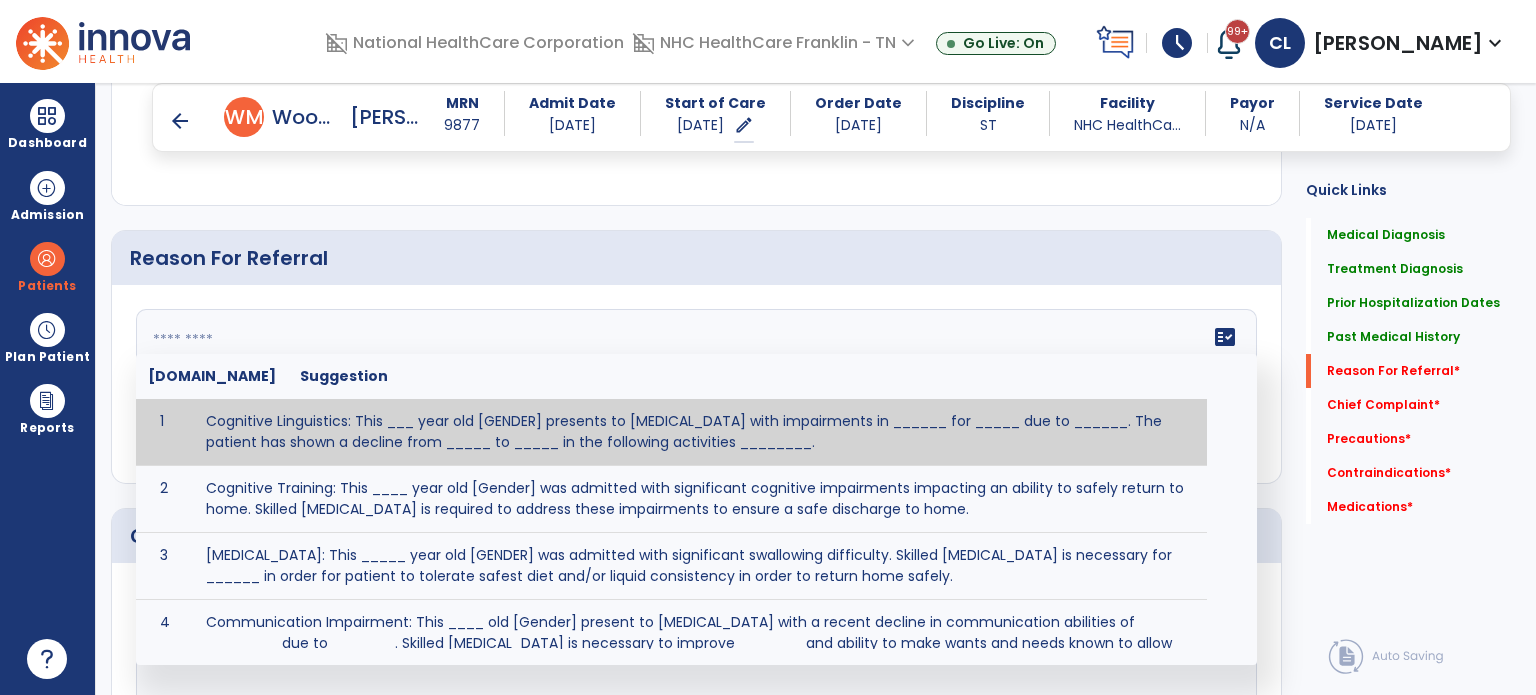 click on "fact_check  [DOMAIN_NAME] Suggestion 1 Cognitive Linguistics: This ___ year old [GENDER] presents to [MEDICAL_DATA] with impairments in ______ for _____ due to ______.  The patient has shown a decline from _____ to _____ in the following activities ________. 2 Cognitive Training: This ____ year old [Gender] was admitted with significant cognitive impairments impacting an ability to safely return to home.  Skilled [MEDICAL_DATA] is required to address these impairments to ensure a safe discharge to home. 3 [MEDICAL_DATA]: This _____ year old [GENDER] was admitted with significant swallowing difficulty. Skilled [MEDICAL_DATA] is necessary for ______ in order for patient to tolerate safest diet and/or liquid consistency in order to return home safely. 4 5 6 Post Surgical: This ____ year old ____ [GENDER] underwent [SURGERY] on [DATE].The patient reports complaints of ________ and impaired ability to perform ___________. 7 8" 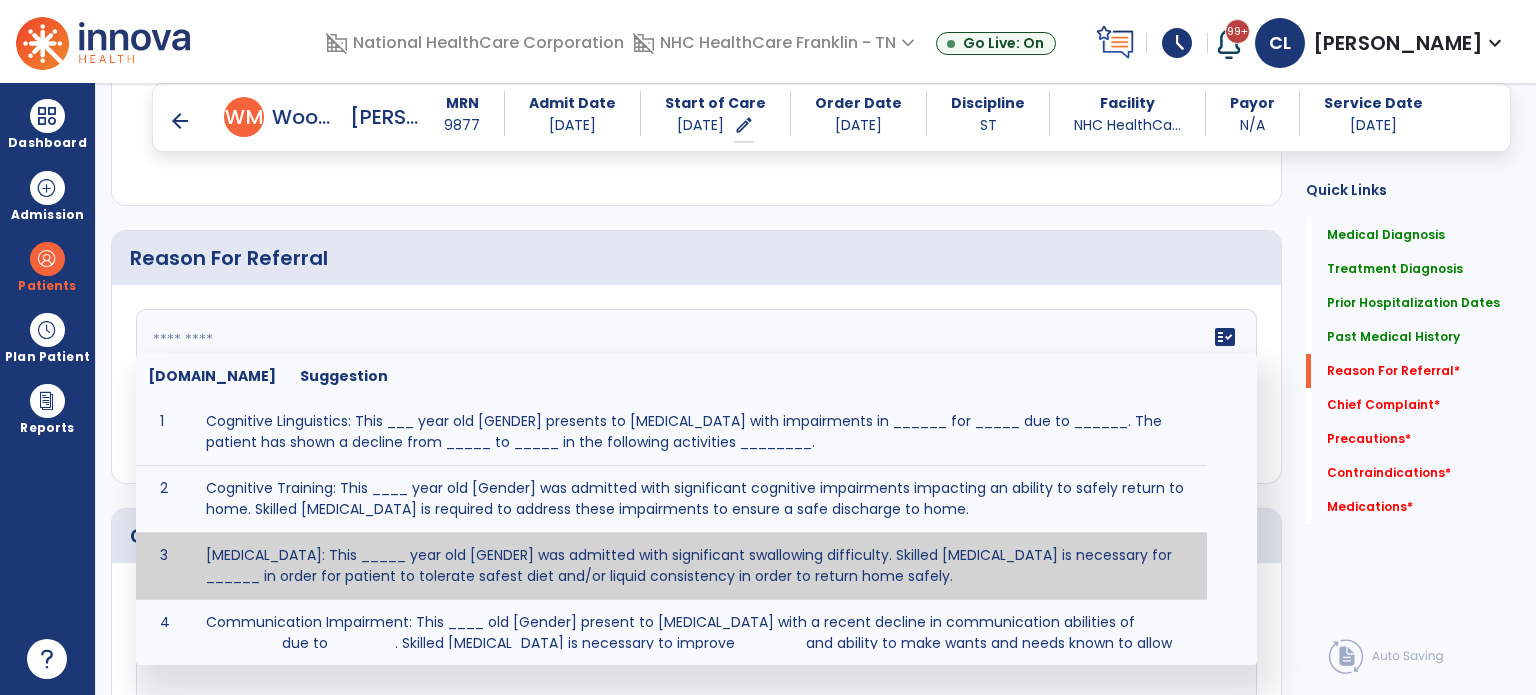 click on "fact_check  [DOMAIN_NAME] Suggestion 1 Cognitive Linguistics: This ___ year old [GENDER] presents to [MEDICAL_DATA] with impairments in ______ for _____ due to ______.  The patient has shown a decline from _____ to _____ in the following activities ________. 2 Cognitive Training: This ____ year old [Gender] was admitted with significant cognitive impairments impacting an ability to safely return to home.  Skilled [MEDICAL_DATA] is required to address these impairments to ensure a safe discharge to home. 3 [MEDICAL_DATA]: This _____ year old [GENDER] was admitted with significant swallowing difficulty. Skilled [MEDICAL_DATA] is necessary for ______ in order for patient to tolerate safest diet and/or liquid consistency in order to return home safely. 4 5 6 Post Surgical: This ____ year old ____ [GENDER] underwent [SURGERY] on [DATE].The patient reports complaints of ________ and impaired ability to perform ___________. 7 8" 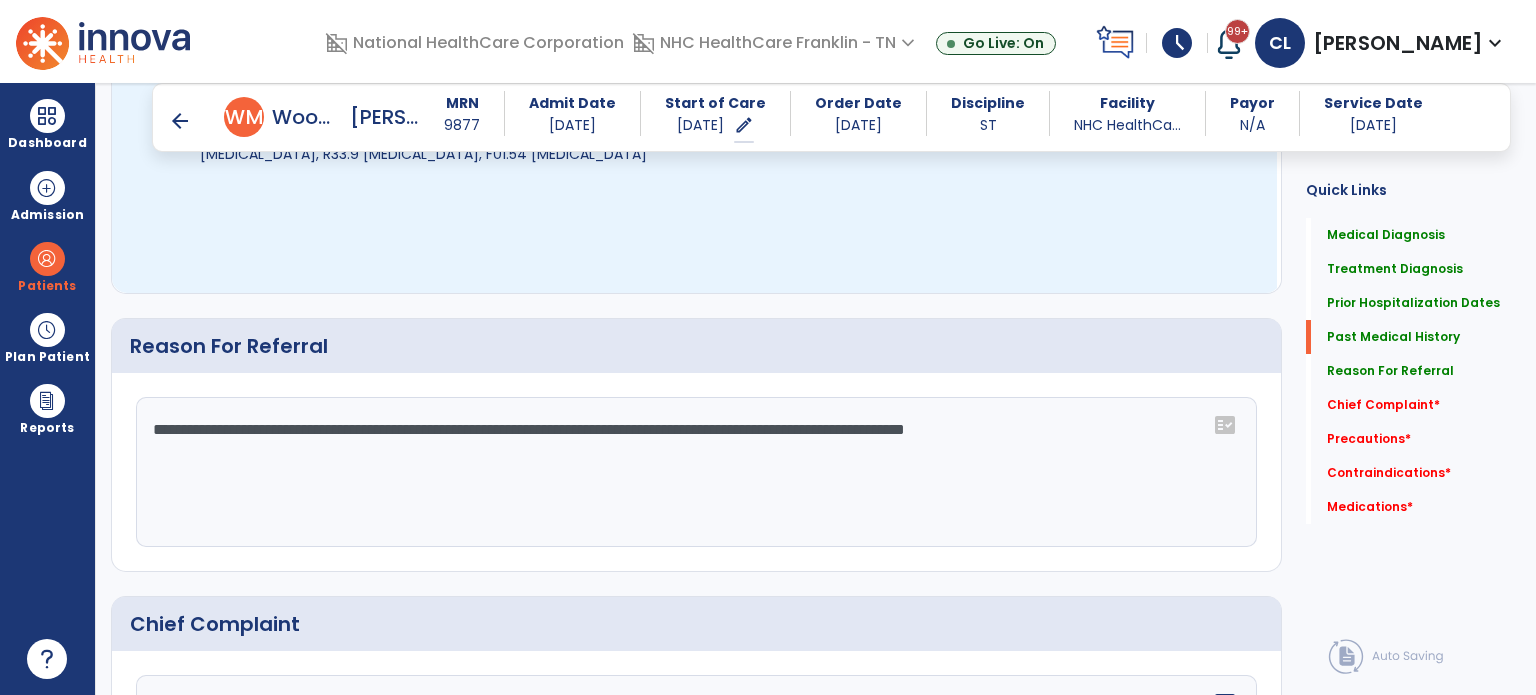 scroll, scrollTop: 1459, scrollLeft: 0, axis: vertical 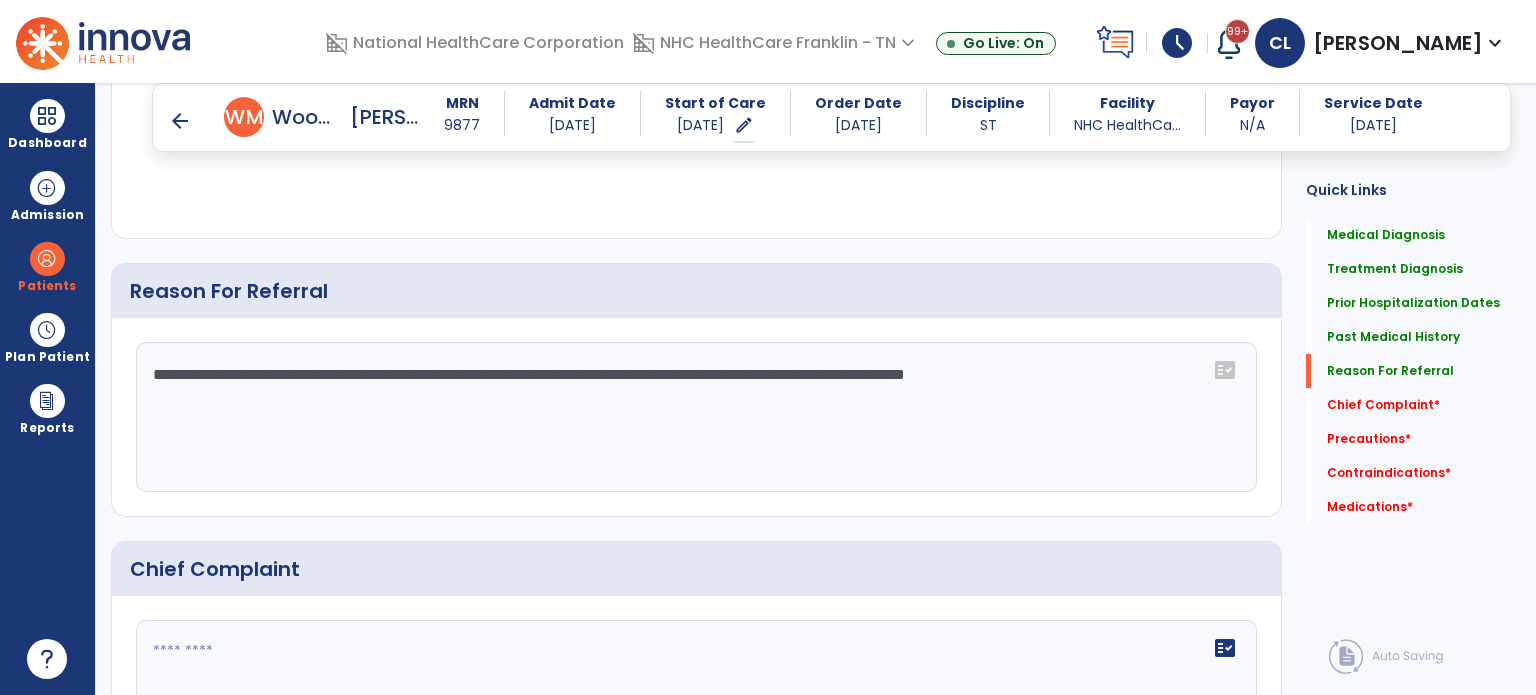 drag, startPoint x: 302, startPoint y: 375, endPoint x: 1431, endPoint y: 495, distance: 1135.3594 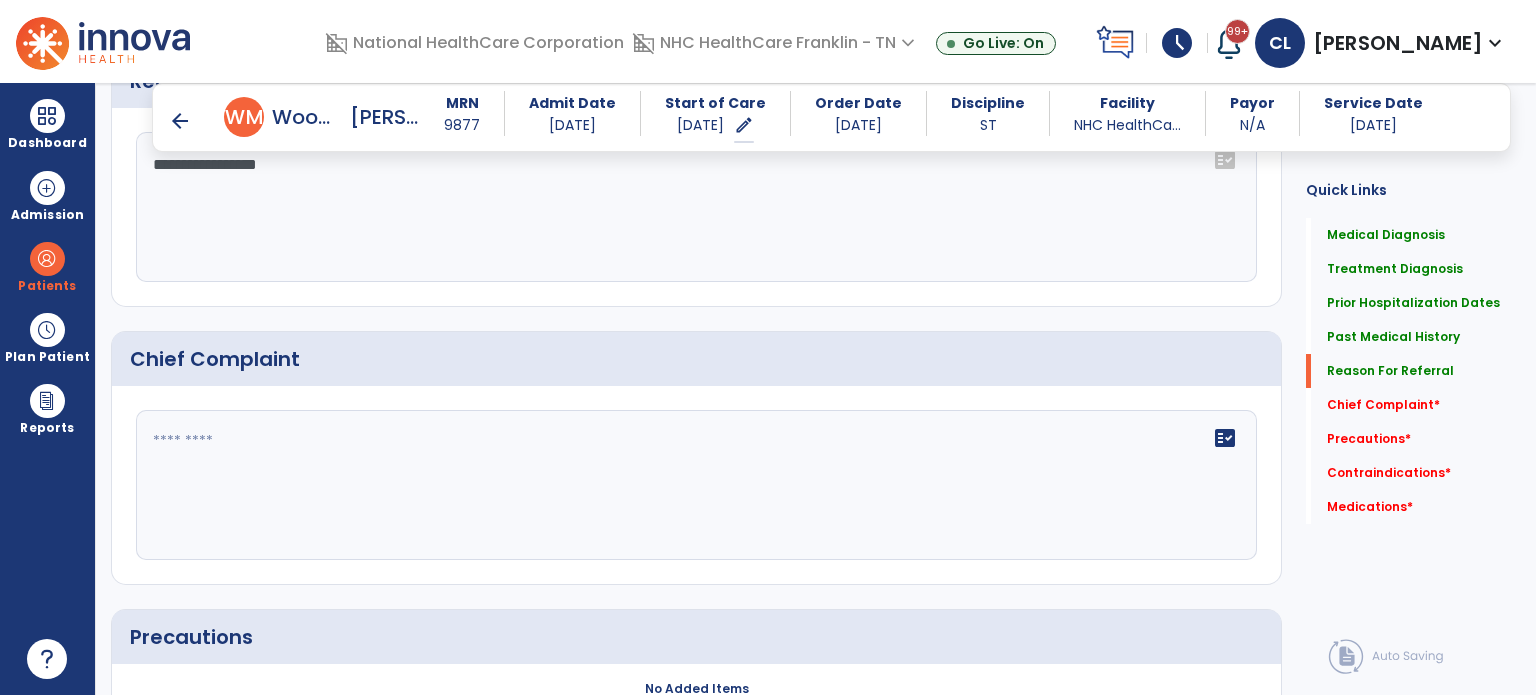 click on "Chief Complaint" 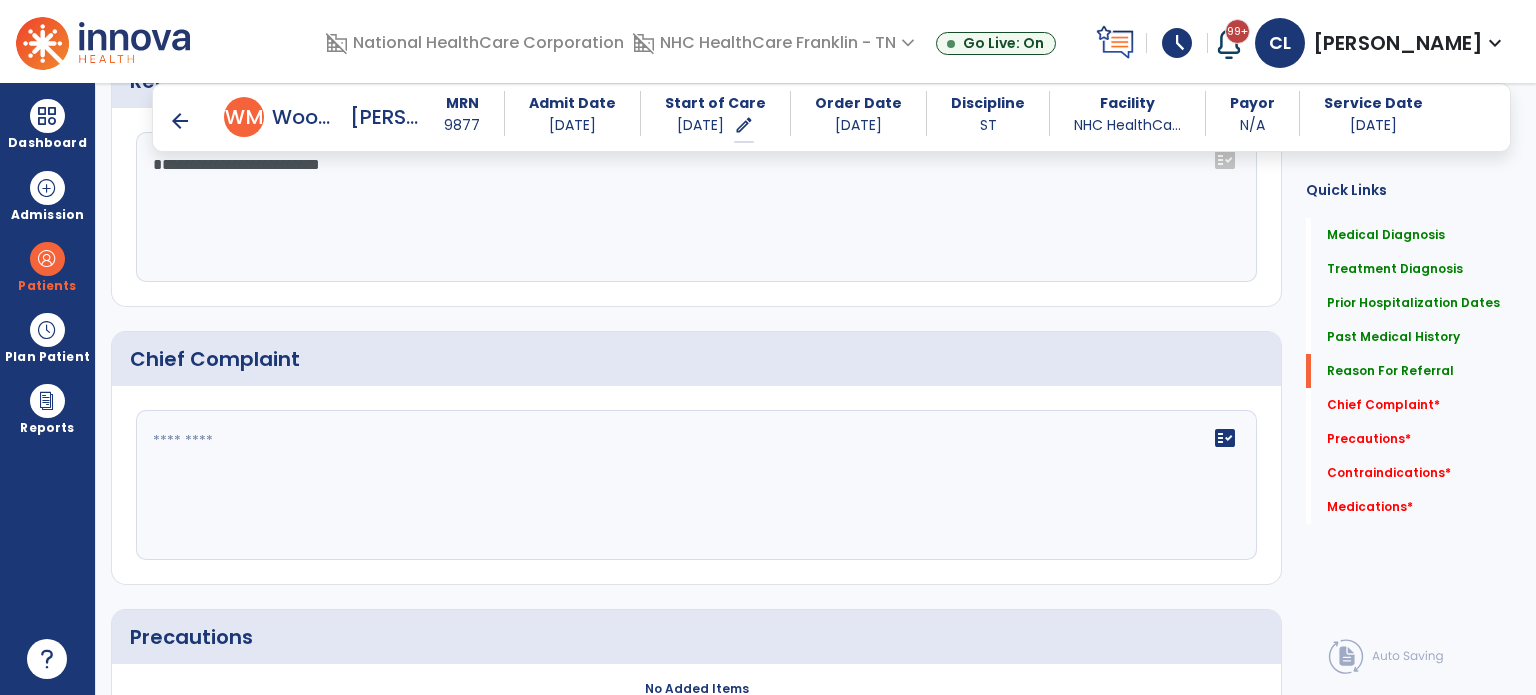 click on "**********" 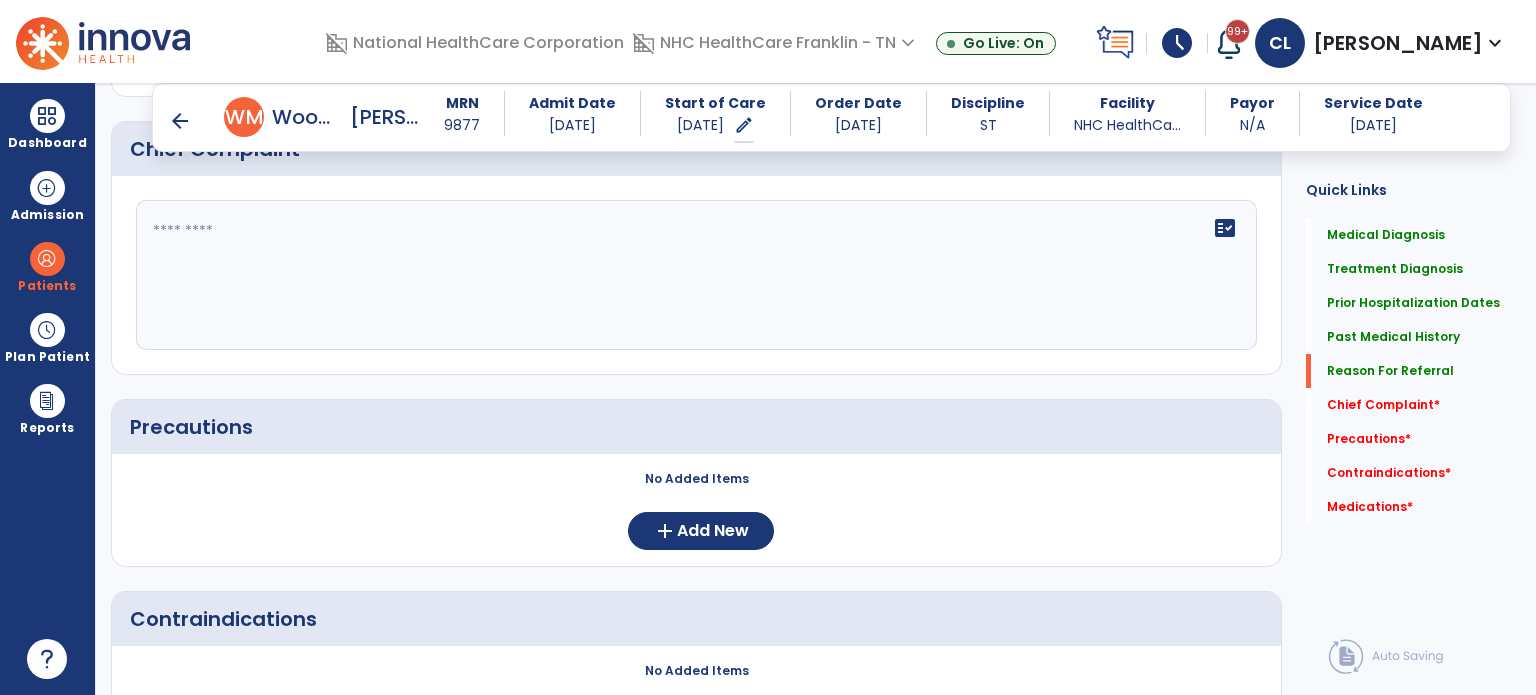 scroll, scrollTop: 1669, scrollLeft: 0, axis: vertical 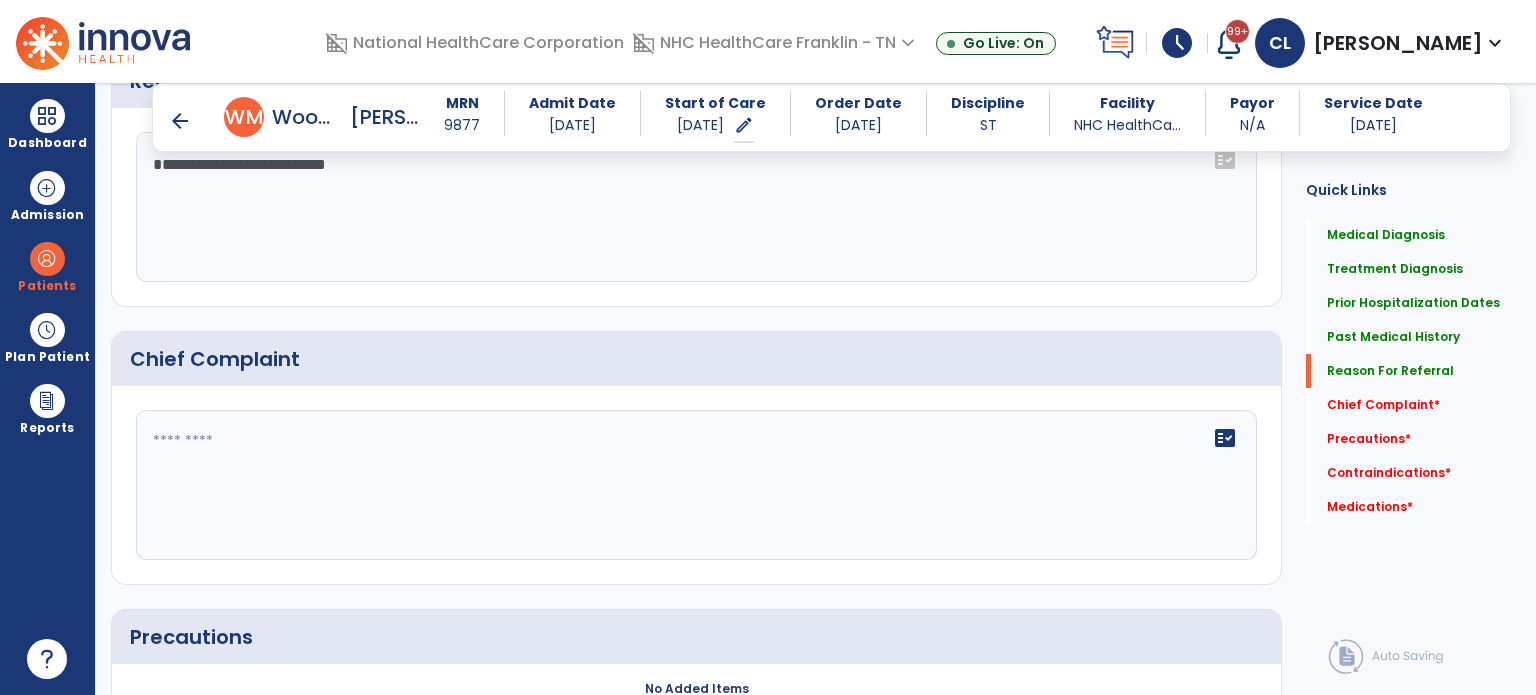 click on "**********" 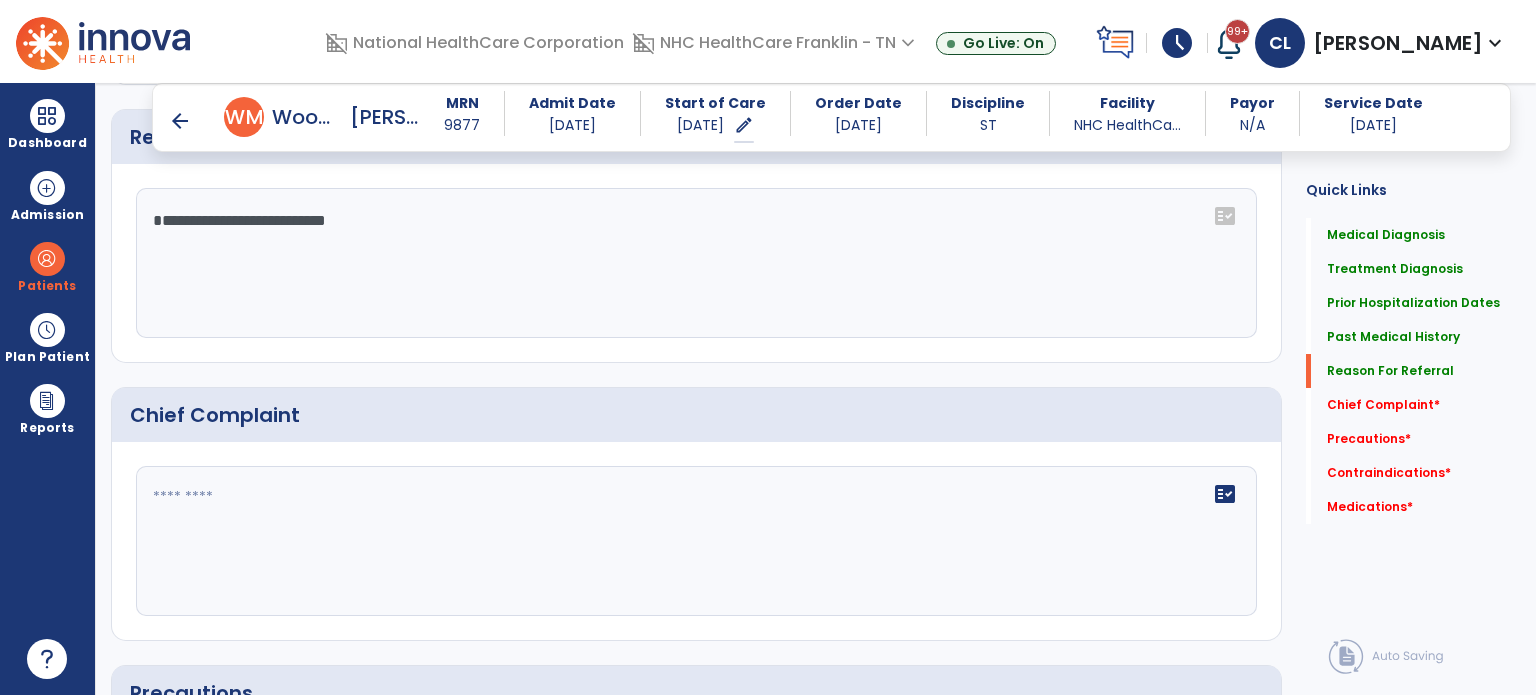 scroll, scrollTop: 1612, scrollLeft: 0, axis: vertical 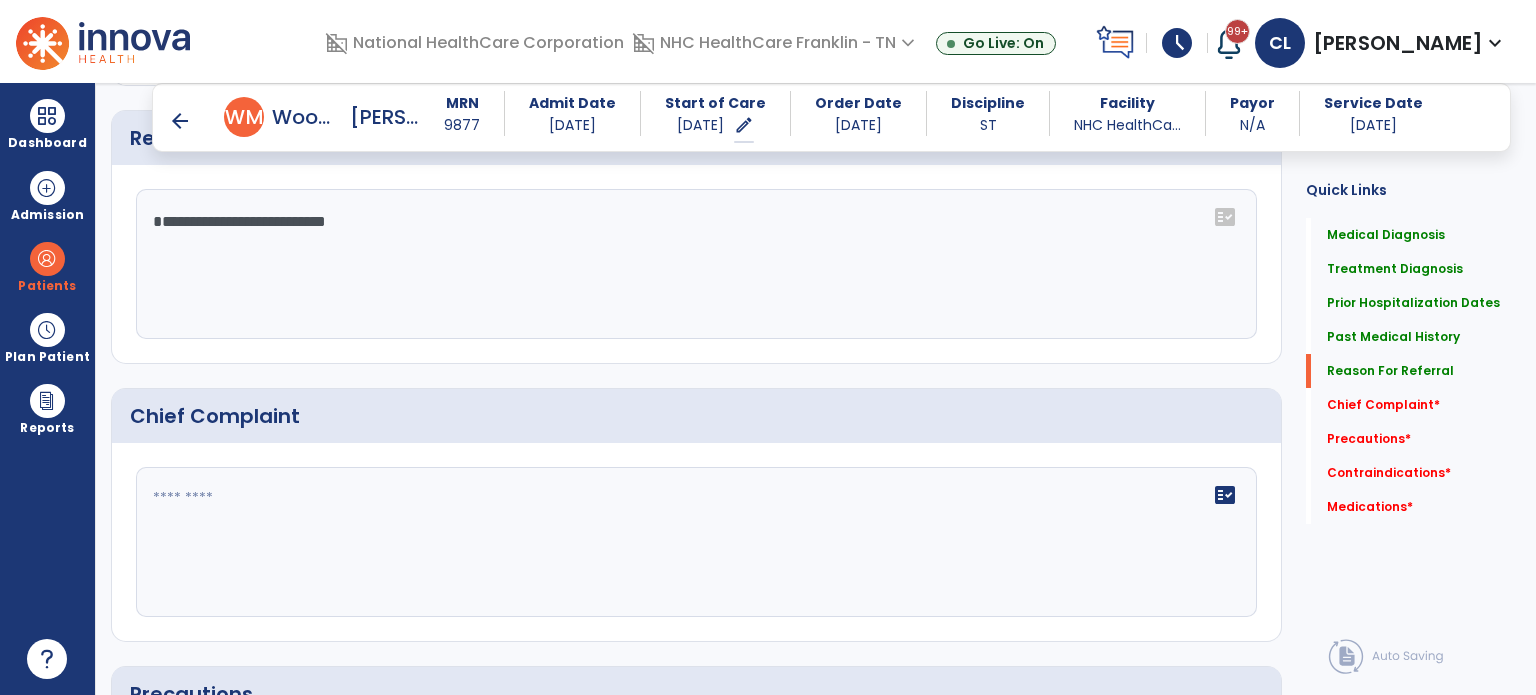click on "**********" 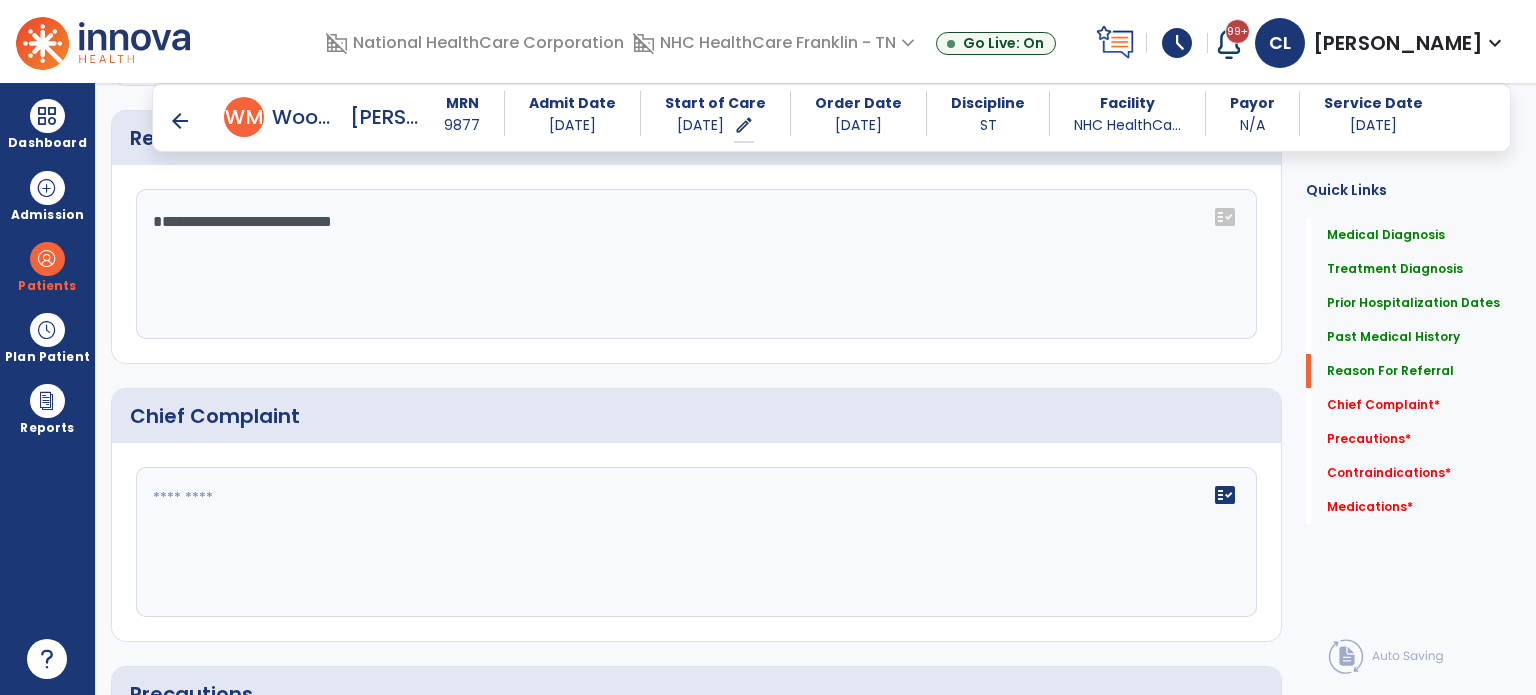 paste on "**********" 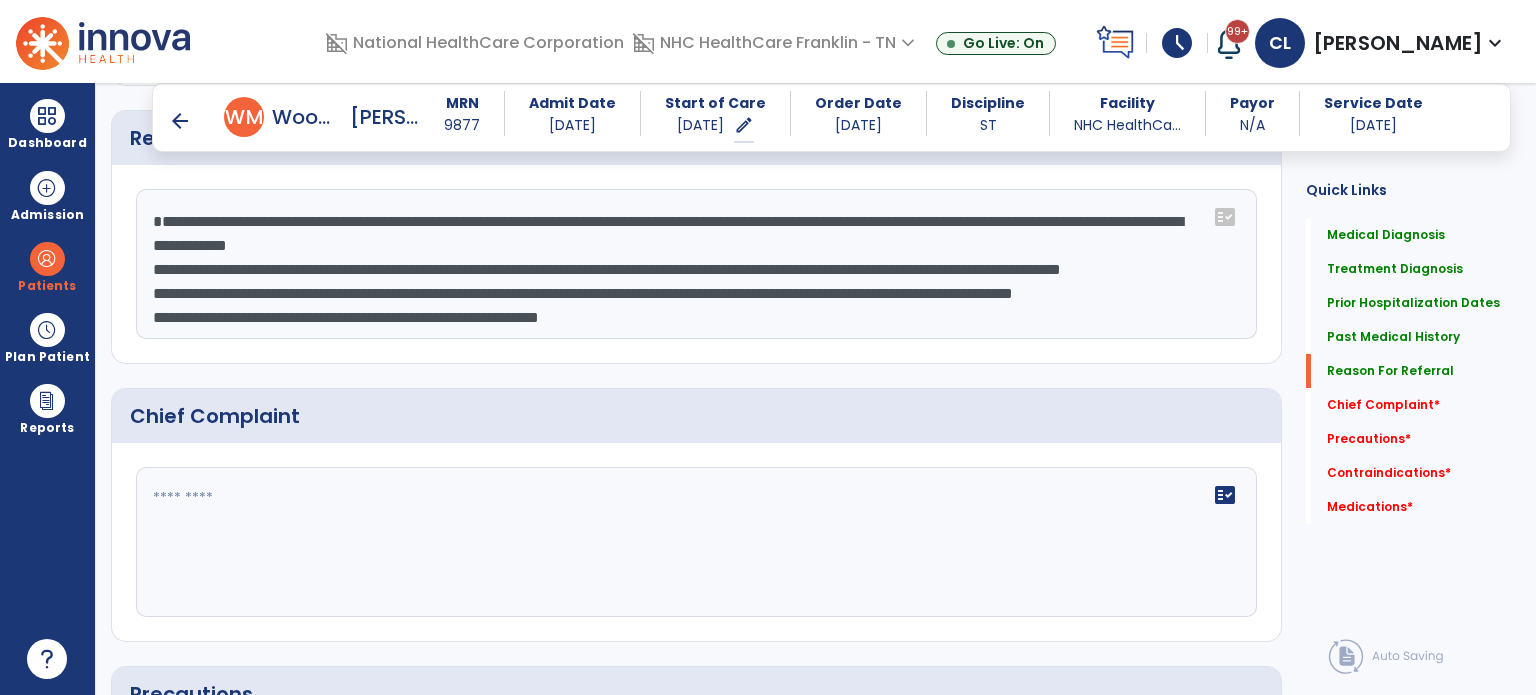 scroll, scrollTop: 64, scrollLeft: 0, axis: vertical 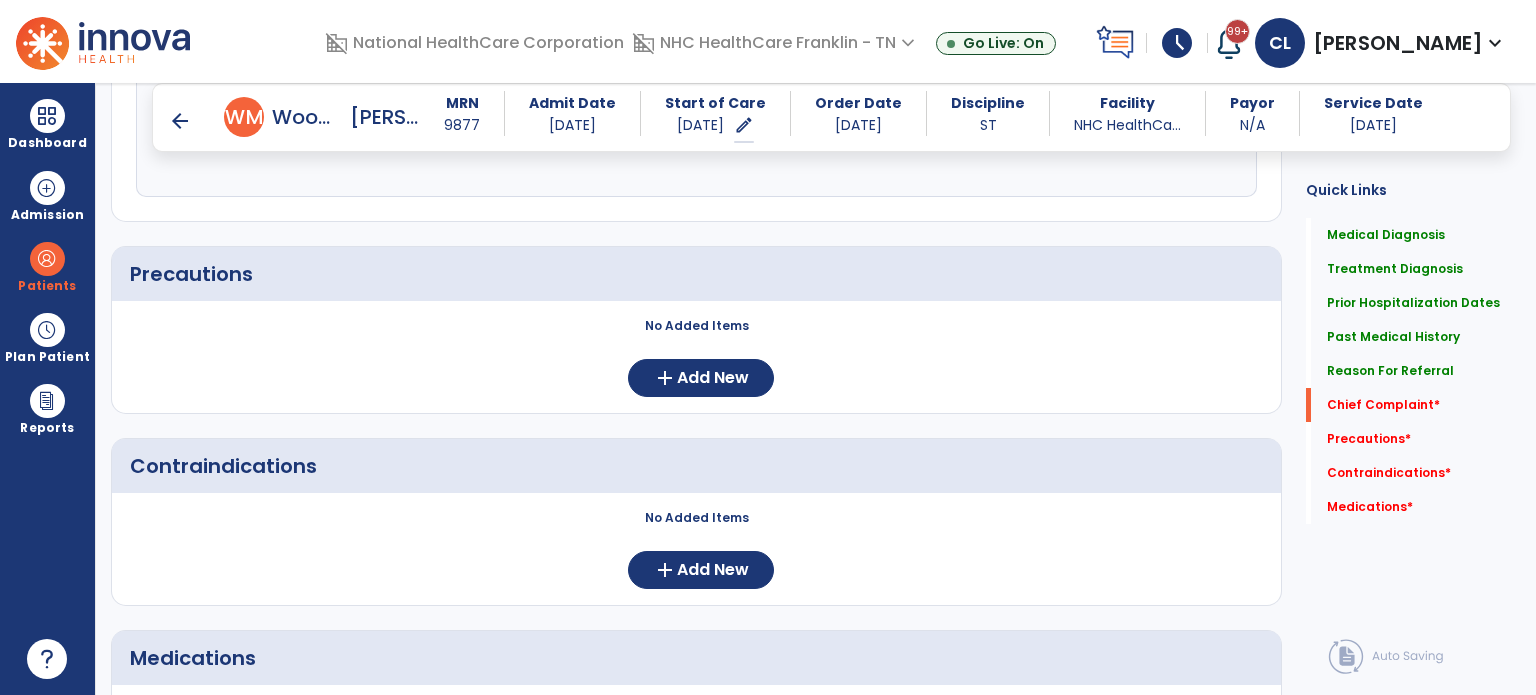 click on "fact_check" 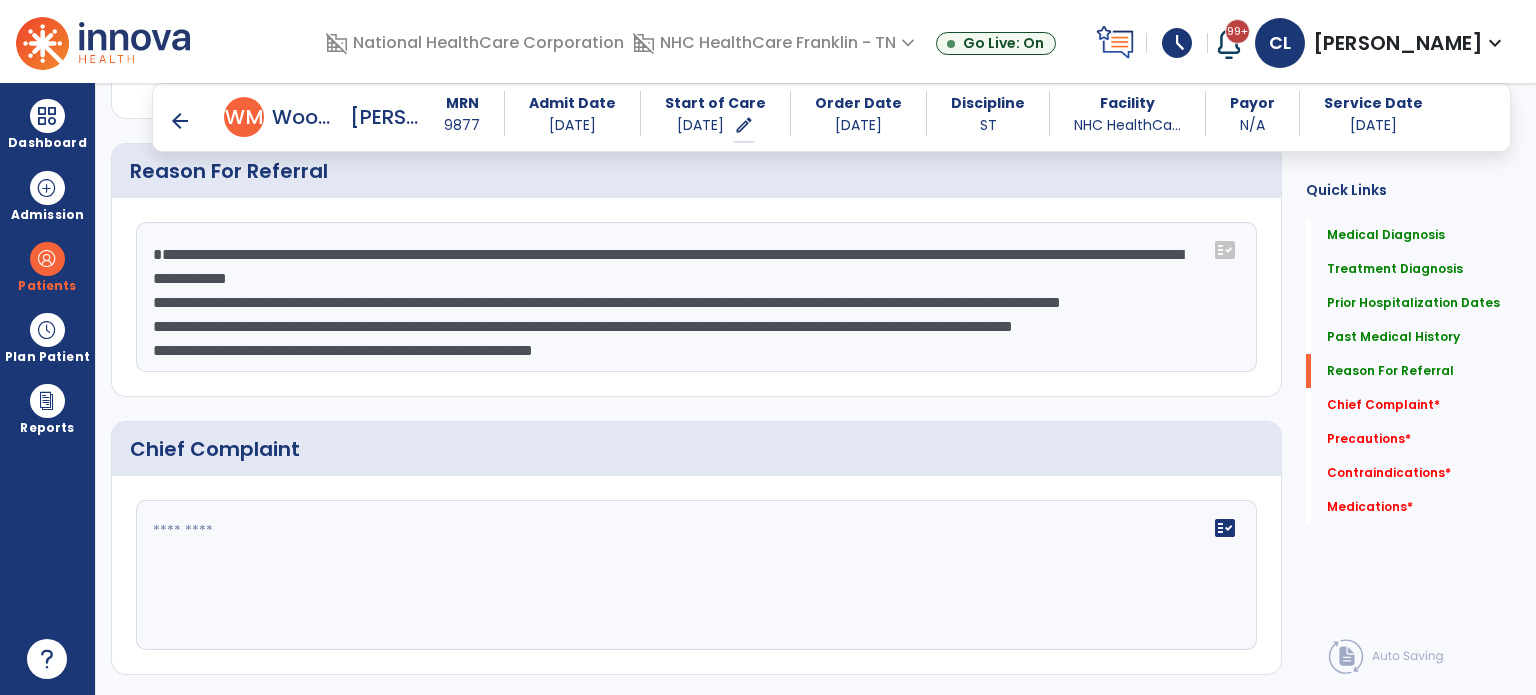 scroll, scrollTop: 1582, scrollLeft: 0, axis: vertical 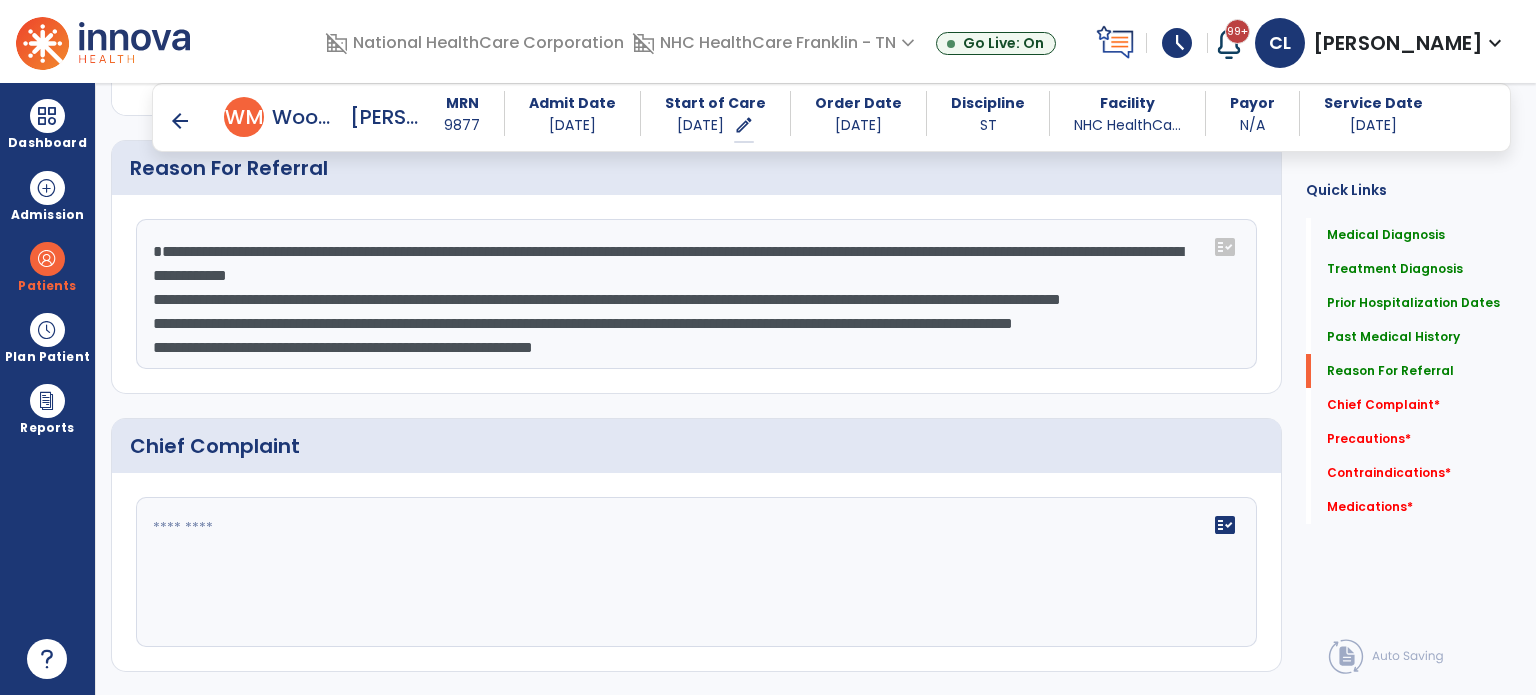 click on "**********" 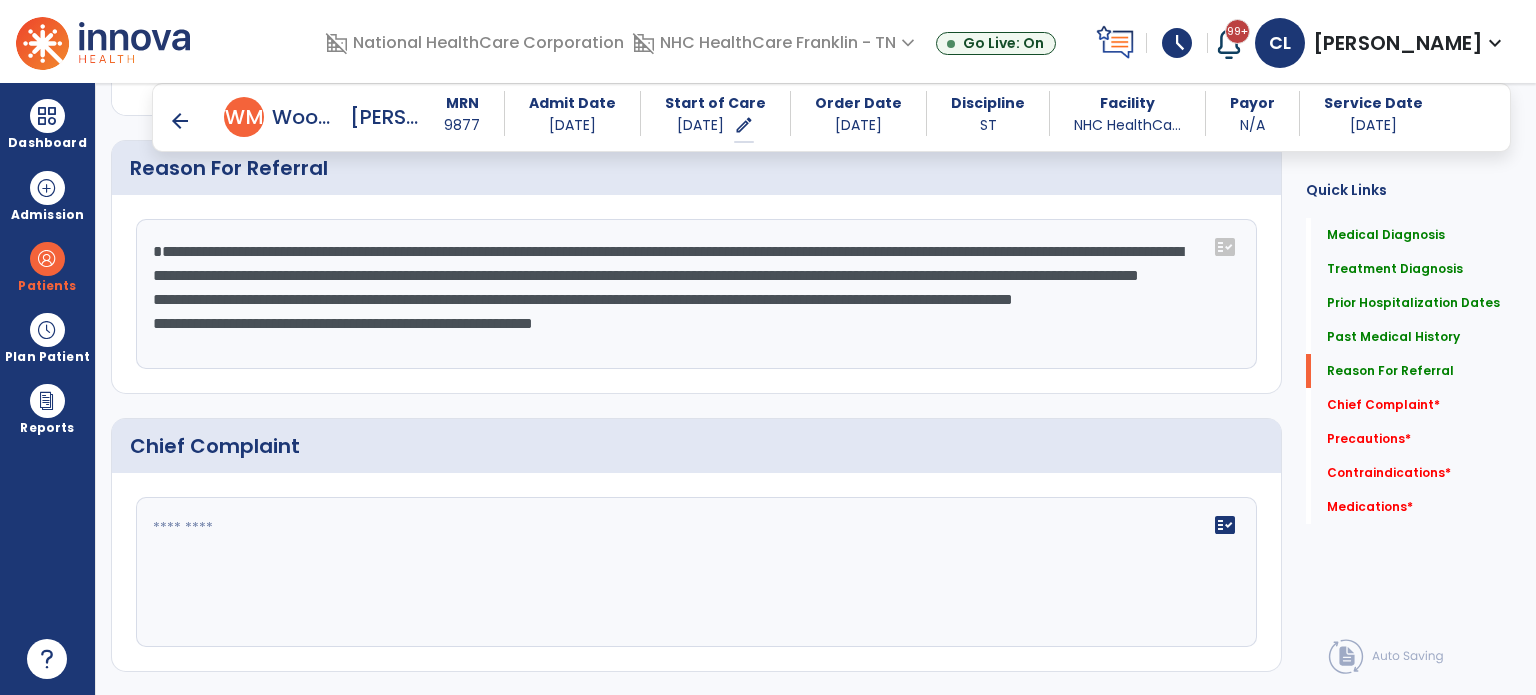 click on "**********" 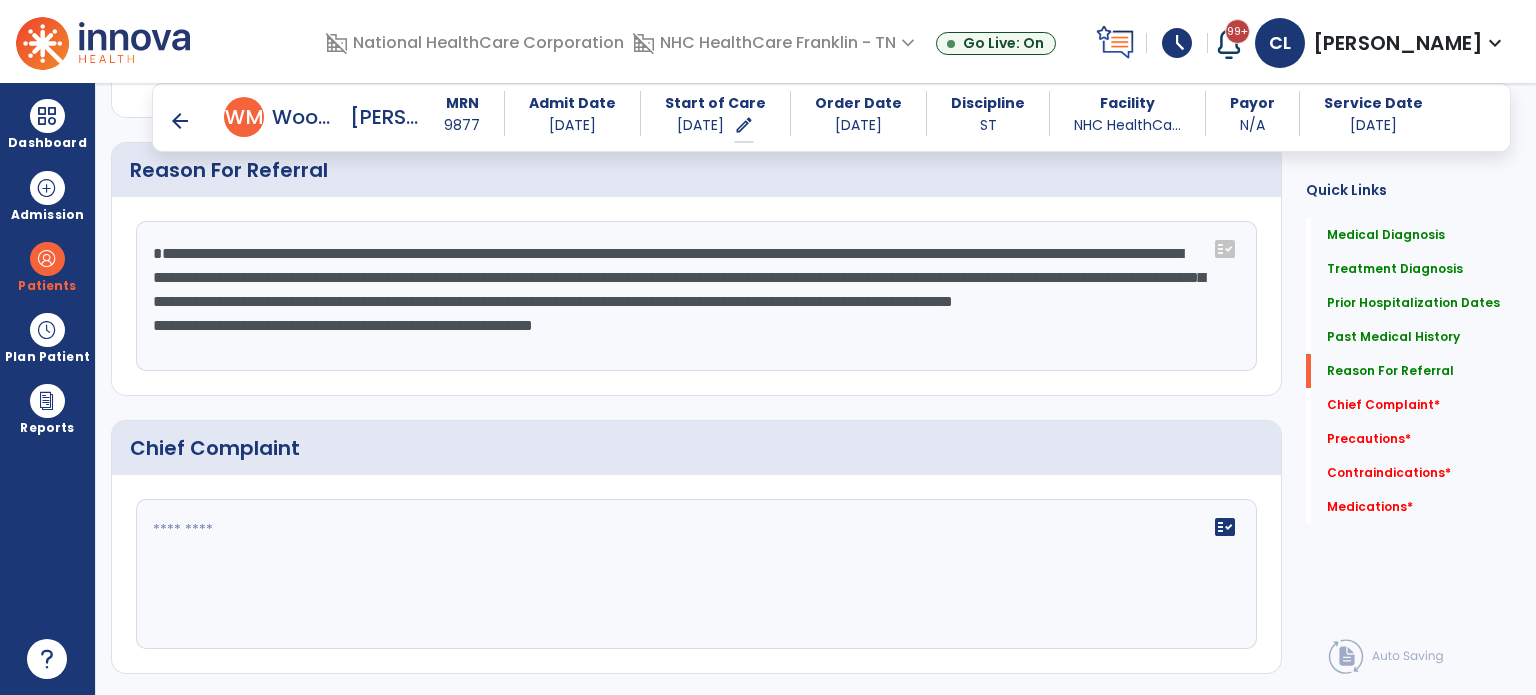 scroll, scrollTop: 1526, scrollLeft: 0, axis: vertical 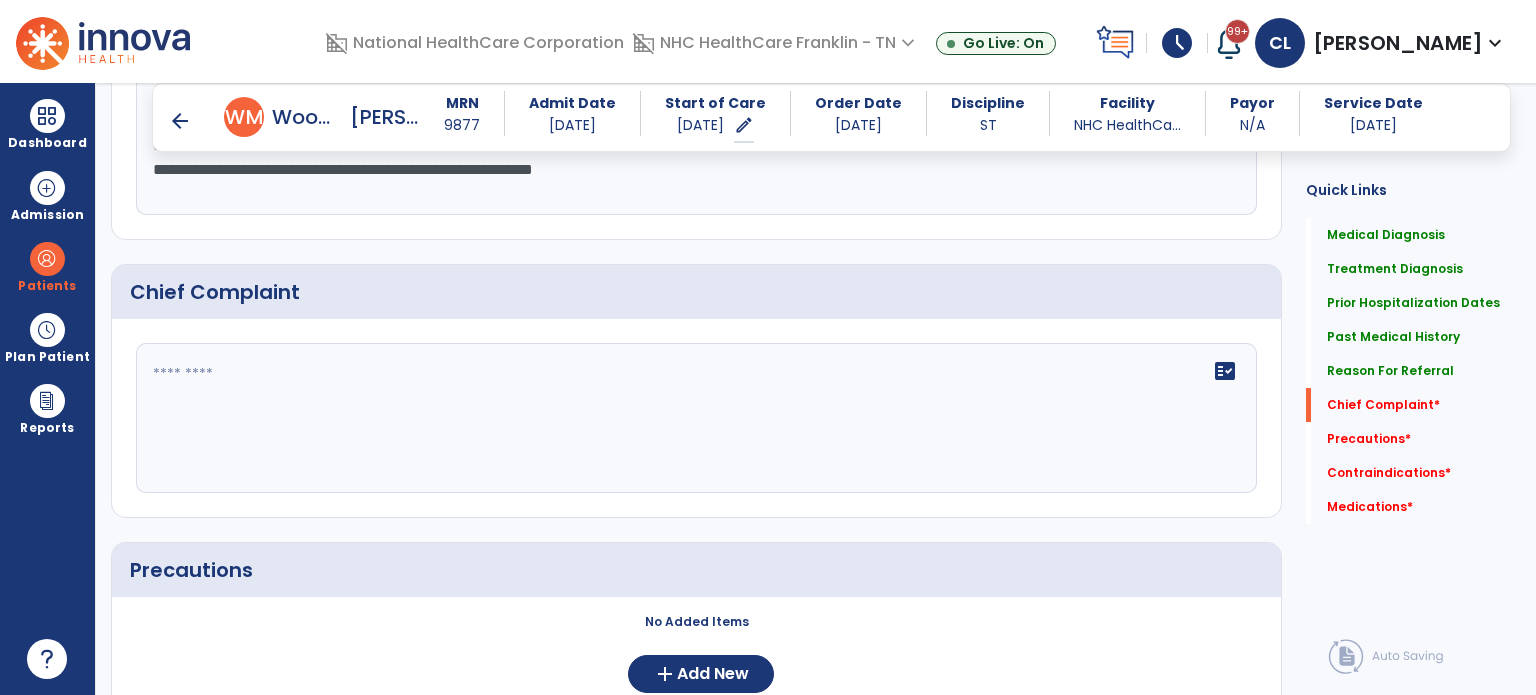 click on "fact_check" 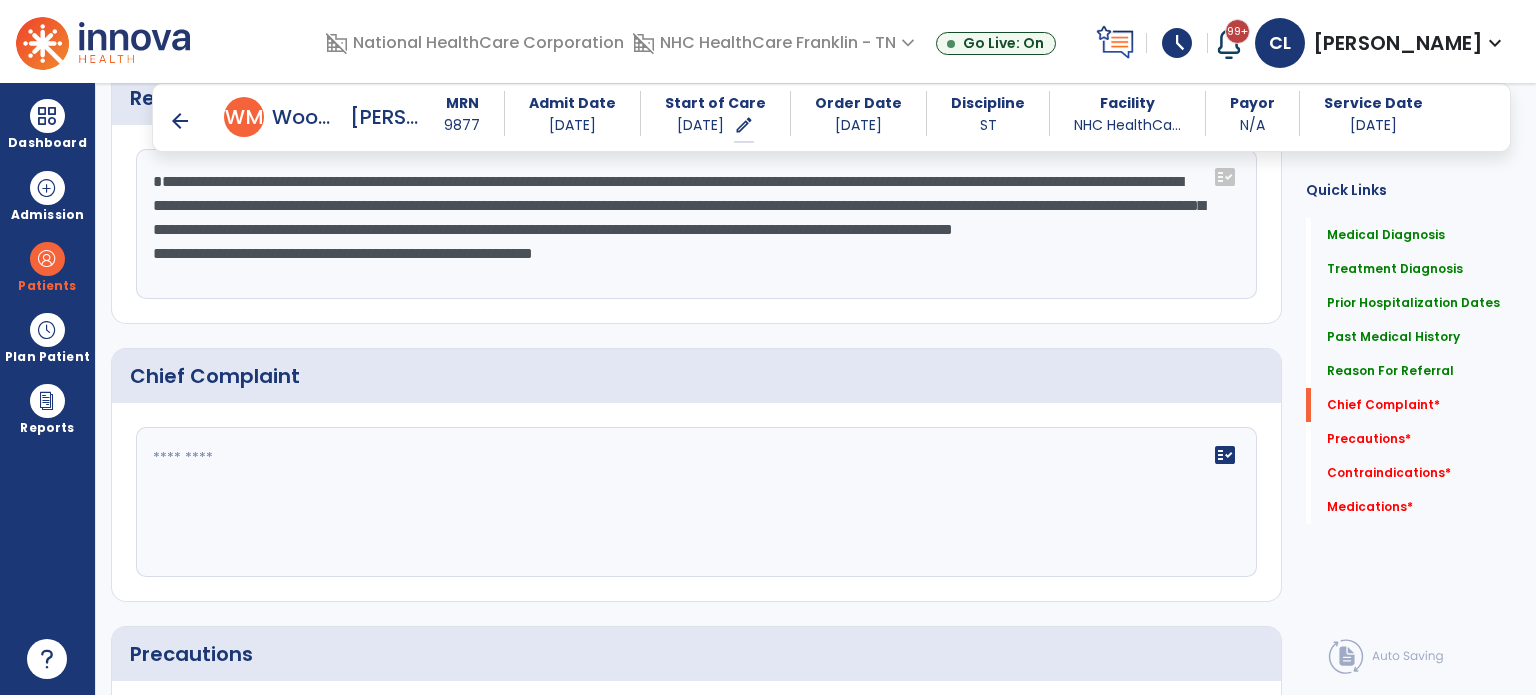 scroll, scrollTop: 1644, scrollLeft: 0, axis: vertical 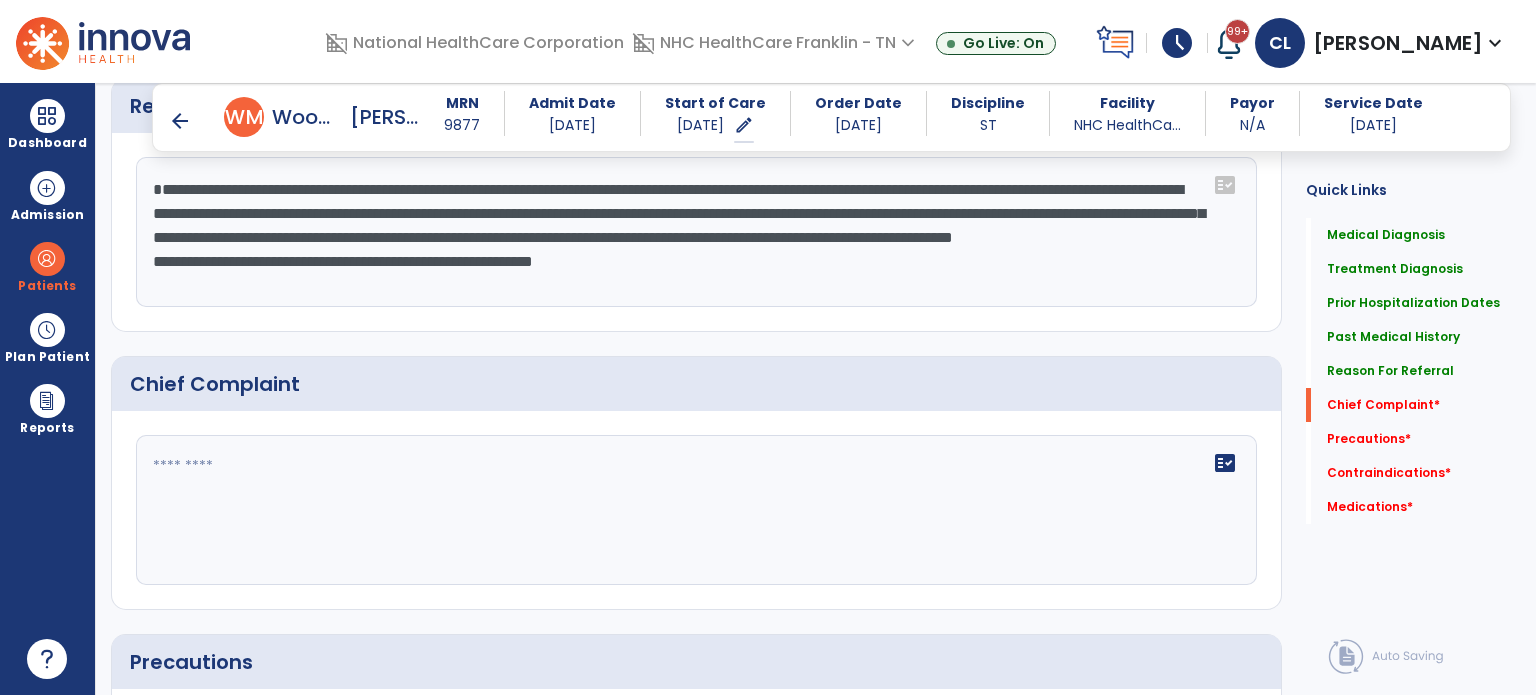 click on "**********" 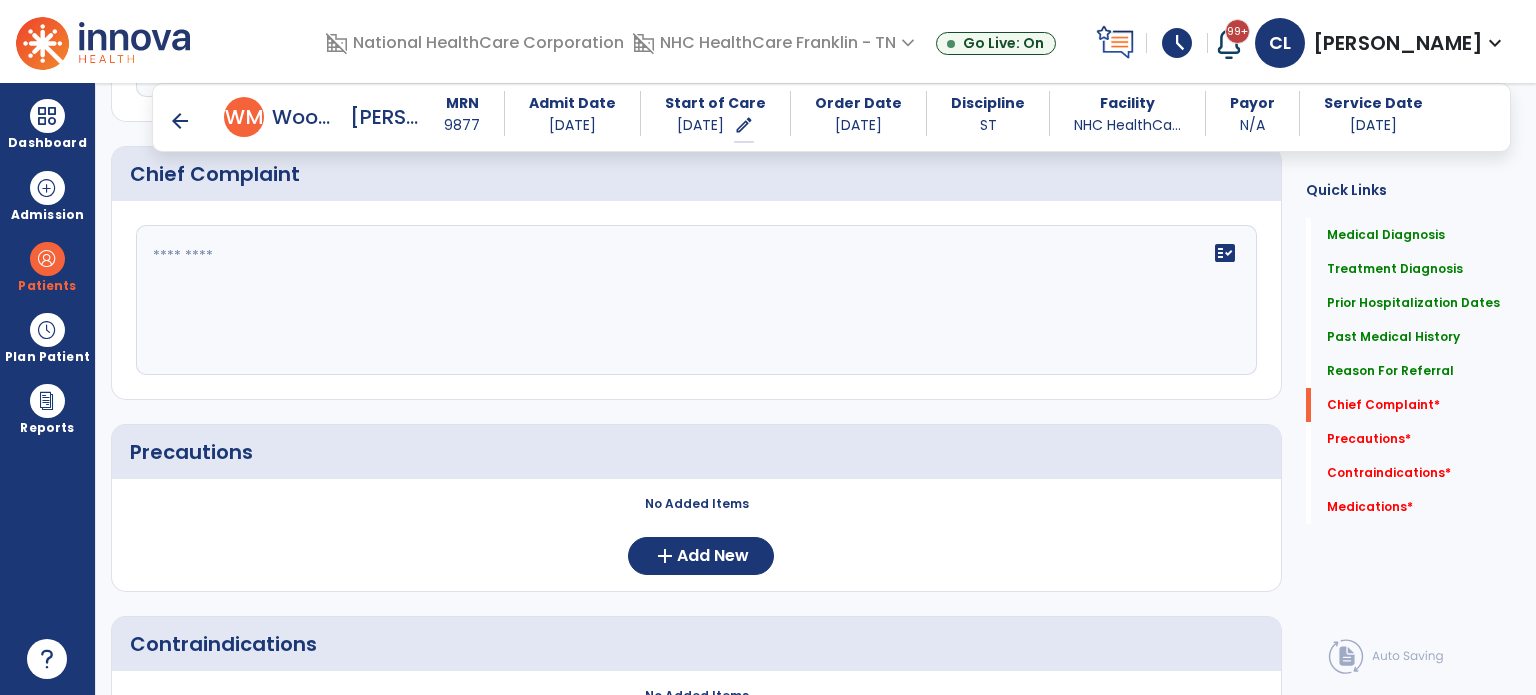 scroll, scrollTop: 1644, scrollLeft: 0, axis: vertical 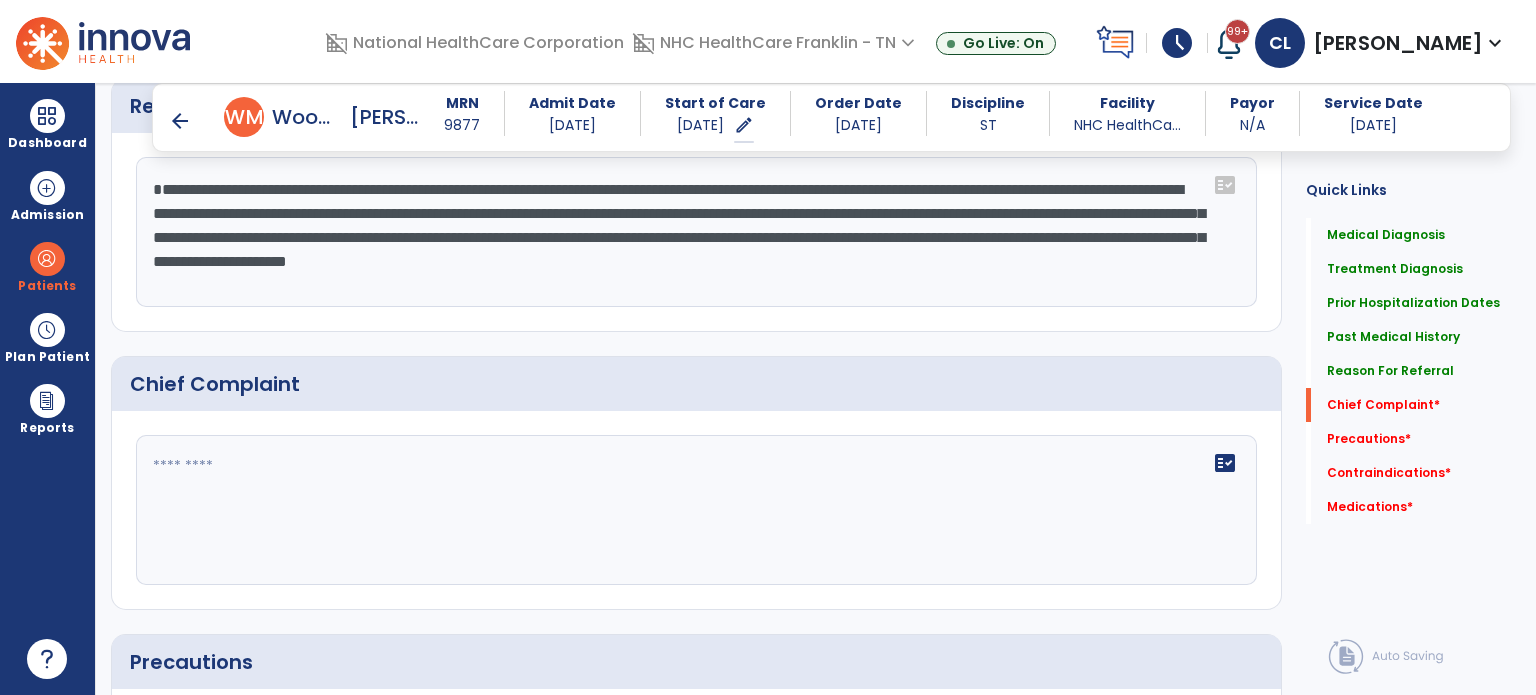 drag, startPoint x: 1012, startPoint y: 186, endPoint x: 1113, endPoint y: 191, distance: 101.12369 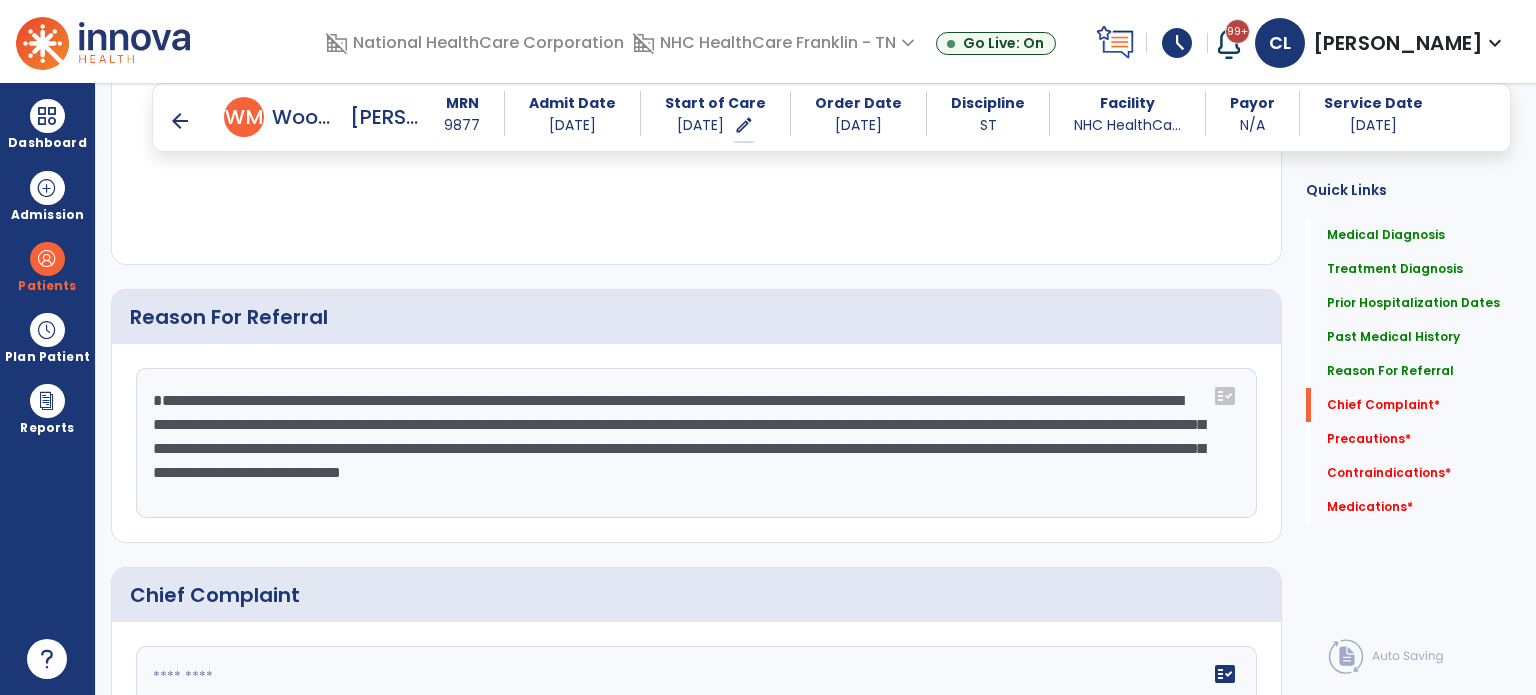 scroll, scrollTop: 1644, scrollLeft: 0, axis: vertical 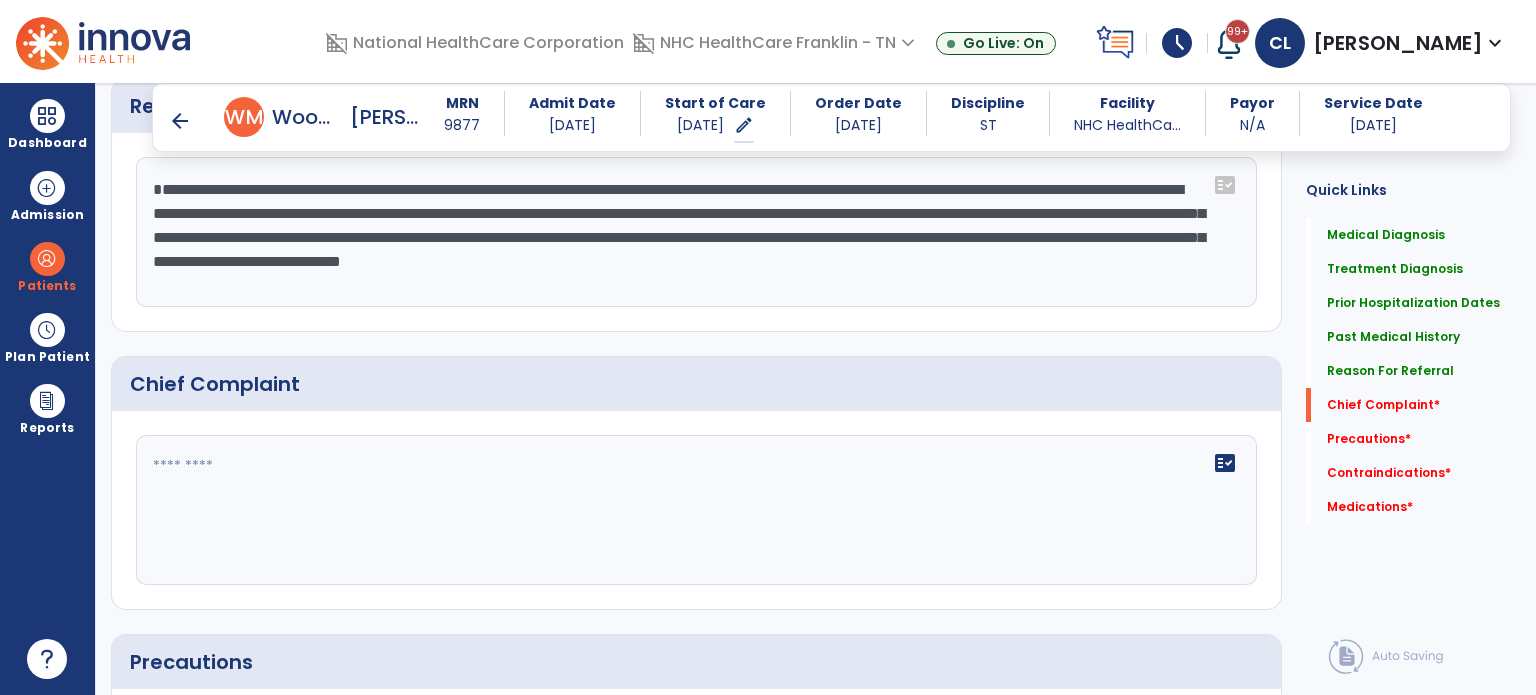 click on "**********" 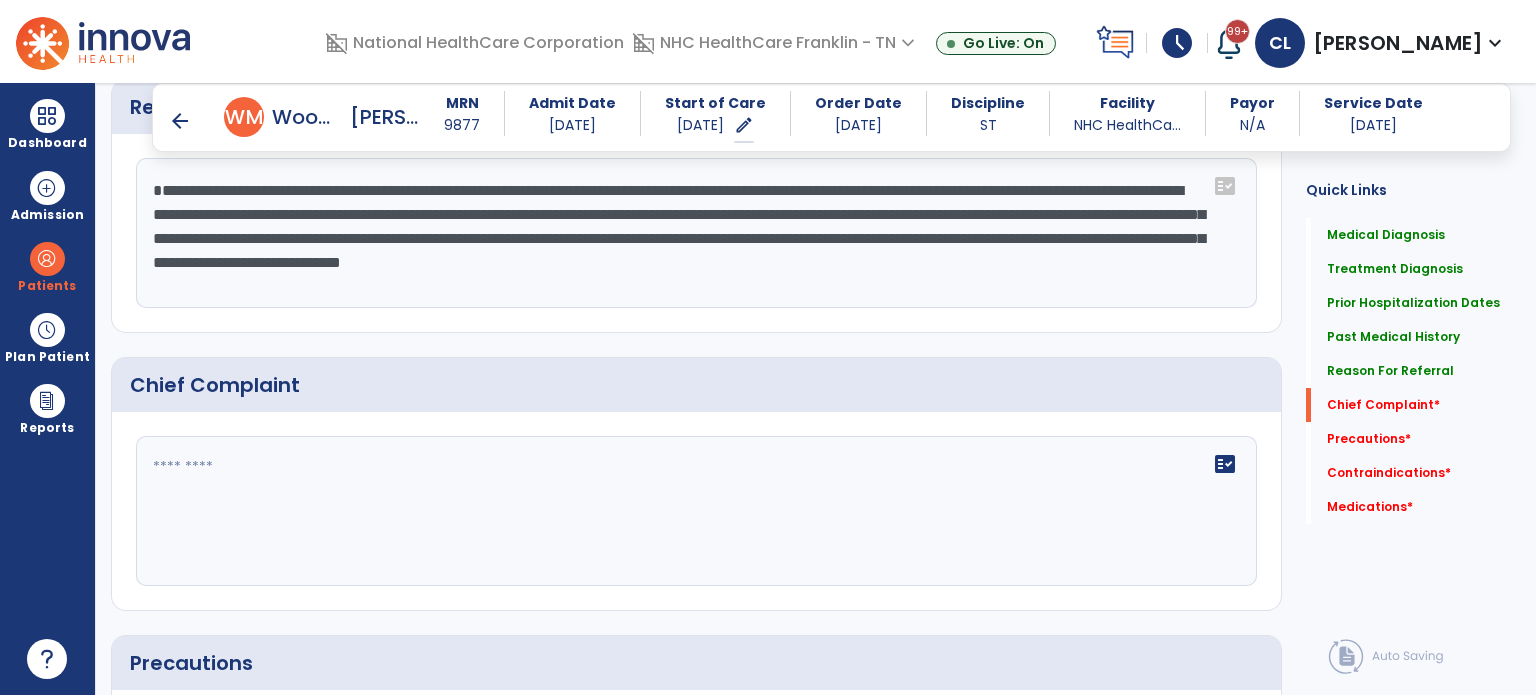 scroll, scrollTop: 1644, scrollLeft: 0, axis: vertical 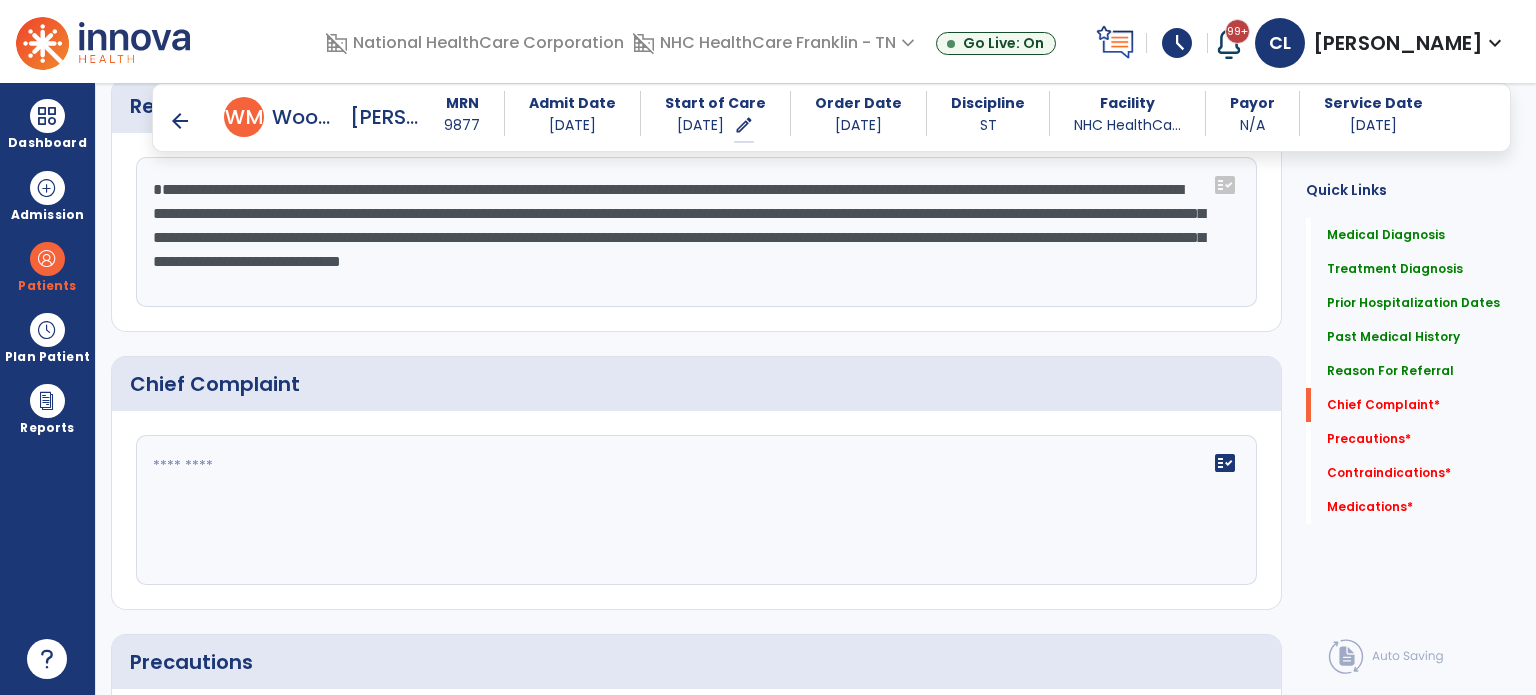 click on "**********" 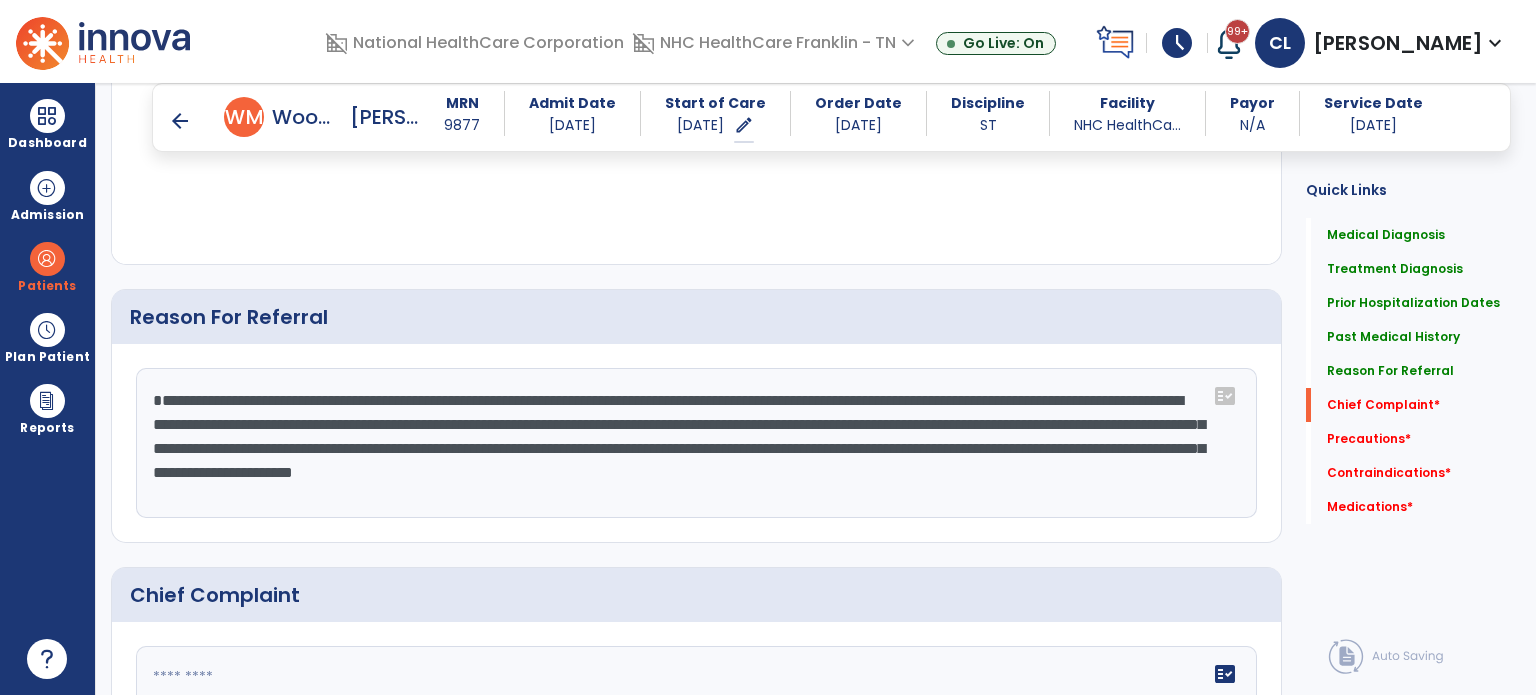 scroll, scrollTop: 1644, scrollLeft: 0, axis: vertical 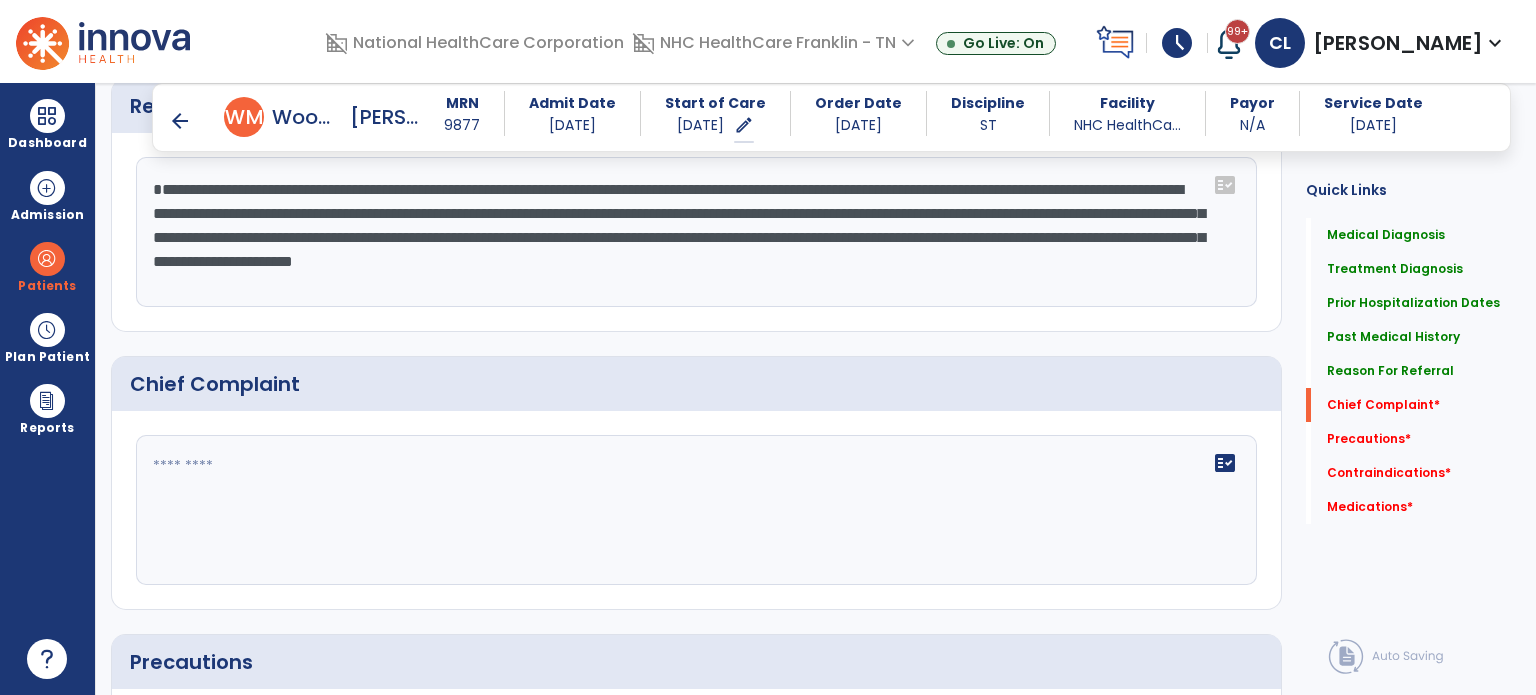 click on "**********" 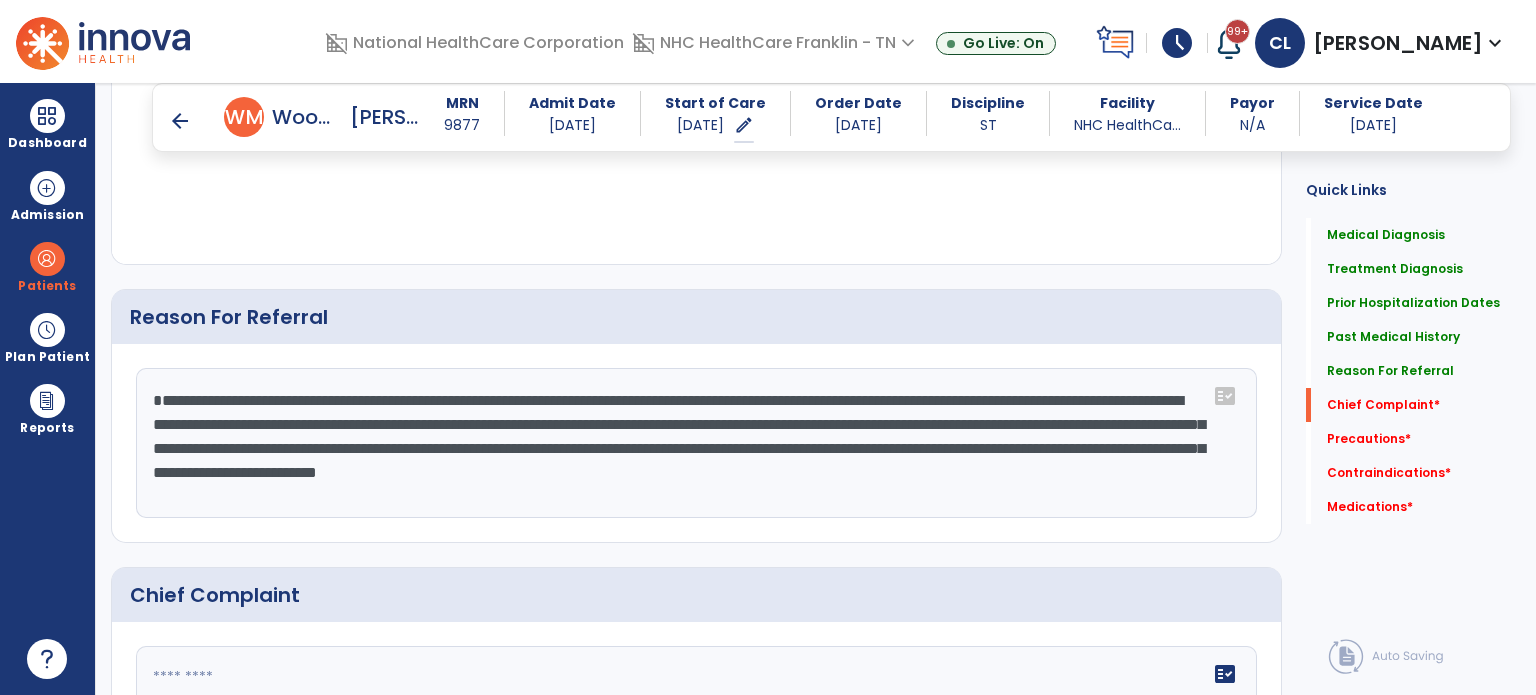 scroll, scrollTop: 1644, scrollLeft: 0, axis: vertical 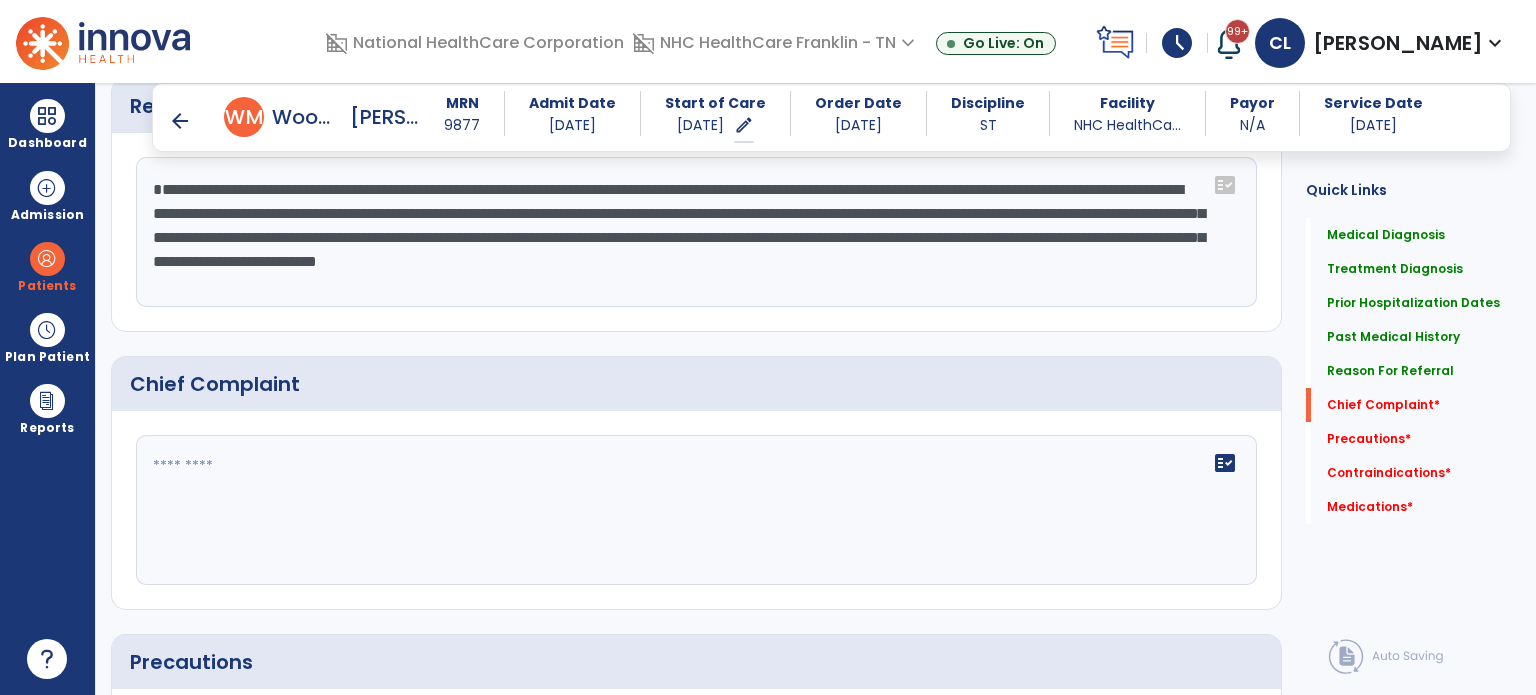 click on "**********" 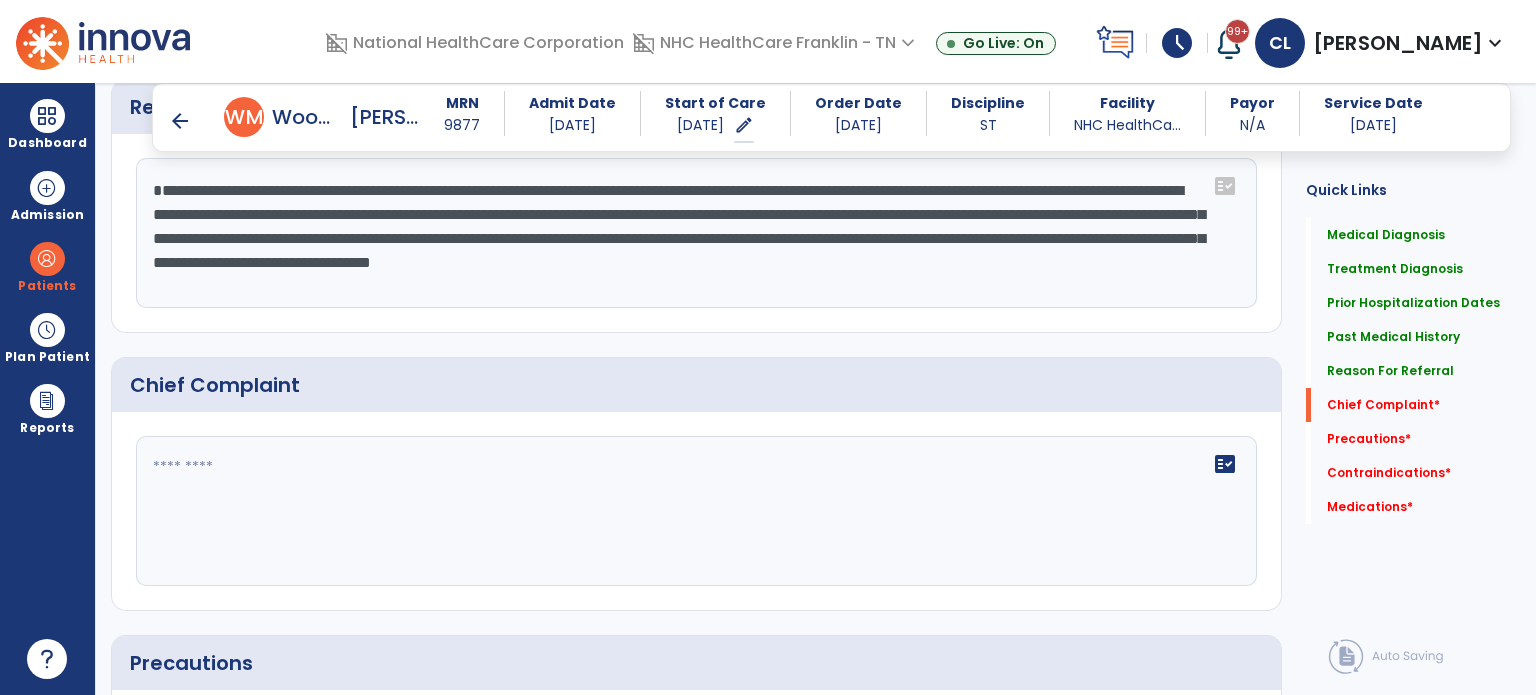 scroll, scrollTop: 1644, scrollLeft: 0, axis: vertical 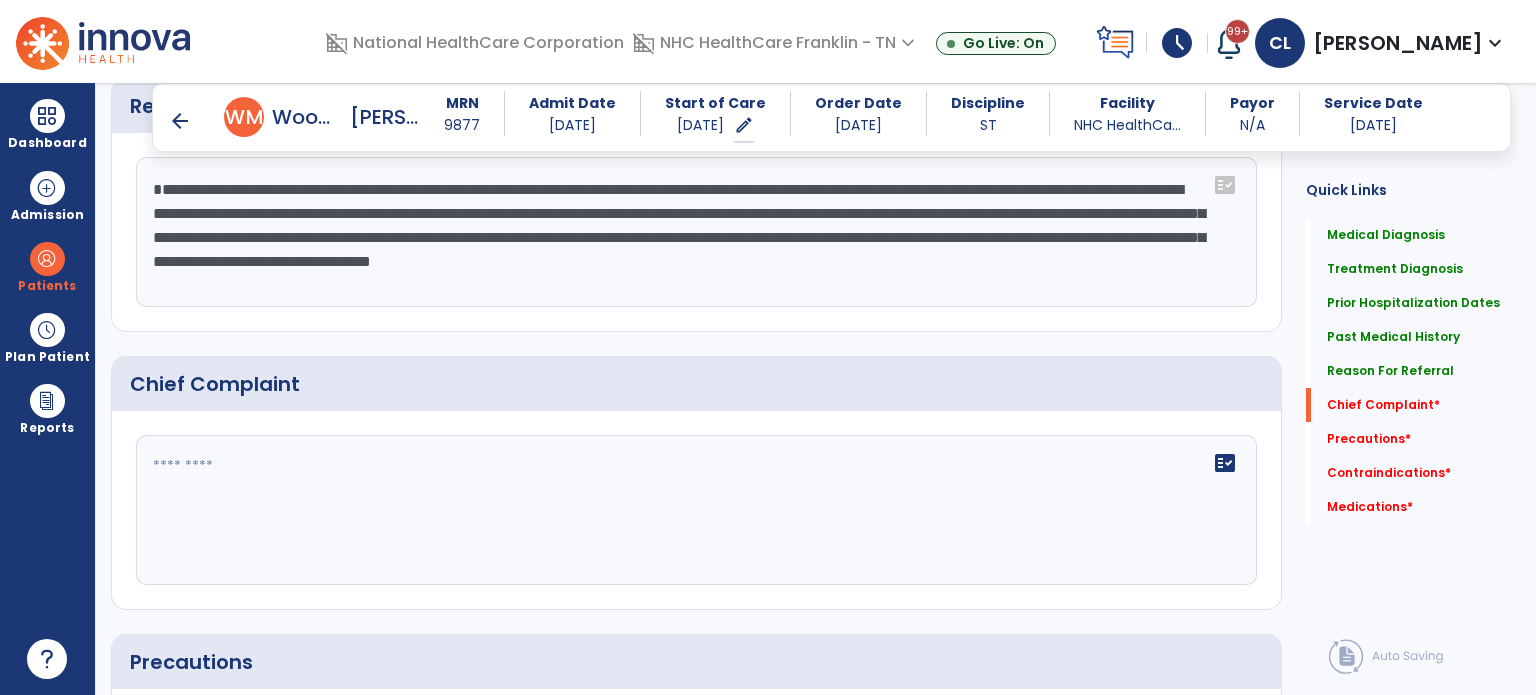 drag, startPoint x: 508, startPoint y: 239, endPoint x: 865, endPoint y: 238, distance: 357.0014 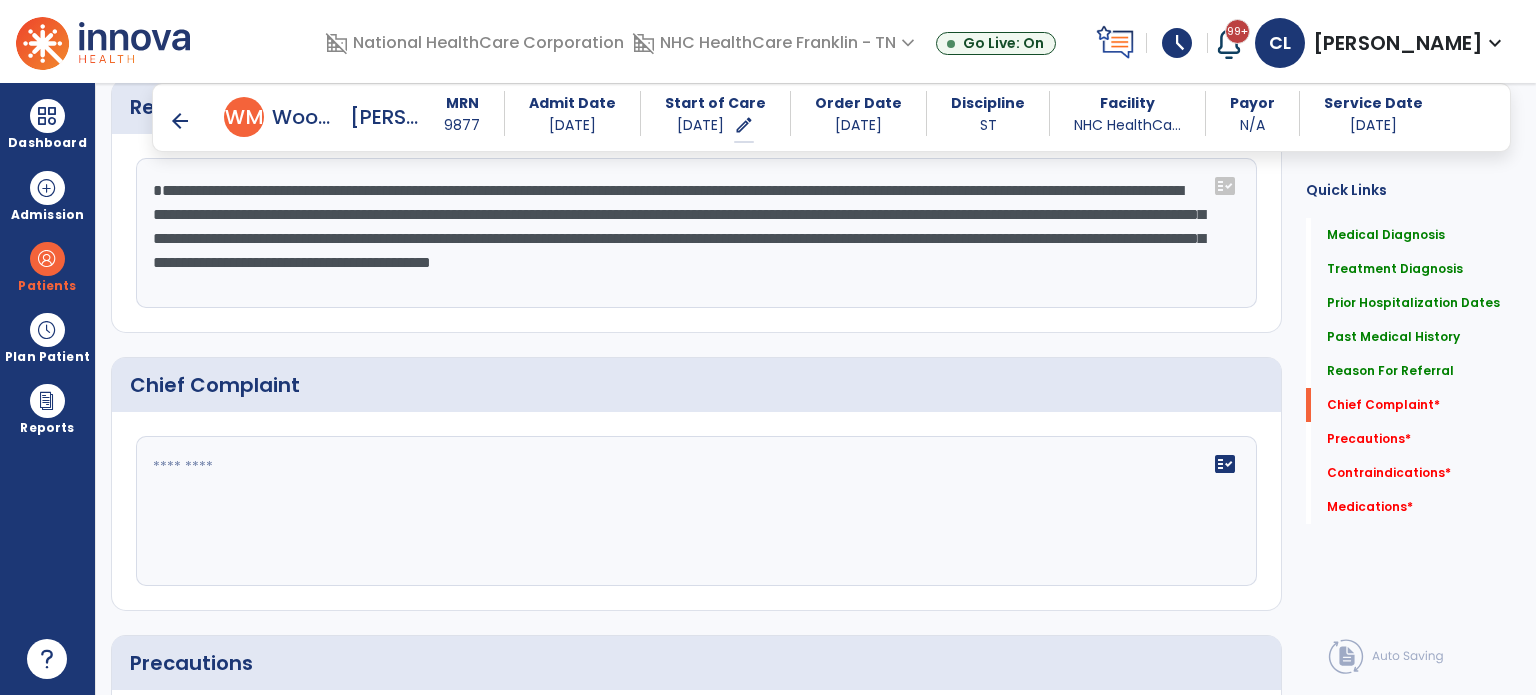 scroll, scrollTop: 1644, scrollLeft: 0, axis: vertical 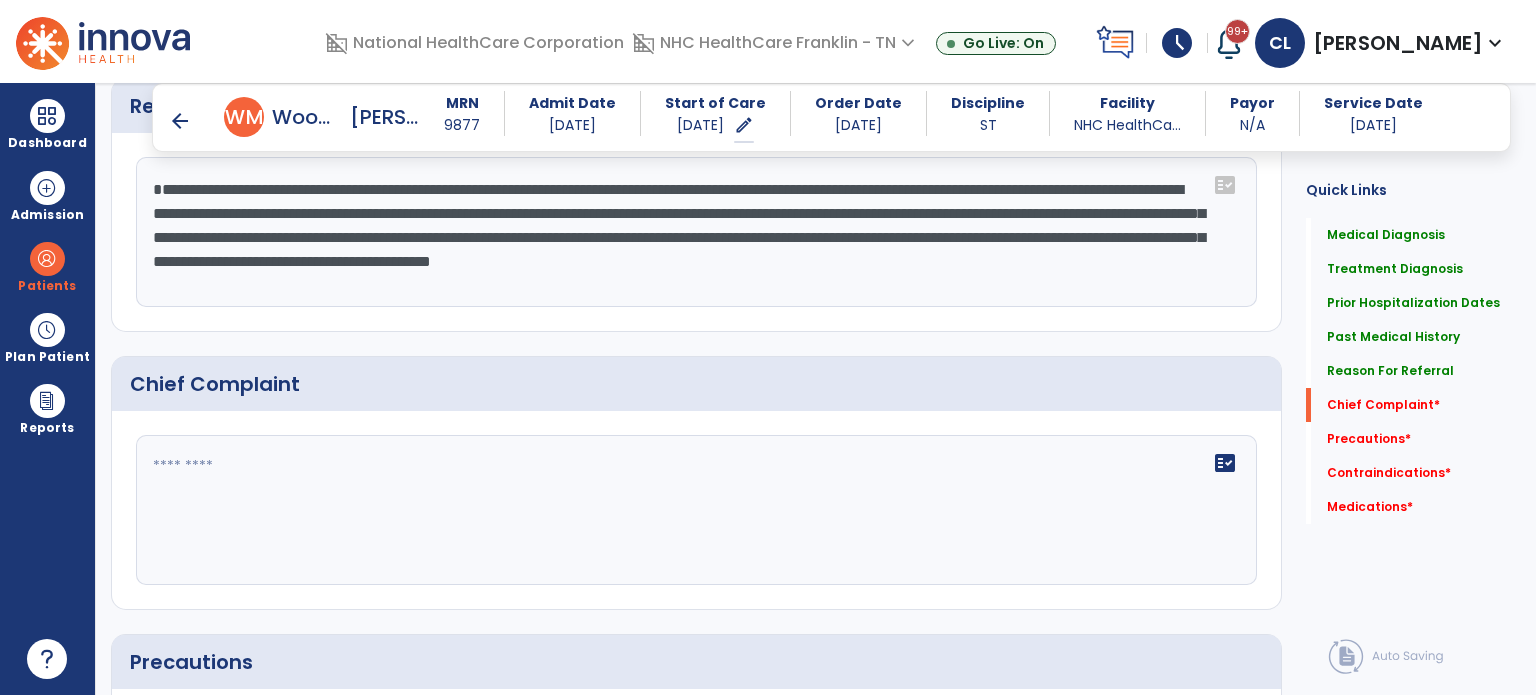 click on "**********" 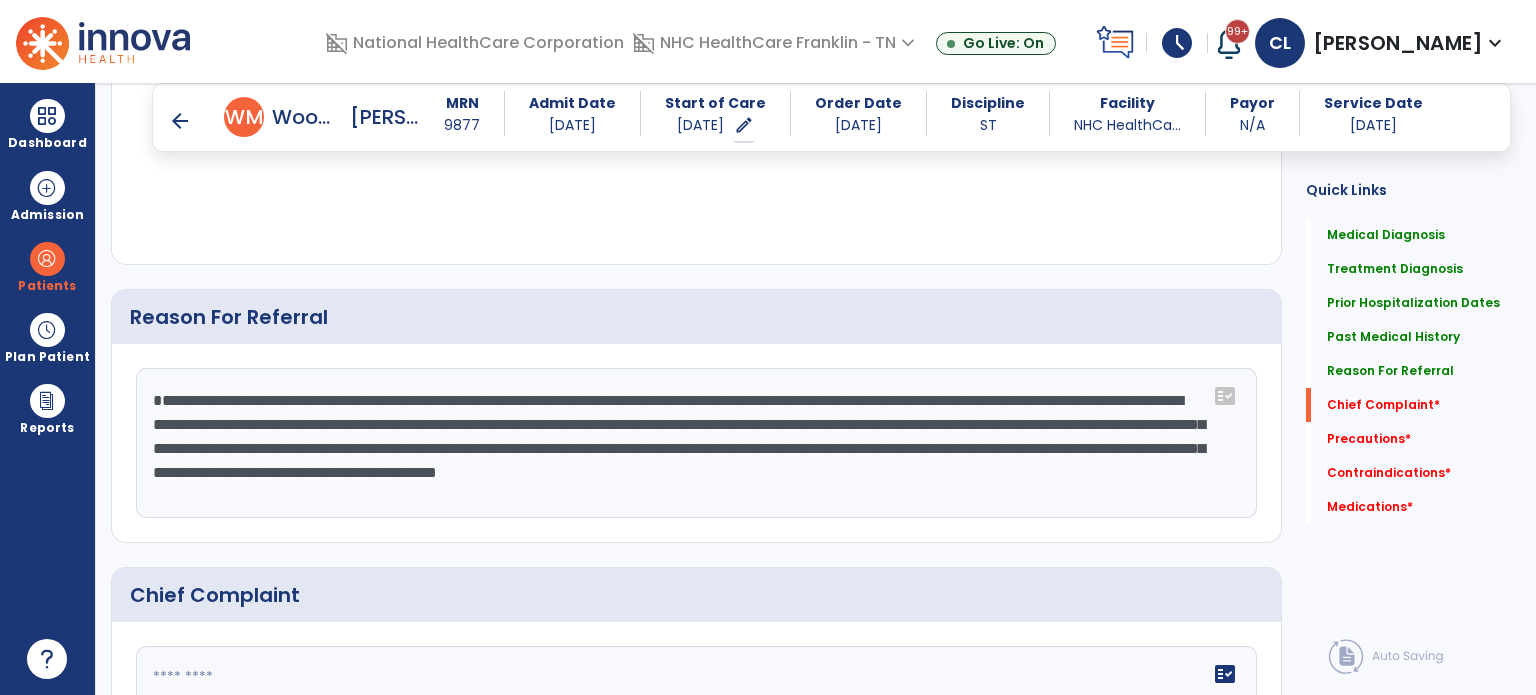 scroll, scrollTop: 1644, scrollLeft: 0, axis: vertical 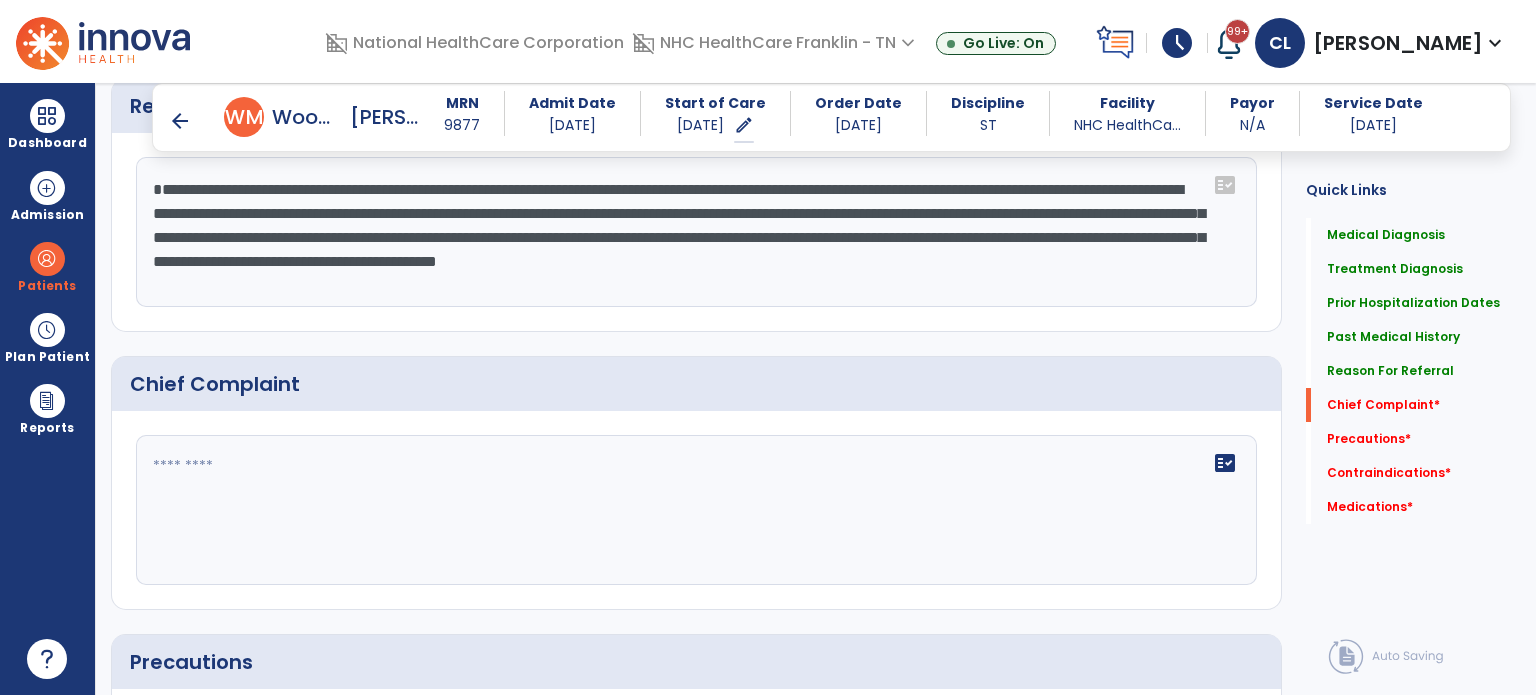 click on "**********" 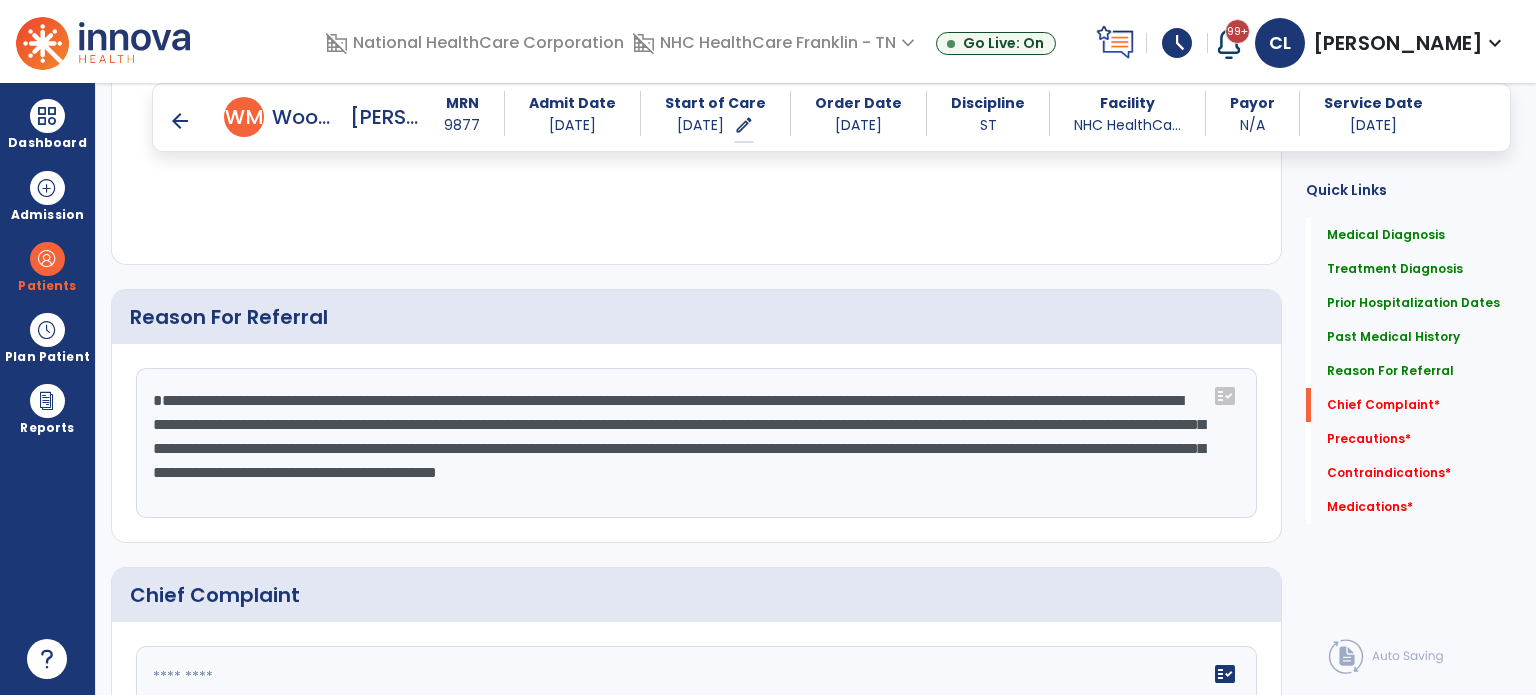 scroll, scrollTop: 1644, scrollLeft: 0, axis: vertical 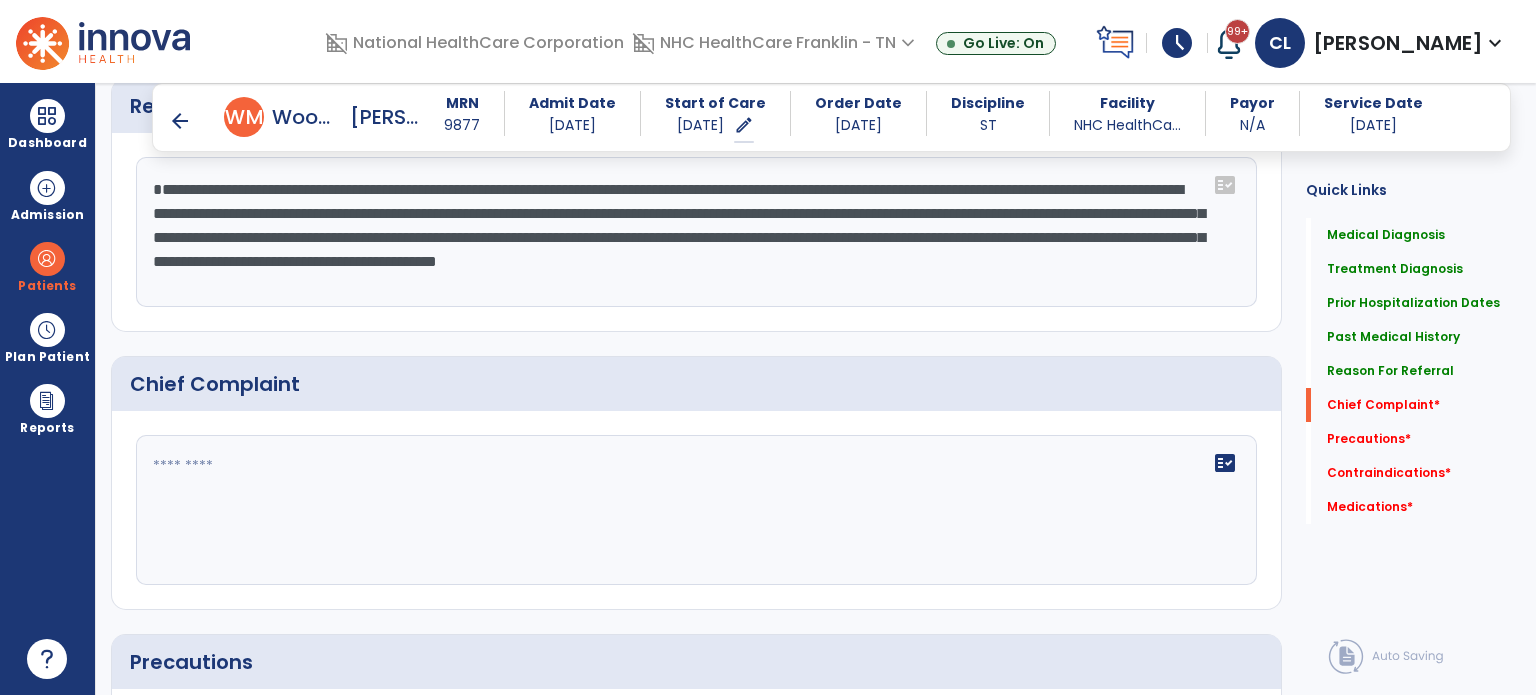drag, startPoint x: 204, startPoint y: 261, endPoint x: 557, endPoint y: 255, distance: 353.051 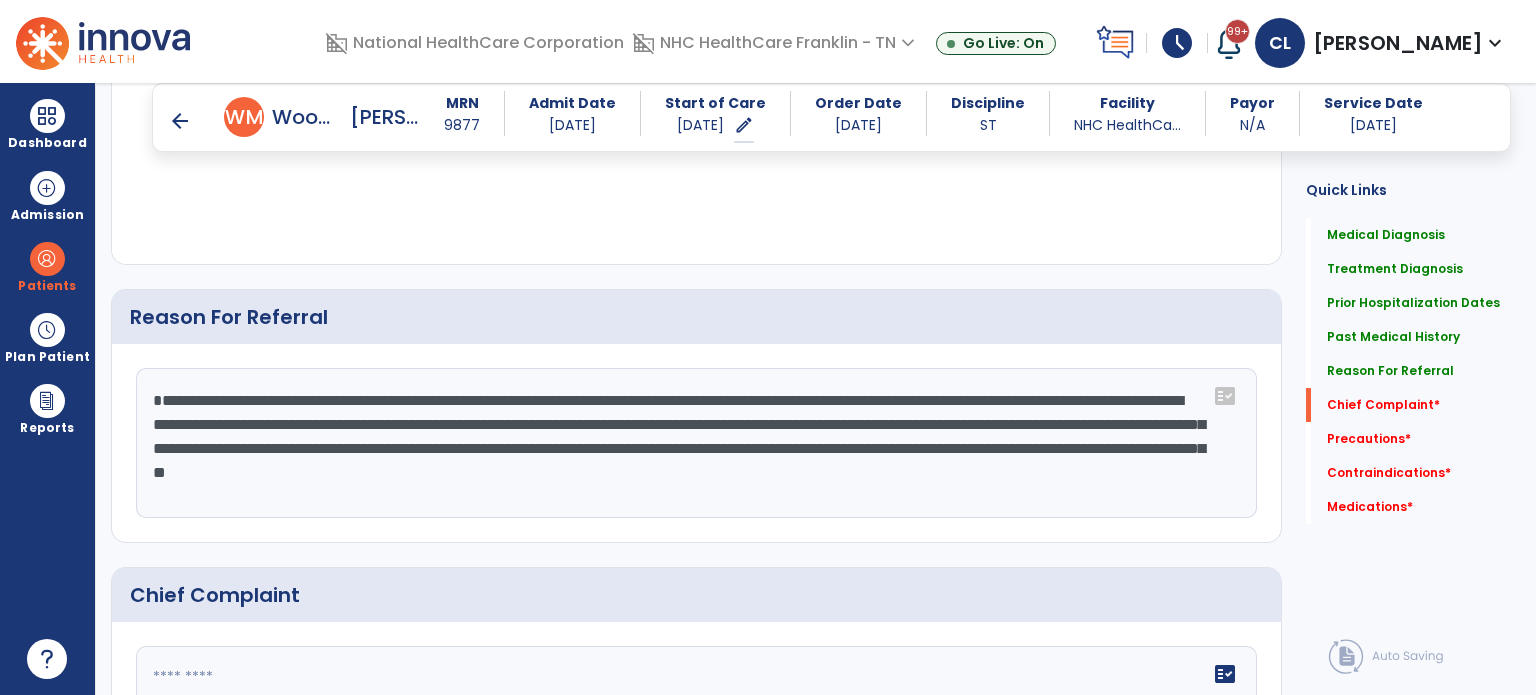 scroll, scrollTop: 1644, scrollLeft: 0, axis: vertical 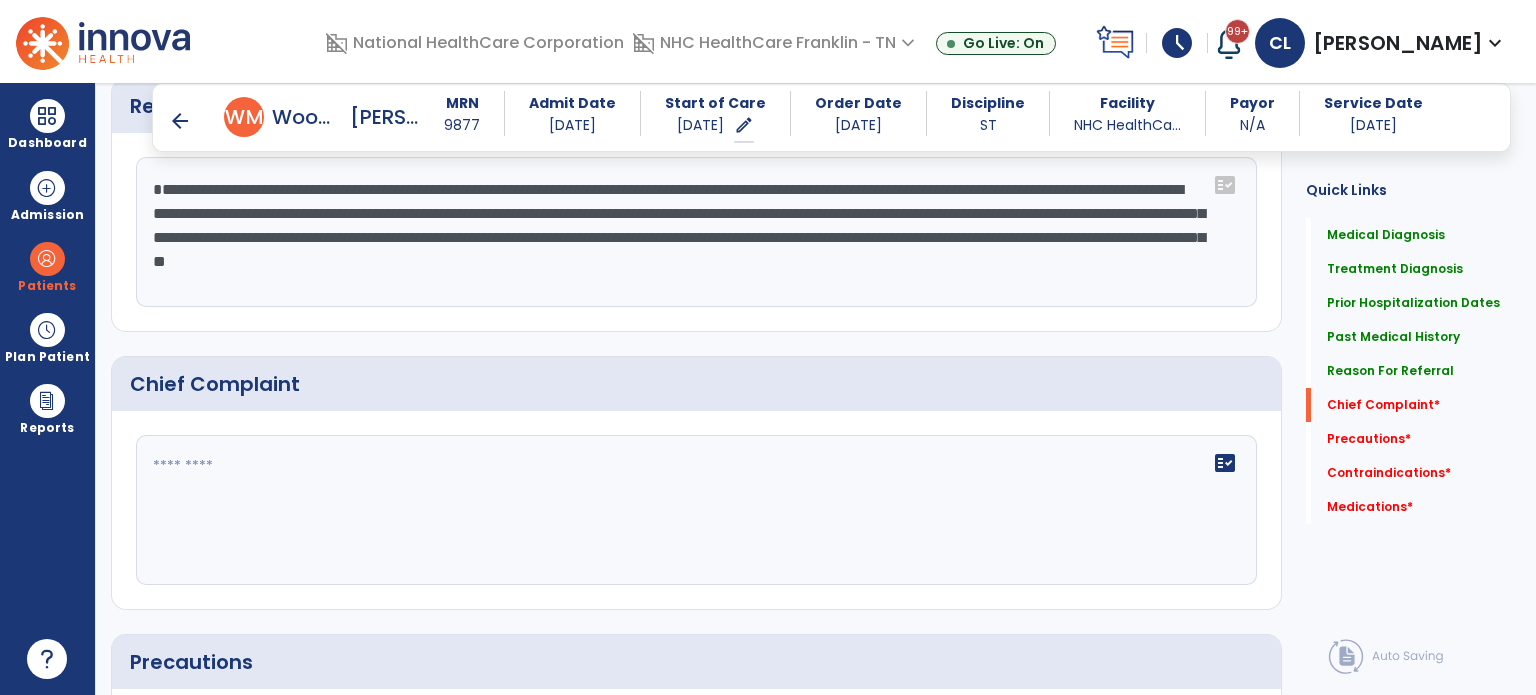 drag, startPoint x: 528, startPoint y: 262, endPoint x: 838, endPoint y: 278, distance: 310.41263 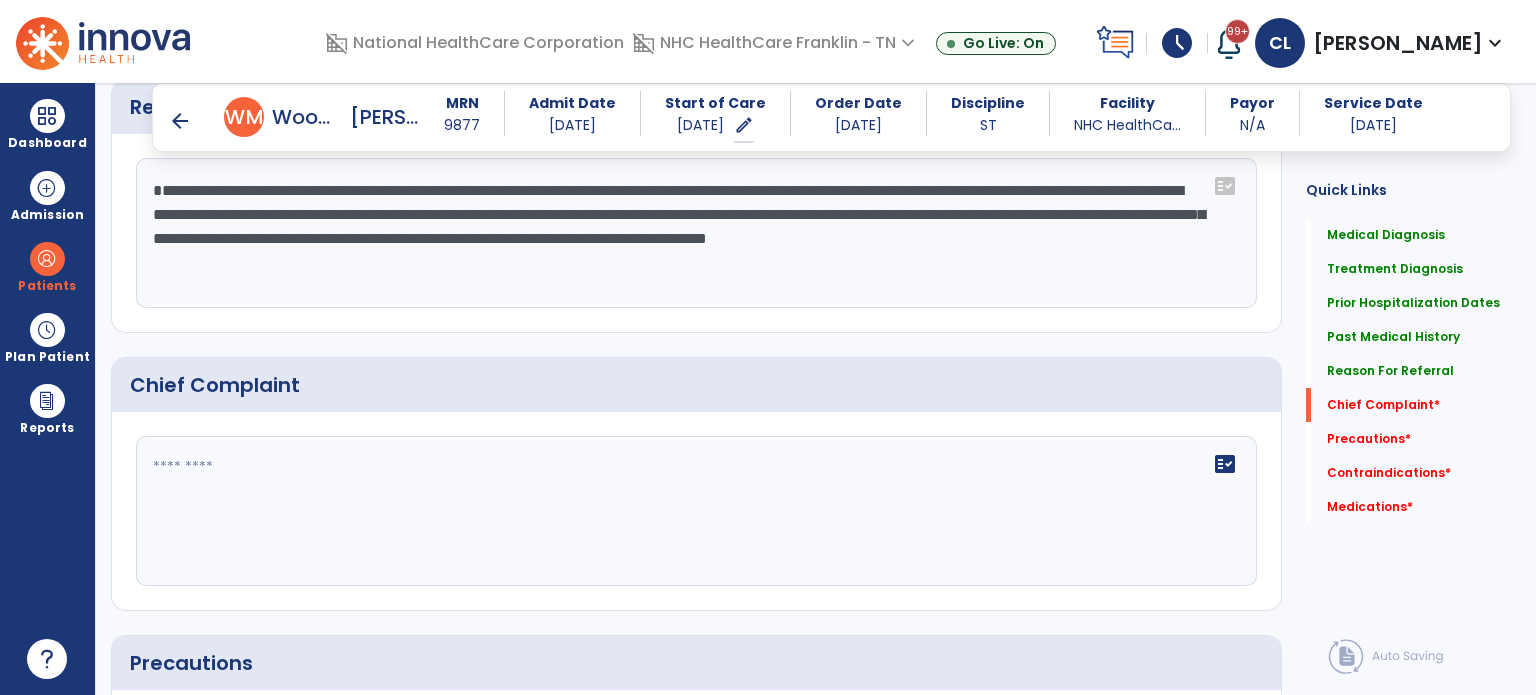 scroll, scrollTop: 1644, scrollLeft: 0, axis: vertical 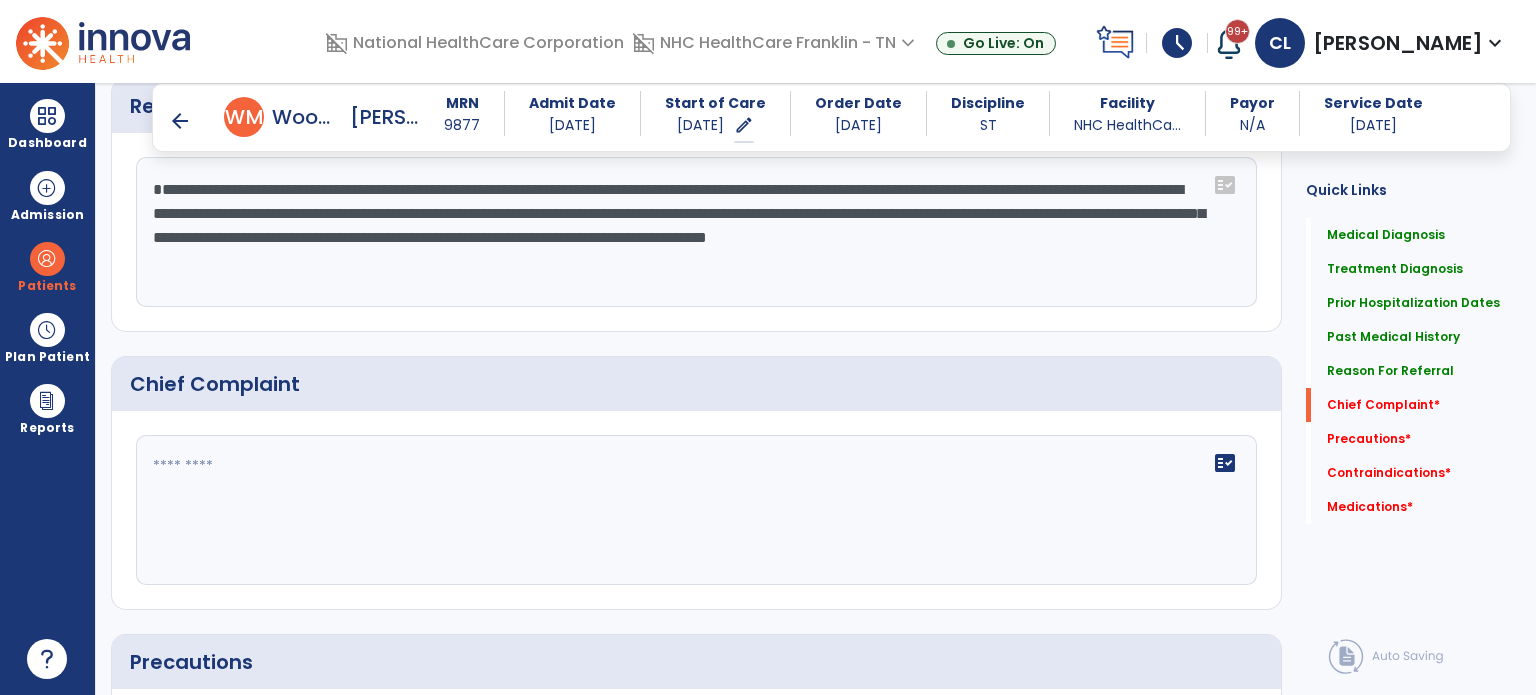 click on "**********" 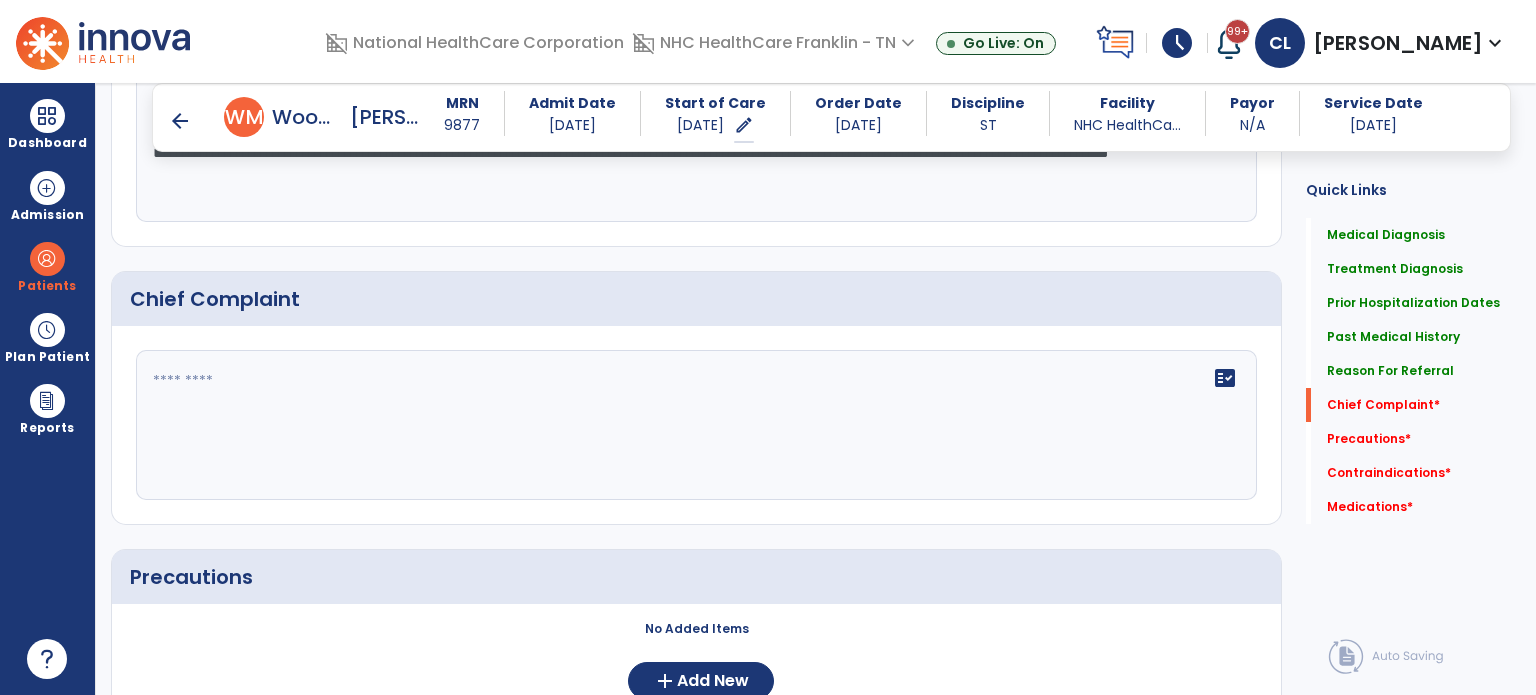 scroll, scrollTop: 1731, scrollLeft: 0, axis: vertical 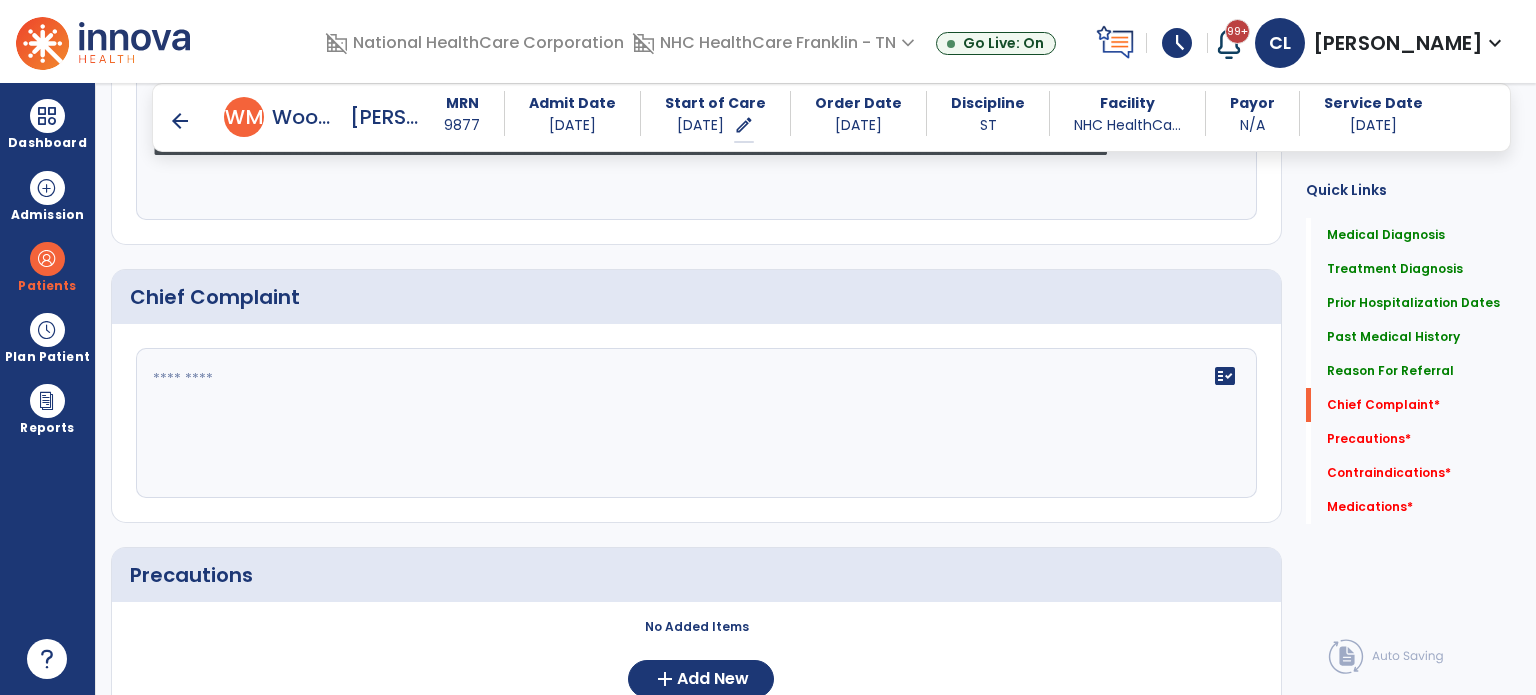 type on "**********" 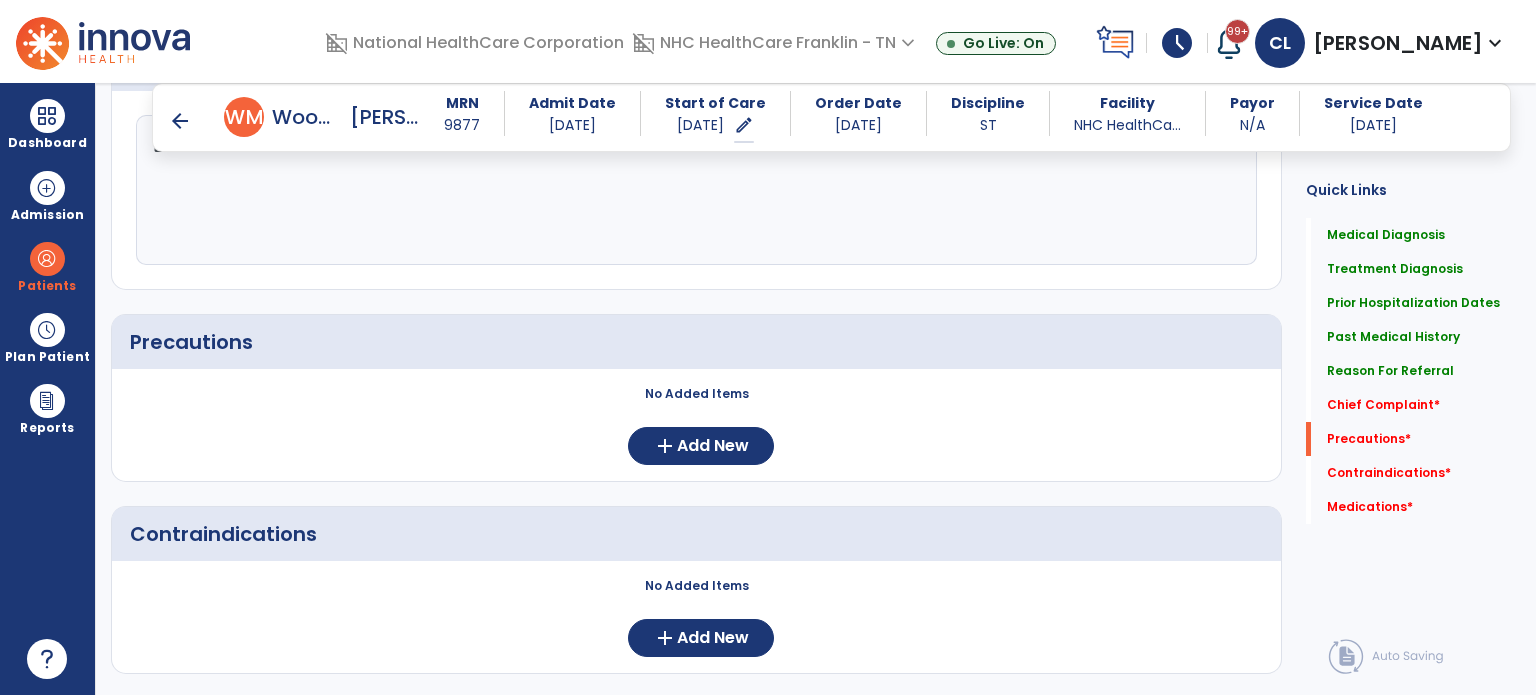 scroll, scrollTop: 1965, scrollLeft: 0, axis: vertical 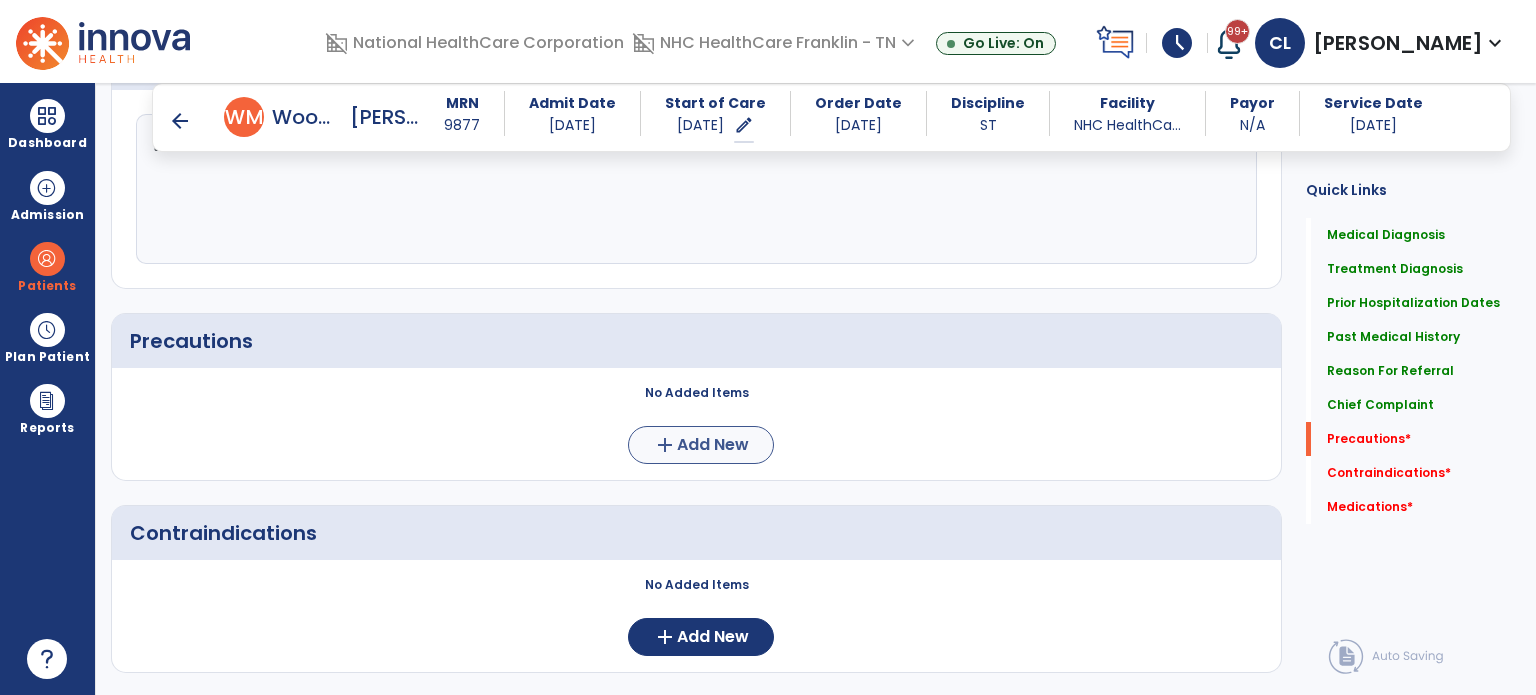 type on "**********" 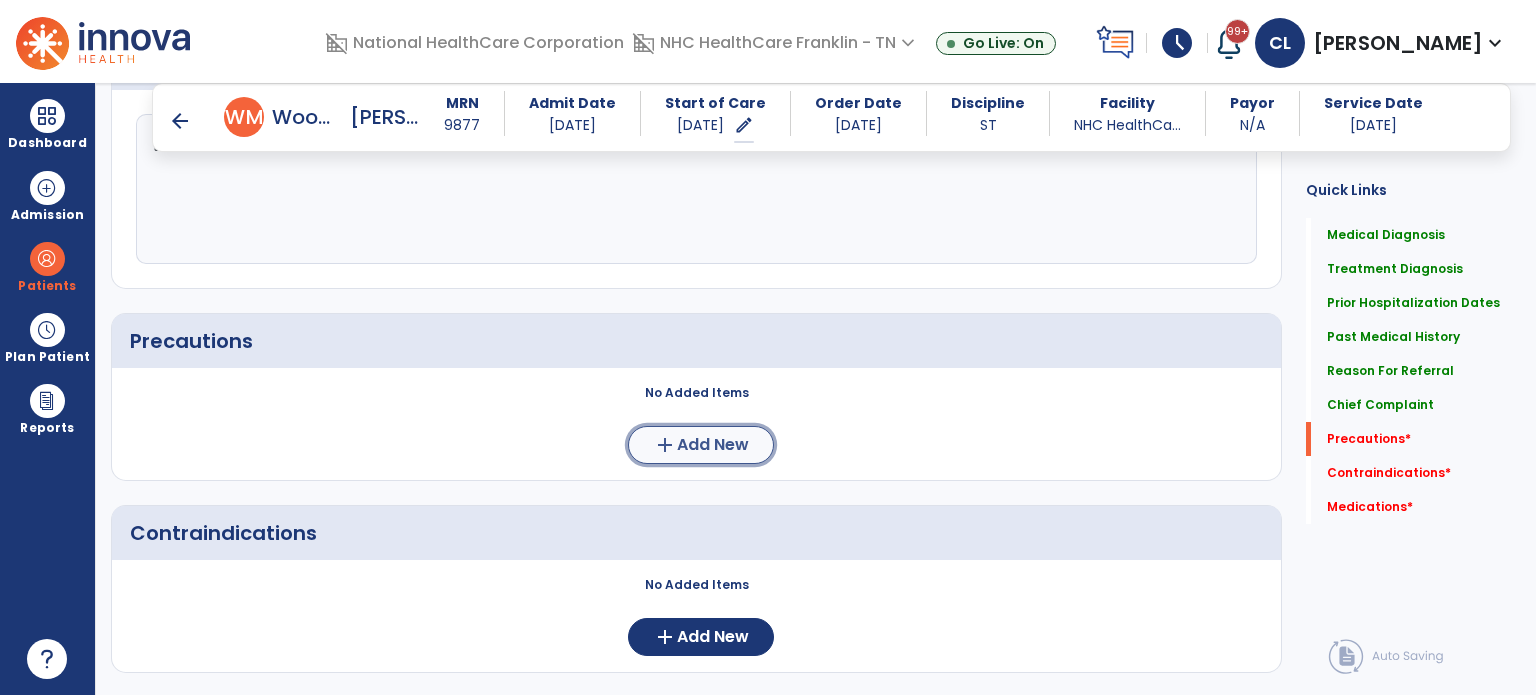 click on "Add New" 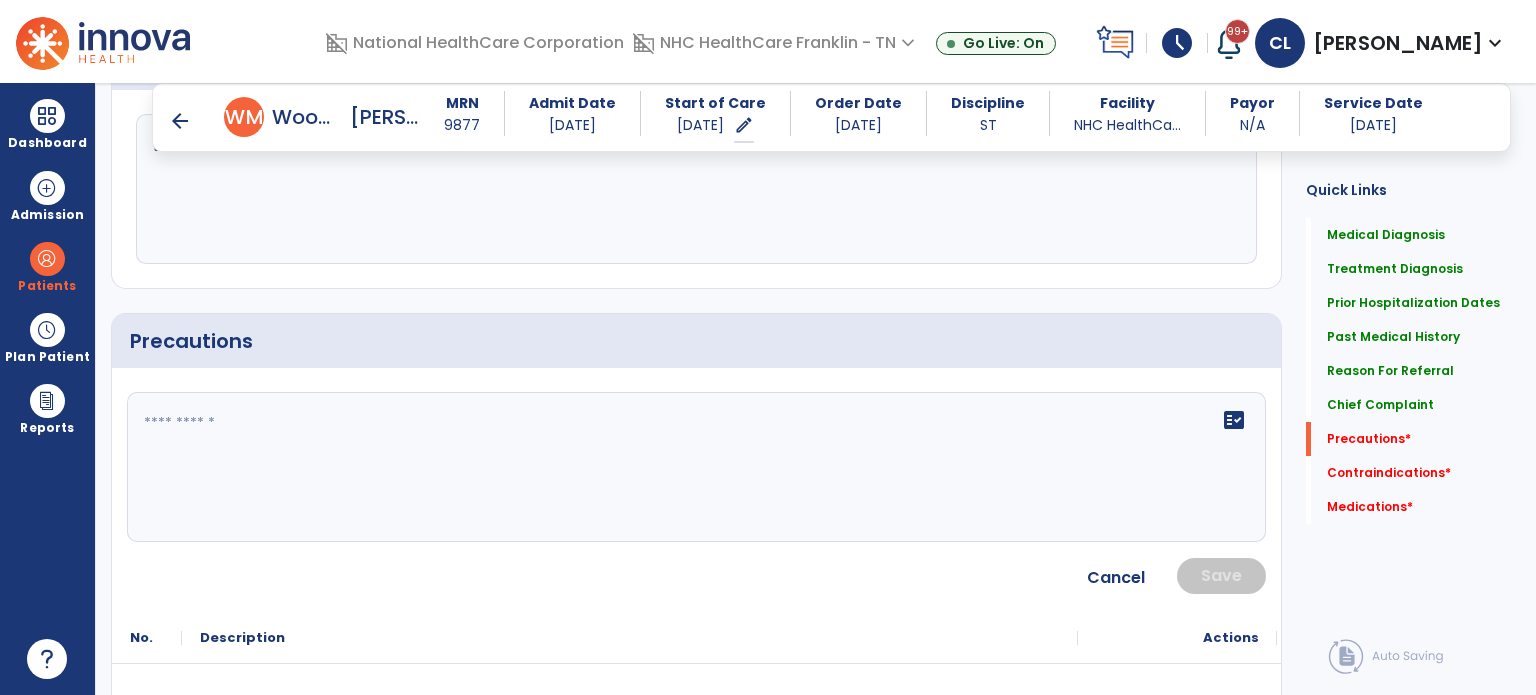 click on "fact_check" 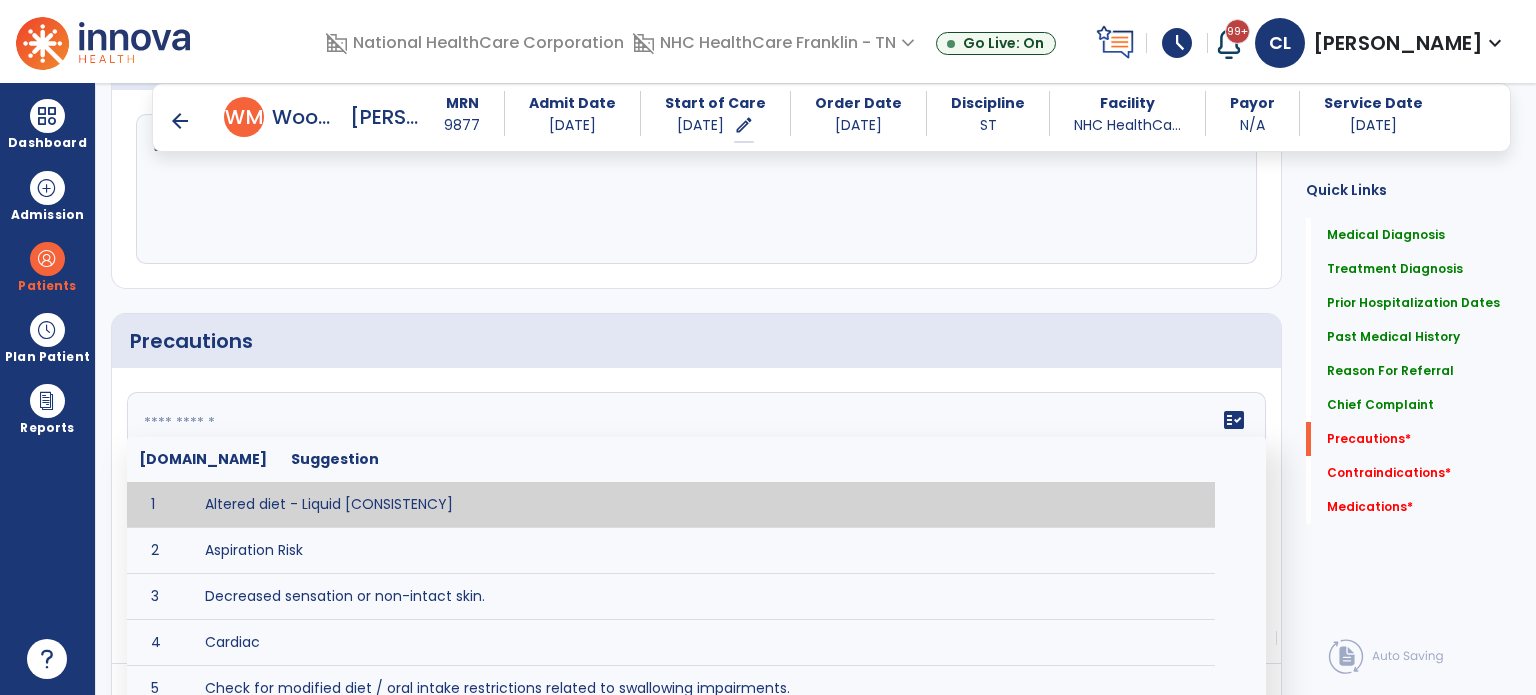 type on "*" 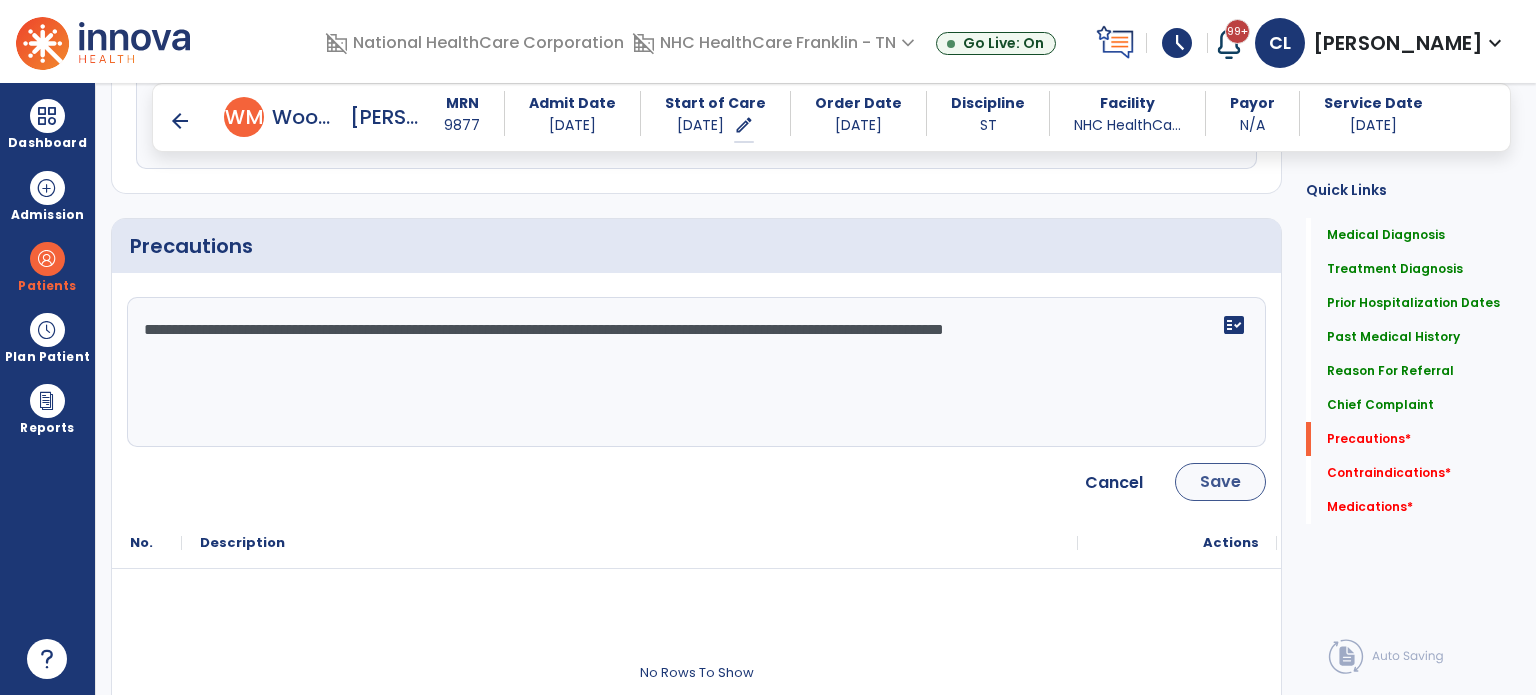 type on "**********" 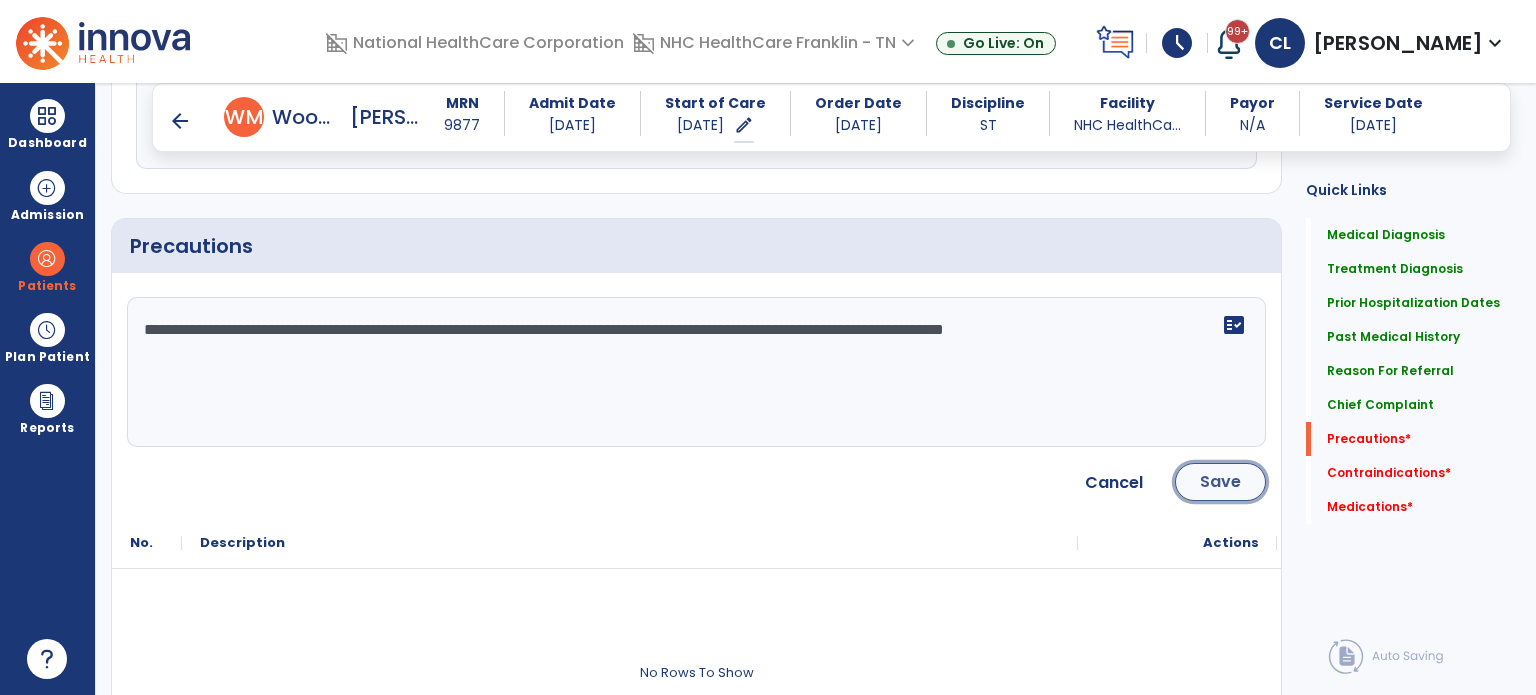 click on "Save" 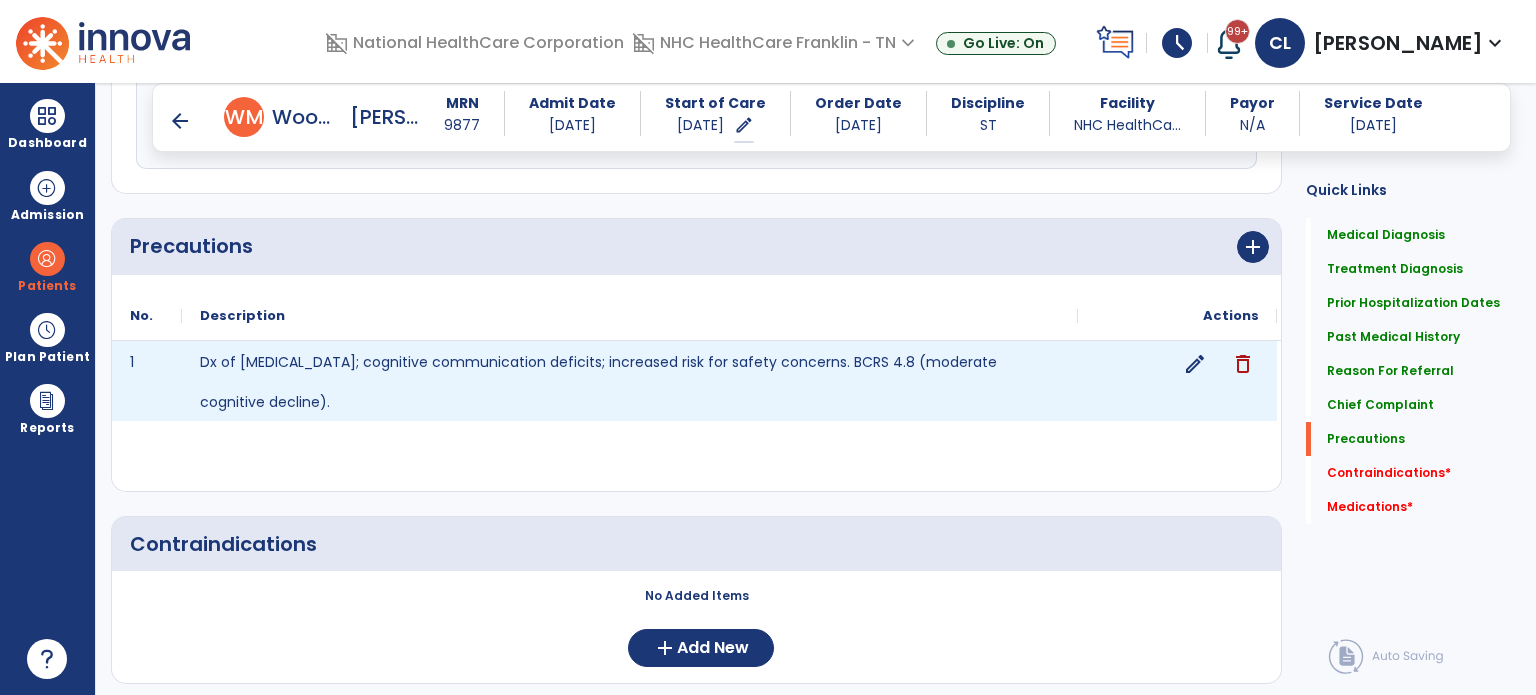 scroll, scrollTop: 2184, scrollLeft: 0, axis: vertical 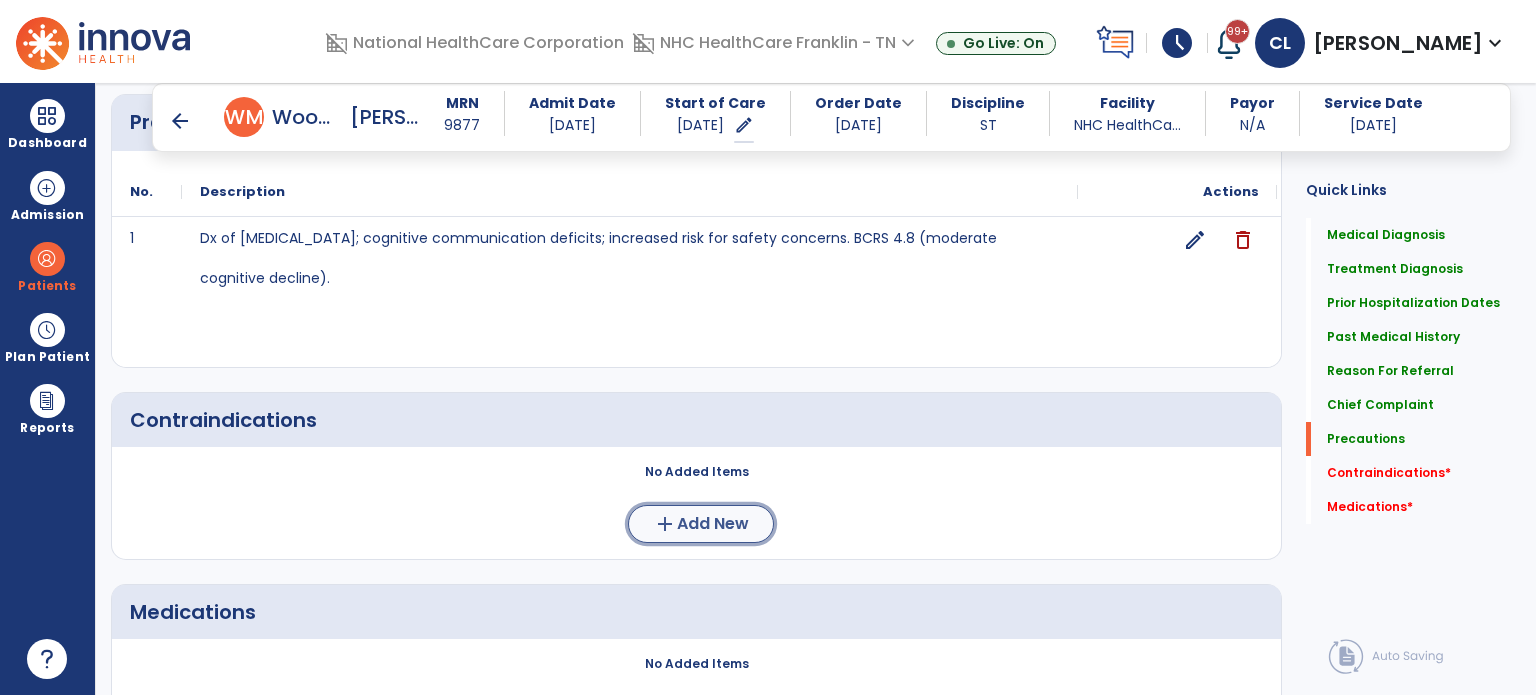 click on "Add New" 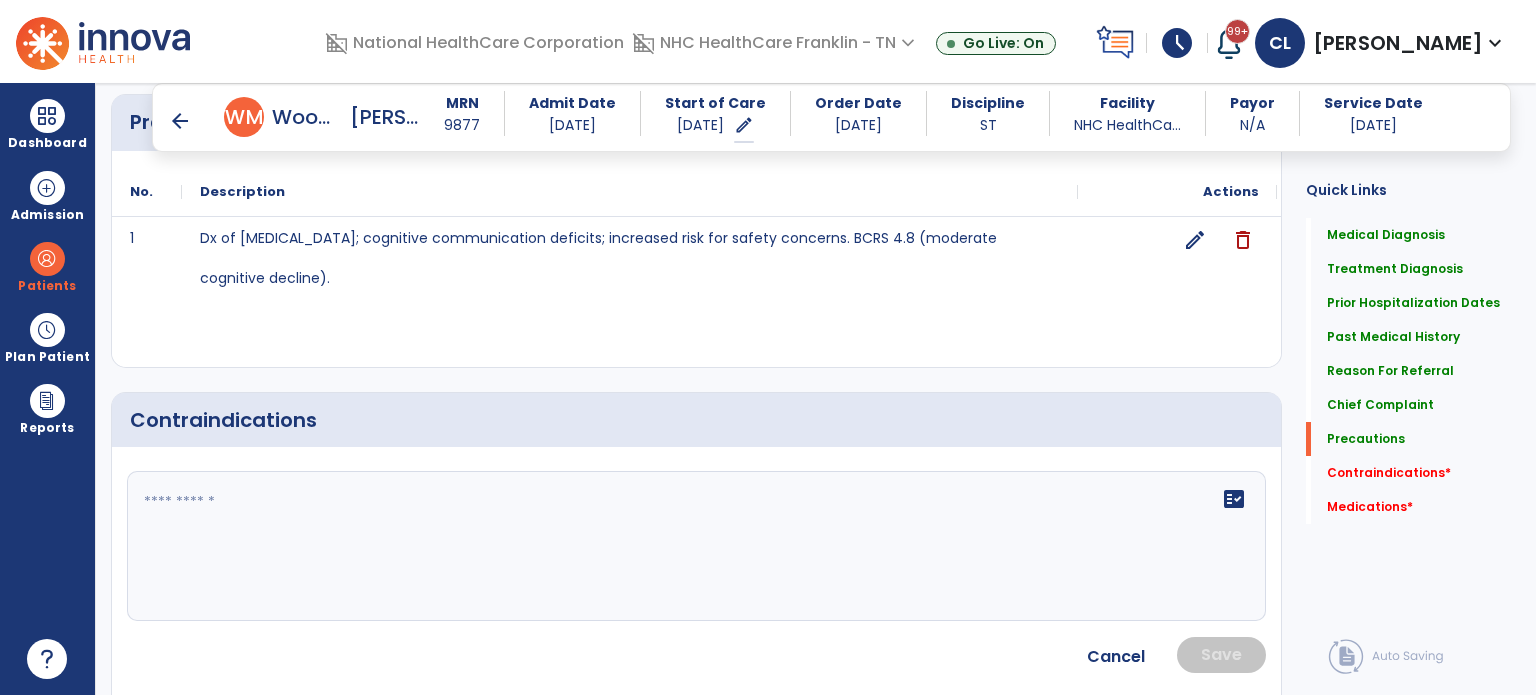 click on "fact_check" 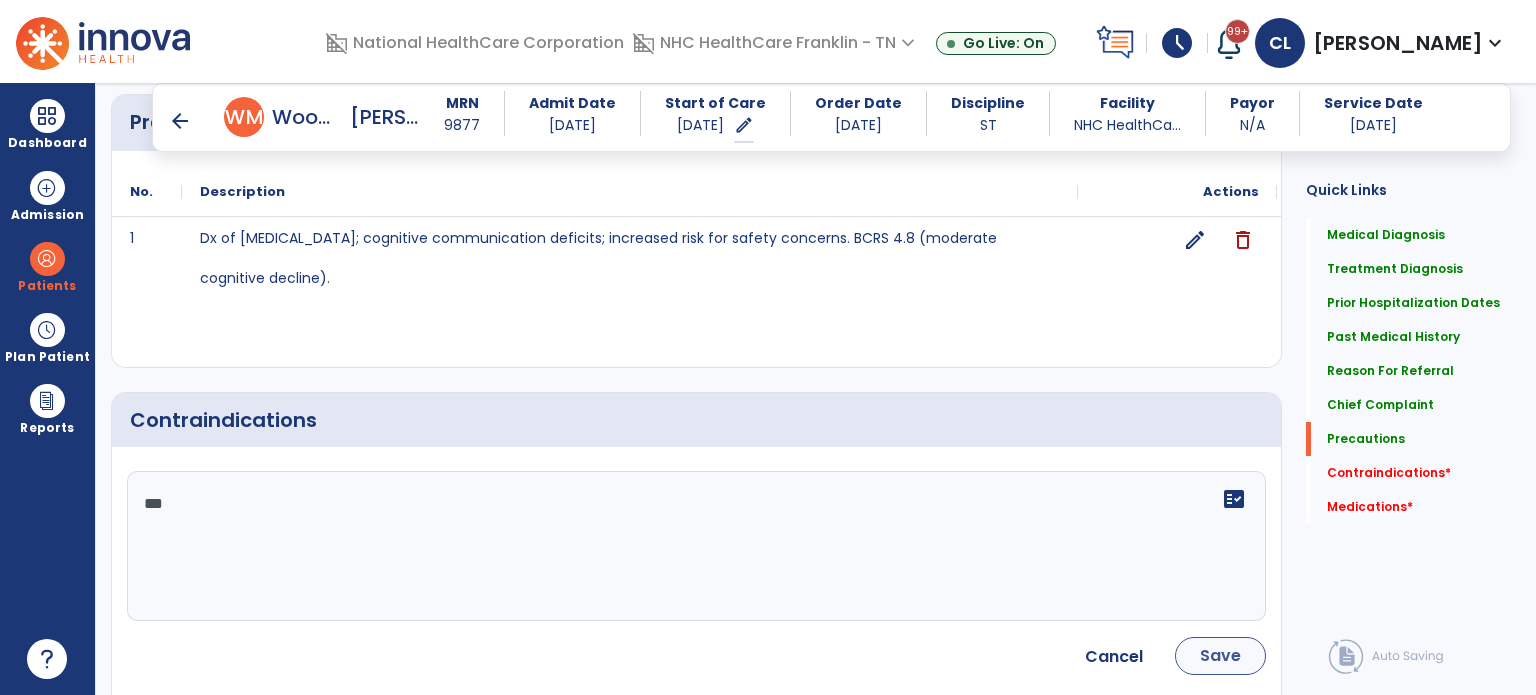 type on "***" 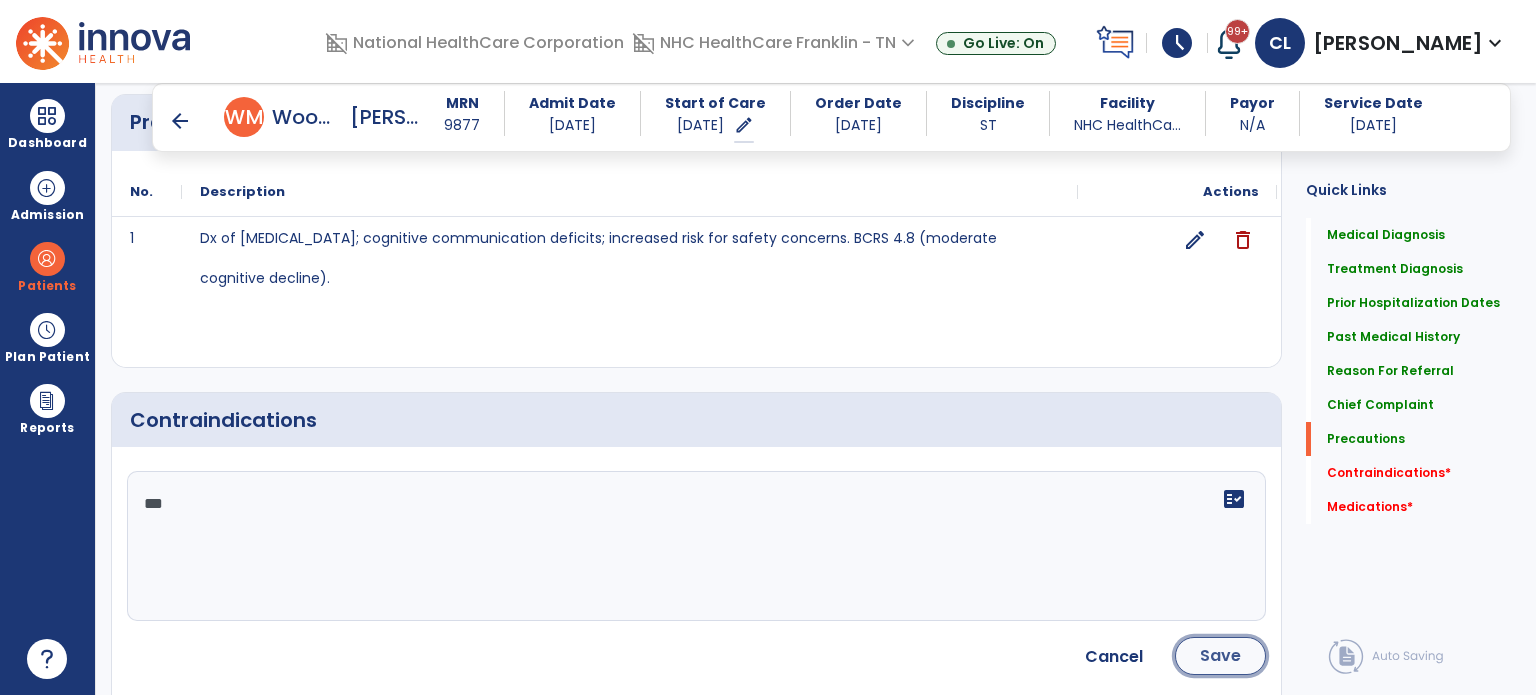 click on "Save" 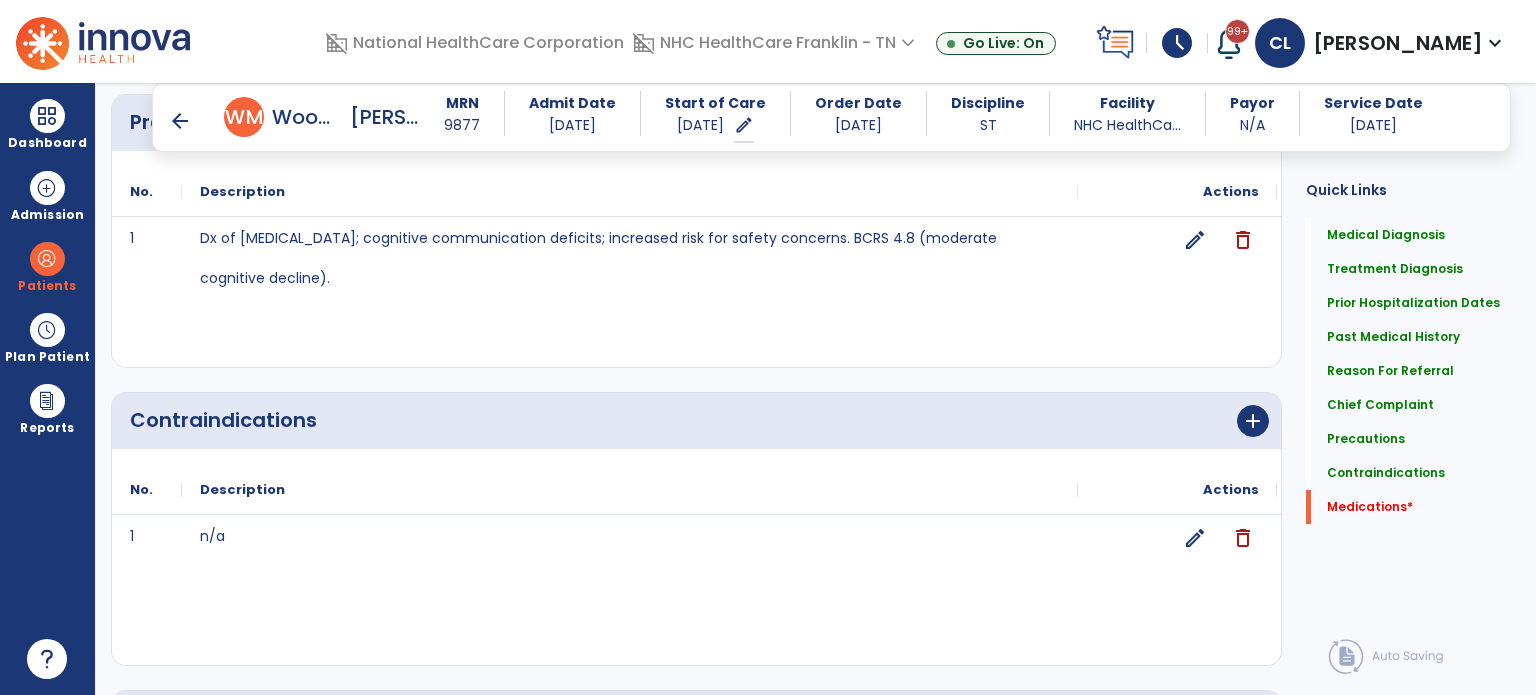 scroll, scrollTop: 2412, scrollLeft: 0, axis: vertical 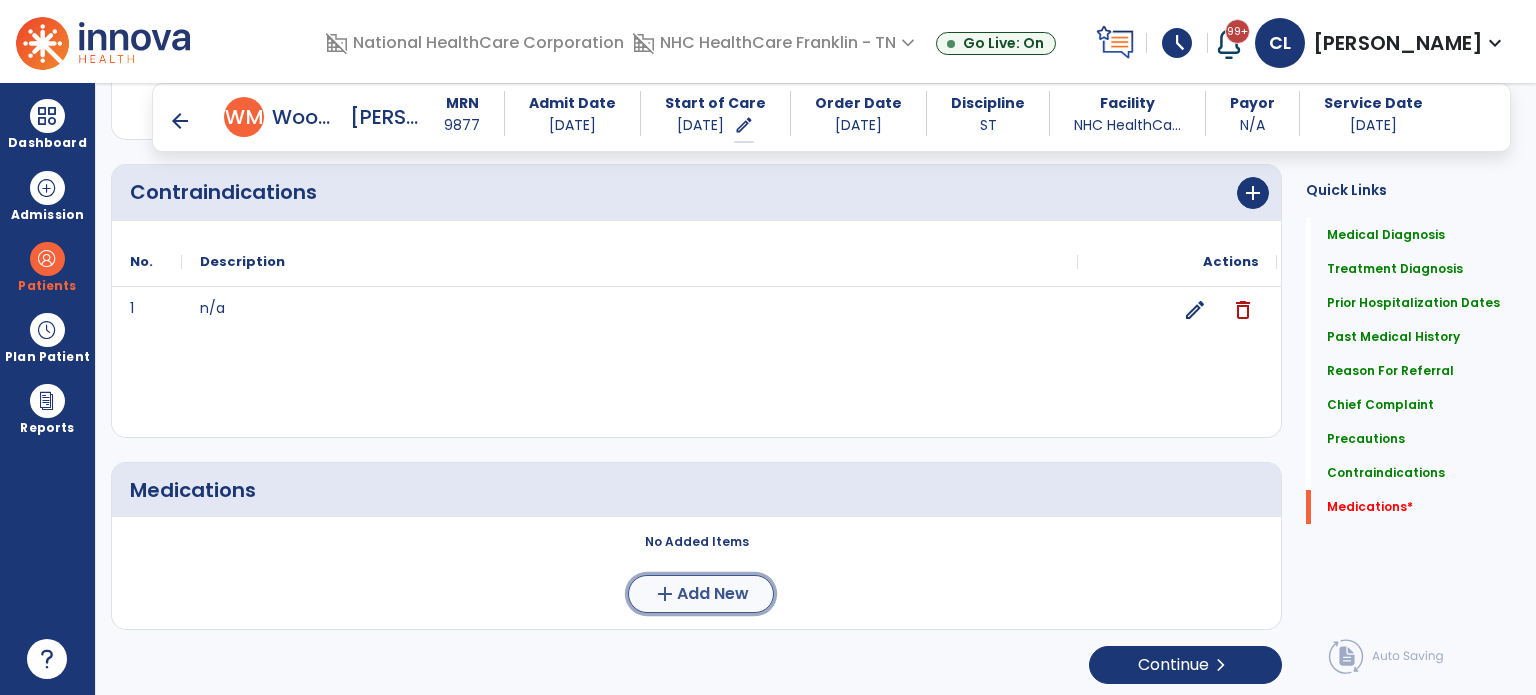 click on "add  Add New" 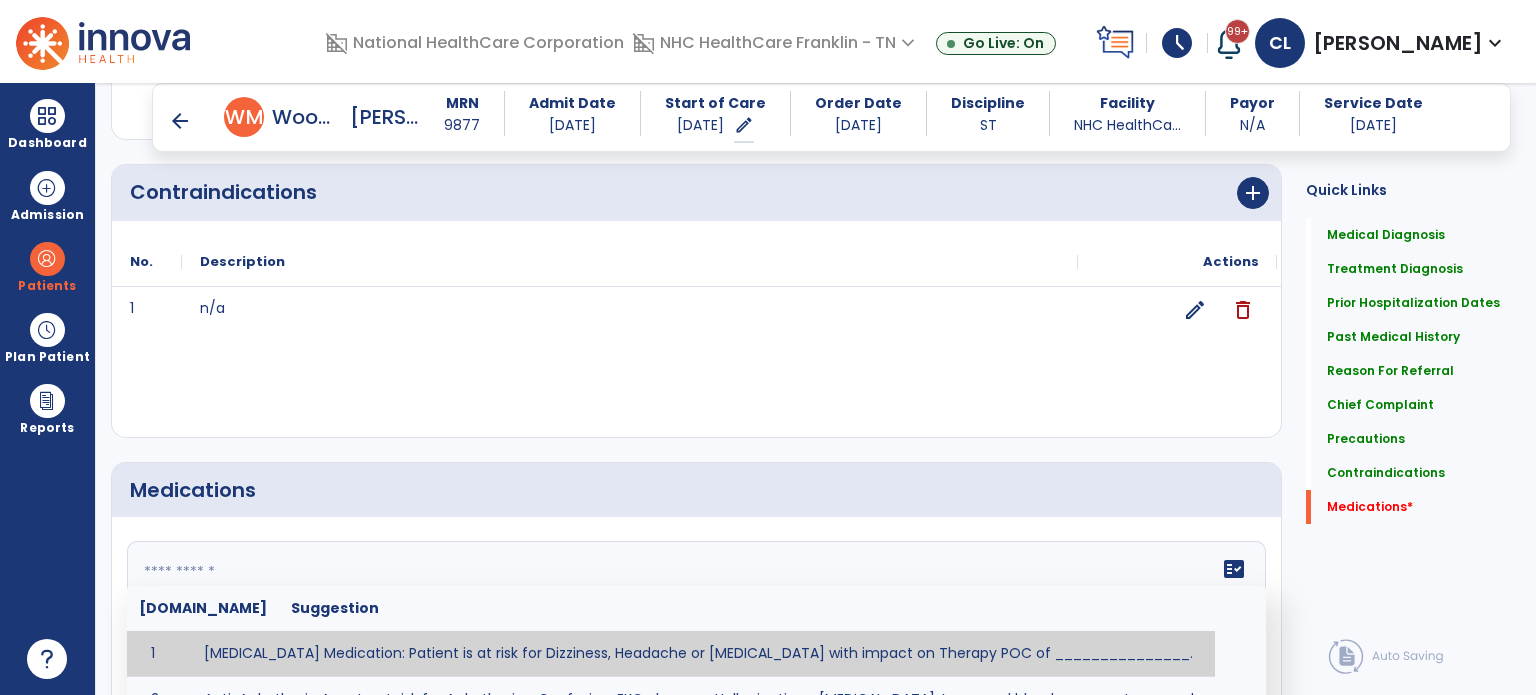 click on "fact_check  [DOMAIN_NAME] Suggestion 1 [MEDICAL_DATA] Medication: Patient is at risk for Dizziness, Headache or [MEDICAL_DATA] with impact on Therapy POC of _______________. 2 Anti-Arrhythmic Agents: at risk for Arrhythmias, Confusion, EKG changes, Hallucinations, [MEDICAL_DATA], Increased blood pressure, Increased heart rate, [MEDICAL_DATA] or Toxicity with impact on Therapy POC of 3 Anti-Coagulant medications: with potential risk for hemorrhage (including [MEDICAL_DATA] and coughing up blood), and [MEDICAL_DATA] syndrome). Potential impact on therapy progress includes _________. 4 Anti-[MEDICAL_DATA] medications: with potential risk for abnormal thinking, anxiety, dizziness, drowsiness, dry mouth, GI disturbance, increased appetite, loss of appetite, sedation, seizures, or weight gain. Possible impact on therapy progress includes ___________. 5 6 7 [MEDICAL_DATA] for ______________. 8 9 10 11 12 13 GERD Medications at risk for Headache, Nausea, Stomach pain or Vomiting with impact on Therapy POC of _____________. 14" 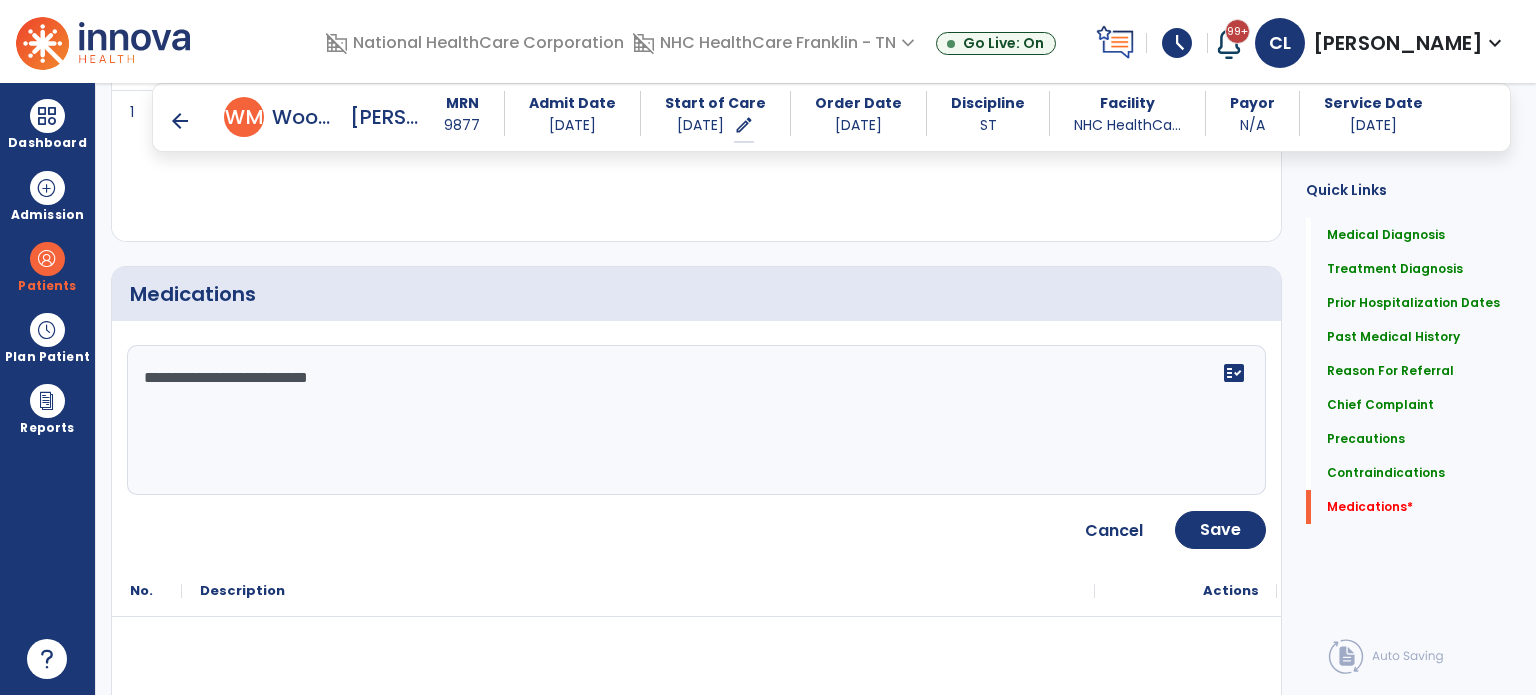 scroll, scrollTop: 2608, scrollLeft: 0, axis: vertical 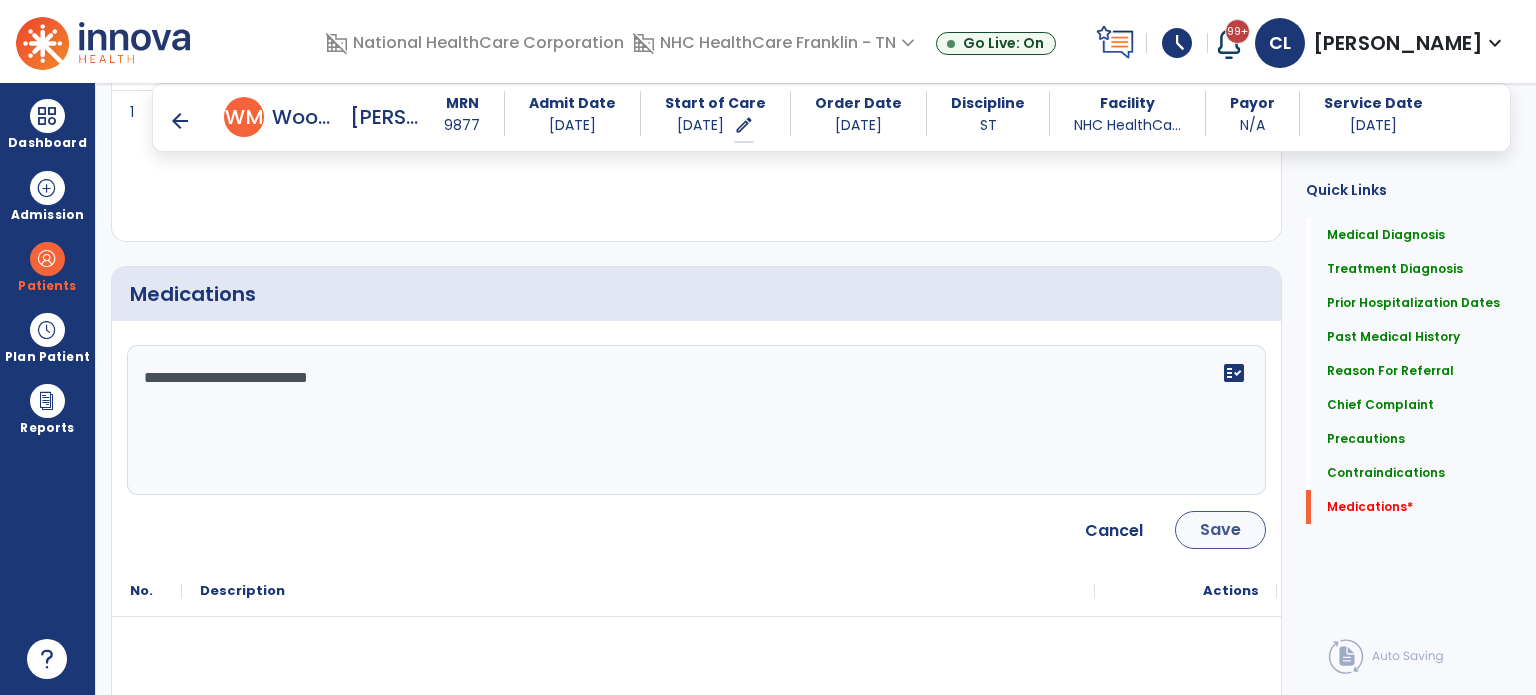 type on "**********" 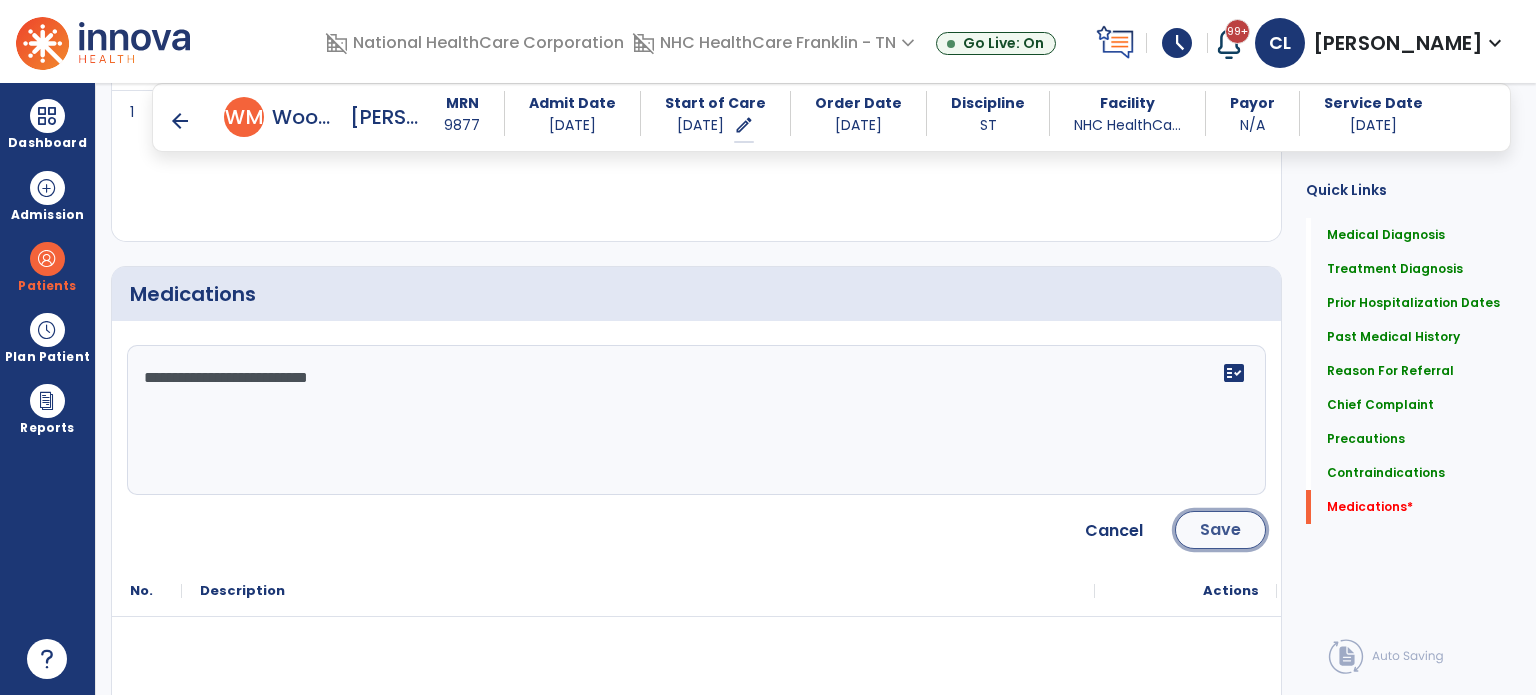click on "Save" 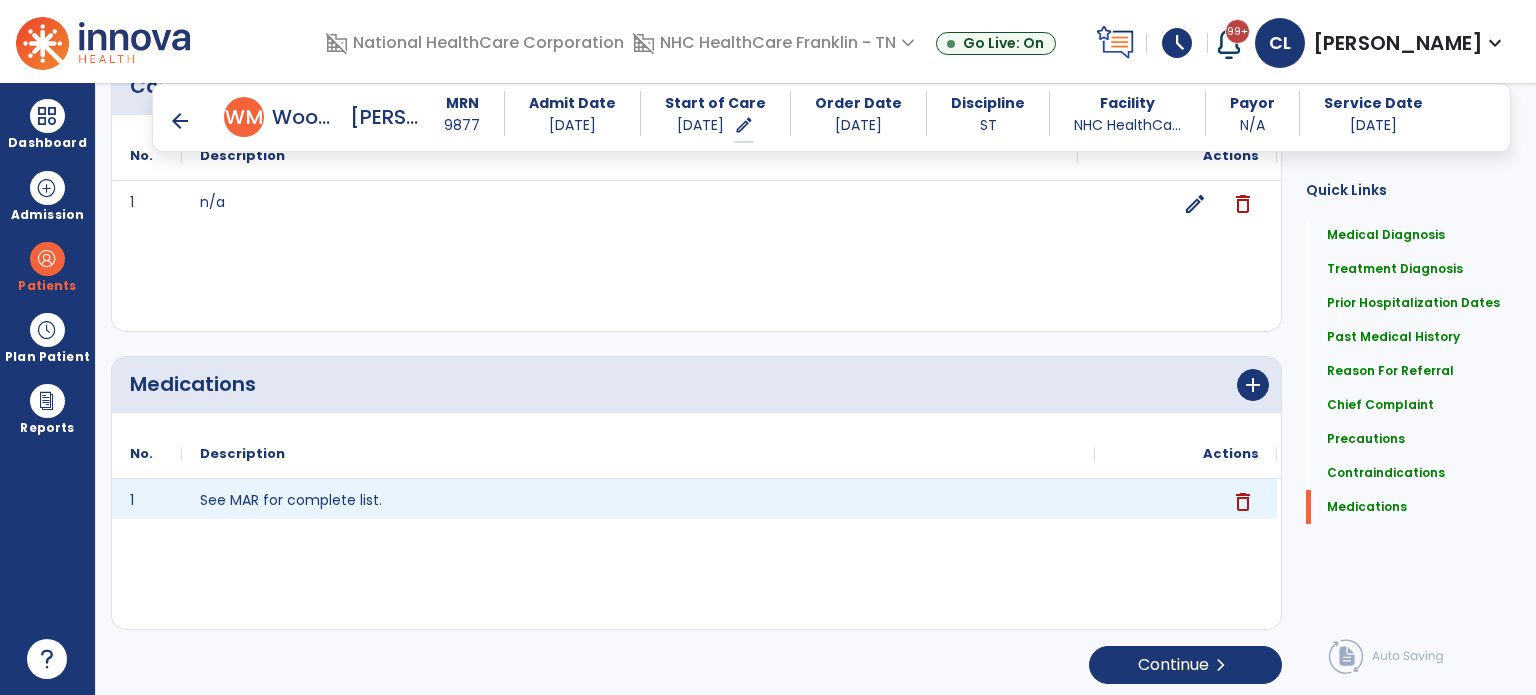 scroll, scrollTop: 2518, scrollLeft: 0, axis: vertical 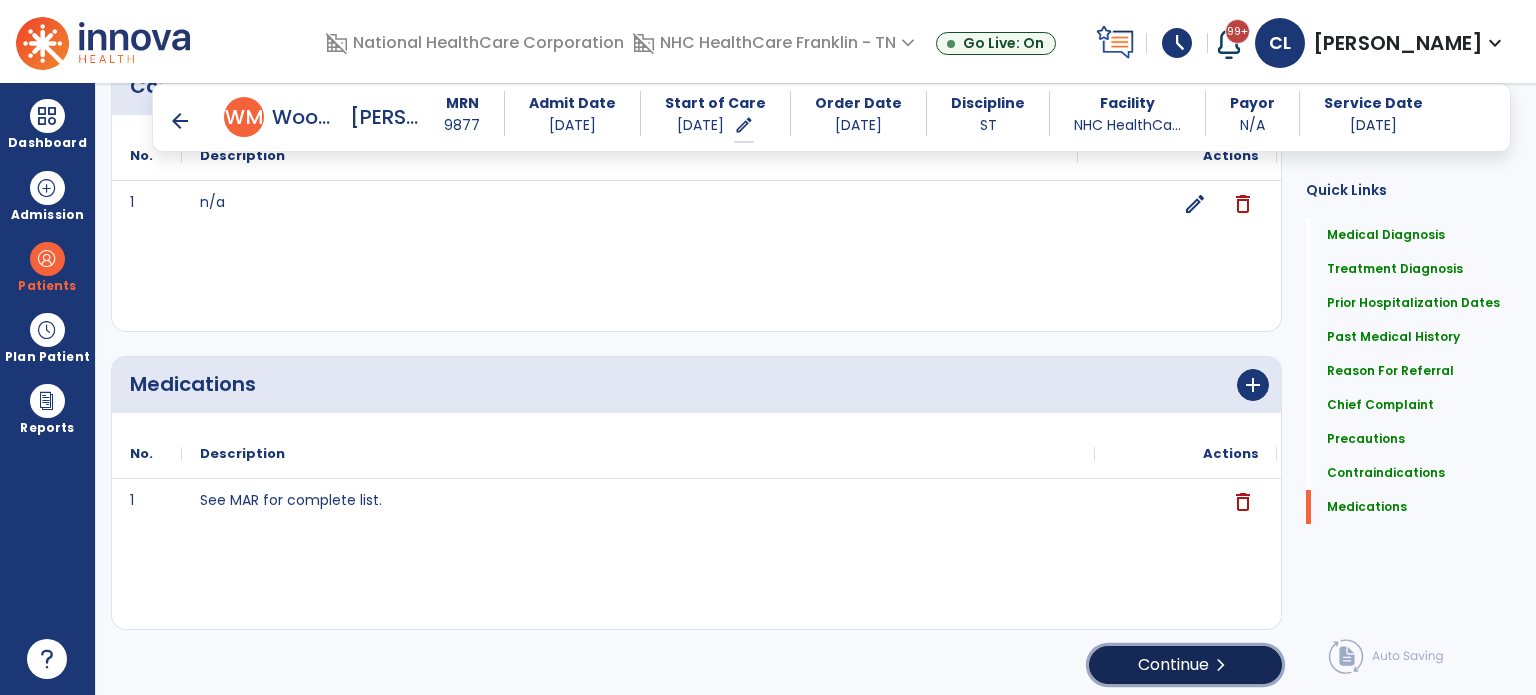 click on "Continue  chevron_right" 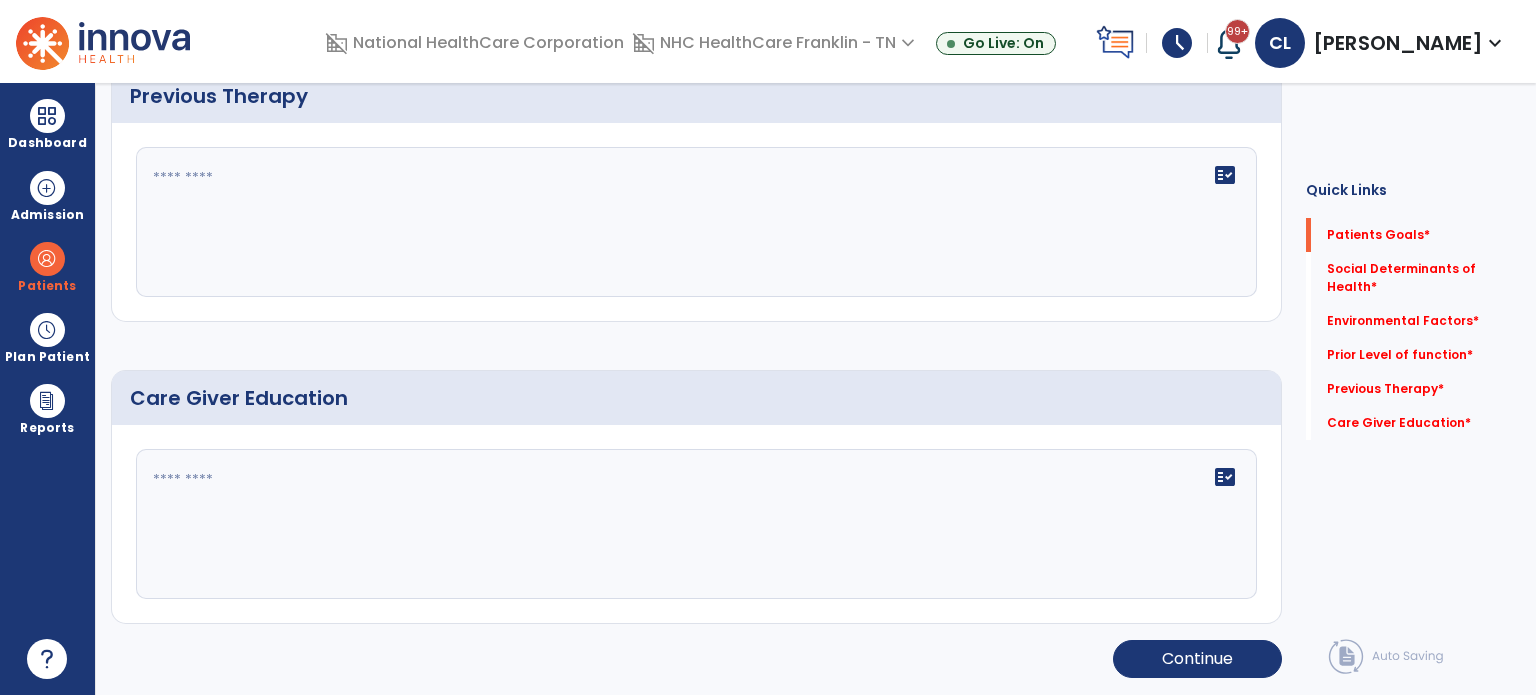 scroll, scrollTop: 8, scrollLeft: 0, axis: vertical 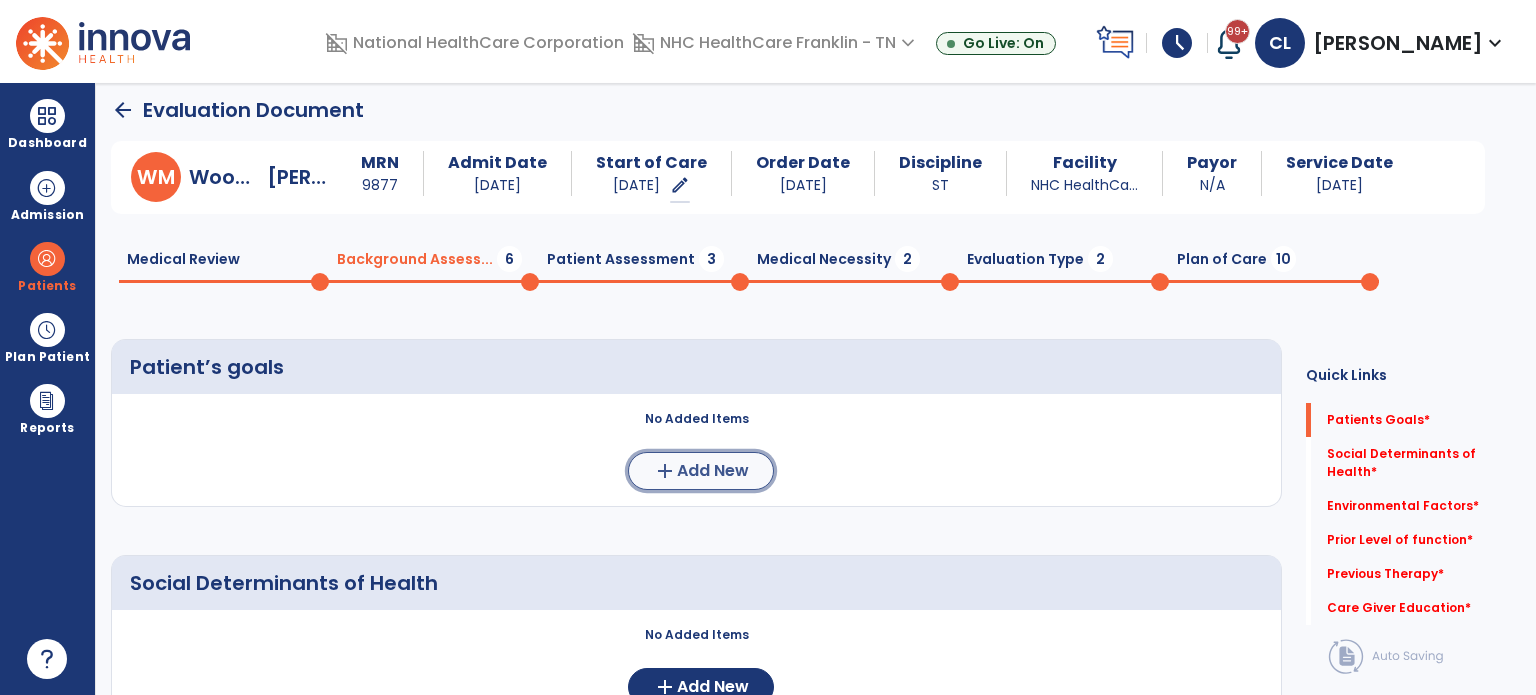 click on "add  Add New" 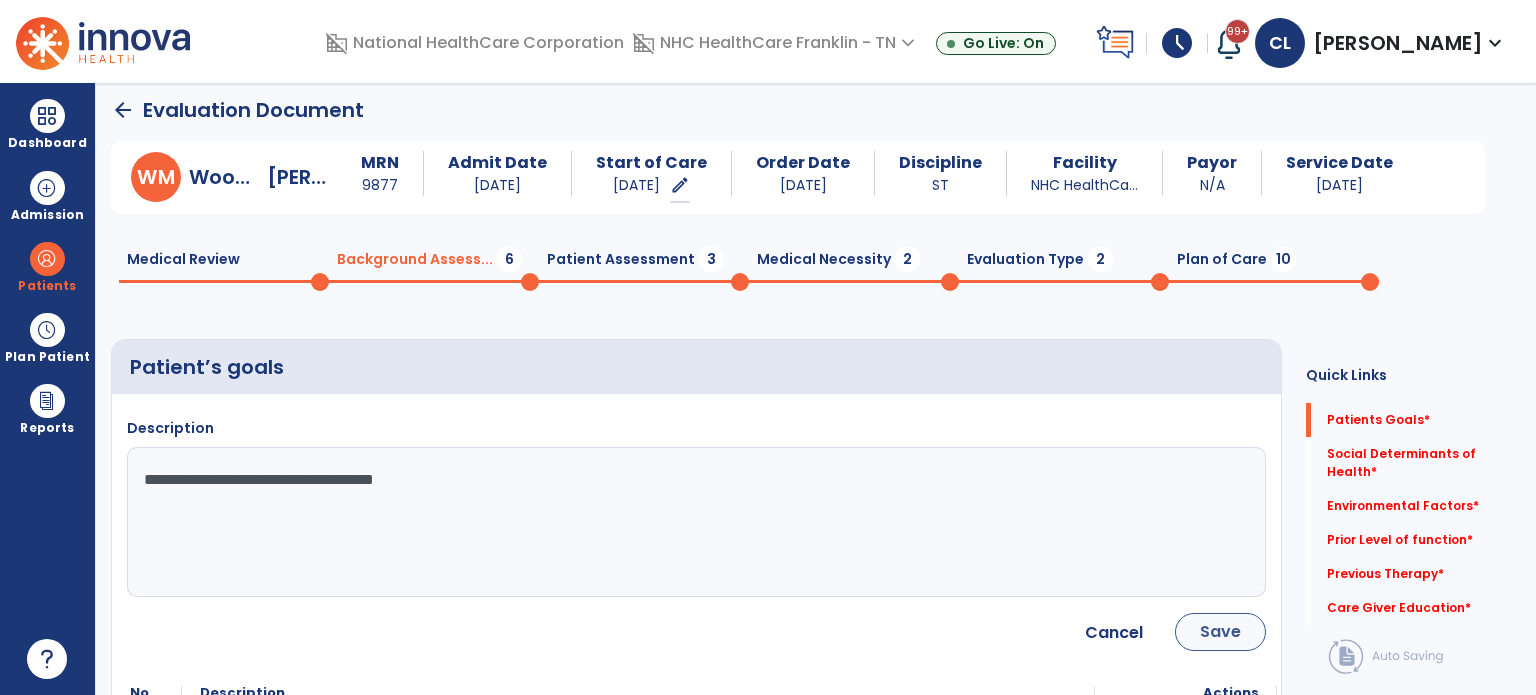 type on "**********" 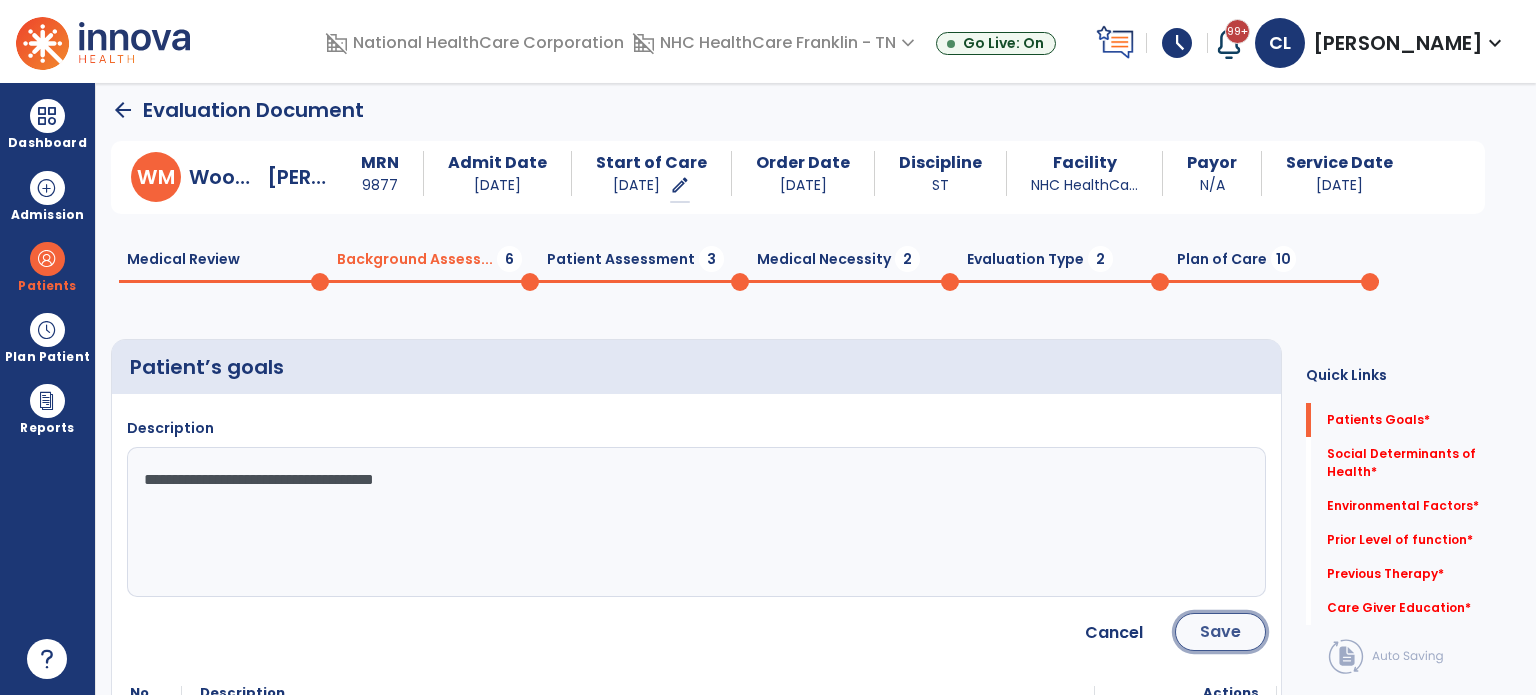 click on "Save" 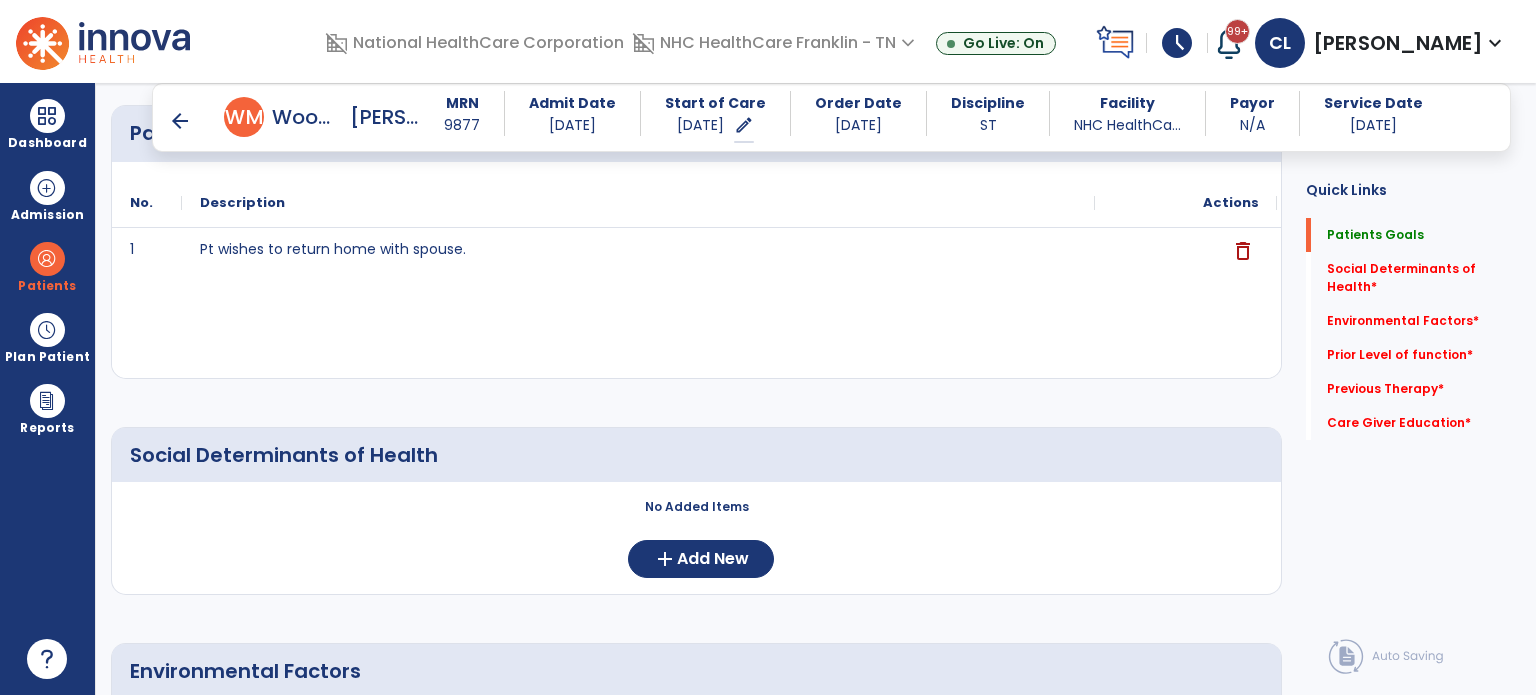 scroll, scrollTop: 236, scrollLeft: 0, axis: vertical 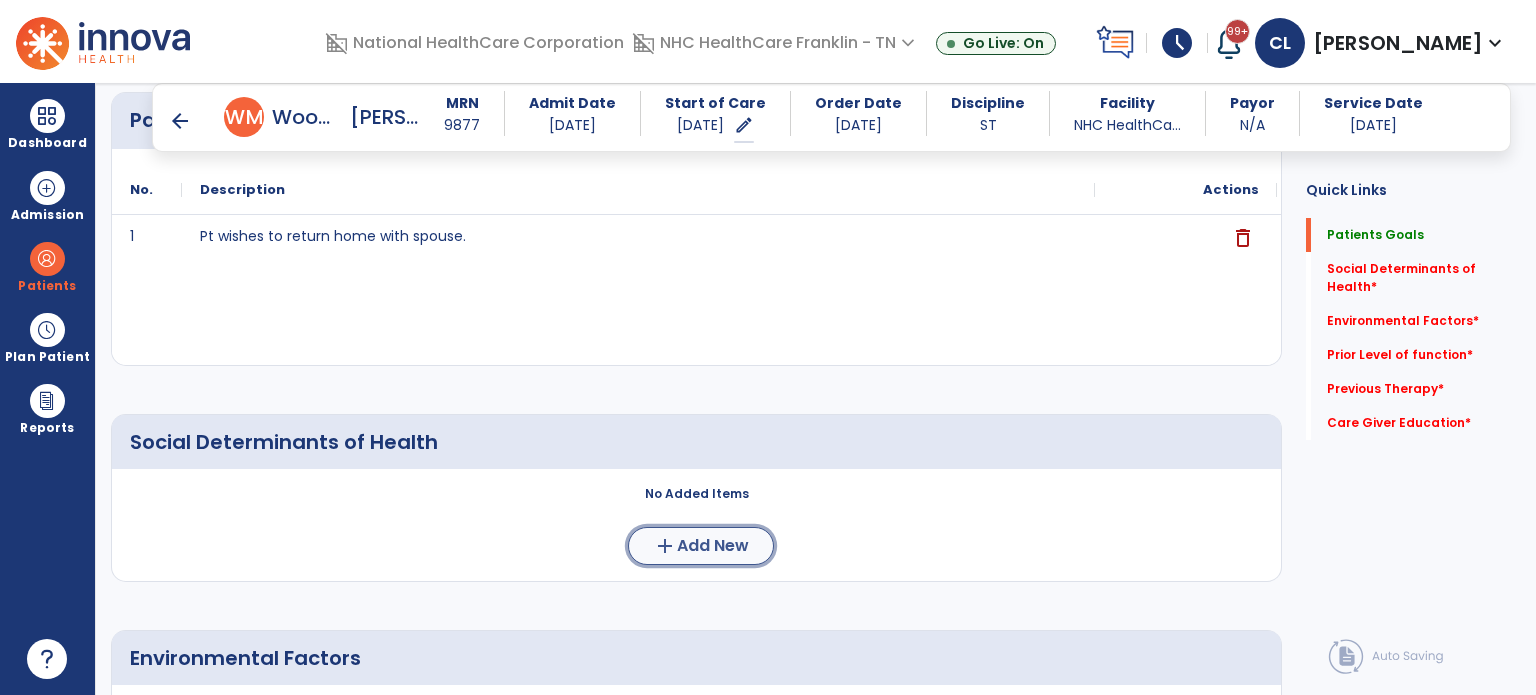 click on "Add New" 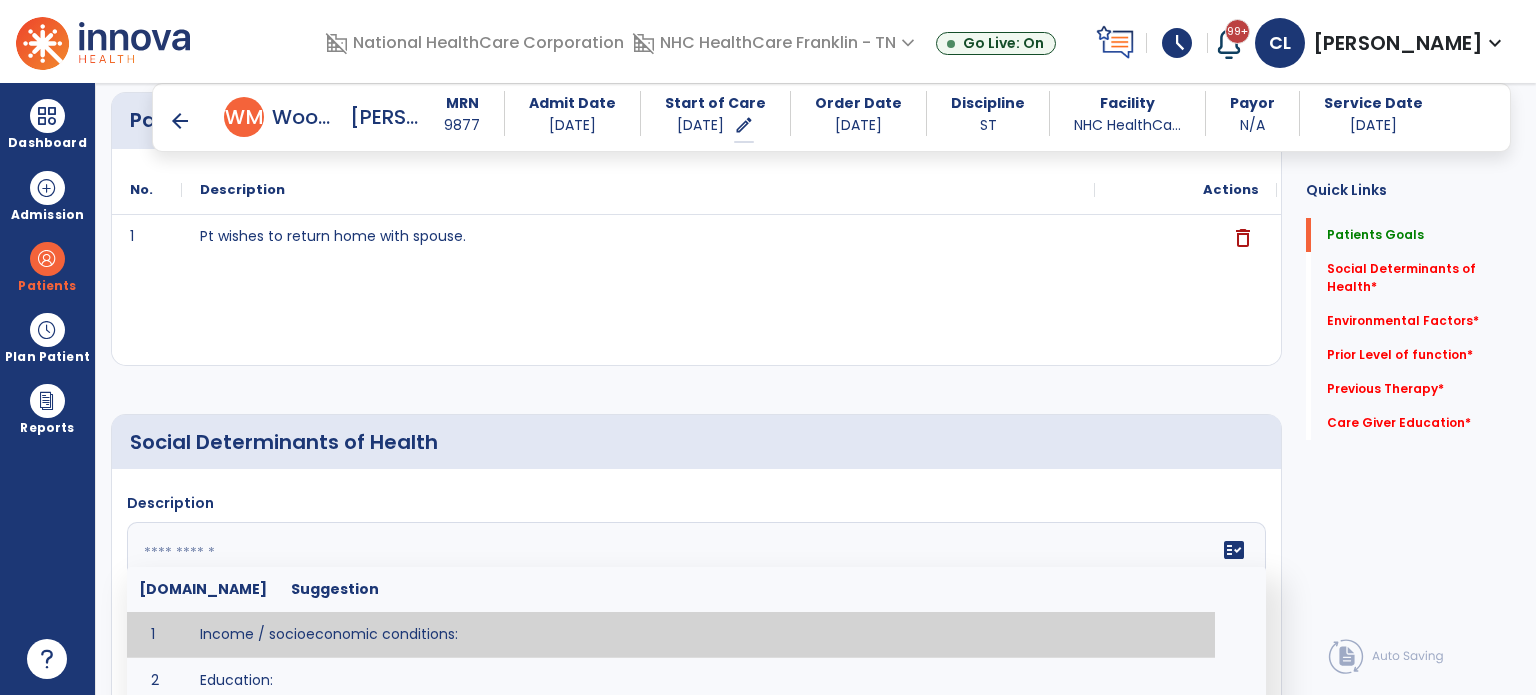 click 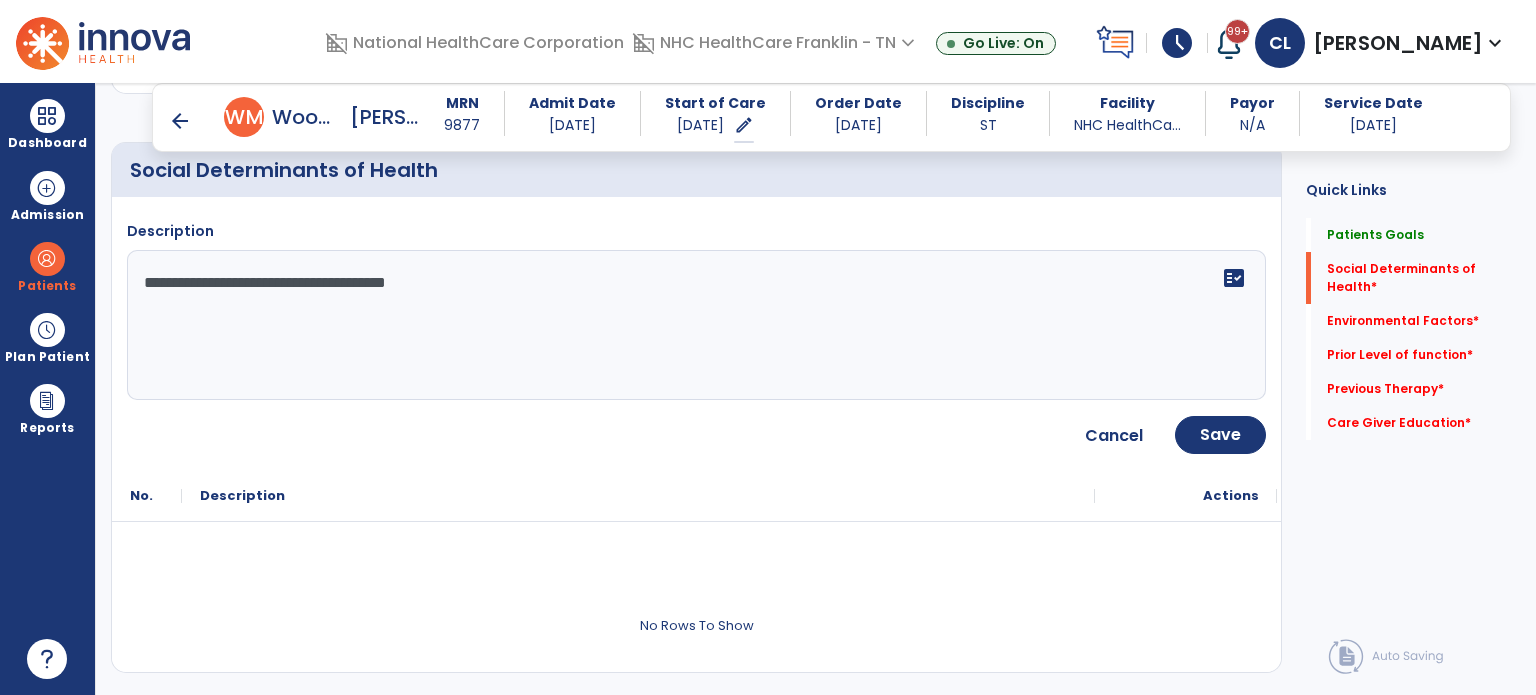 scroll, scrollTop: 509, scrollLeft: 0, axis: vertical 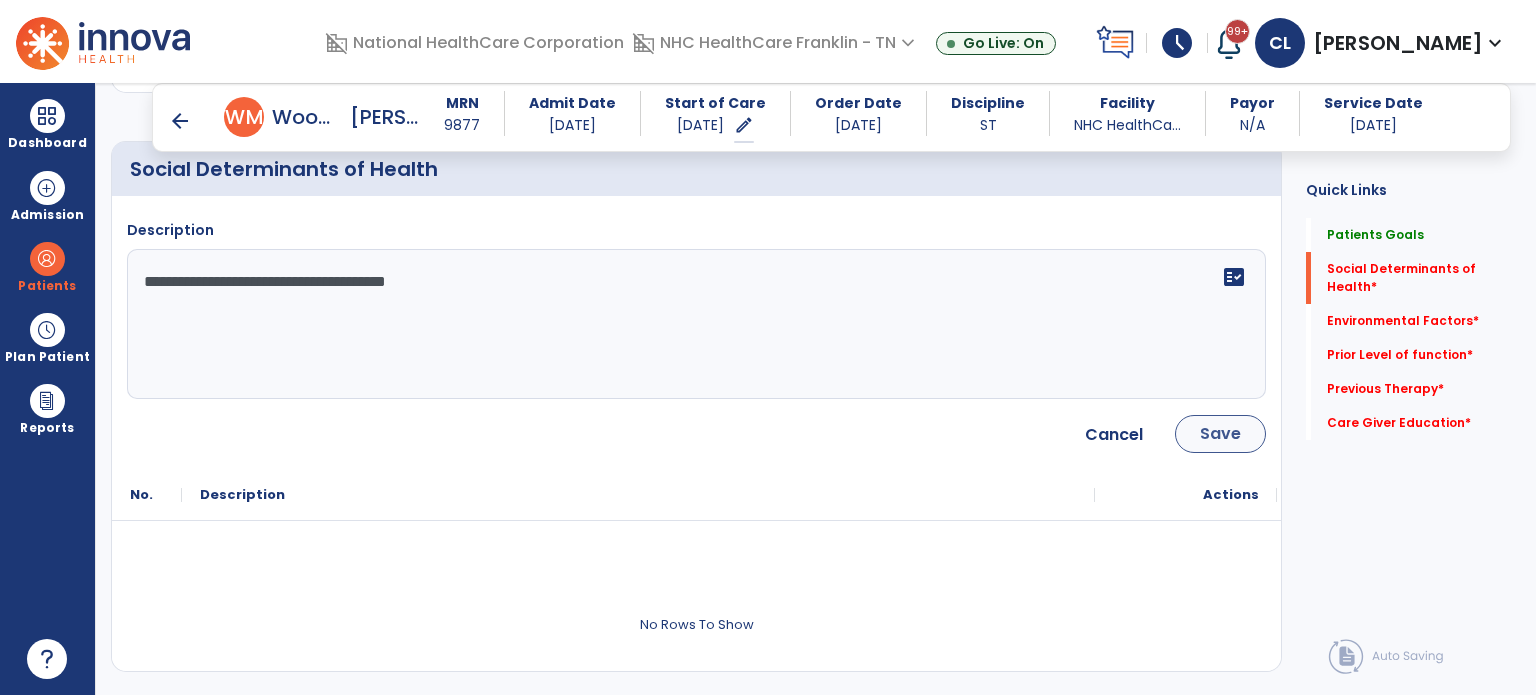 type on "**********" 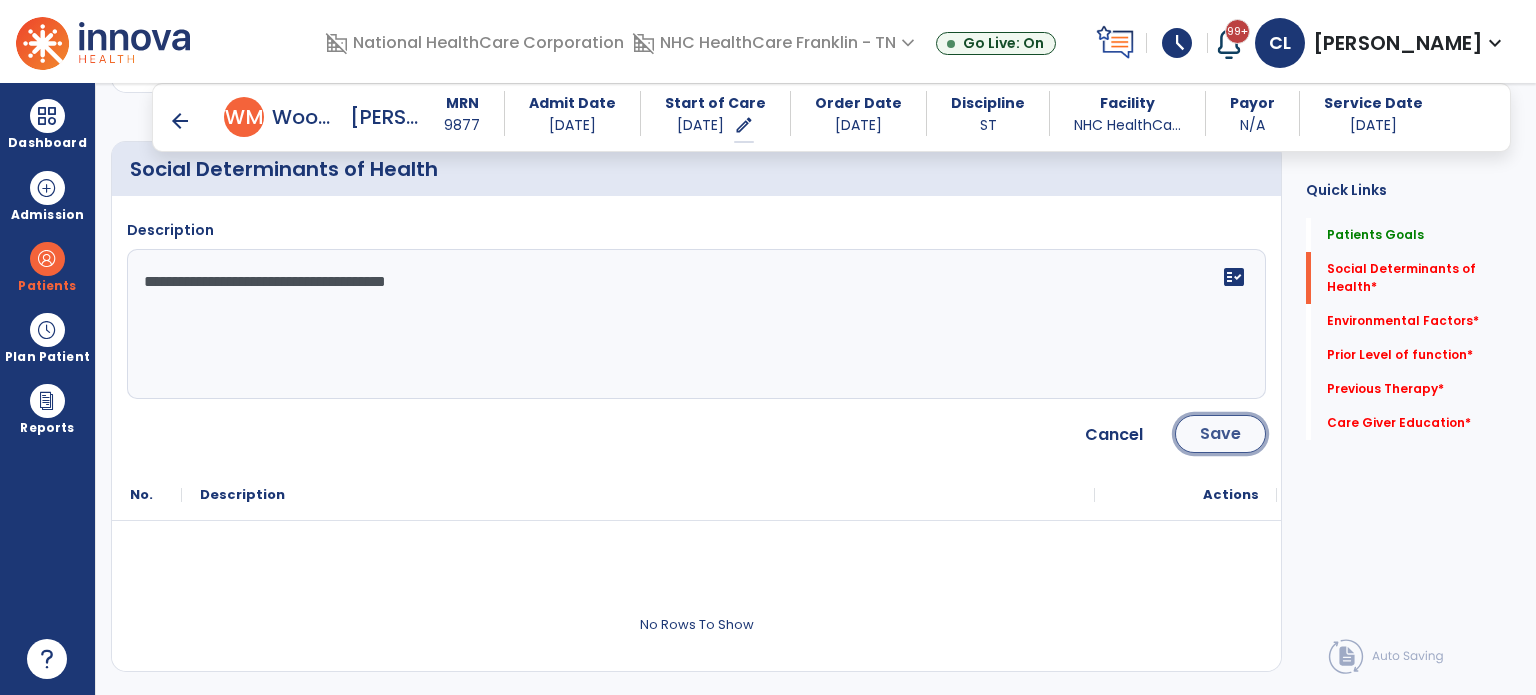 click on "Save" 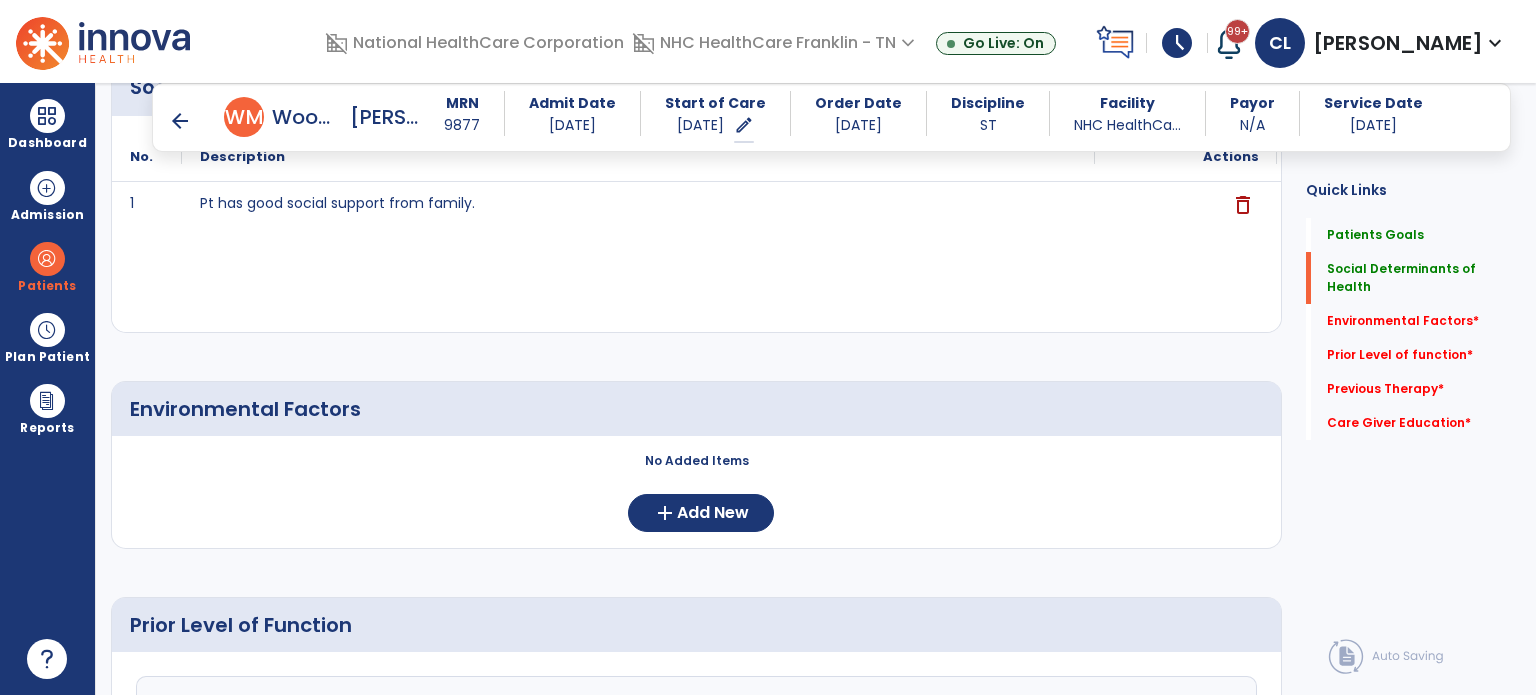 scroll, scrollTop: 608, scrollLeft: 0, axis: vertical 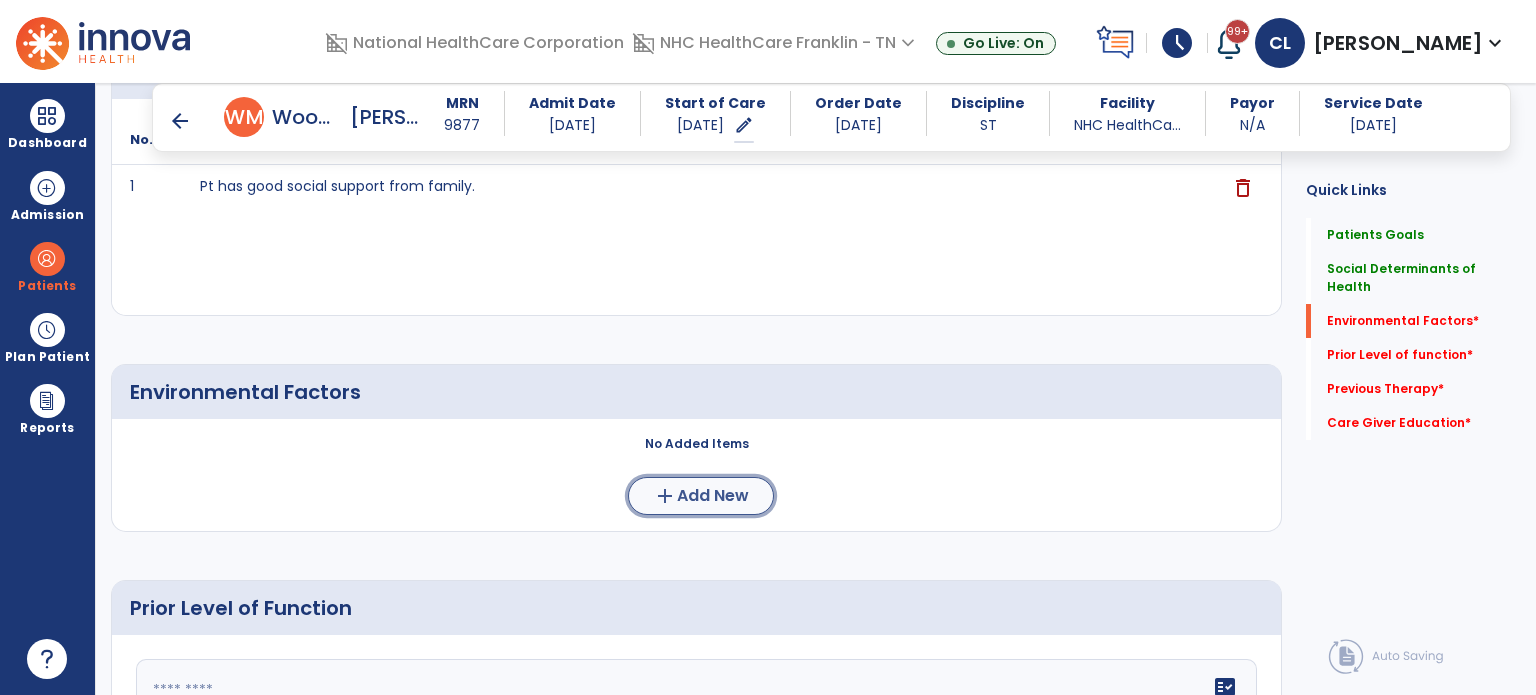 click on "Add New" 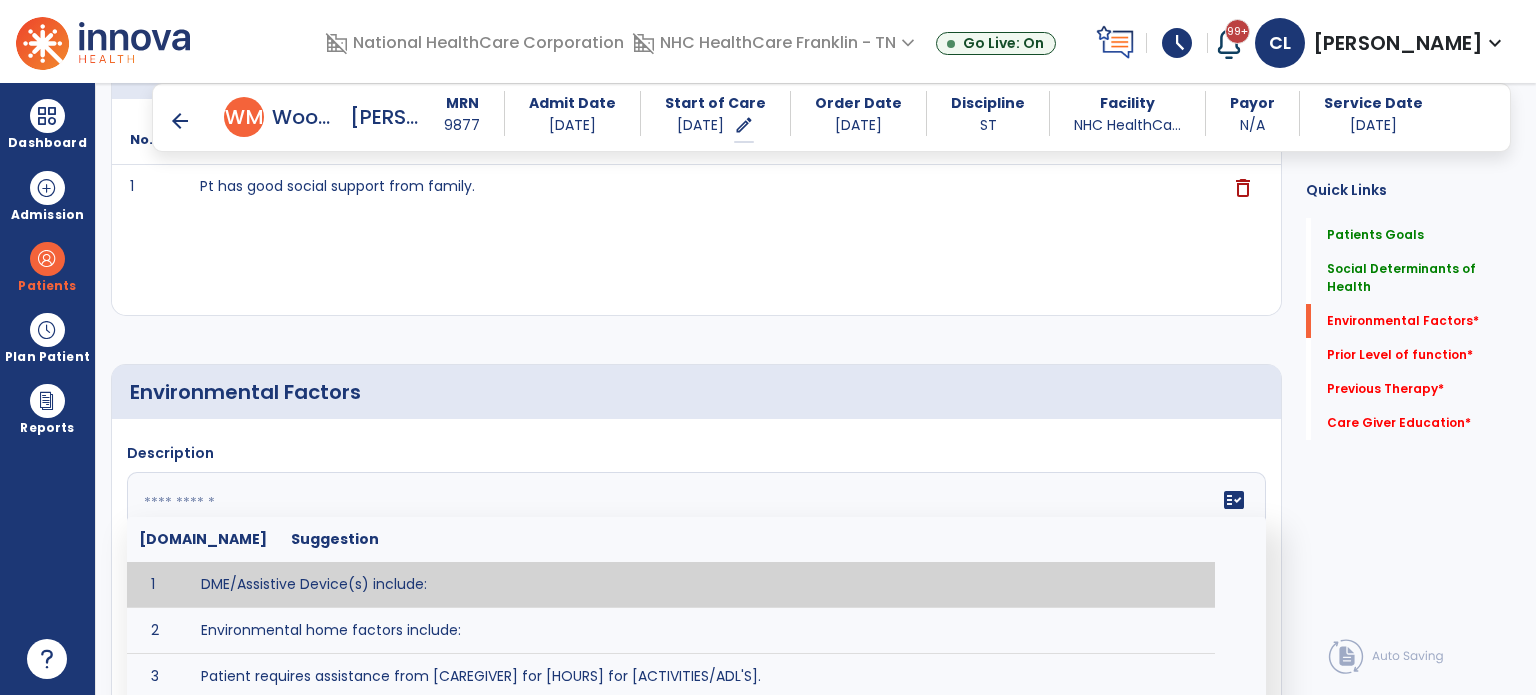 click 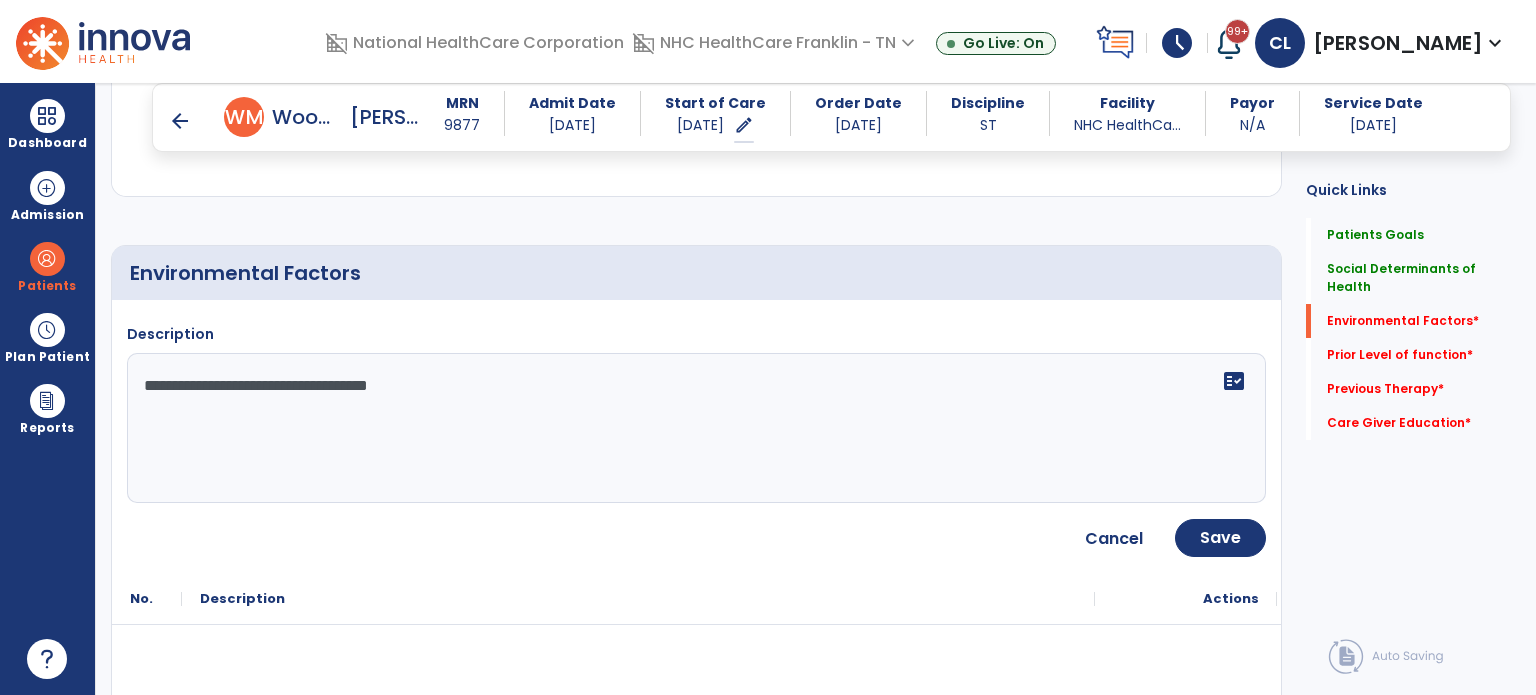 scroll, scrollTop: 729, scrollLeft: 0, axis: vertical 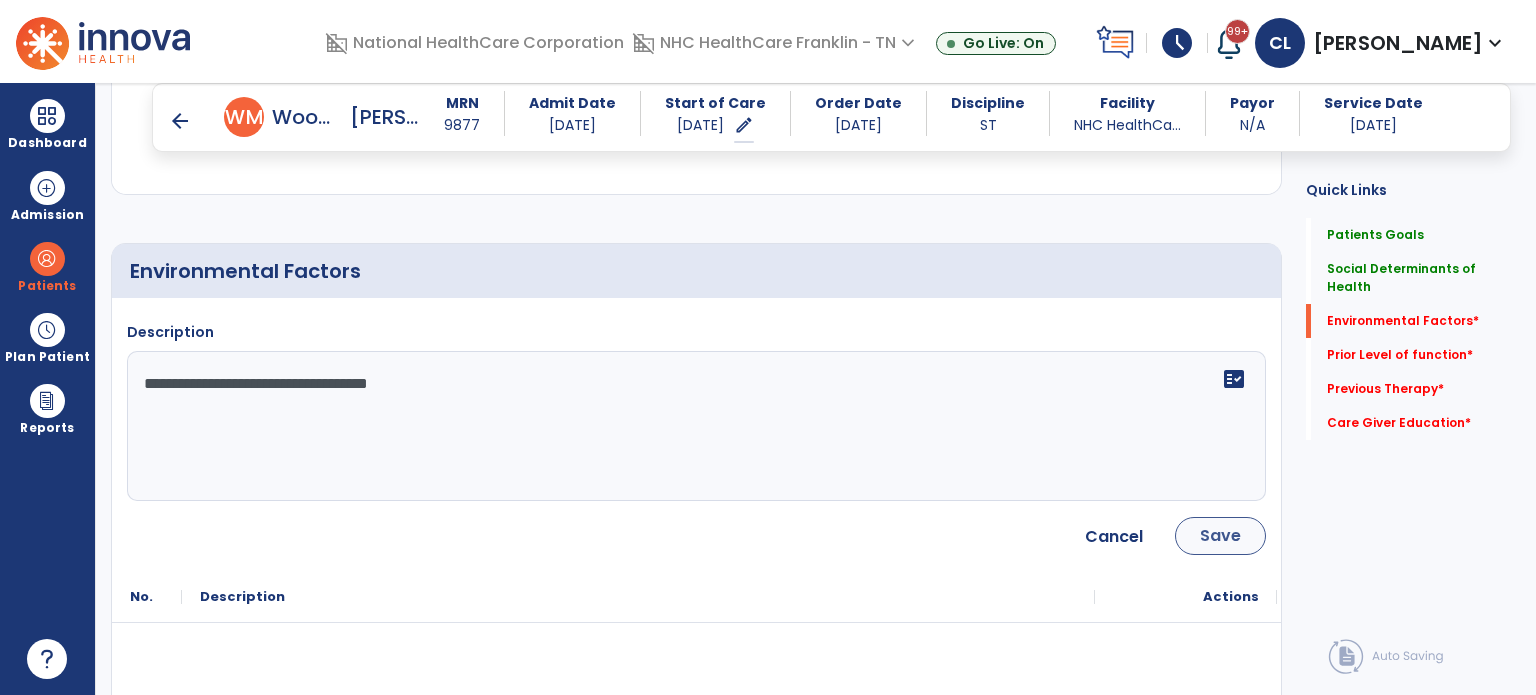 type on "**********" 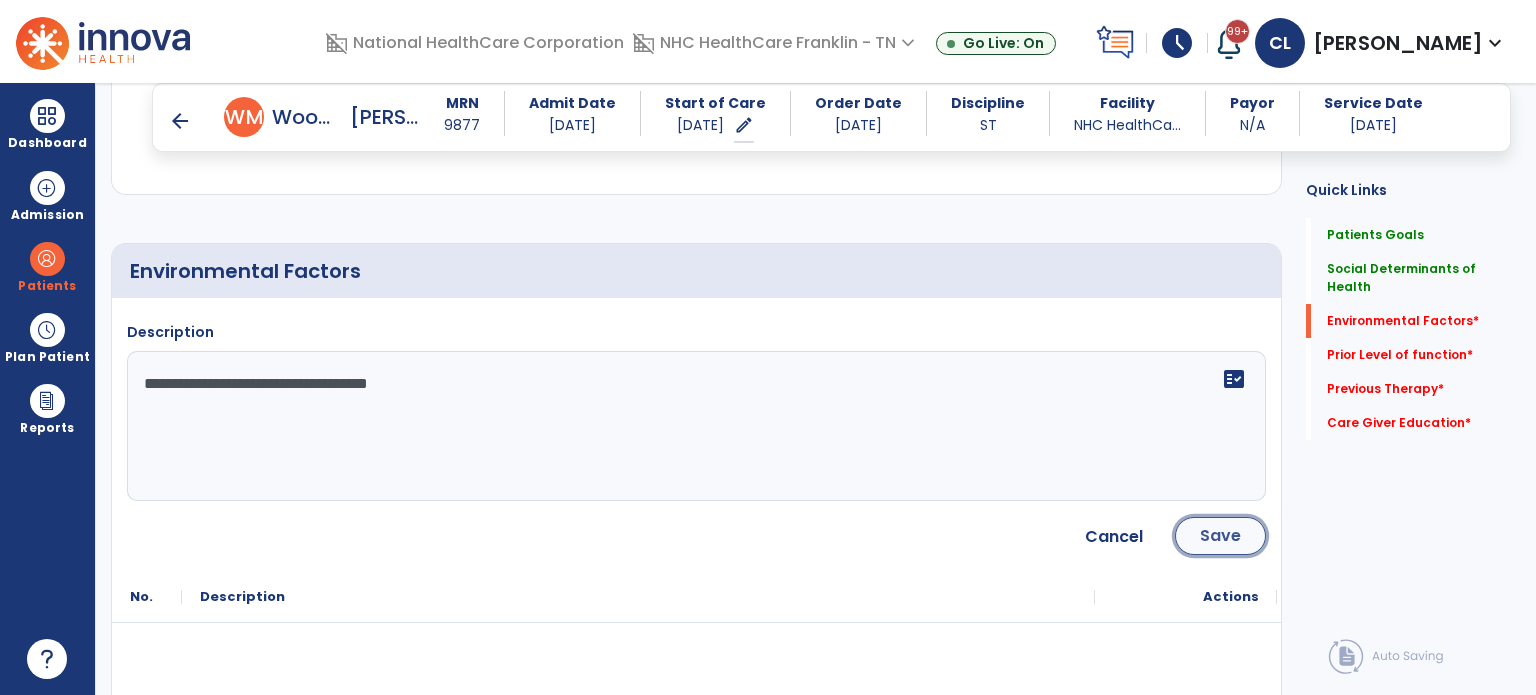 click on "Save" 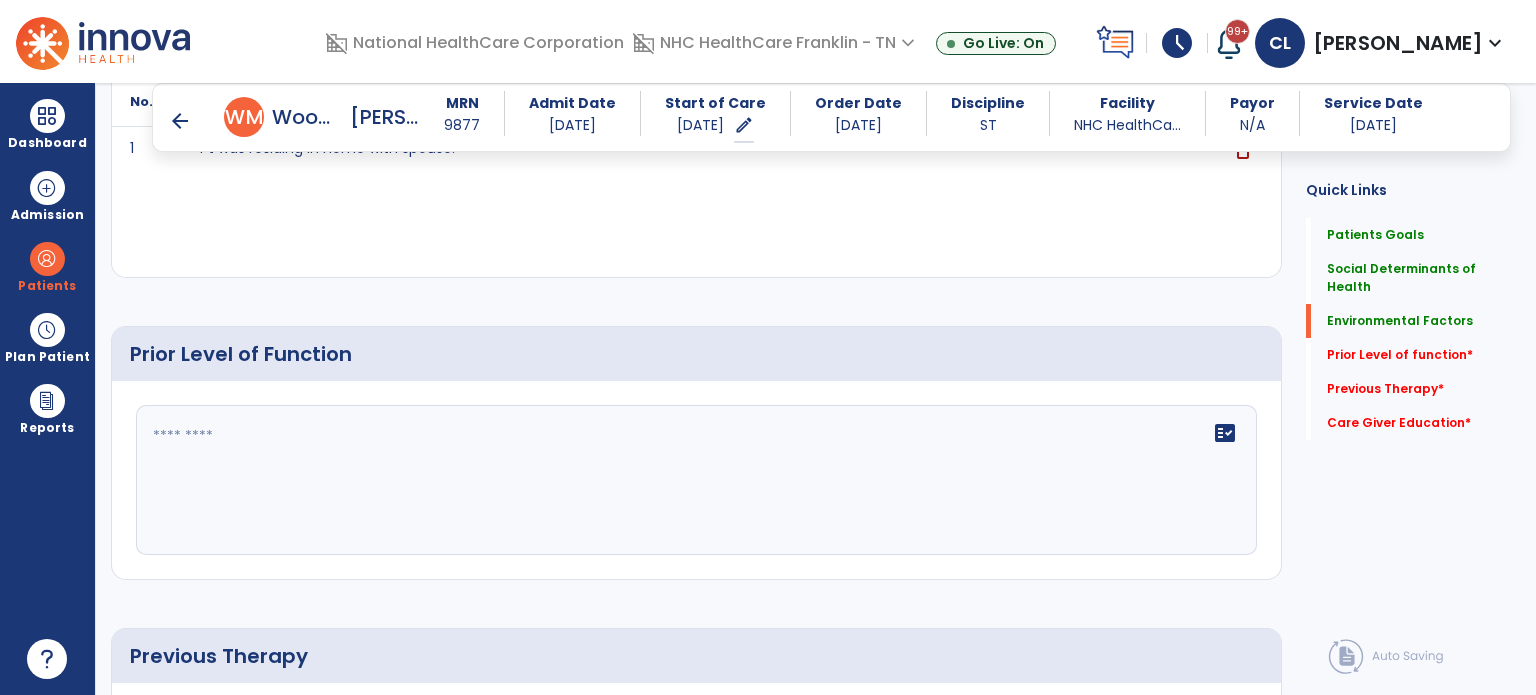 scroll, scrollTop: 975, scrollLeft: 0, axis: vertical 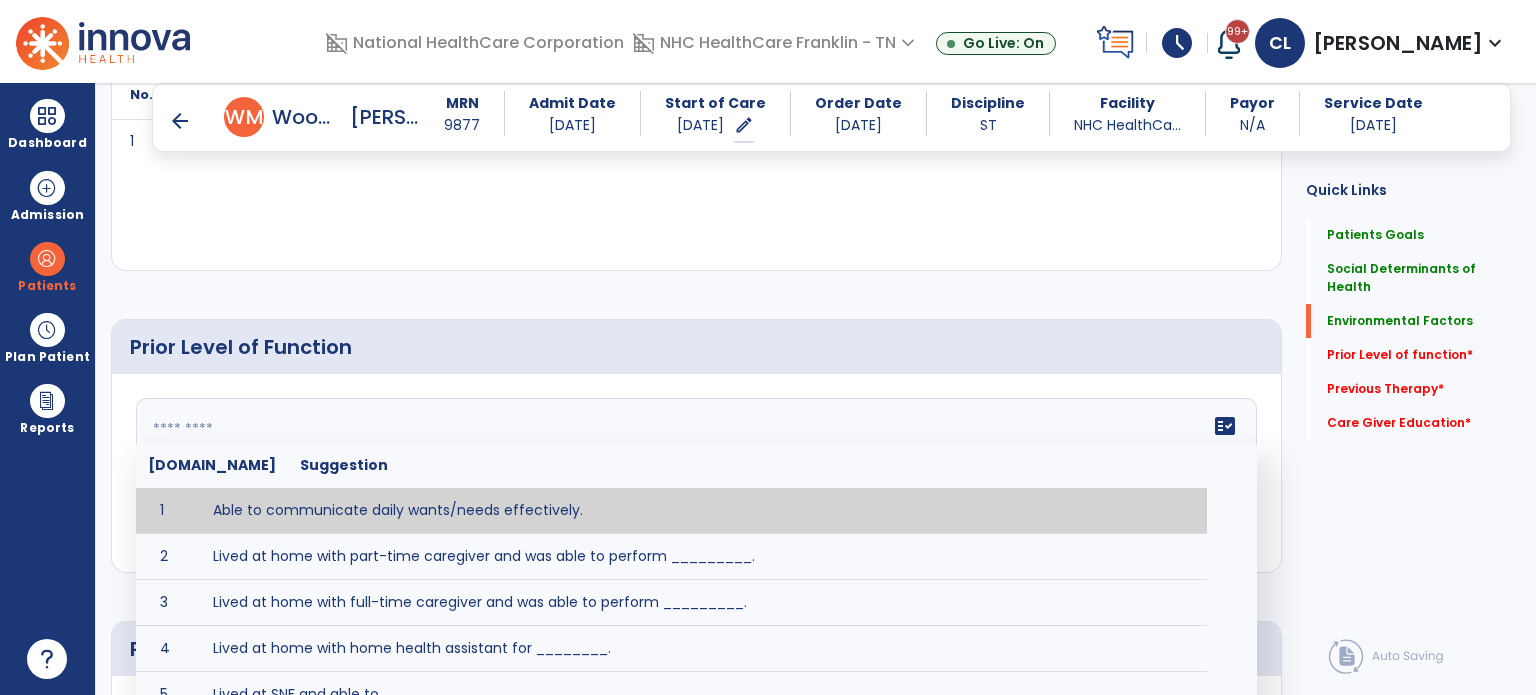 click on "fact_check  [DOMAIN_NAME] Suggestion 1 Able to communicate daily wants/needs effectively. 2 Lived at home with part-time caregiver and was able to perform _________. 3 Lived at home with full-time caregiver and was able to perform _________. 4 Lived at home with home health assistant for ________. 5 Lived at SNF and able to _______. 6 Lived at SNF and required ______ assist for ________. 7 Lived in assisted living facility and able to _______. 8 Lived in SNF and began to develop increase in risk for ______. 9 Lived in SNF and required modified diet of _______ for safety. 10 Lived in SNF with no difficulties expressing wants/medical needs to familiar listeners. 11 Lived in SNF with no difficulties expressing wants/medical needs to unfamiliar listeners. 12 Lived in [GEOGRAPHIC_DATA] without any diet restrictions/diet modifications. 13 Mental awareness and functional communication WFLs. 14 Mild dementia not affecting daily routine or safety. 15 No history of receptive or expressive deficits. 16 No history of swallowing problems. 17" 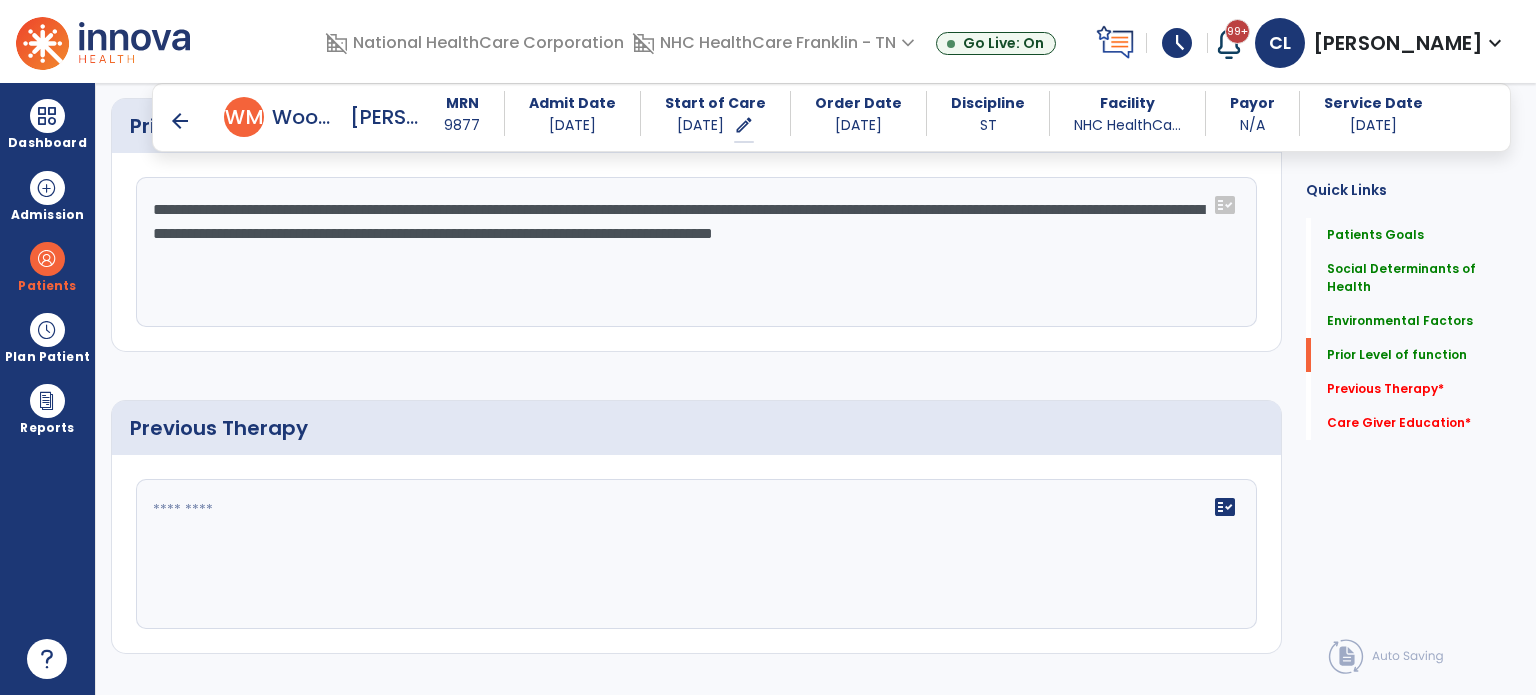scroll, scrollTop: 1196, scrollLeft: 0, axis: vertical 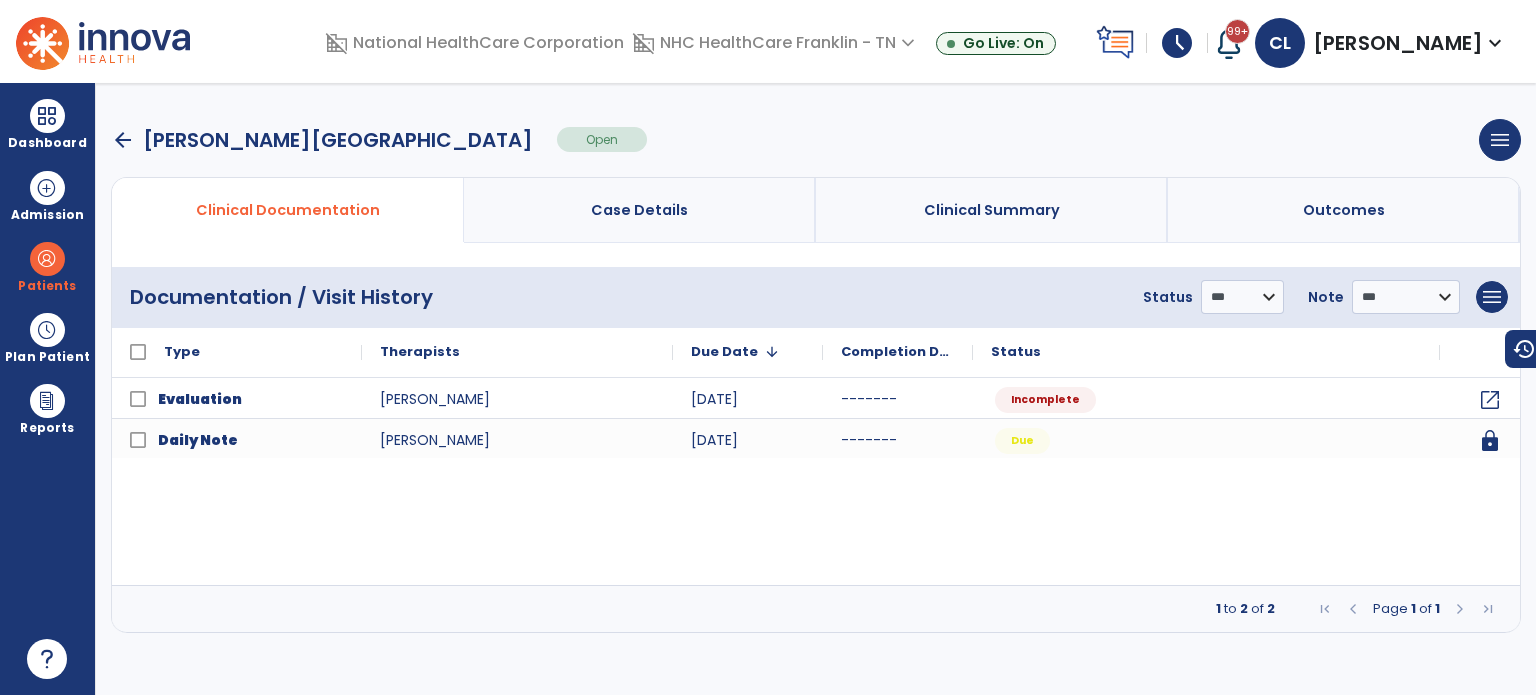 click on "arrow_back" at bounding box center [123, 140] 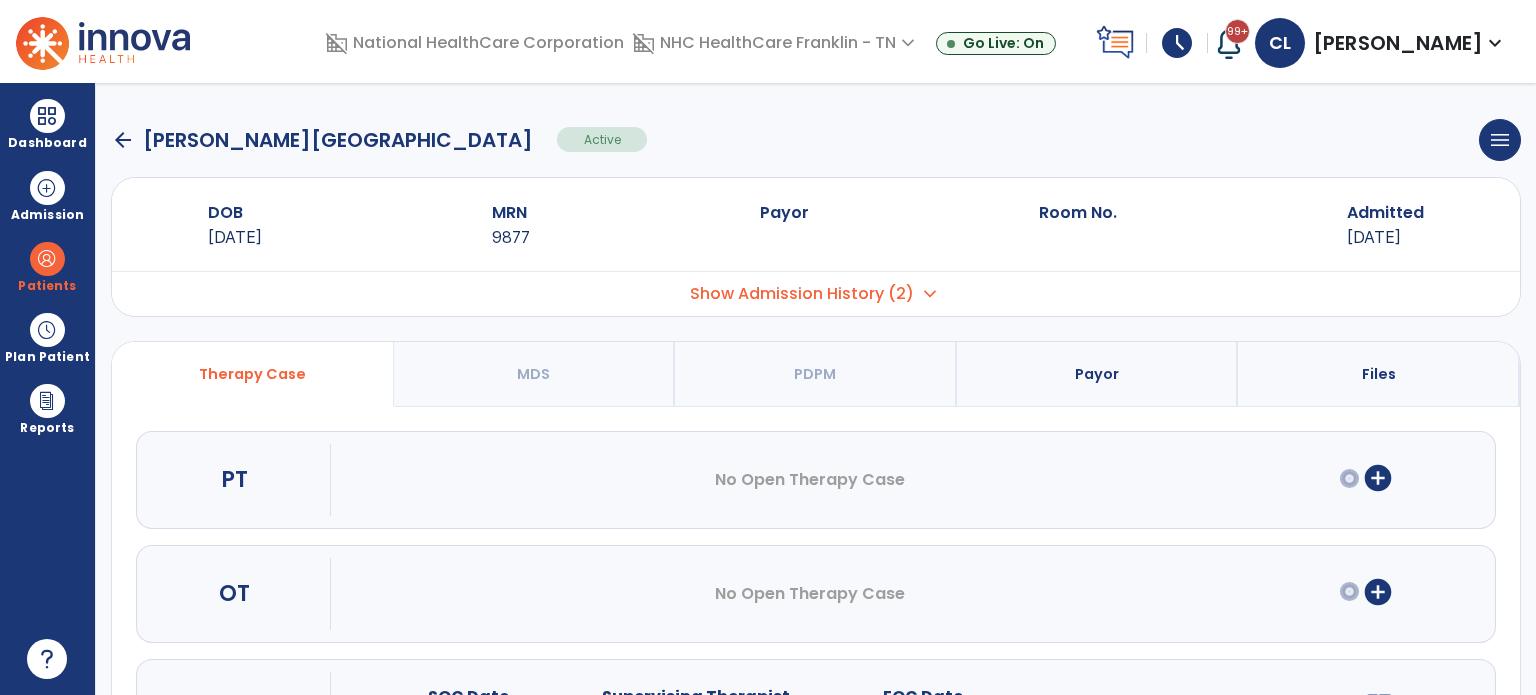 scroll, scrollTop: 107, scrollLeft: 0, axis: vertical 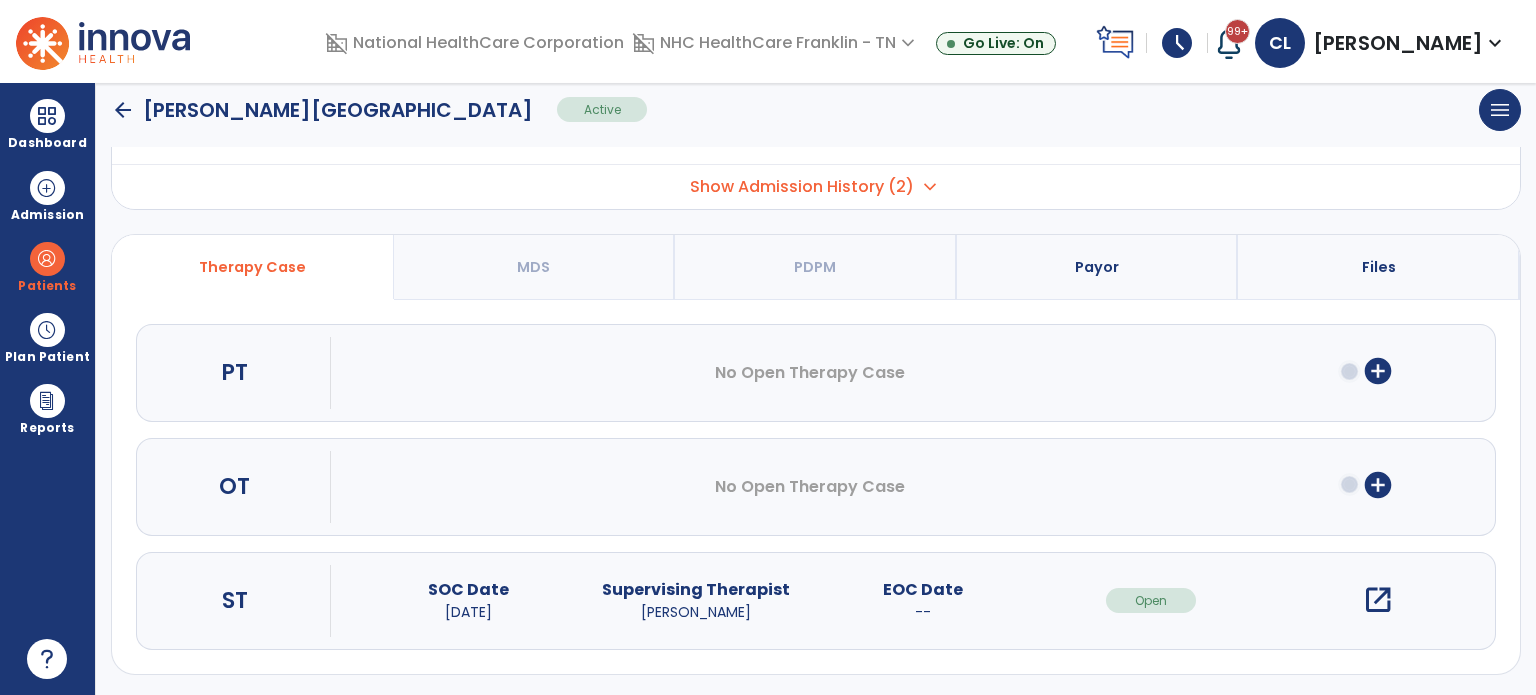 click on "Show Admission History (2)     expand_more" at bounding box center [816, 186] 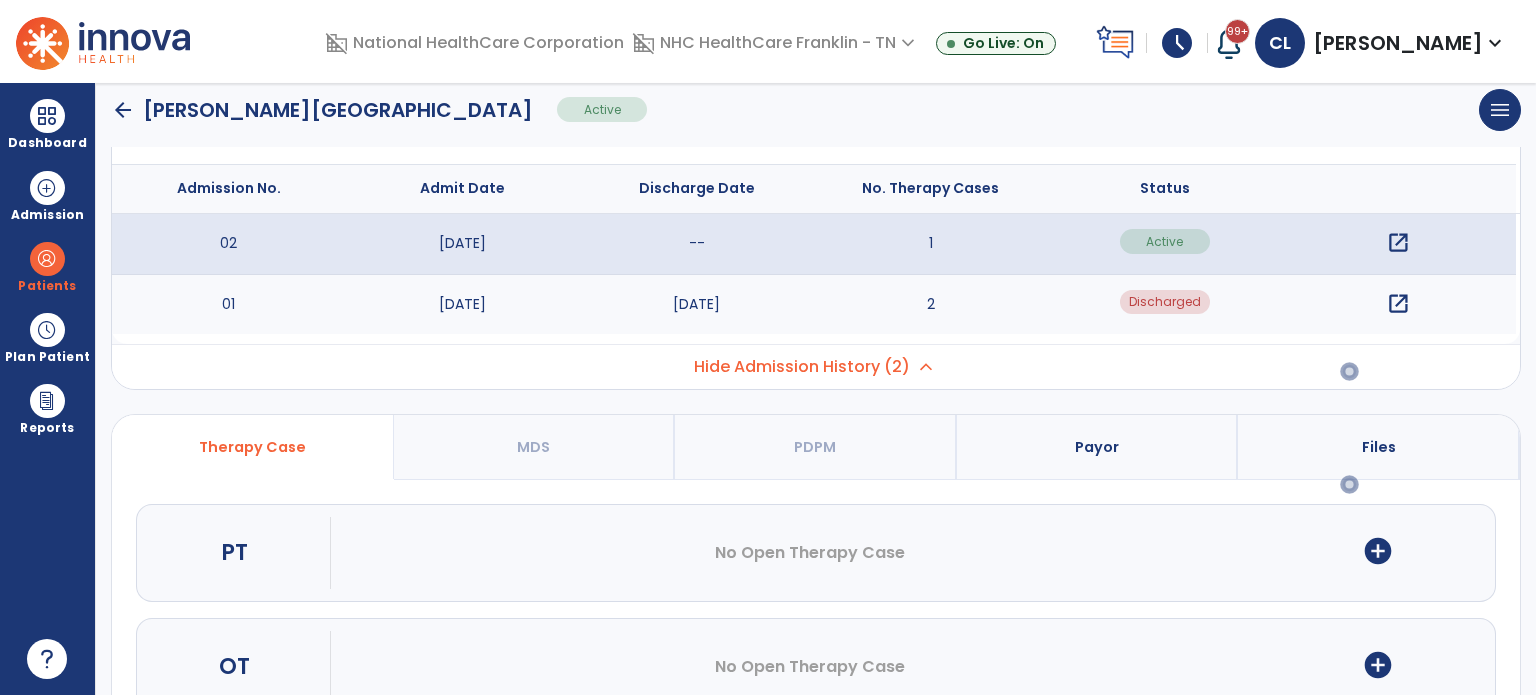 click on "Active" at bounding box center [1165, 241] 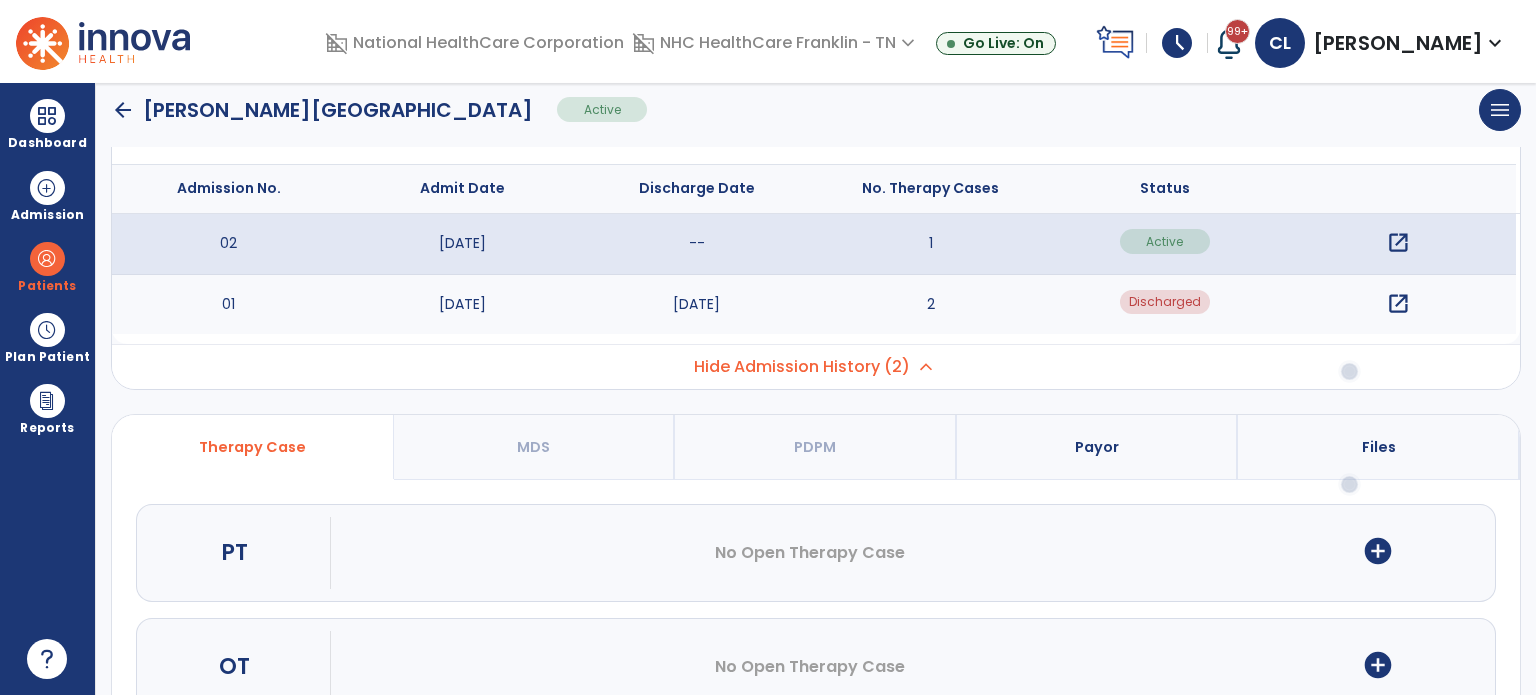 click on "Active" at bounding box center (1165, 241) 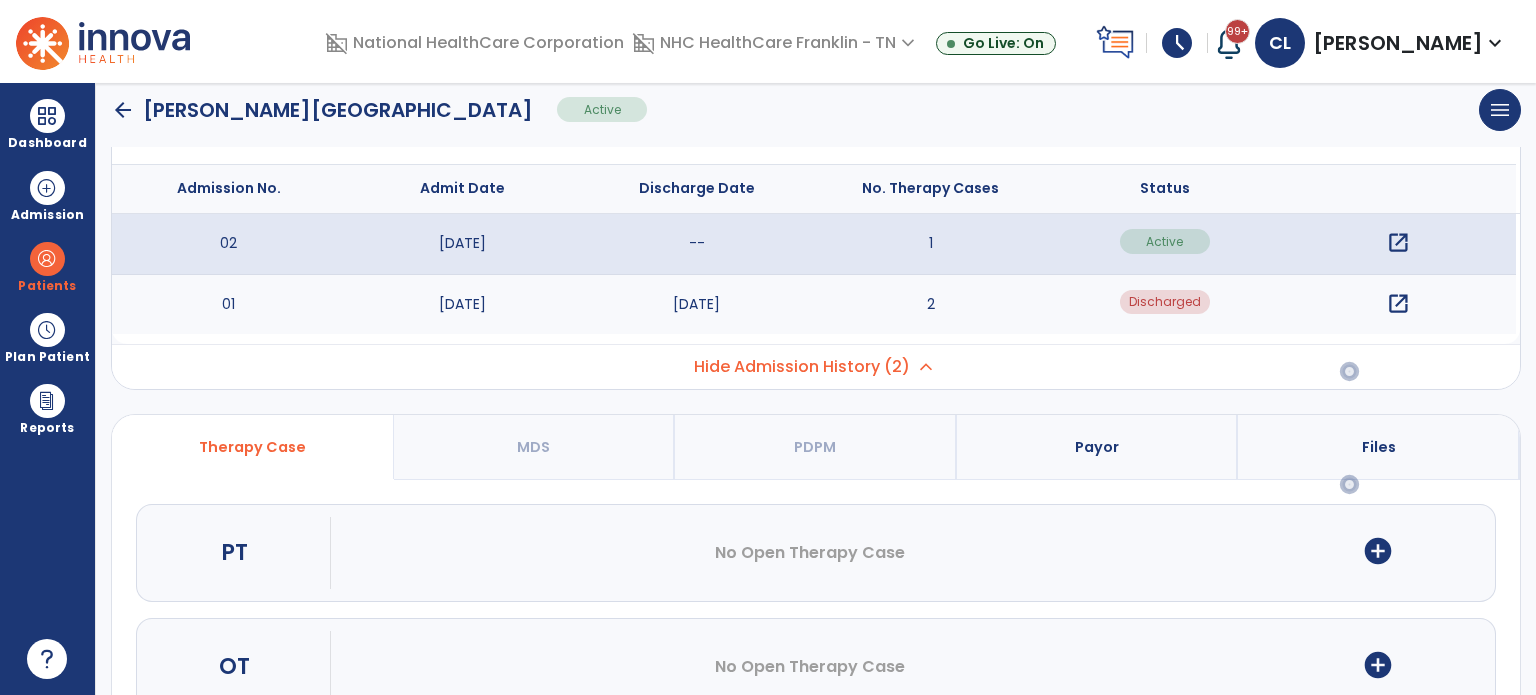 click on "open_in_new" at bounding box center [1398, 243] 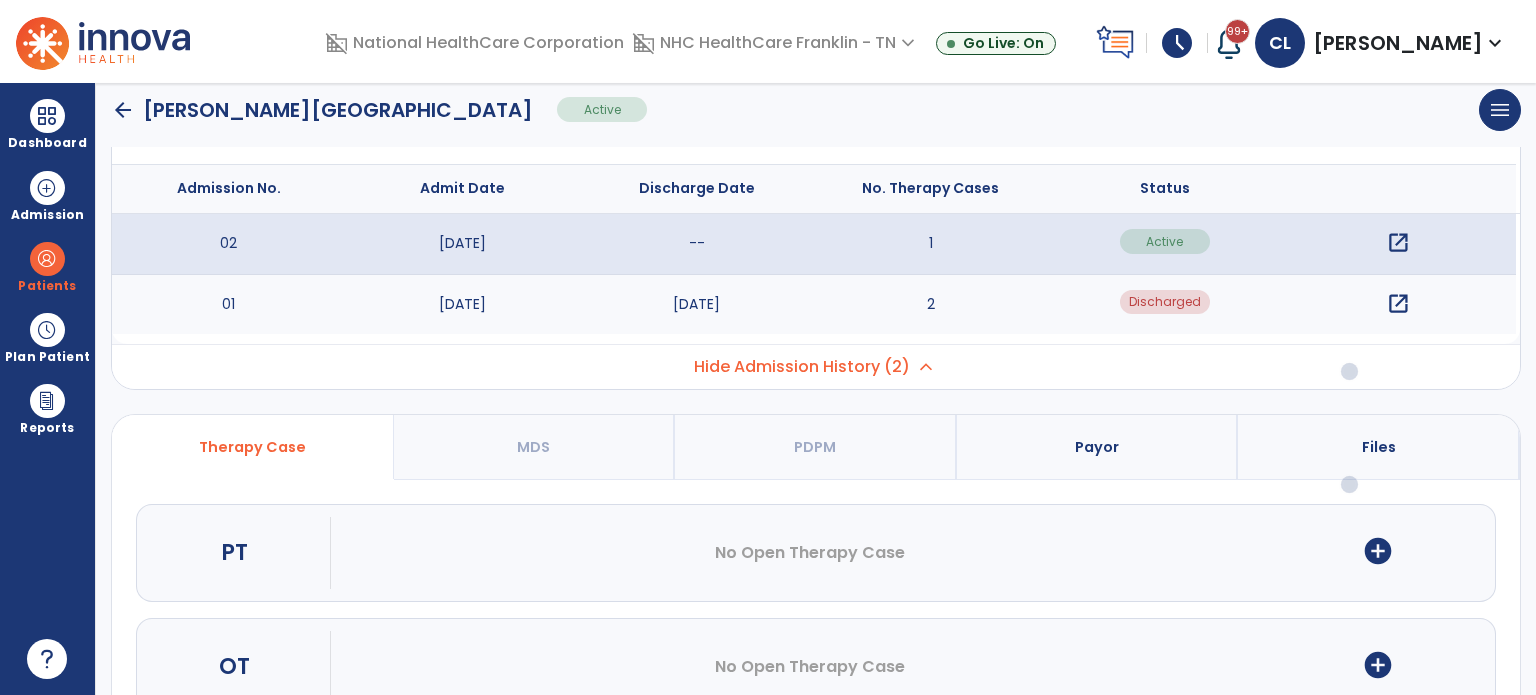 click on "open_in_new" at bounding box center (1398, 304) 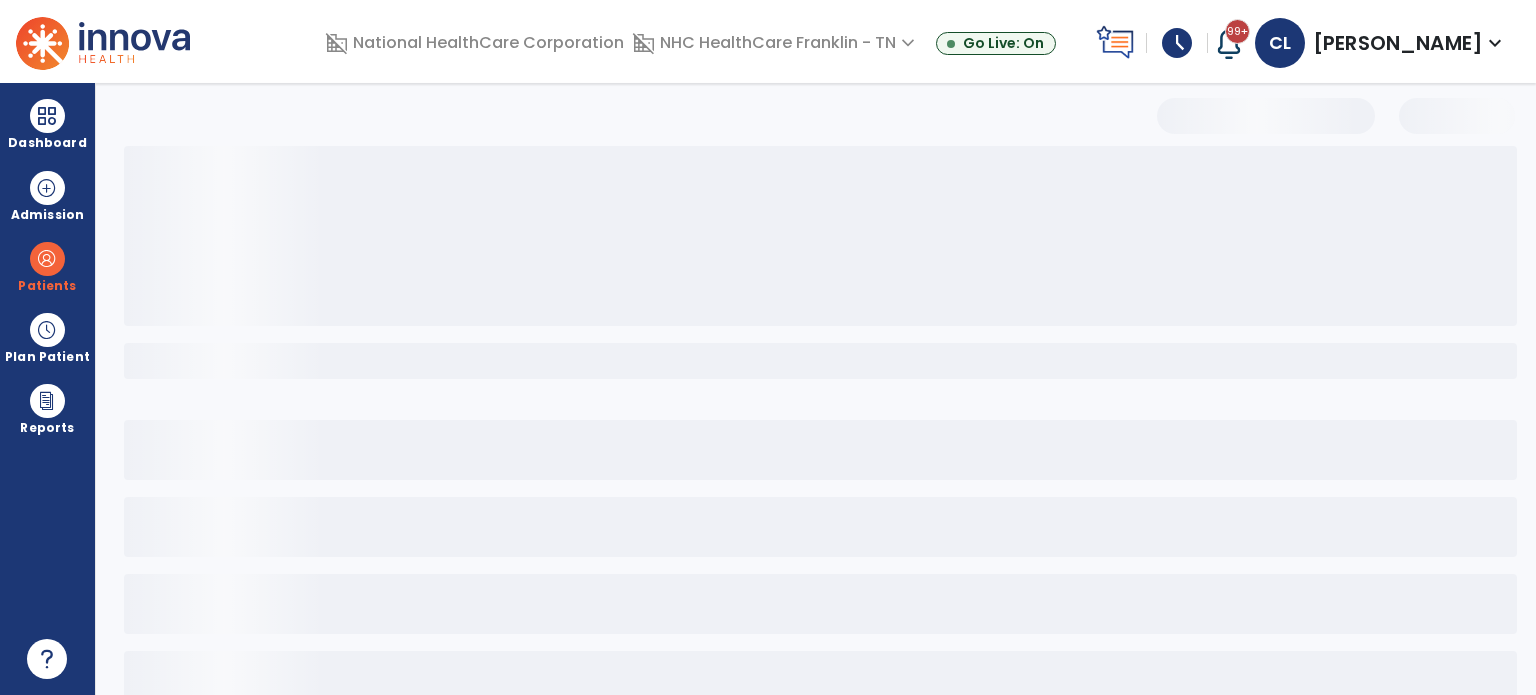 scroll, scrollTop: 107, scrollLeft: 0, axis: vertical 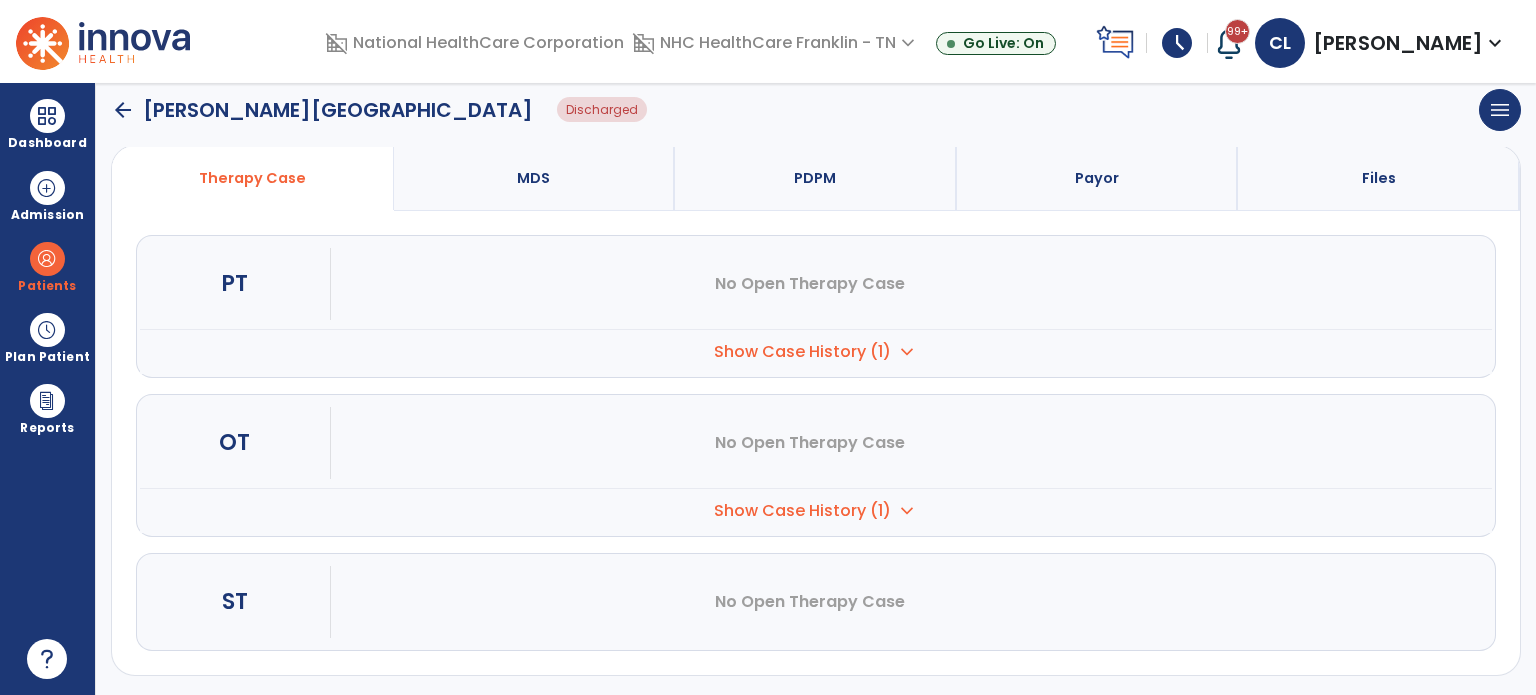 click on "Show Case History (1)" at bounding box center (802, 352) 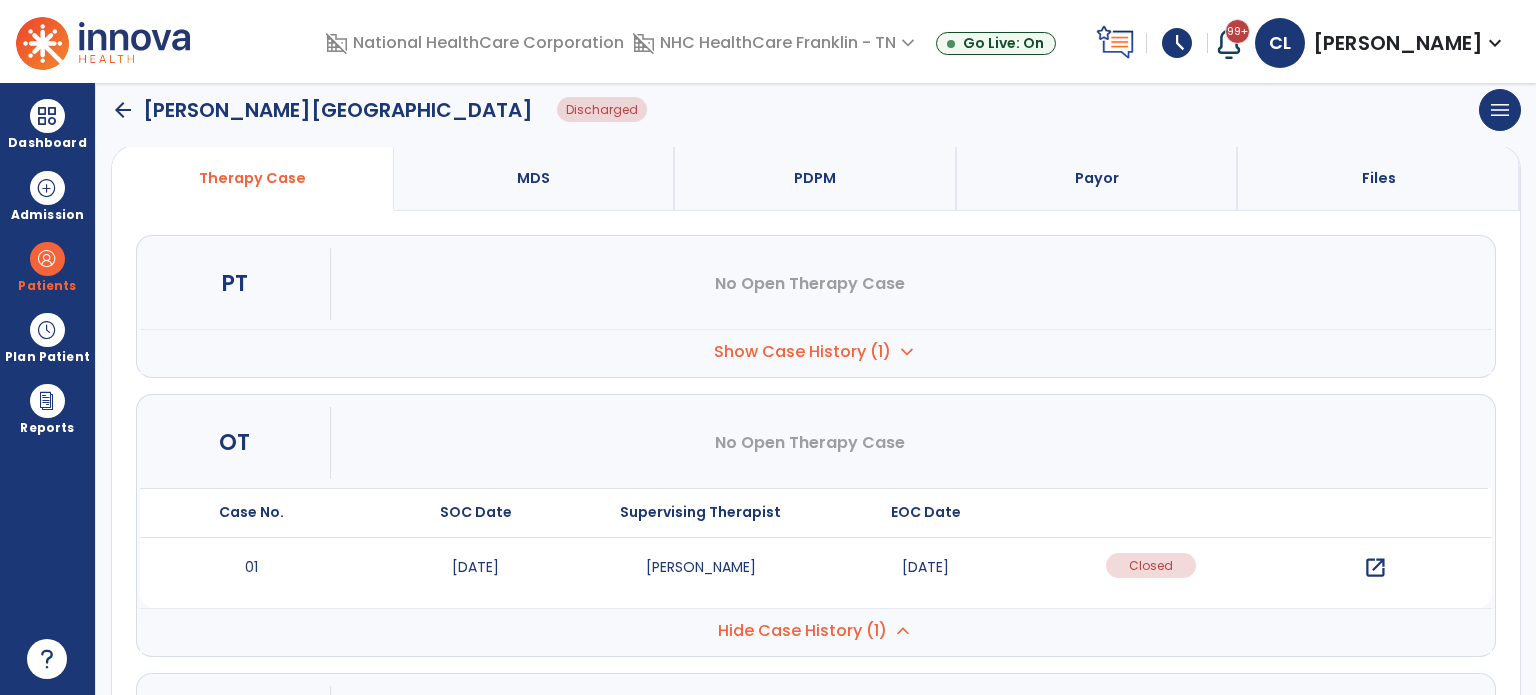 click on "open_in_new" at bounding box center (1375, 568) 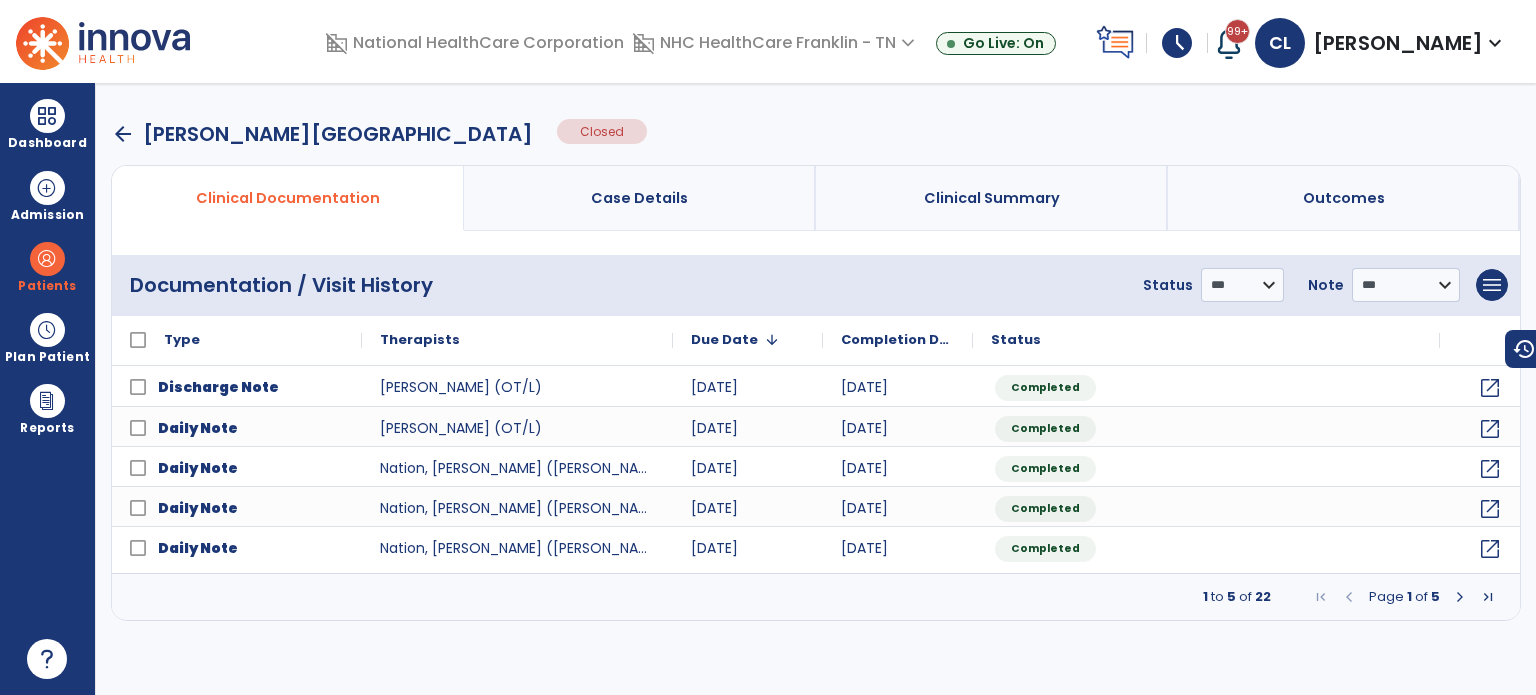 click at bounding box center [1460, 597] 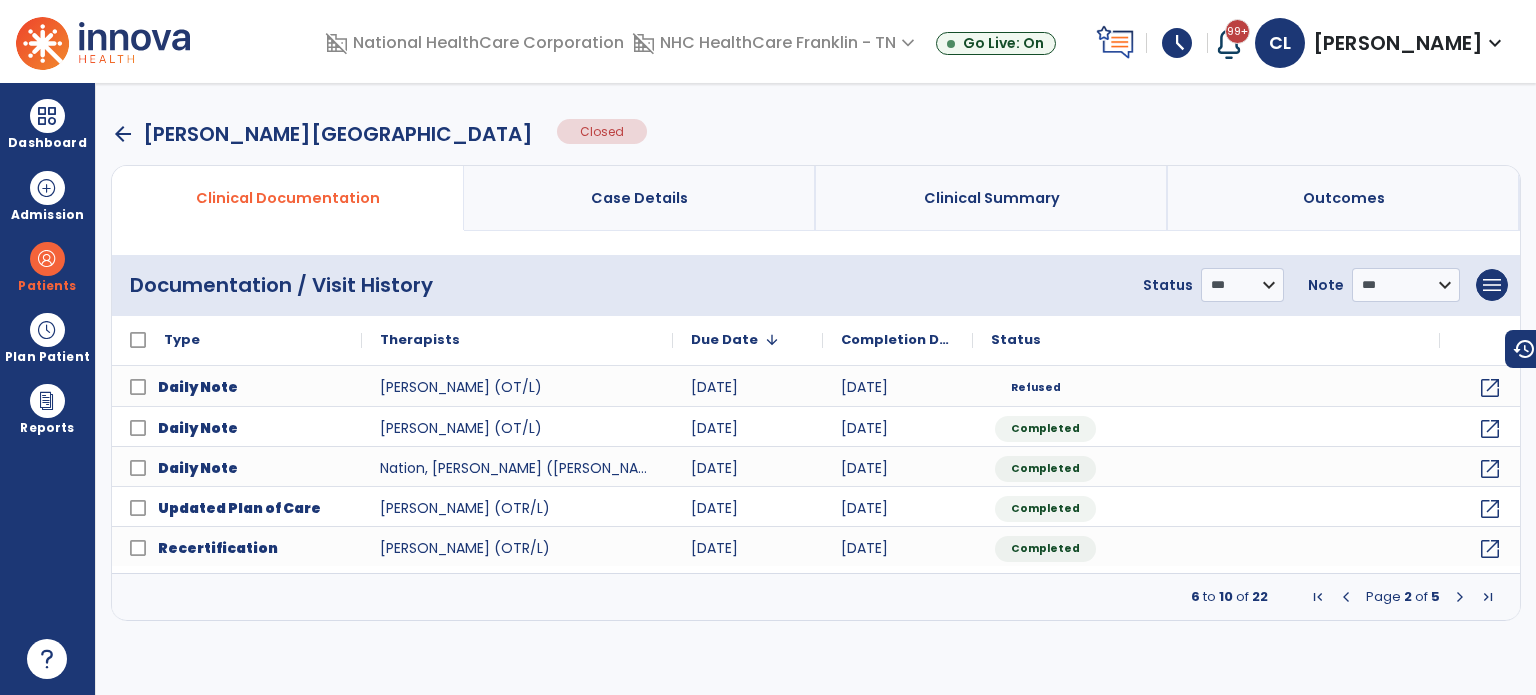 click at bounding box center [1460, 597] 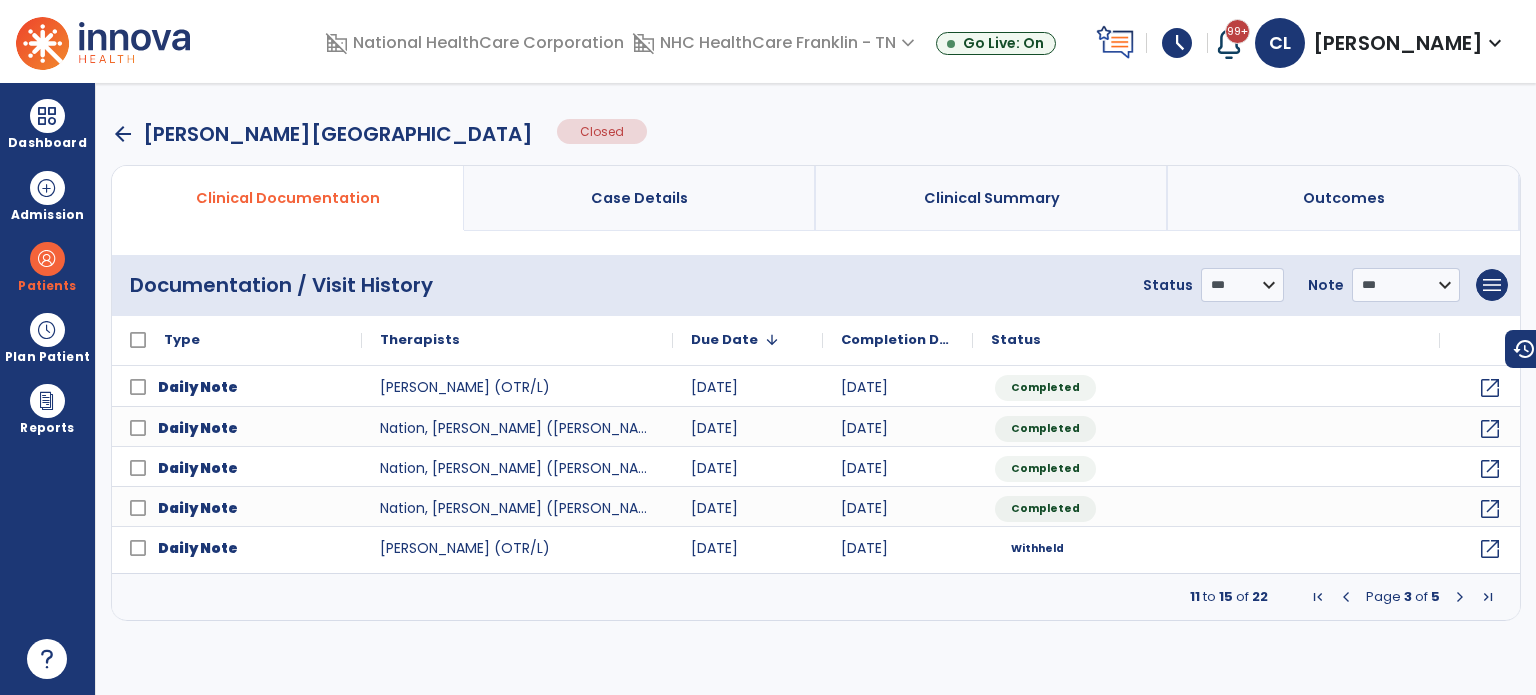 click at bounding box center [1460, 597] 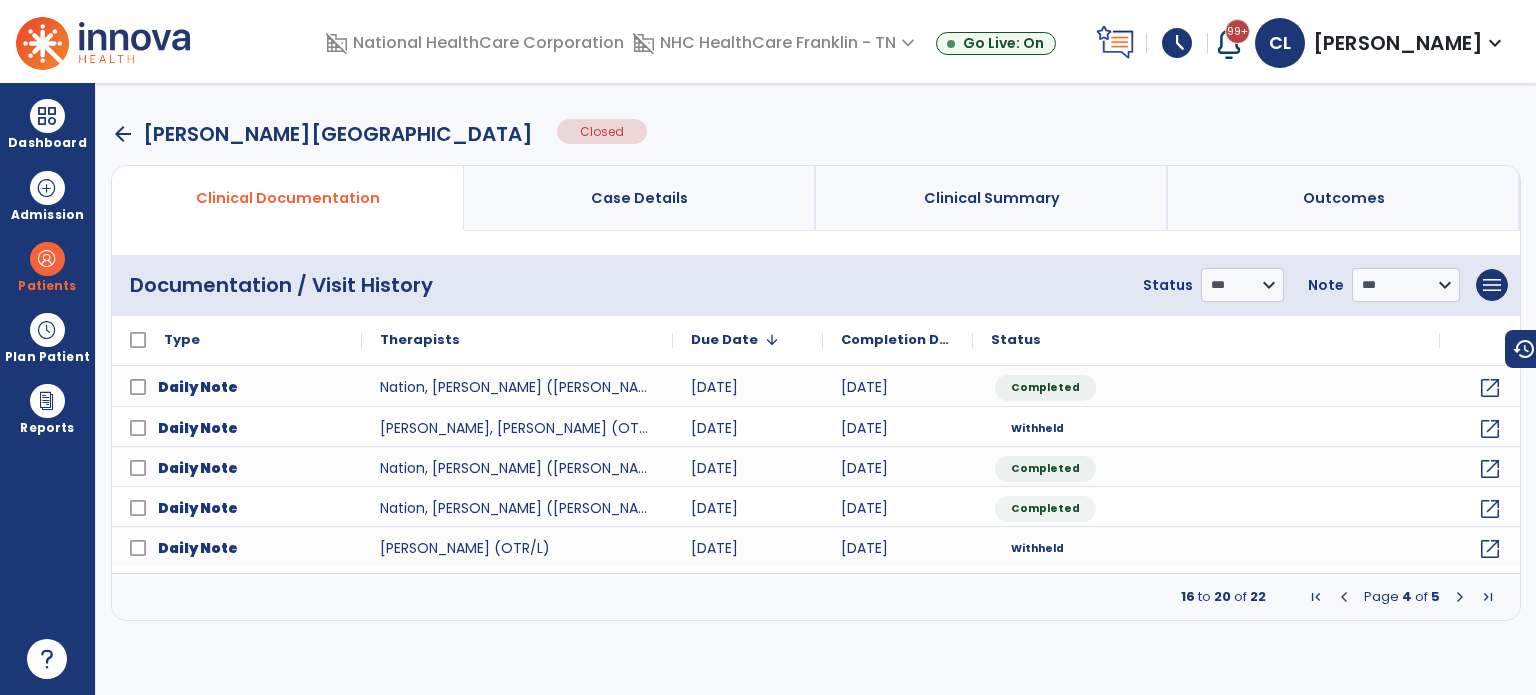 click at bounding box center [1460, 597] 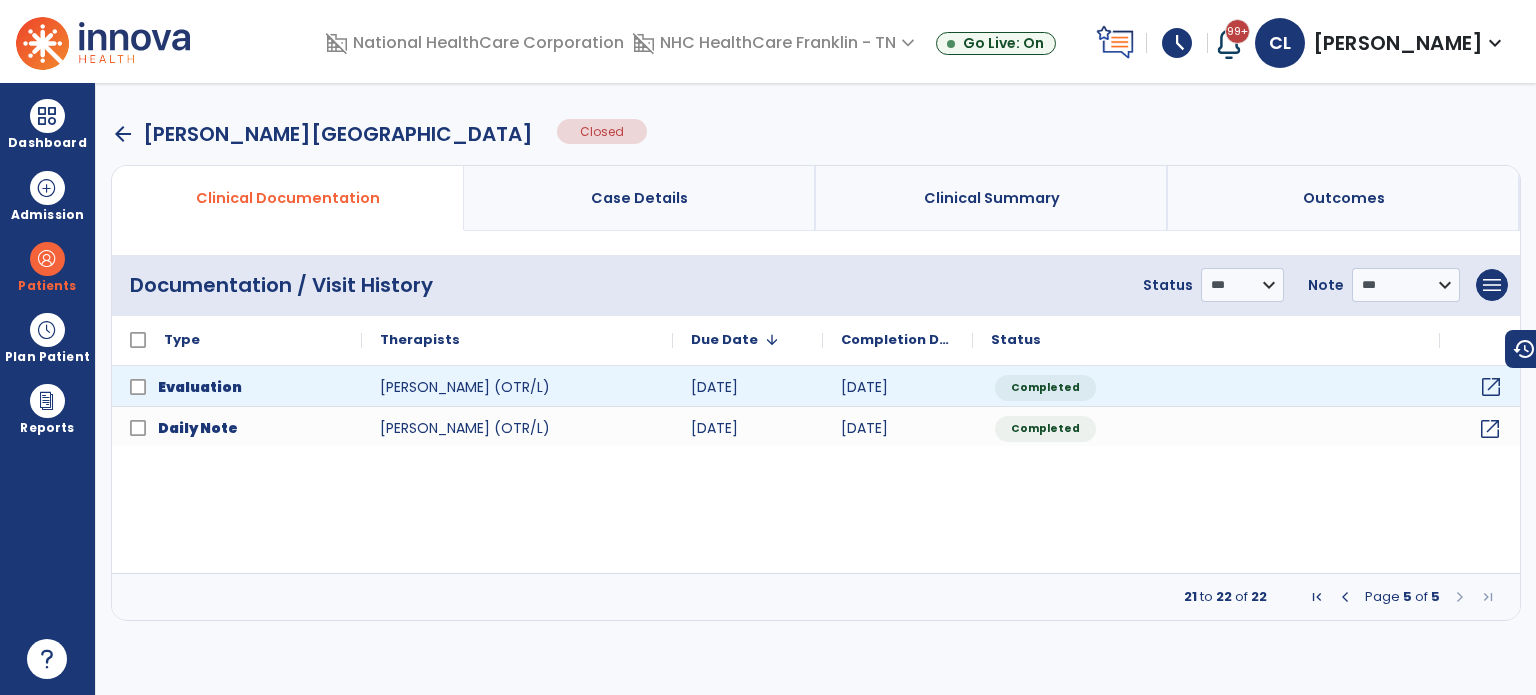 click on "open_in_new" 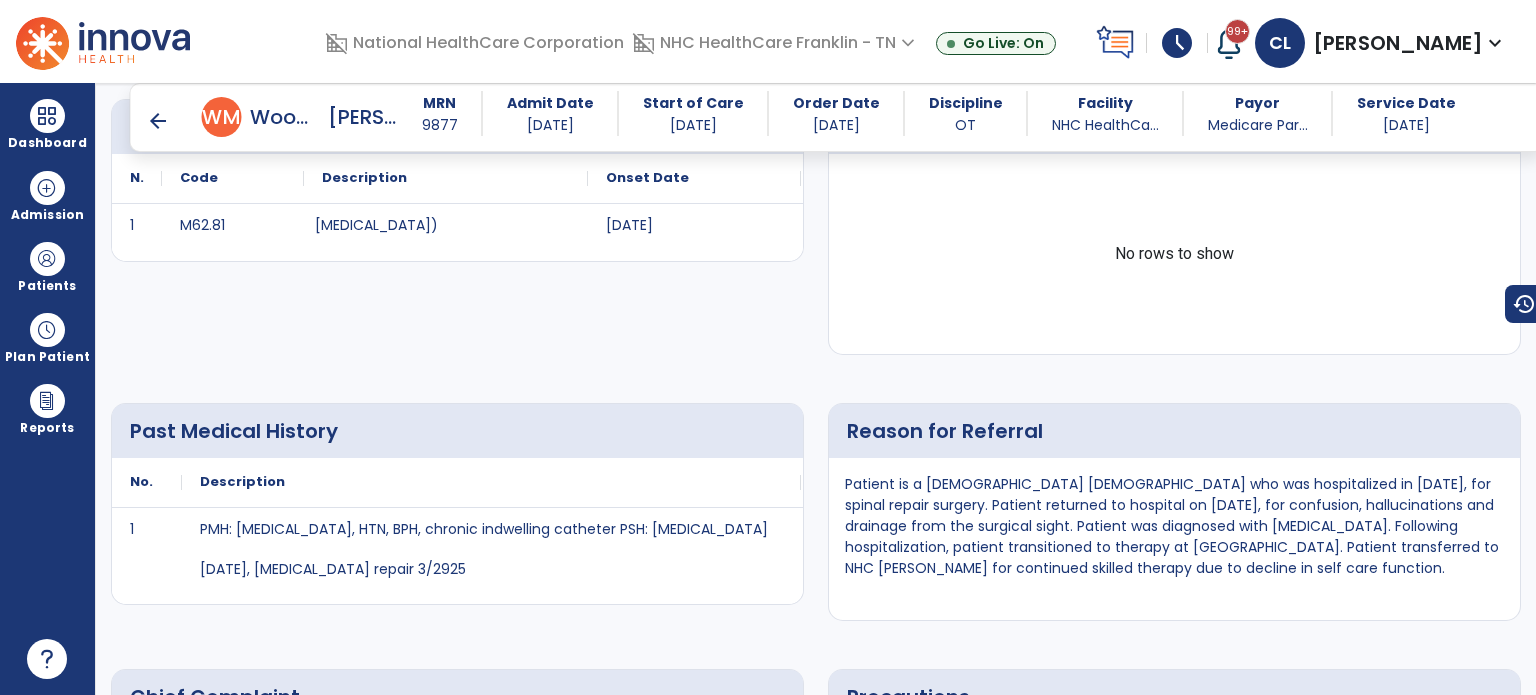 scroll, scrollTop: 500, scrollLeft: 0, axis: vertical 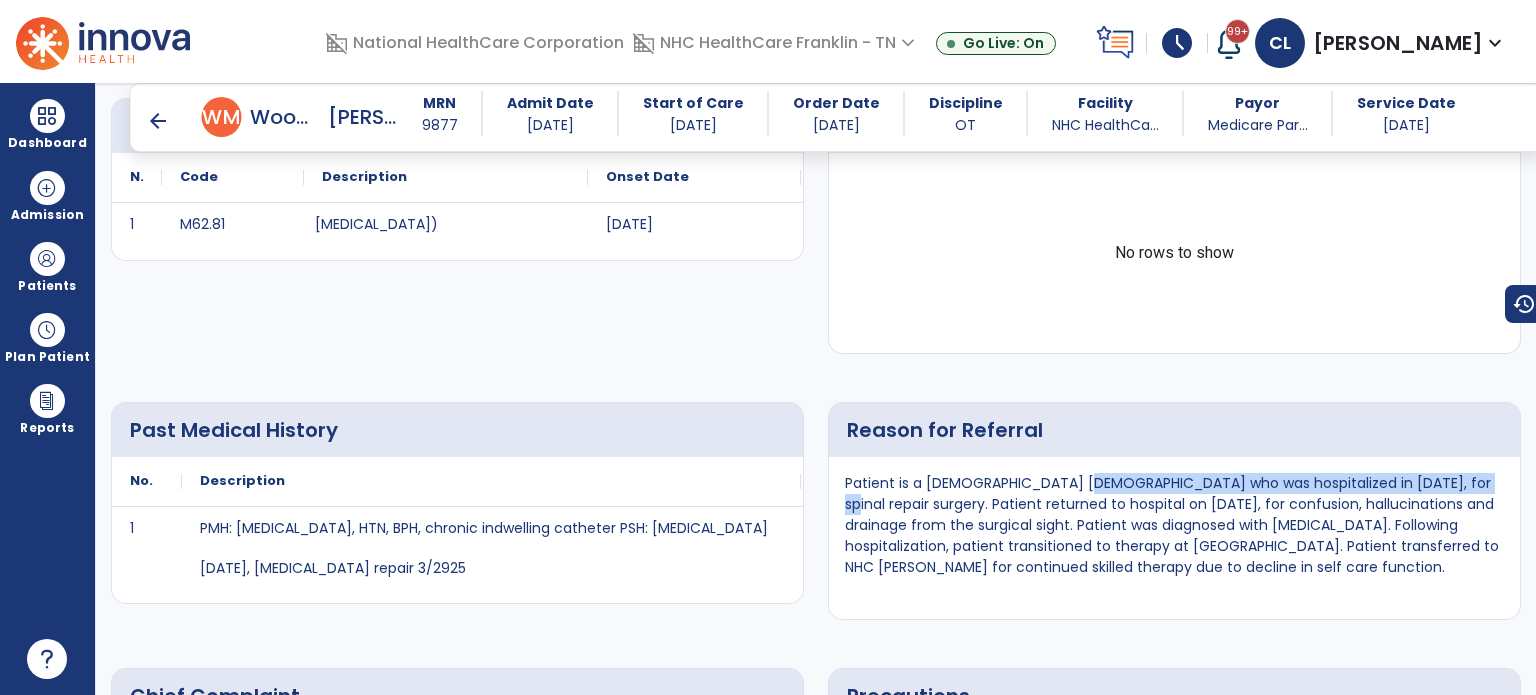 drag, startPoint x: 1073, startPoint y: 483, endPoint x: 1444, endPoint y: 483, distance: 371 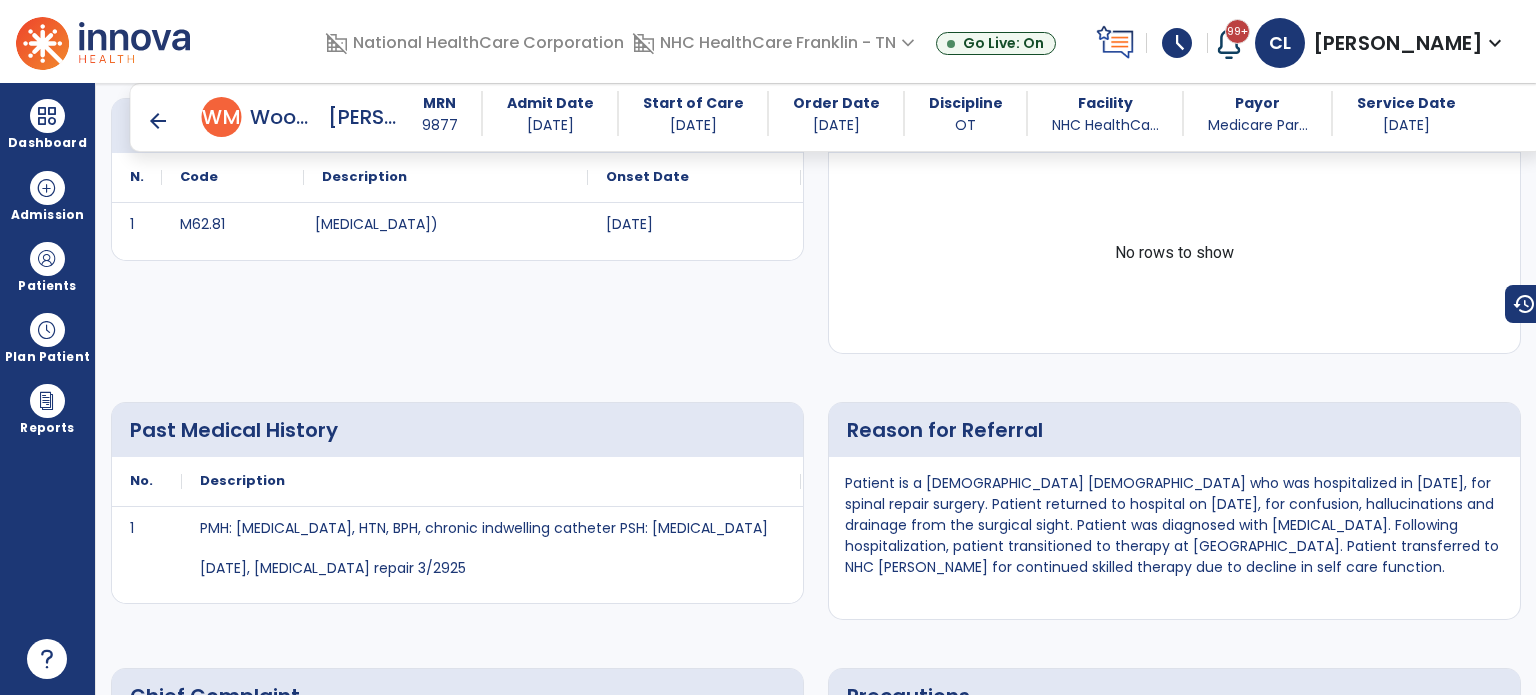 click on "arrow_back" at bounding box center [158, 121] 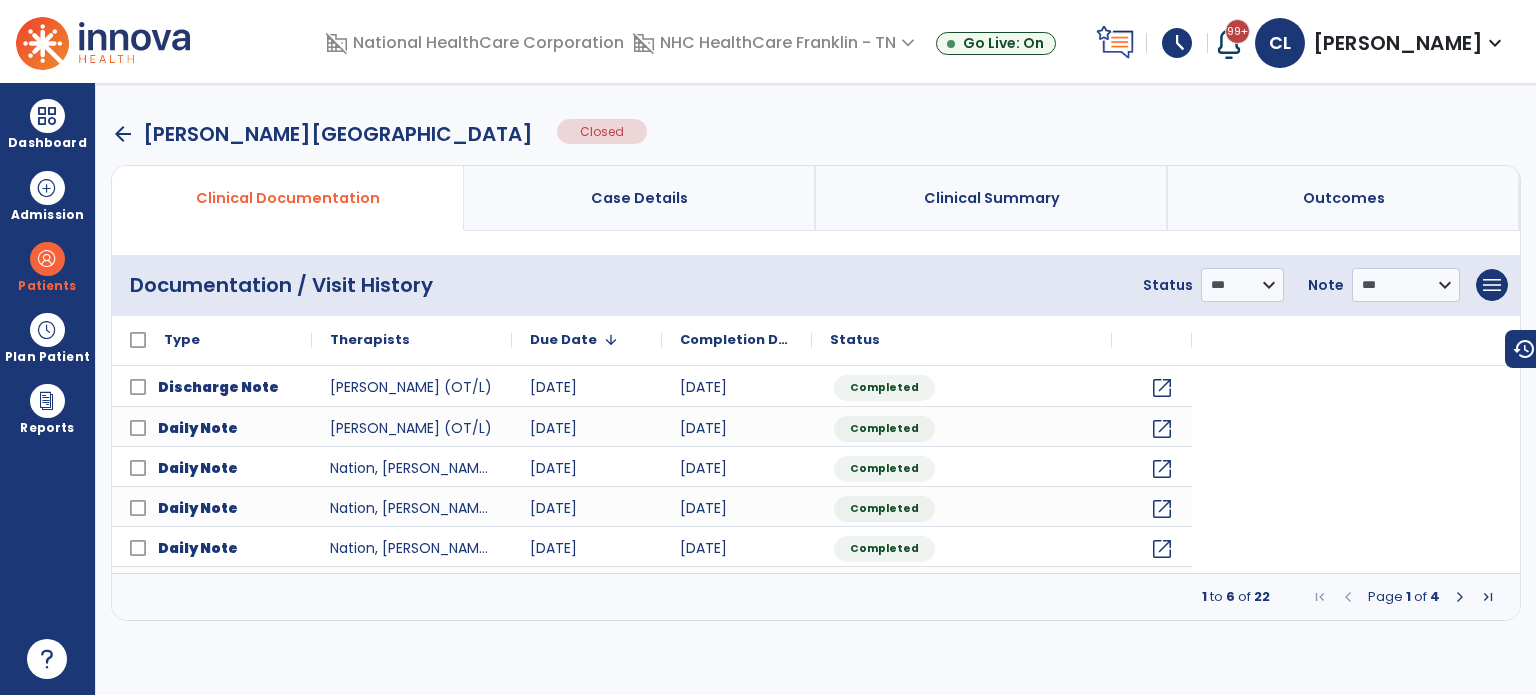 scroll, scrollTop: 0, scrollLeft: 0, axis: both 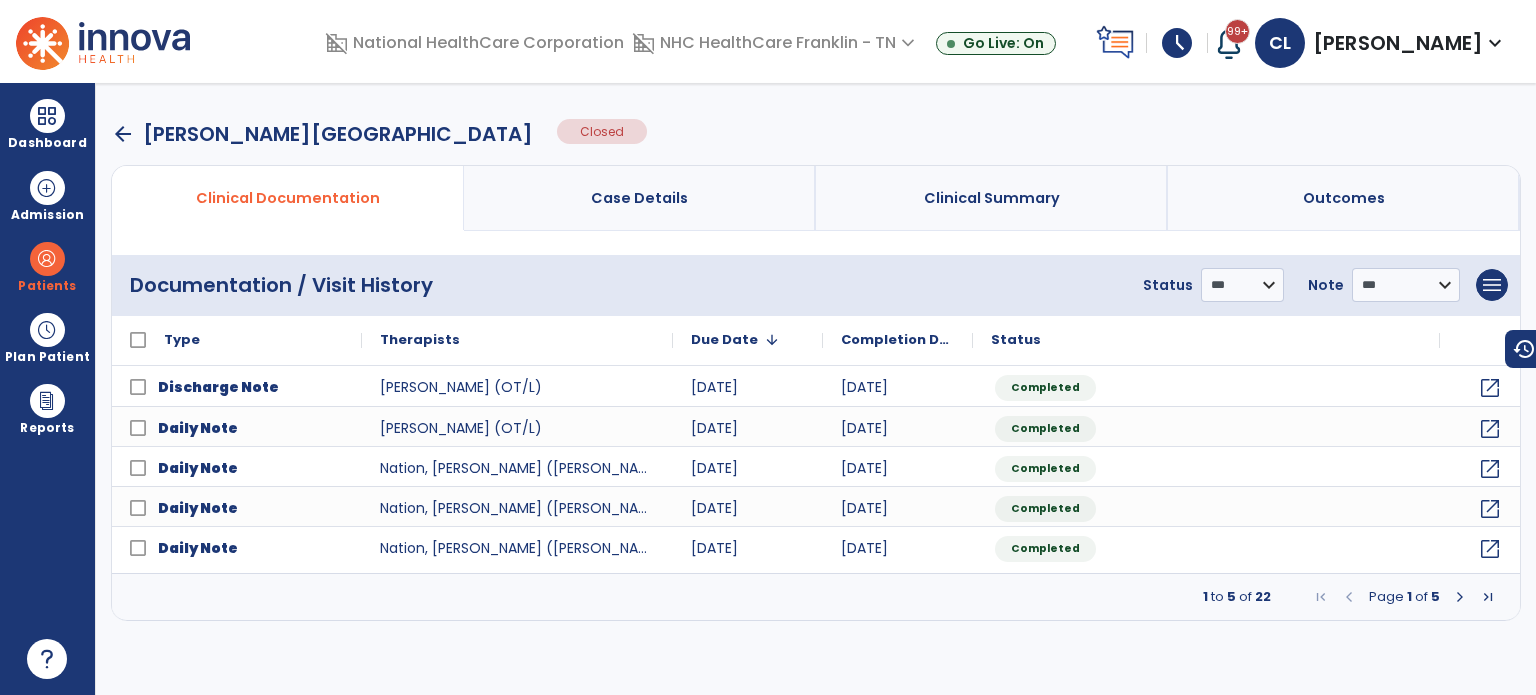 click on "arrow_back" at bounding box center [123, 134] 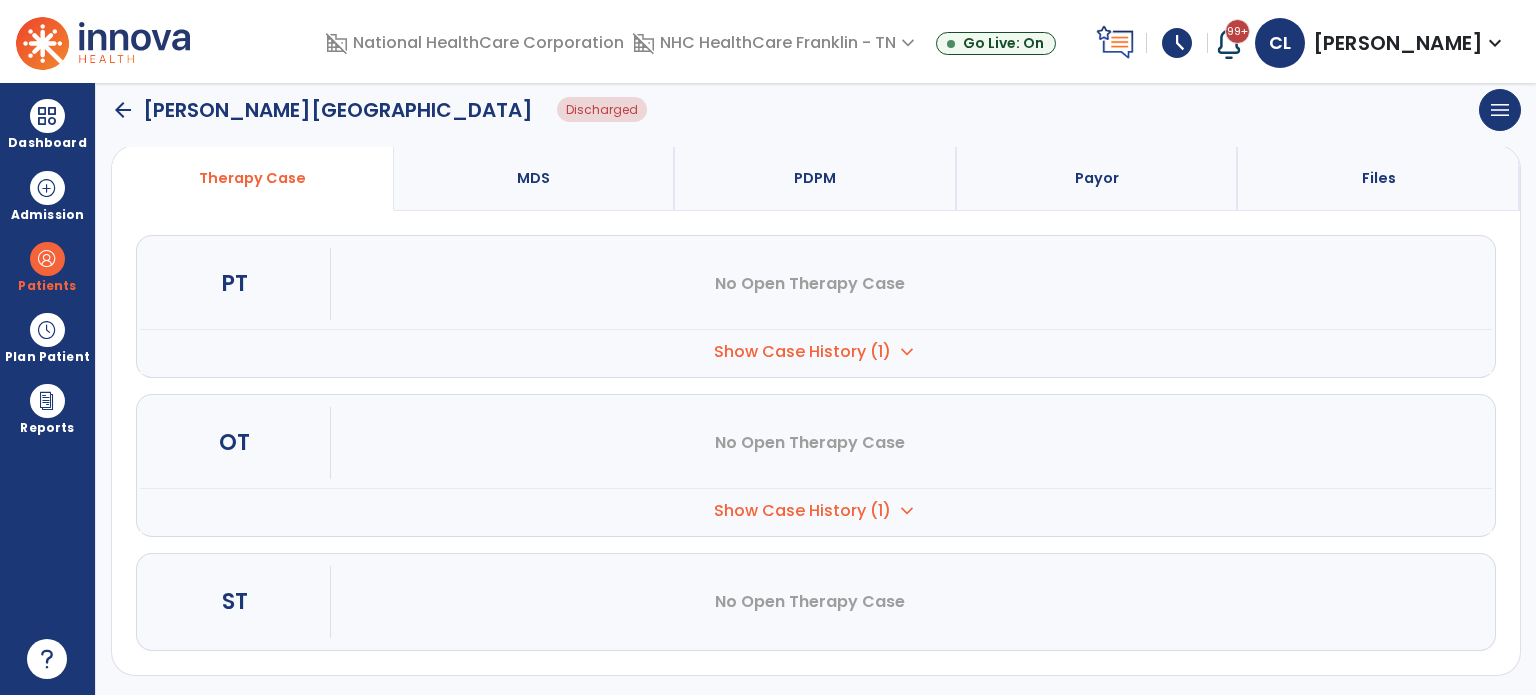 scroll, scrollTop: 0, scrollLeft: 0, axis: both 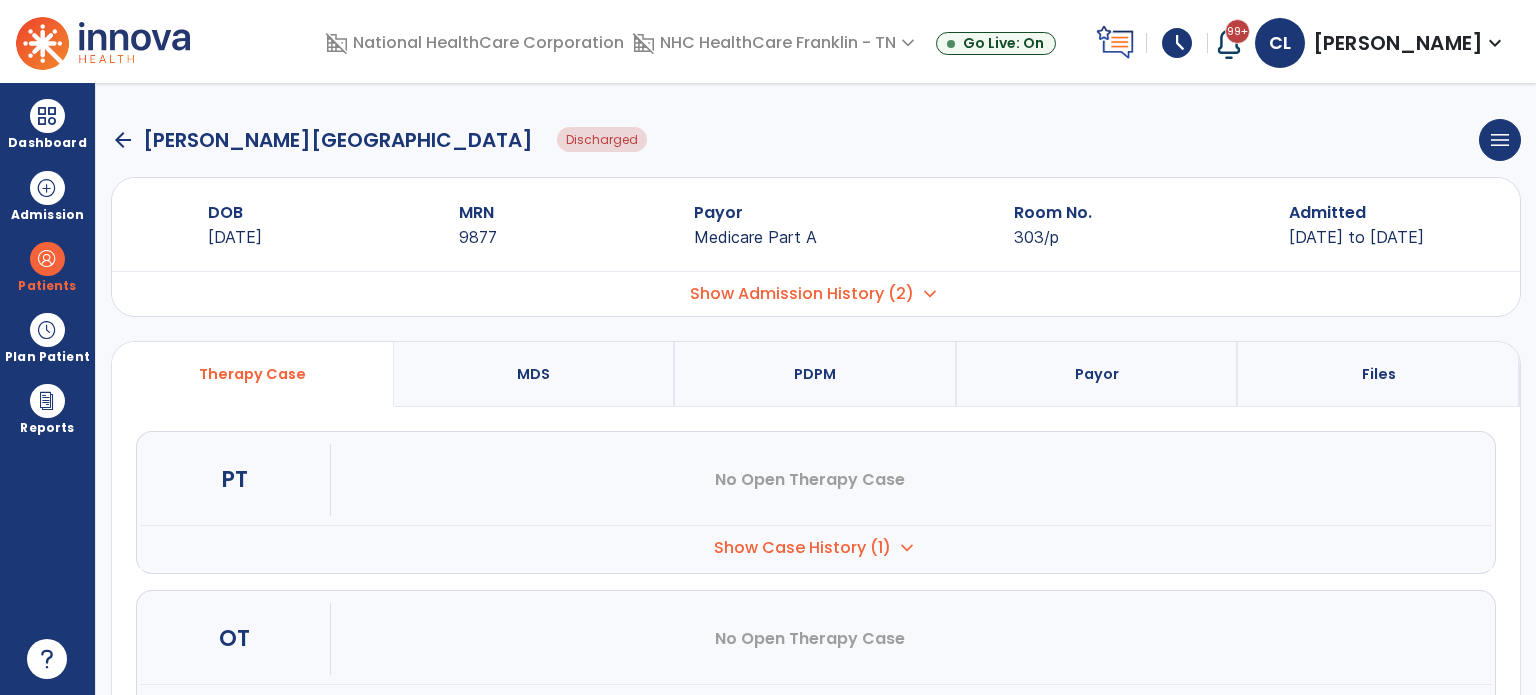 click on "arrow_back" 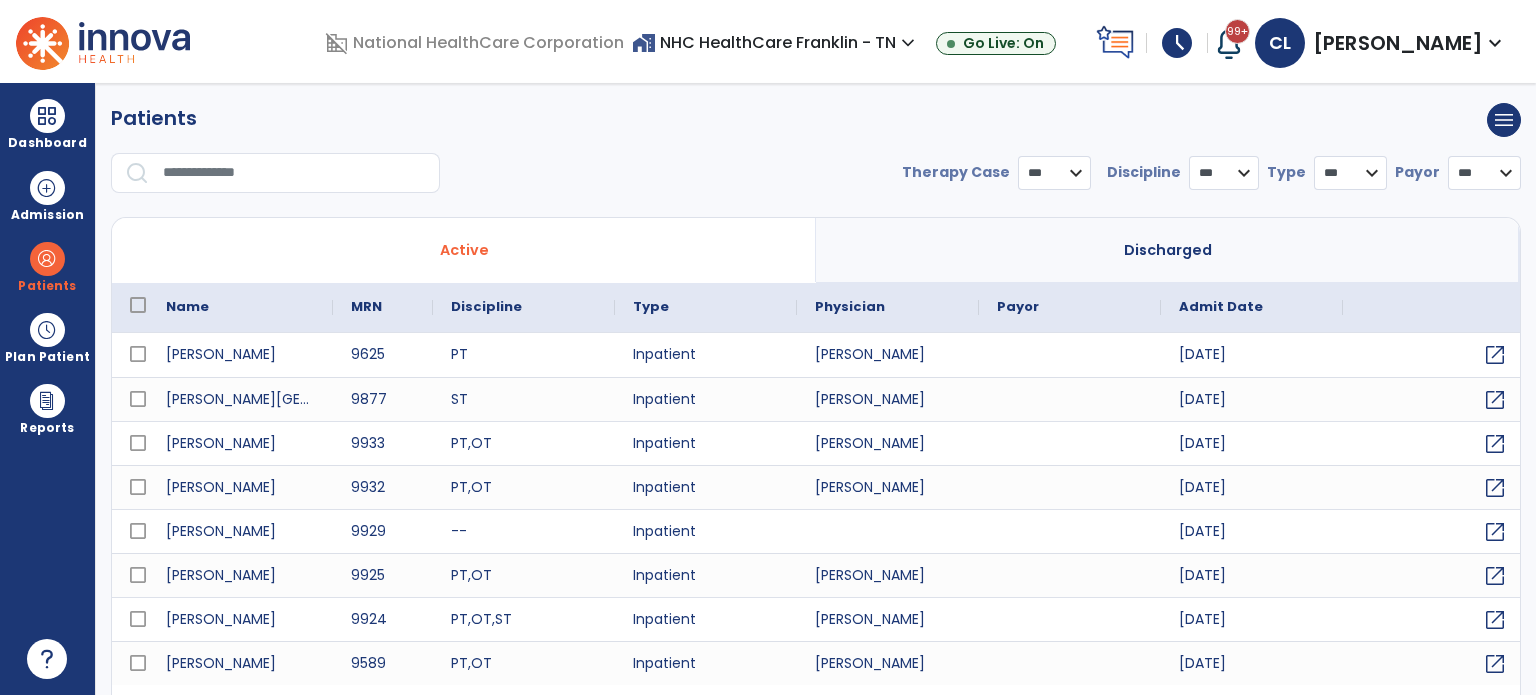 select on "***" 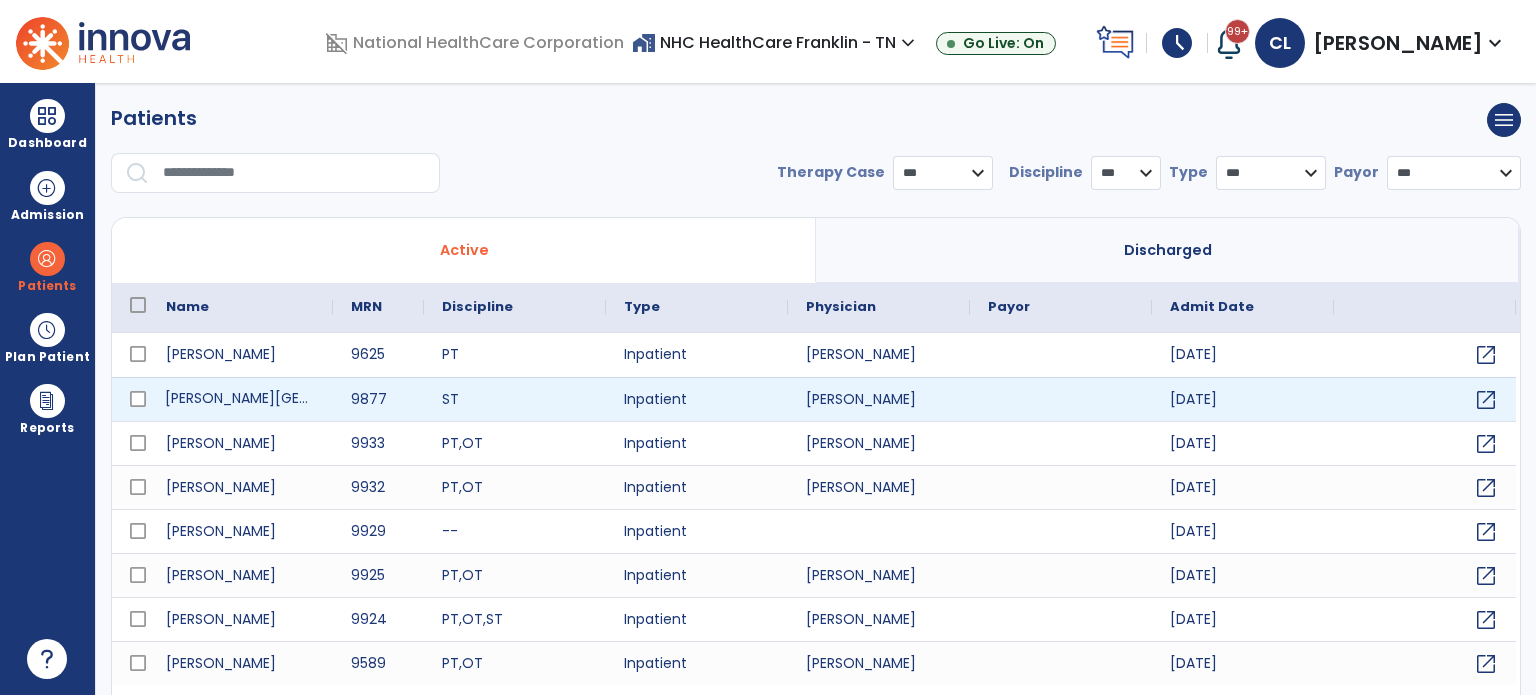 click on "[PERSON_NAME][GEOGRAPHIC_DATA]" at bounding box center [240, 399] 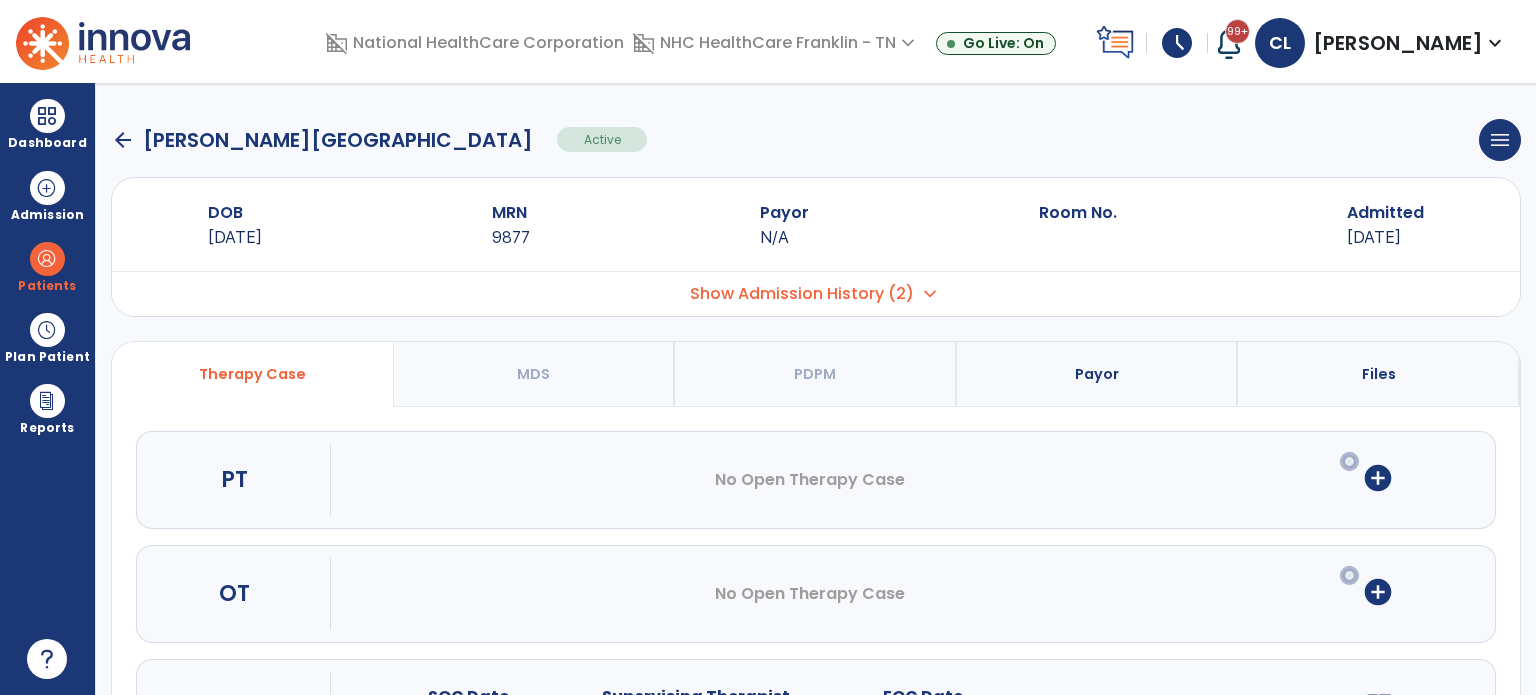 scroll, scrollTop: 107, scrollLeft: 0, axis: vertical 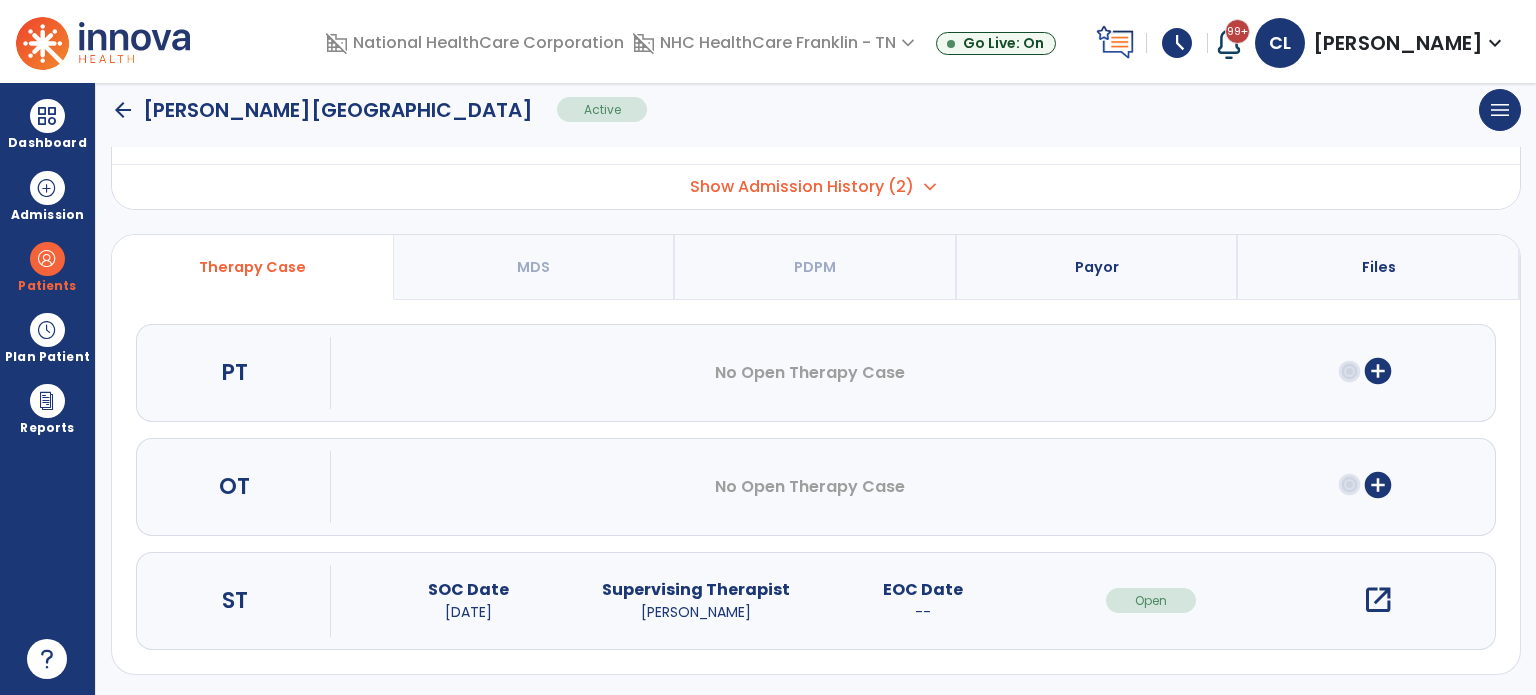 click on "open_in_new" at bounding box center [1378, 600] 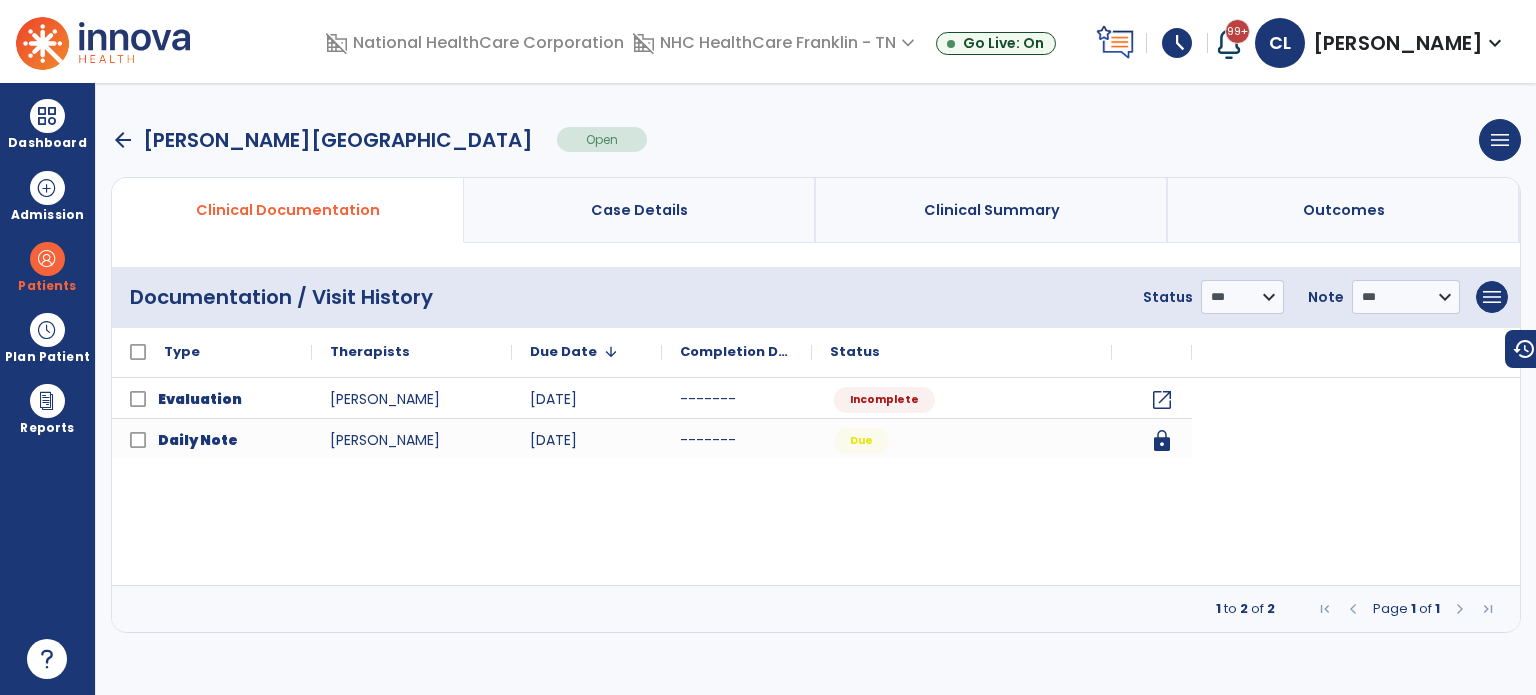scroll, scrollTop: 0, scrollLeft: 0, axis: both 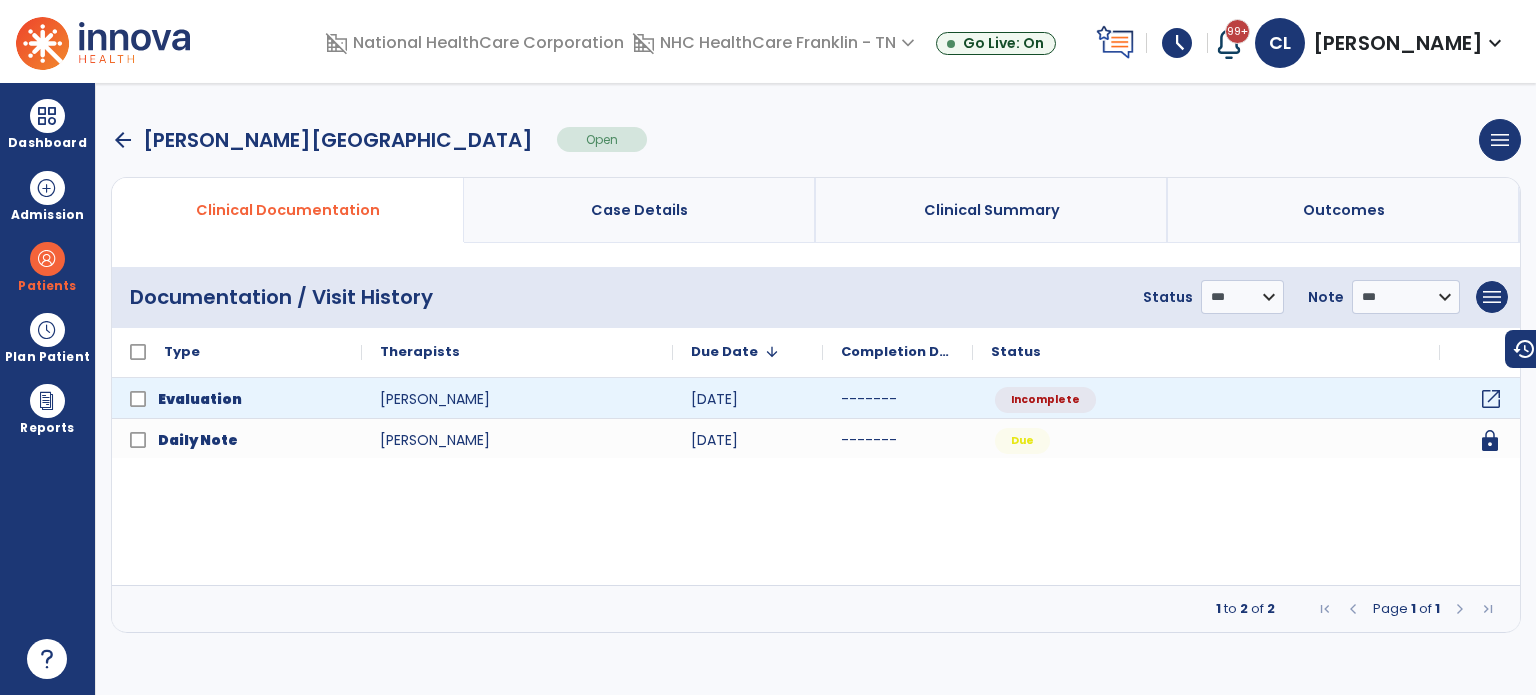 click on "open_in_new" 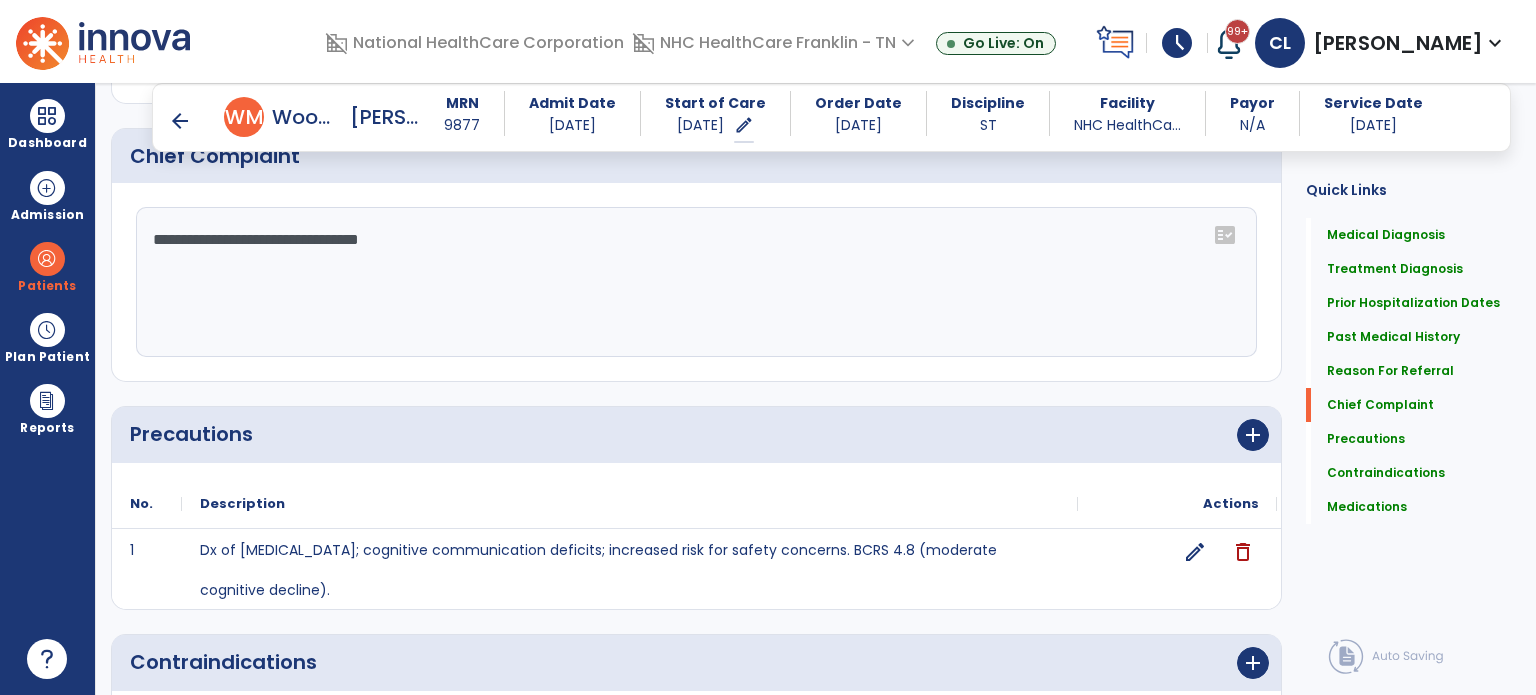 scroll, scrollTop: 1978, scrollLeft: 0, axis: vertical 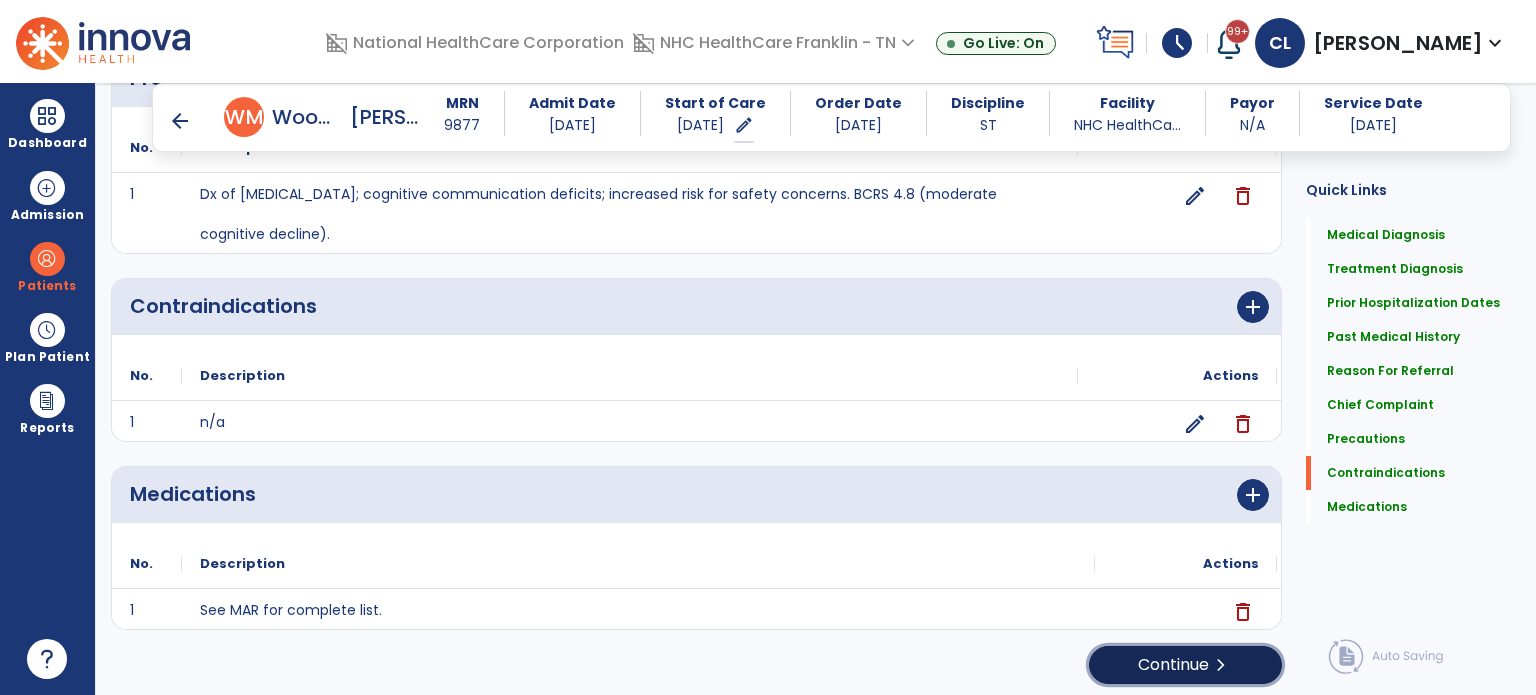 click on "Continue  chevron_right" 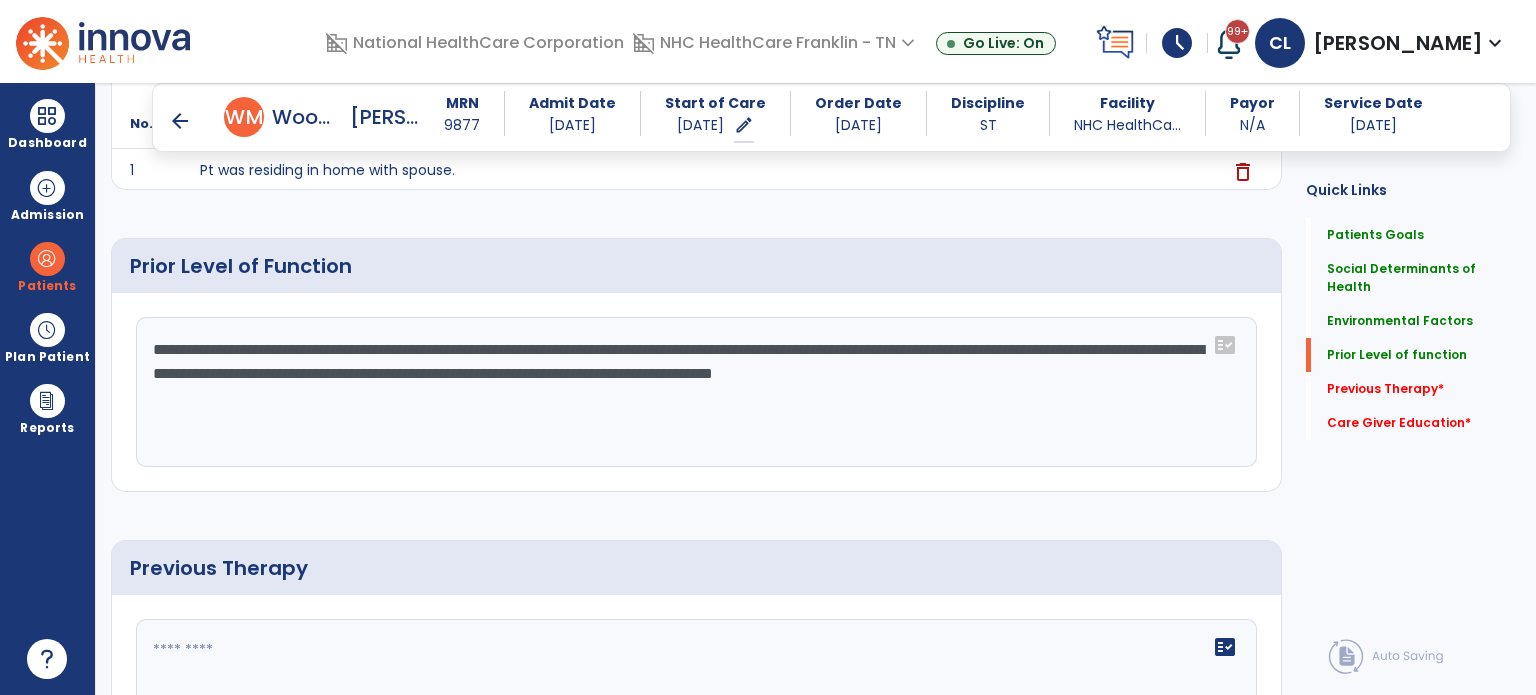 scroll, scrollTop: 727, scrollLeft: 0, axis: vertical 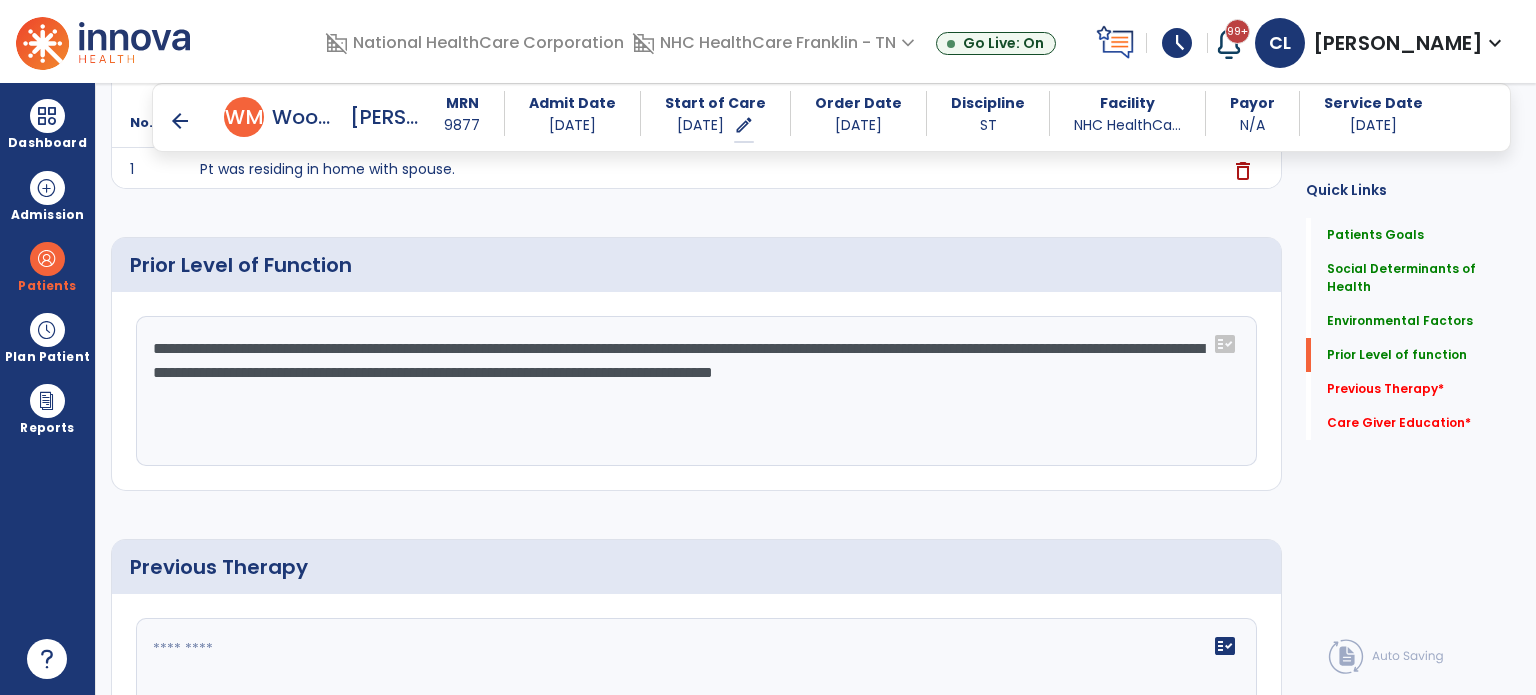 click on "**********" 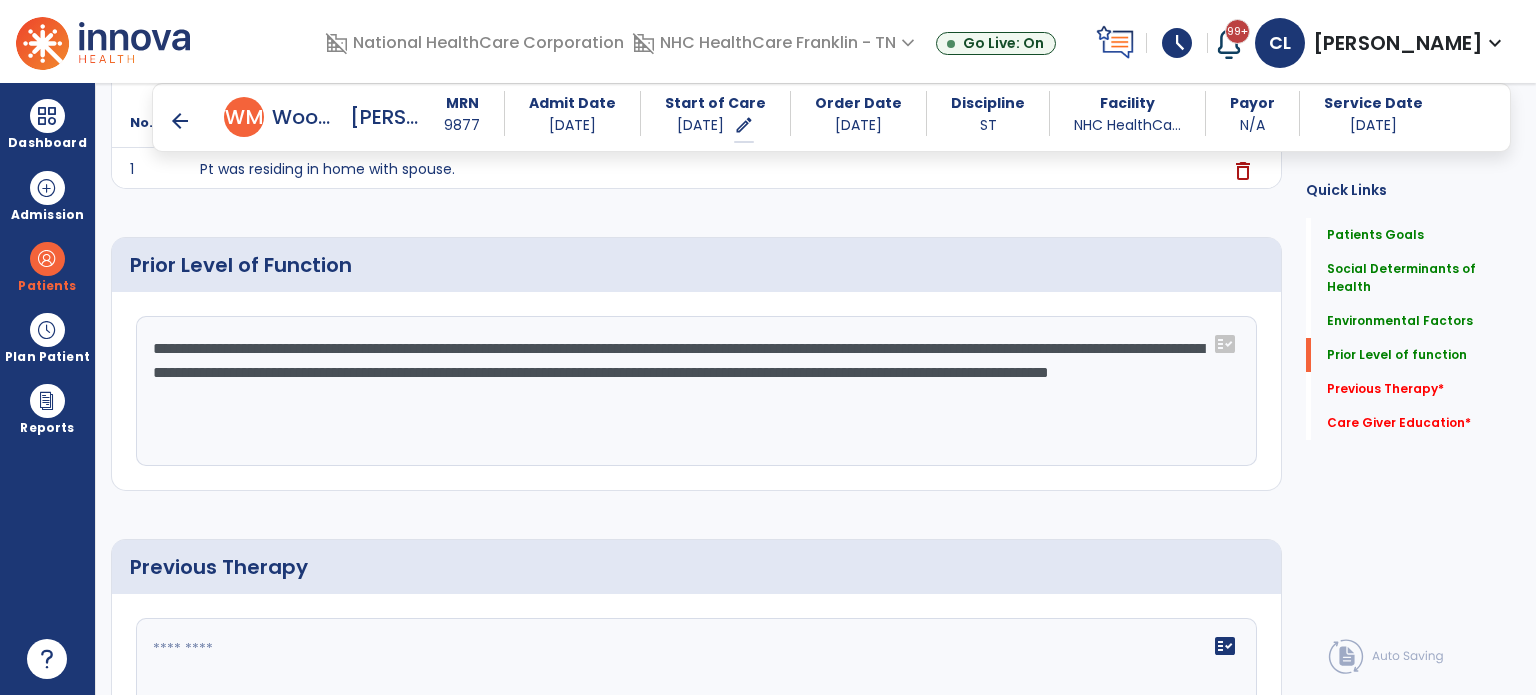 click on "**********" 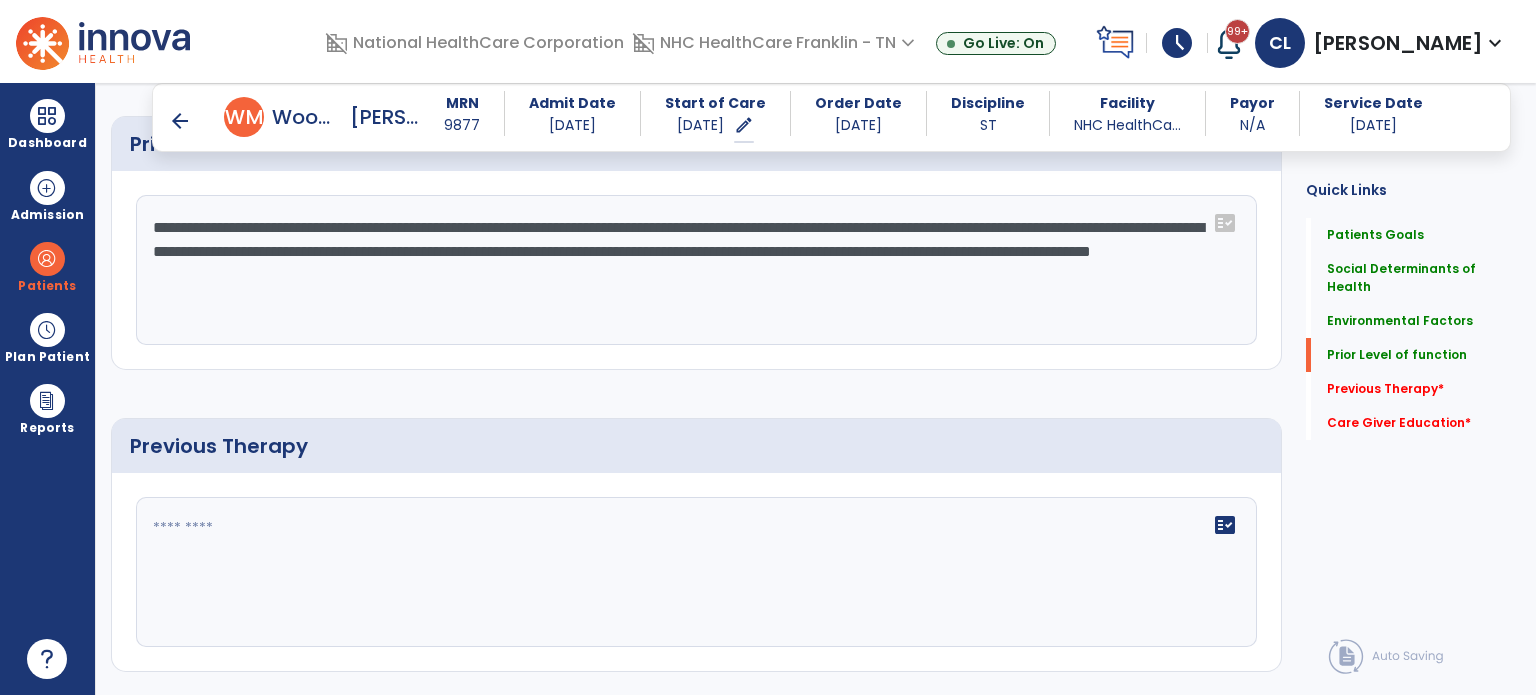 scroll, scrollTop: 984, scrollLeft: 0, axis: vertical 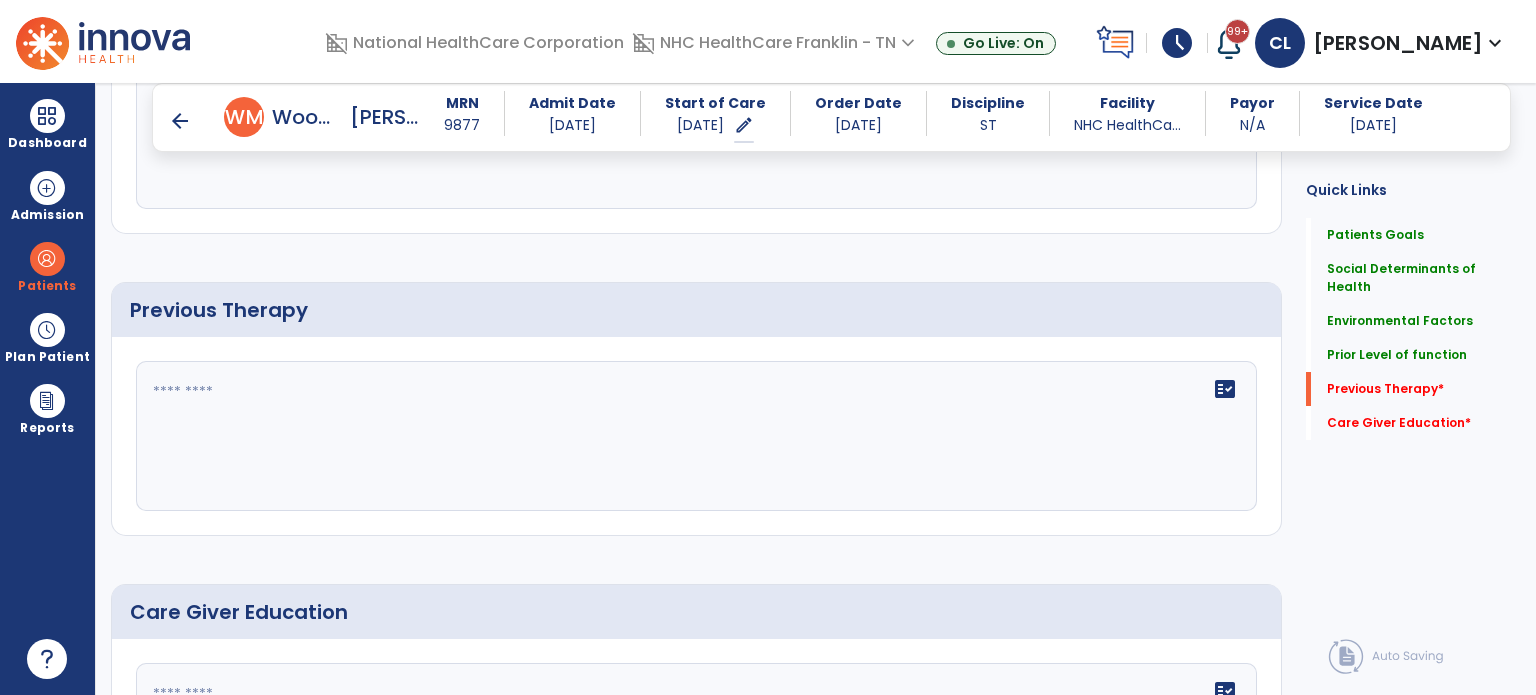 type on "**********" 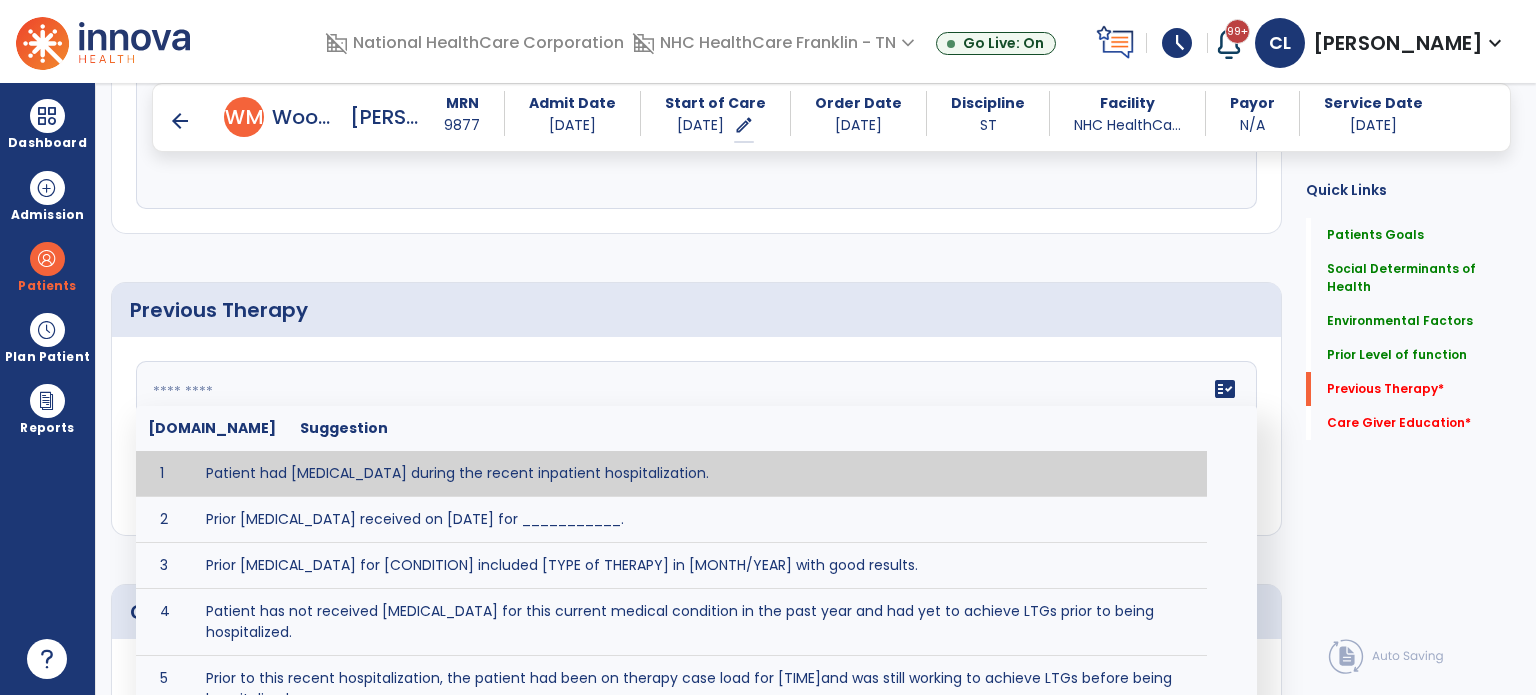 click on "fact_check  [DOMAIN_NAME] Suggestion 1 Patient had [MEDICAL_DATA] during the recent inpatient hospitalization. 2 Prior [MEDICAL_DATA] received on [DATE] for ___________. 3 Prior [MEDICAL_DATA] for [CONDITION] included [TYPE of THERAPY] in [MONTH/YEAR] with good results. 4 Patient has not received [MEDICAL_DATA] for this current medical condition in the past year and had yet to achieve LTGs prior to being hospitalized. 5 Prior to this recent hospitalization, the patient had been on therapy case load for [TIME]and was still working to achieve LTGs before being hospitalized." 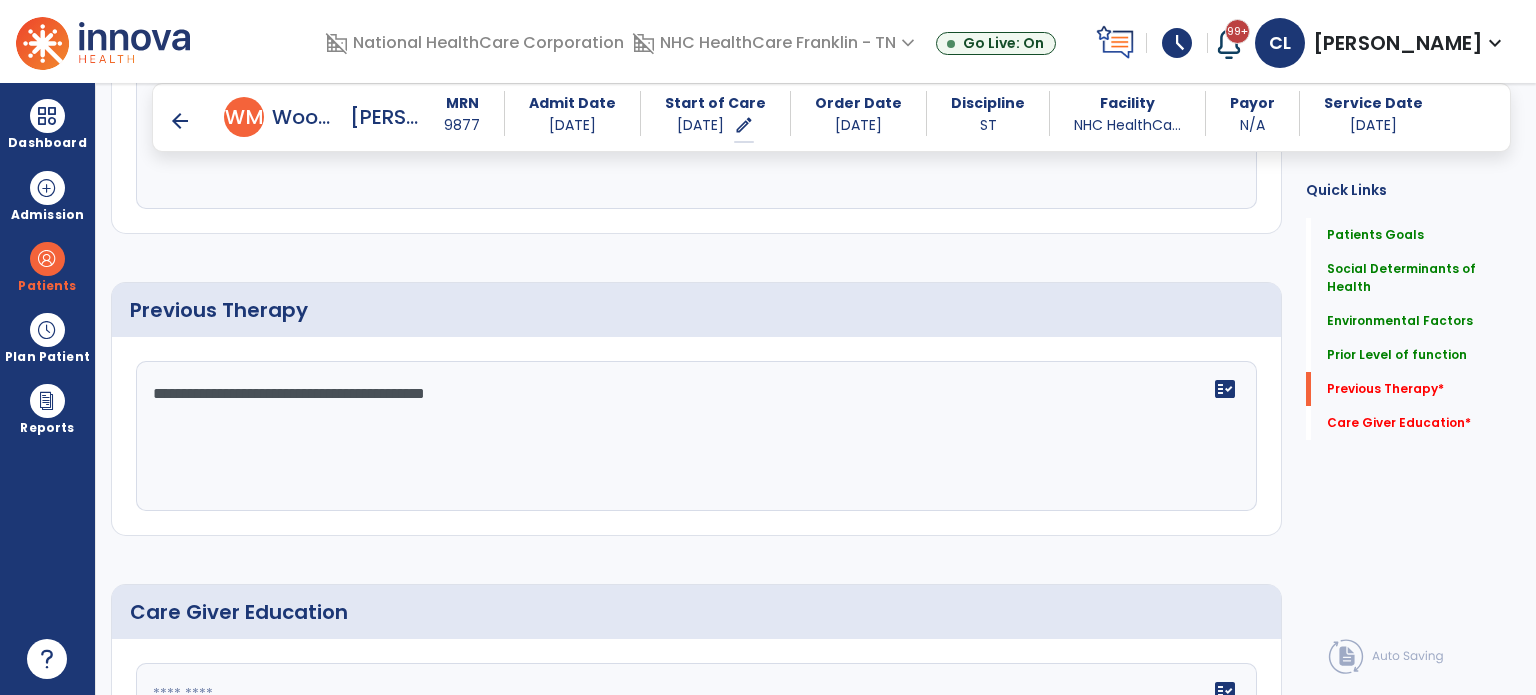 scroll, scrollTop: 1040, scrollLeft: 0, axis: vertical 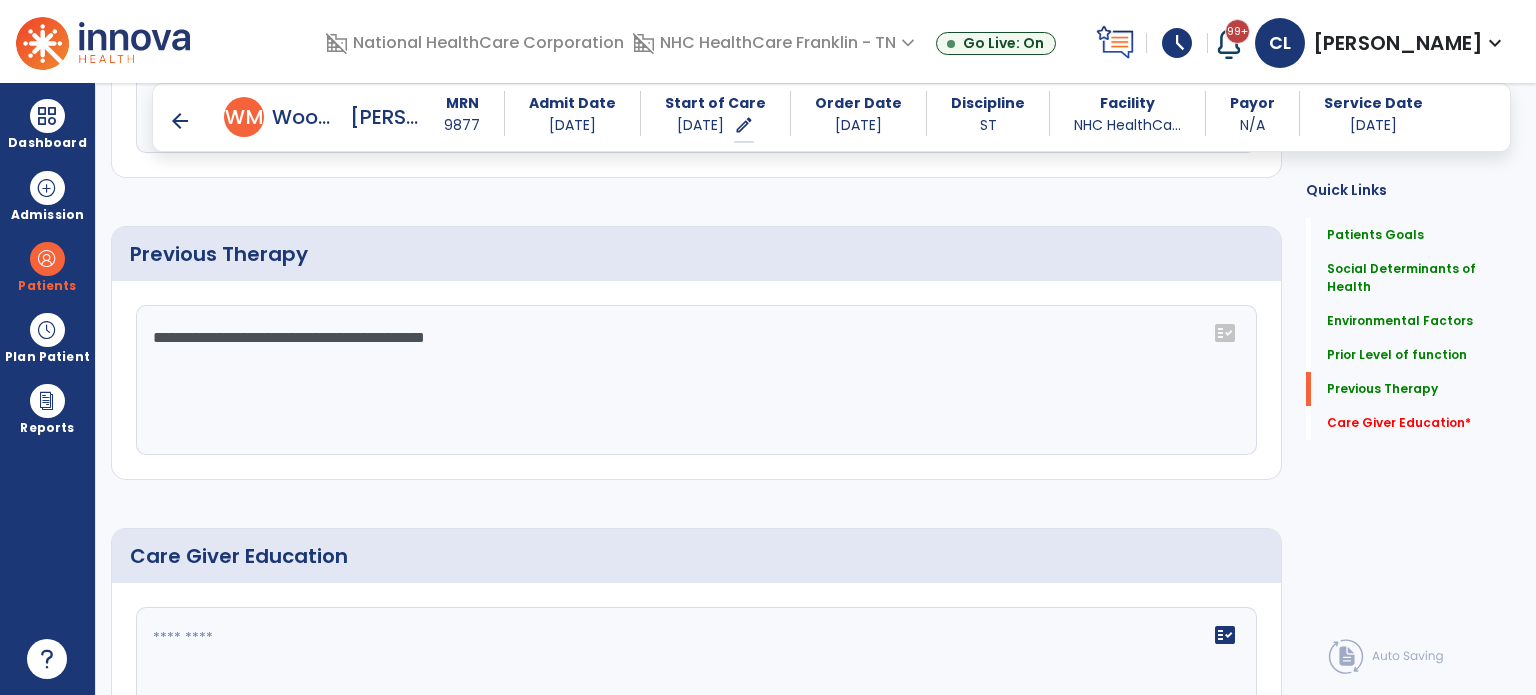 click on "**********" 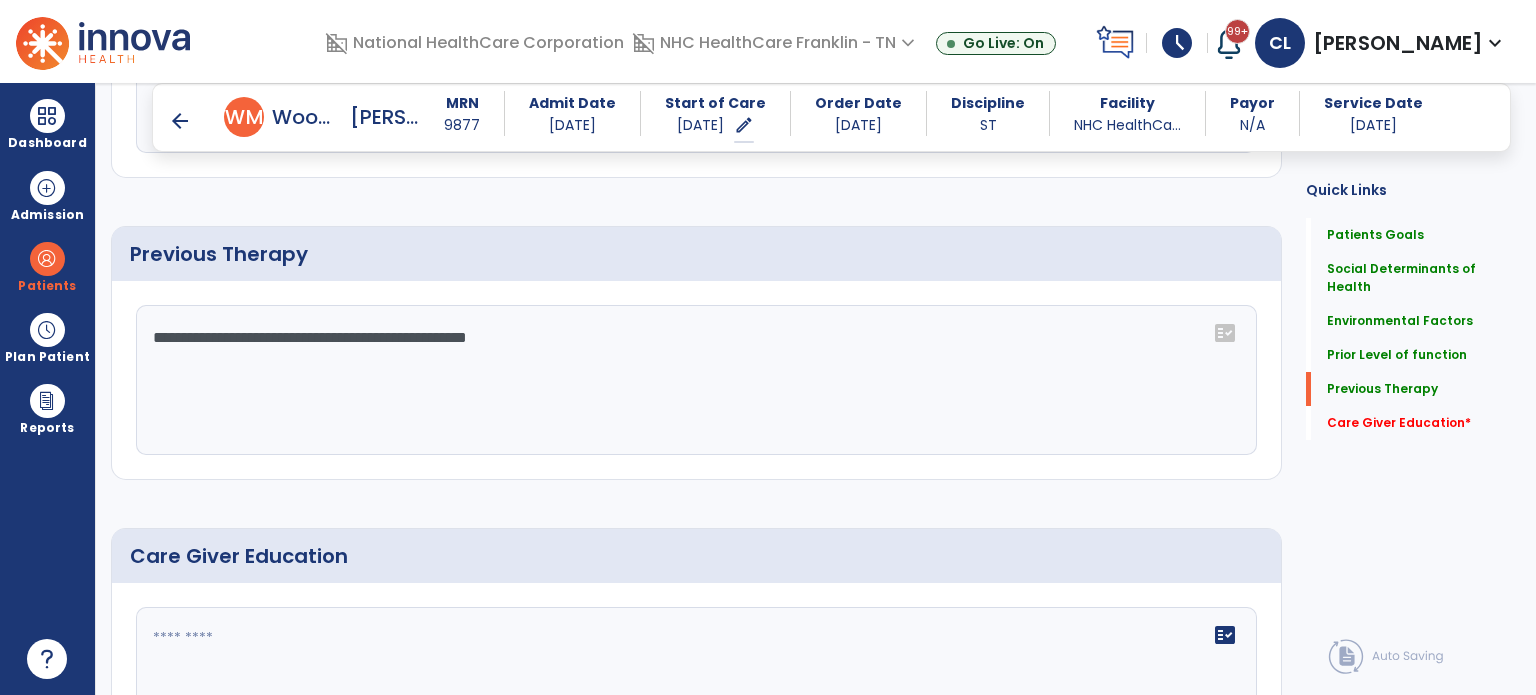 drag, startPoint x: 405, startPoint y: 337, endPoint x: 715, endPoint y: 440, distance: 326.66342 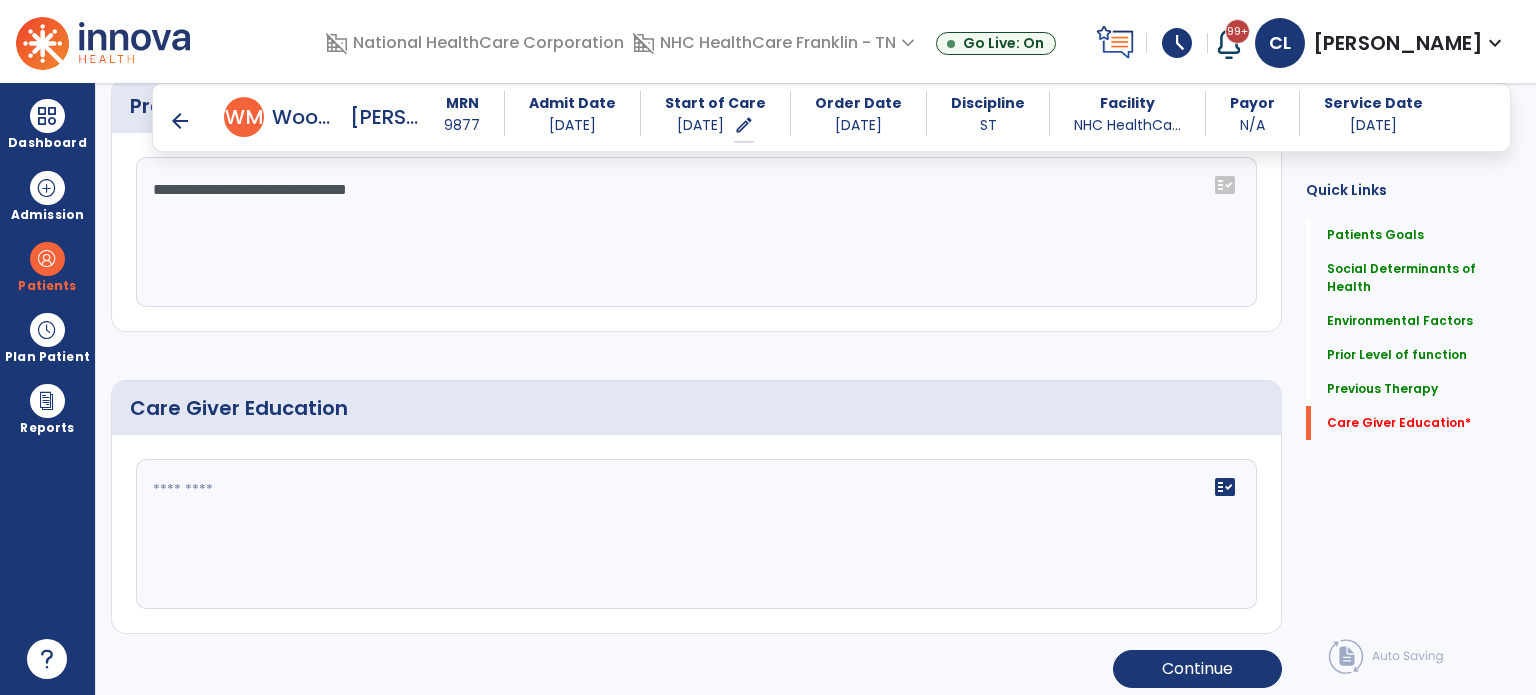 scroll, scrollTop: 1192, scrollLeft: 0, axis: vertical 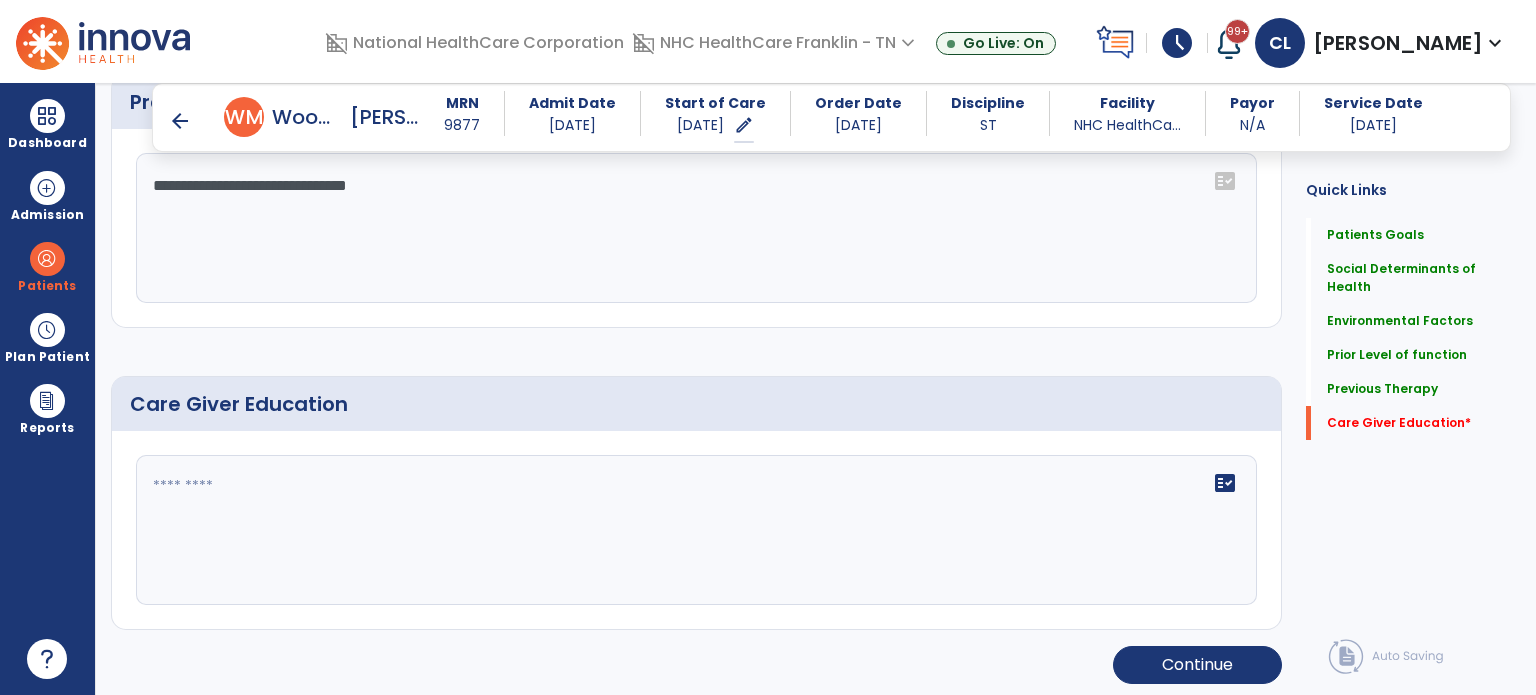 type on "**********" 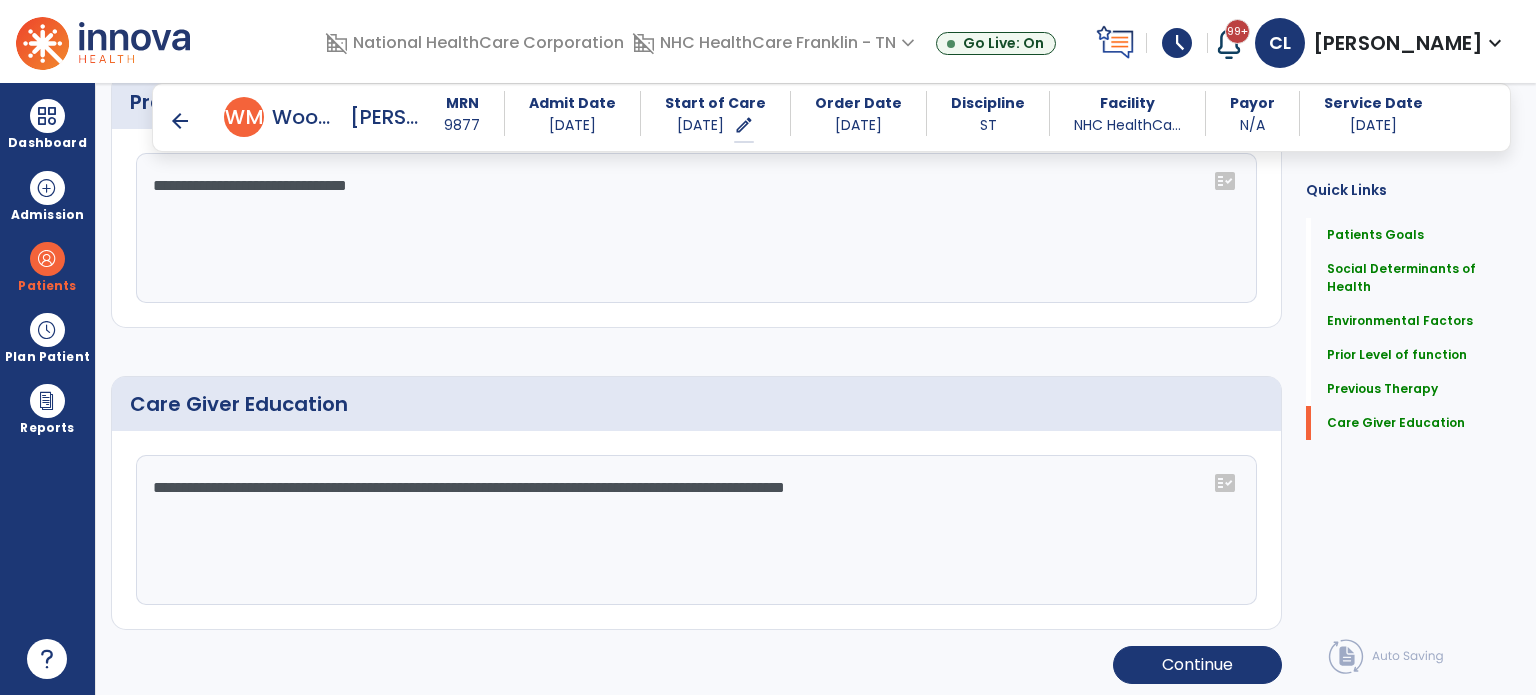 scroll, scrollTop: 1192, scrollLeft: 0, axis: vertical 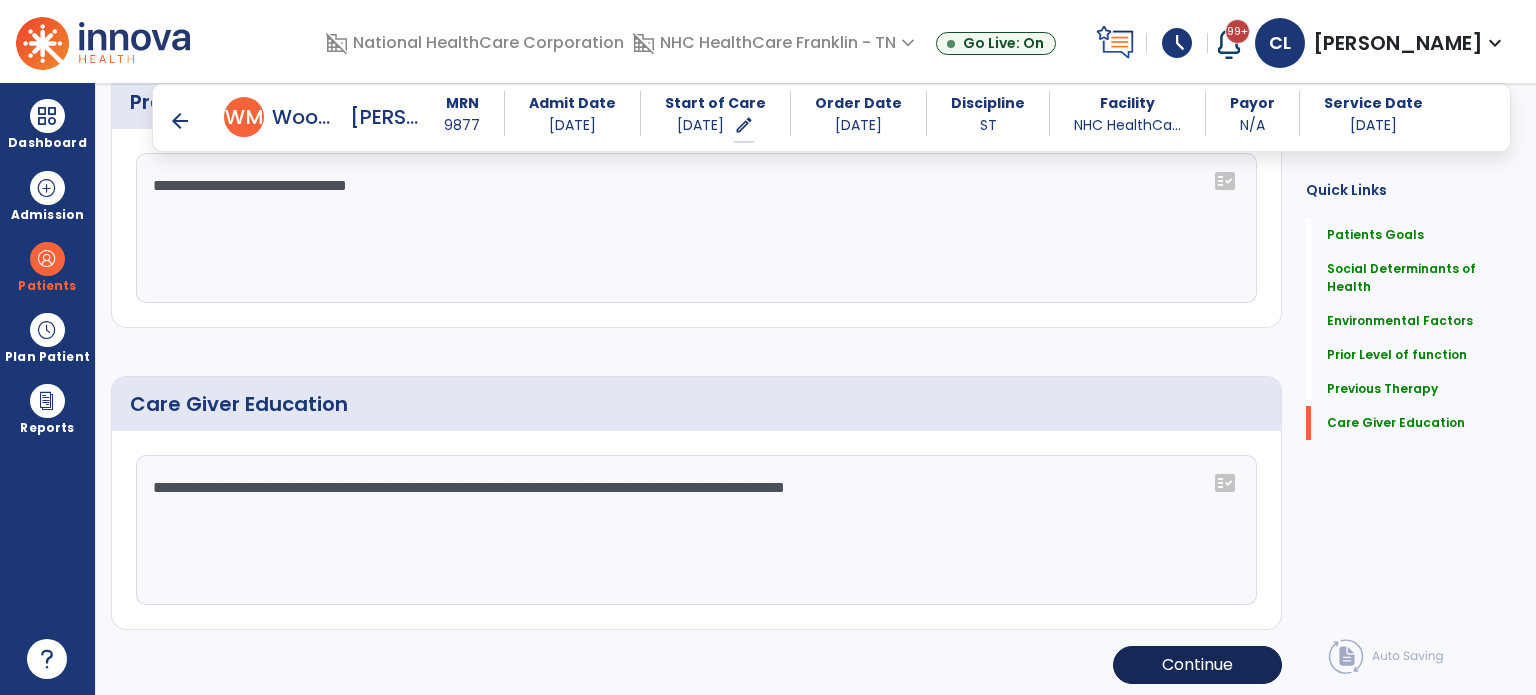 type on "**********" 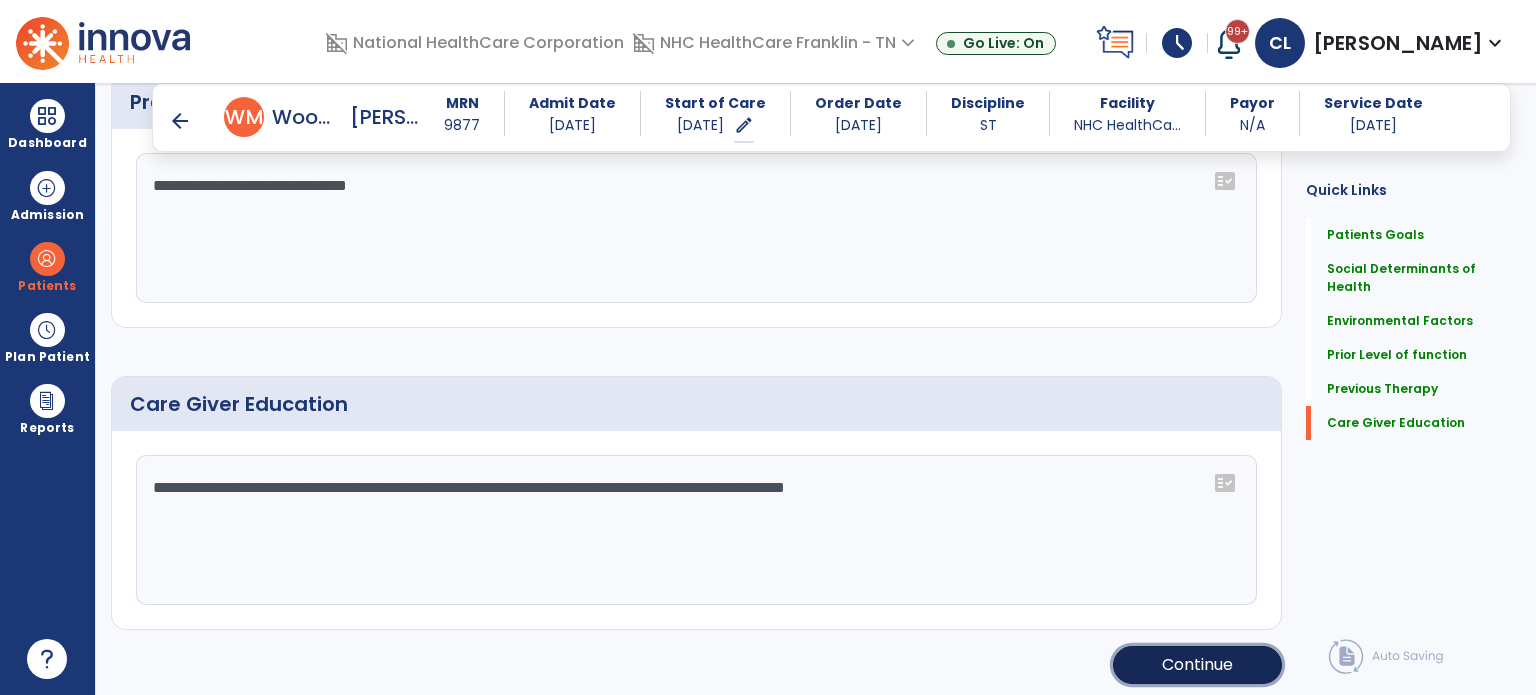 click on "Continue" 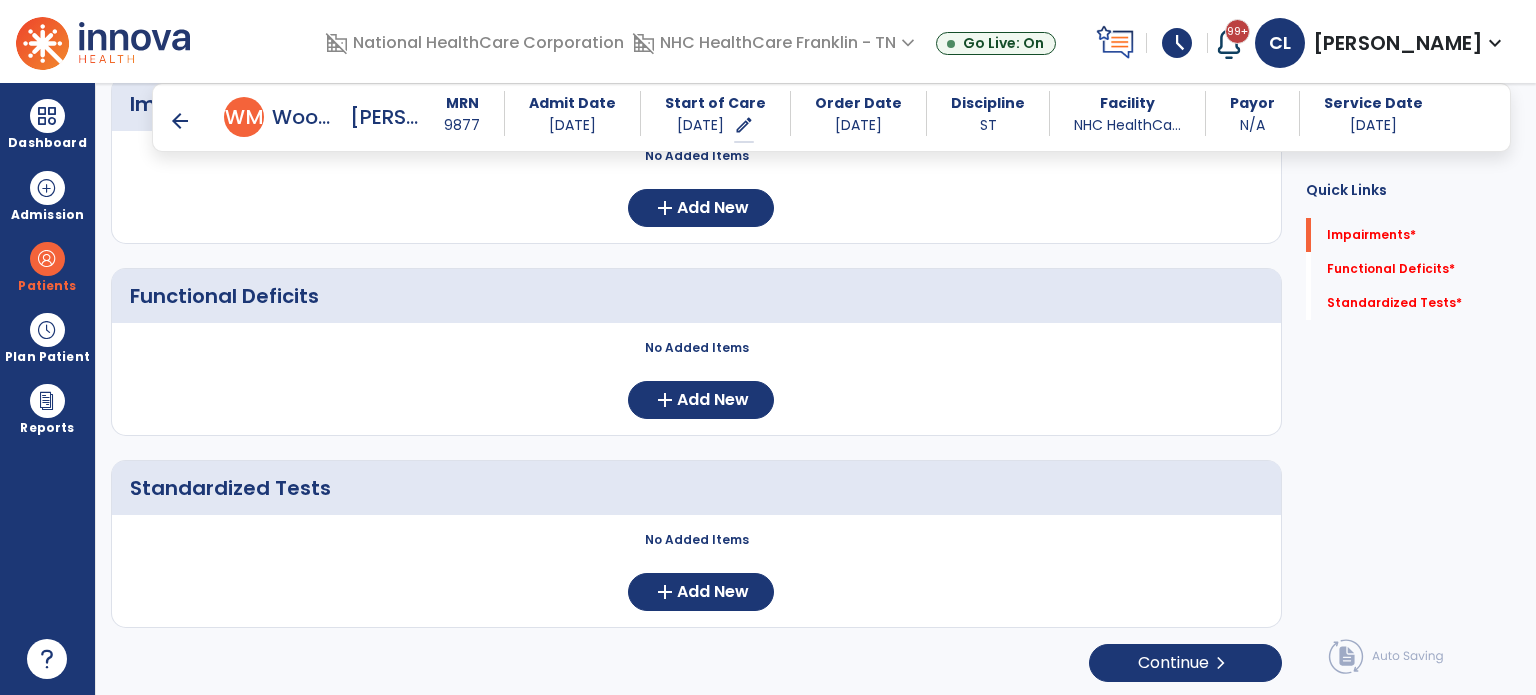 scroll, scrollTop: 73, scrollLeft: 0, axis: vertical 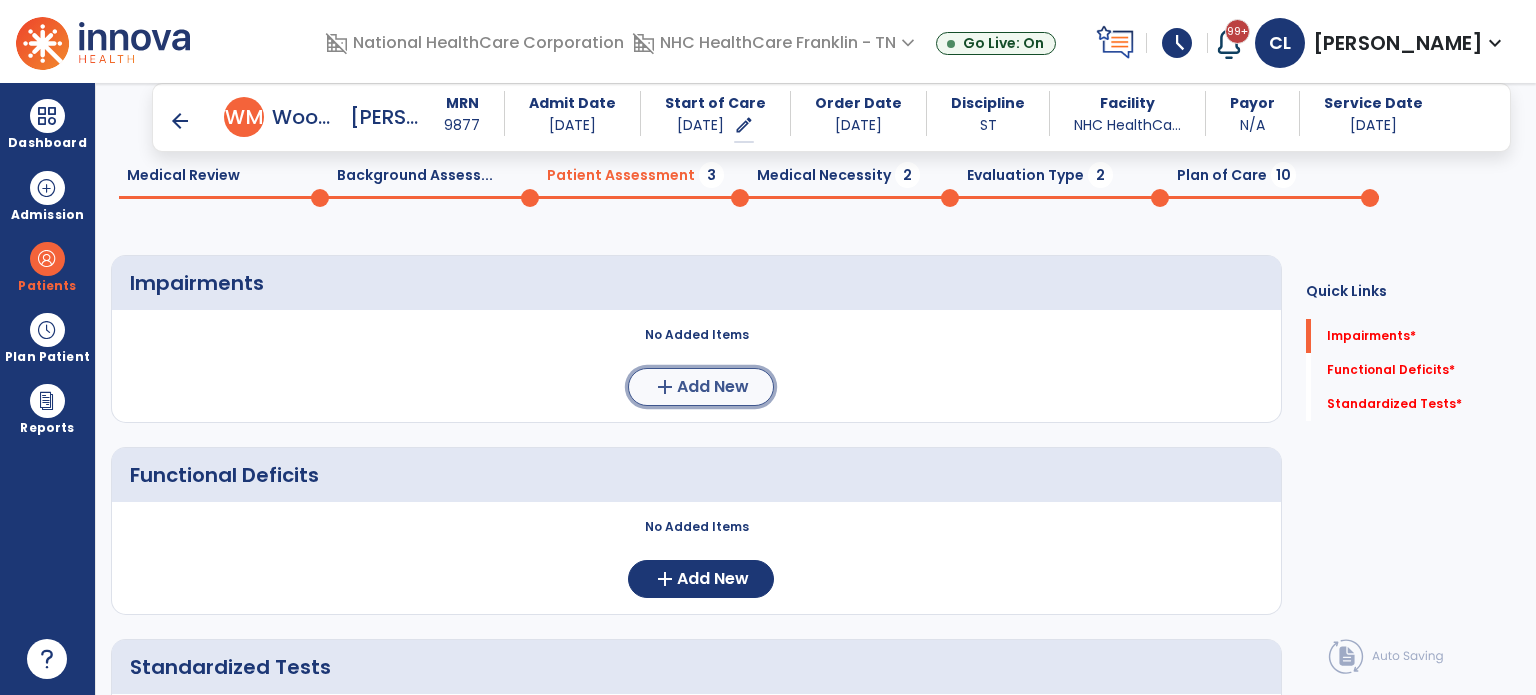 click on "Add New" 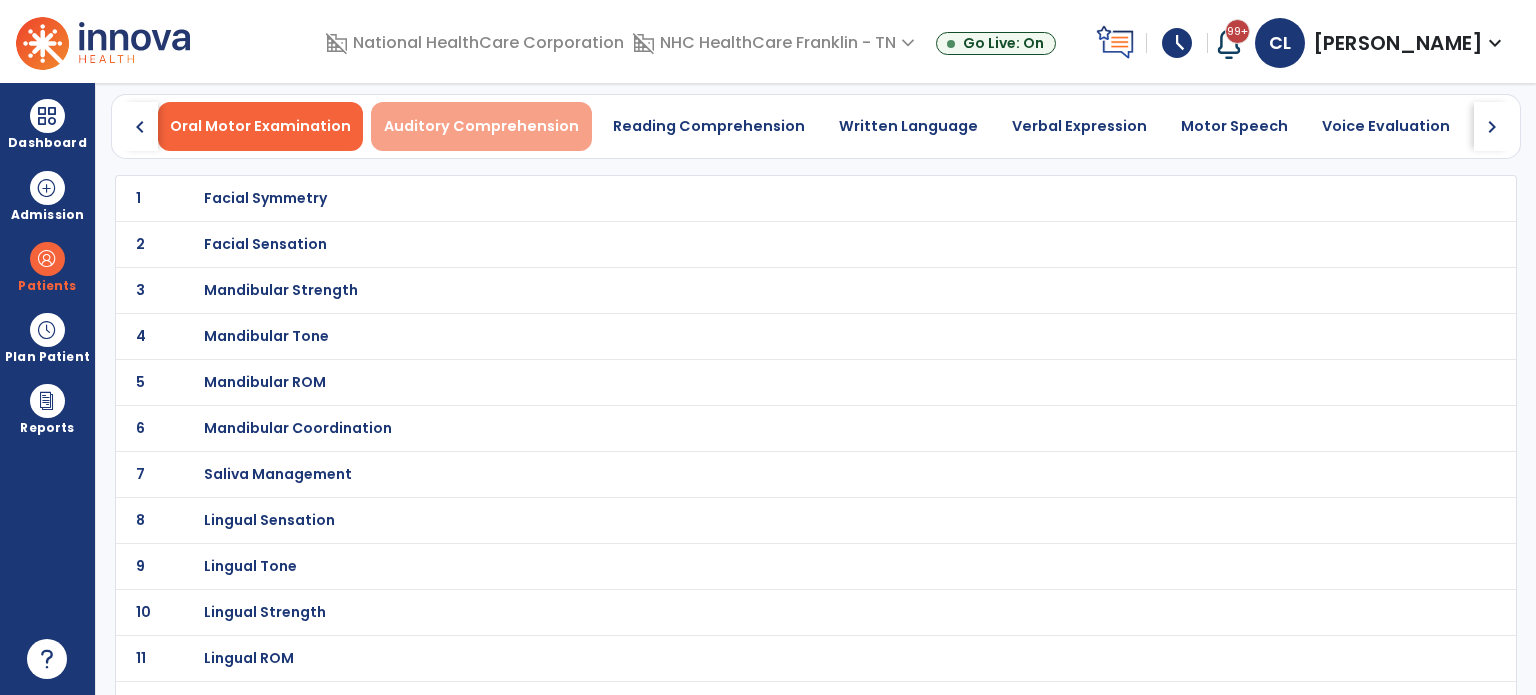 click on "Auditory Comprehension" at bounding box center (481, 126) 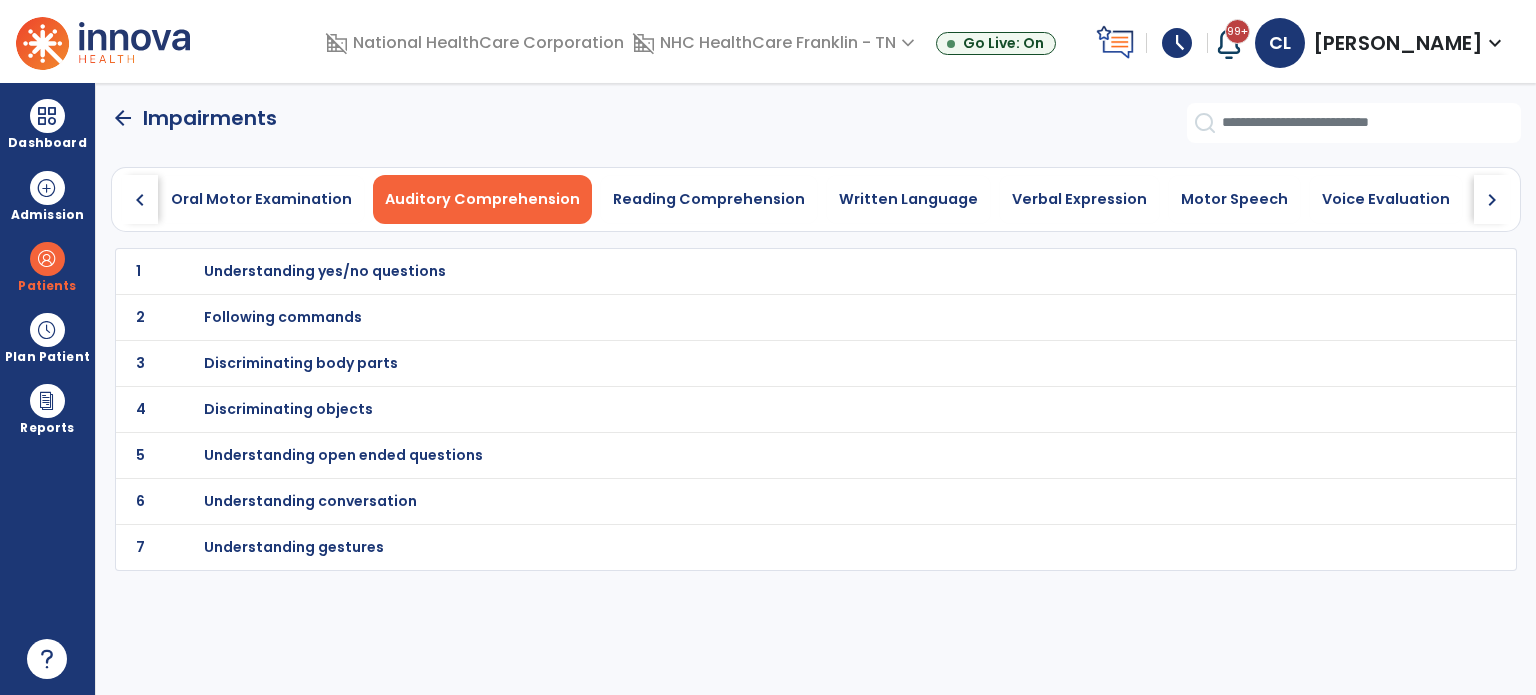 click on "Understanding yes/no questions" at bounding box center [325, 271] 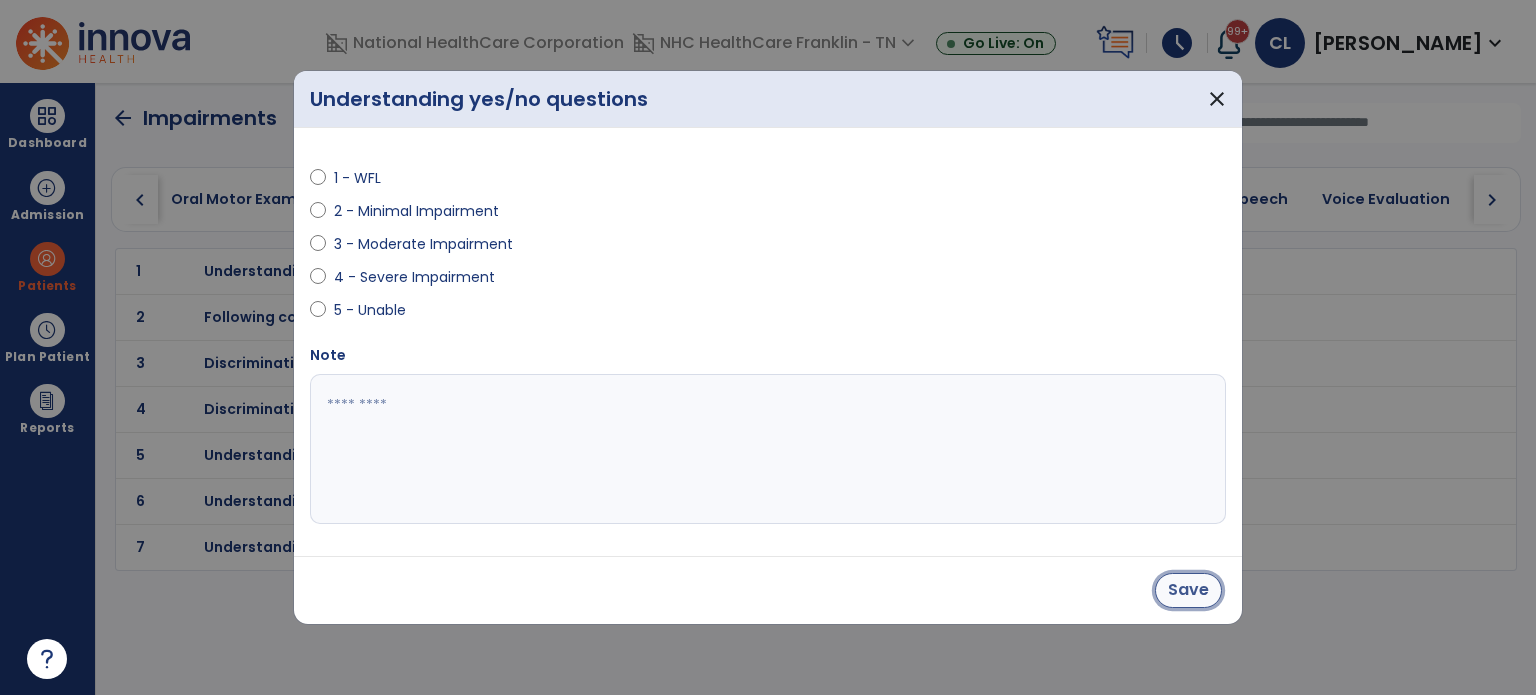 click on "Save" at bounding box center (1188, 590) 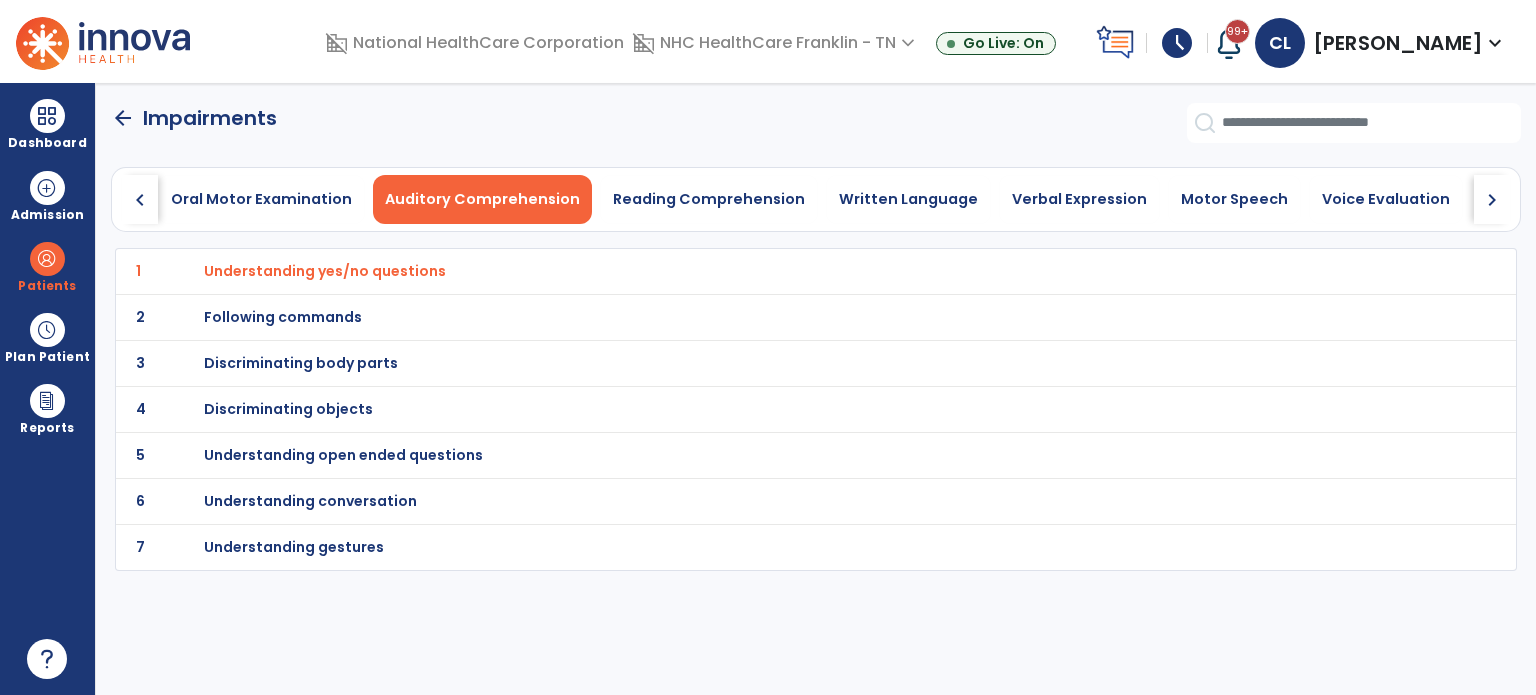 click on "Following commands" at bounding box center (325, 271) 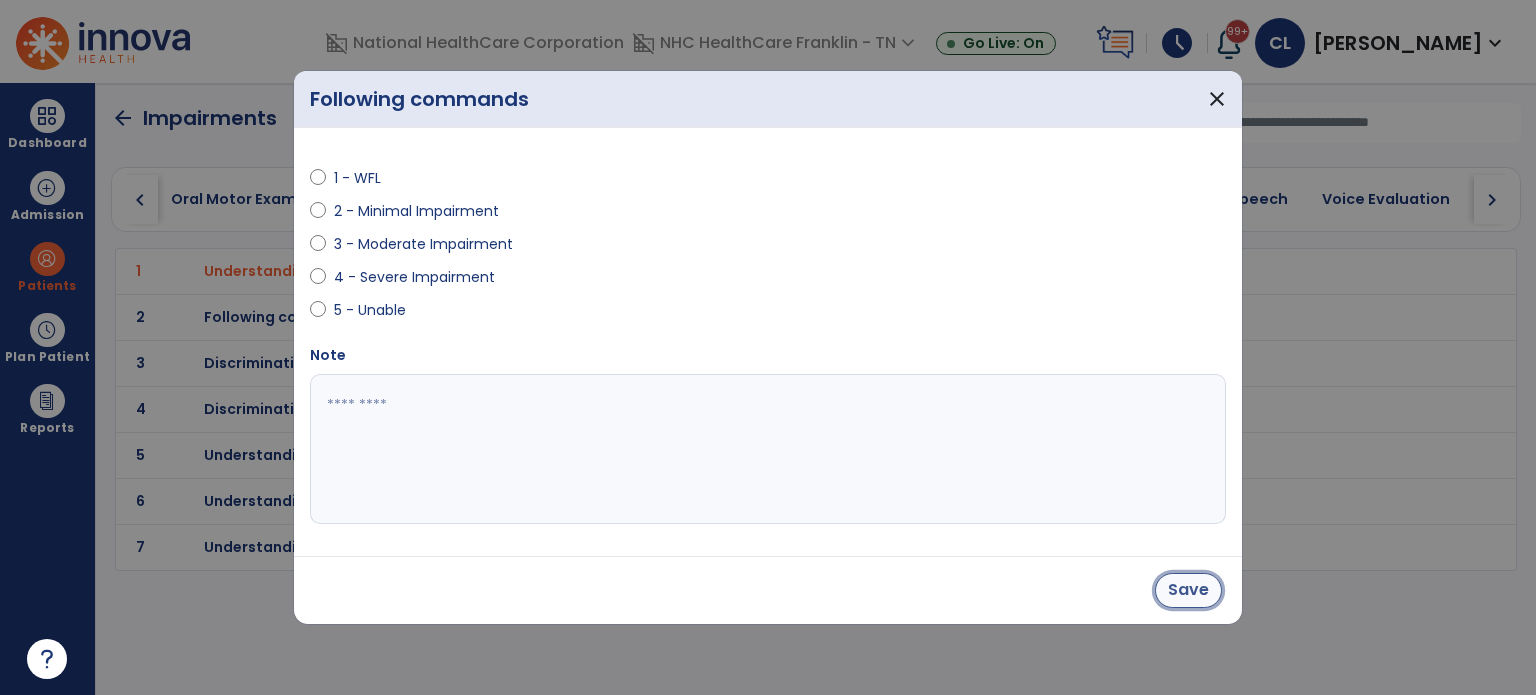 click on "Save" at bounding box center (1188, 590) 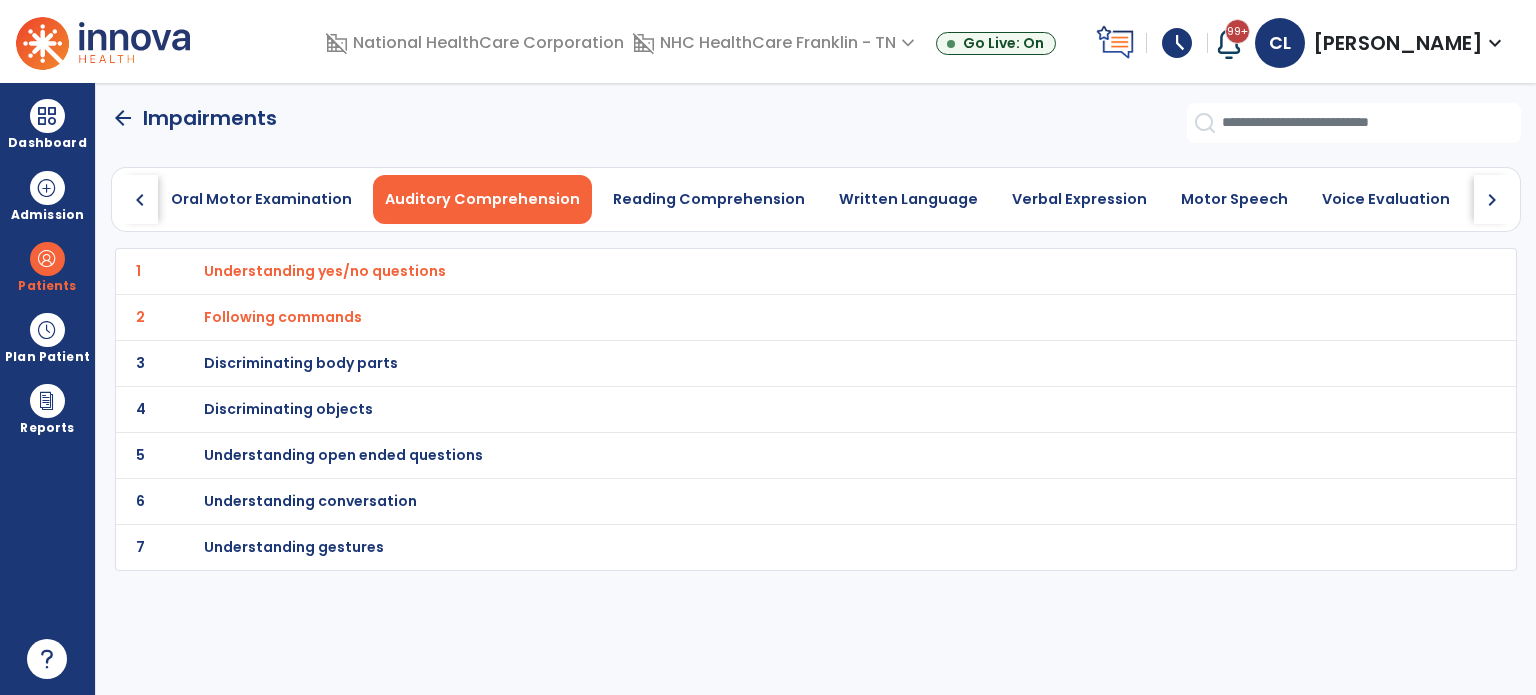 click on "5 Understanding open ended questions" 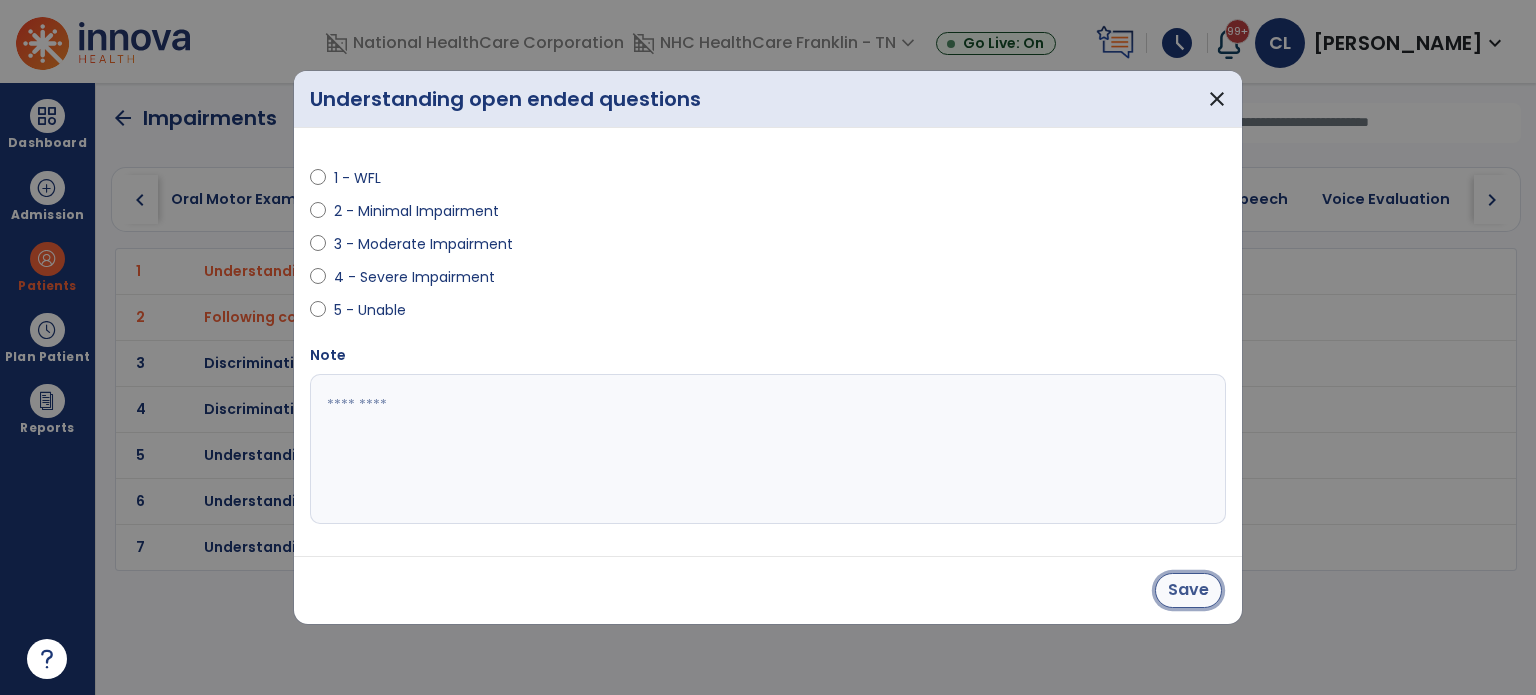 click on "Save" at bounding box center [1188, 590] 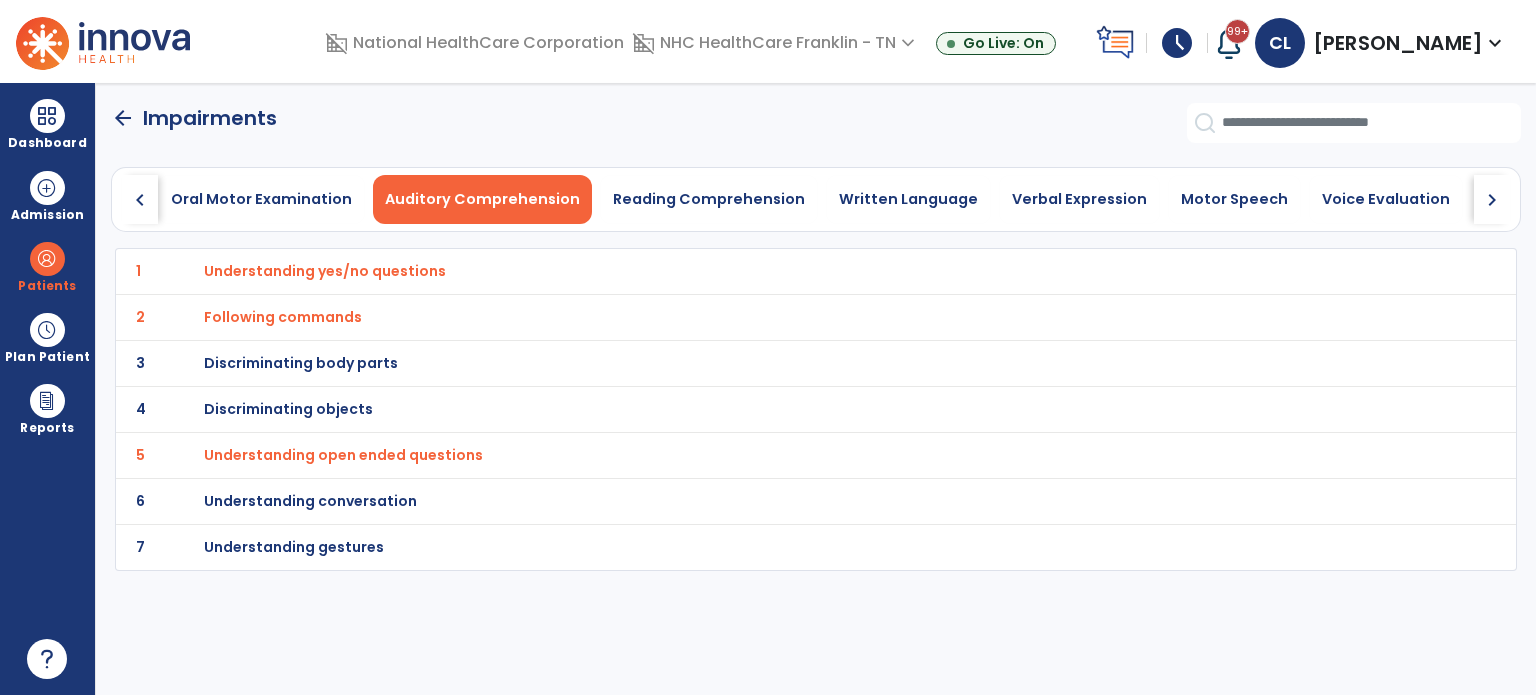 click on "Understanding conversation" at bounding box center [325, 271] 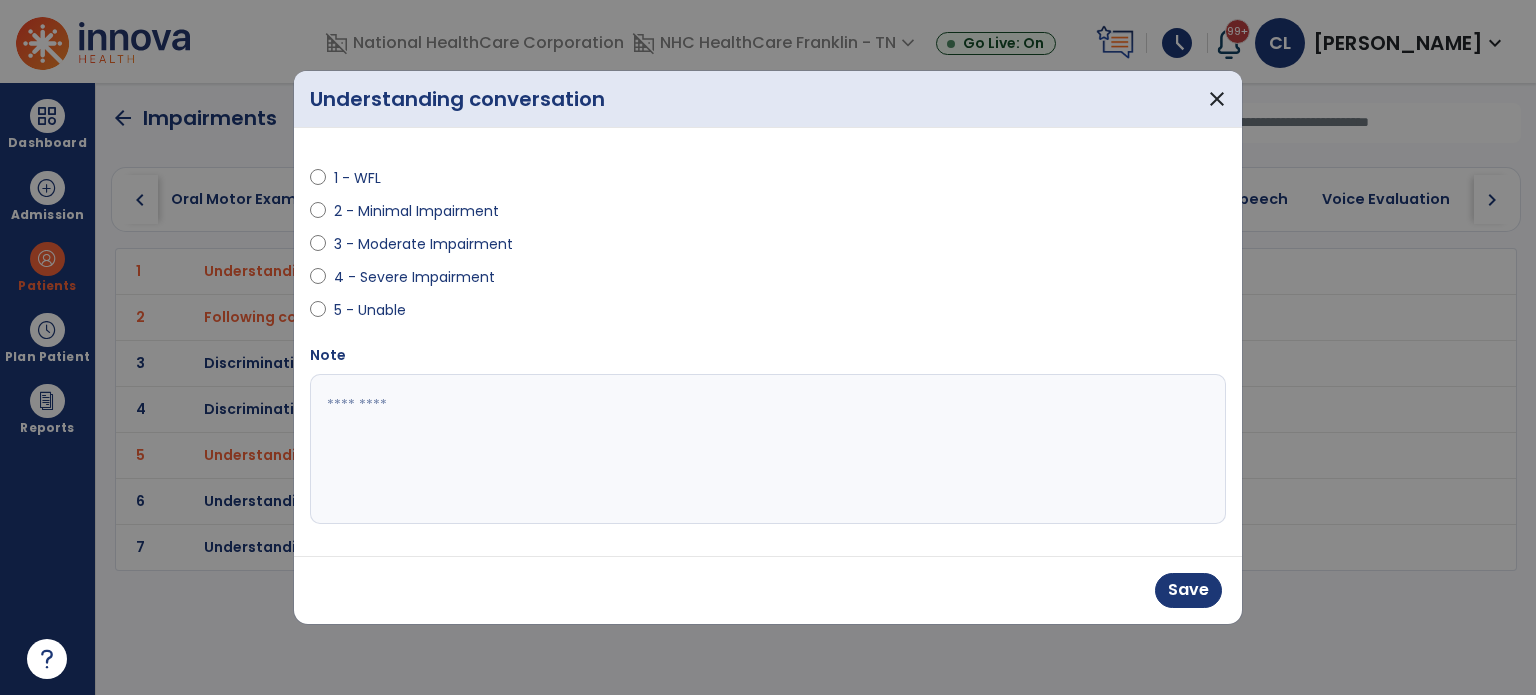 click at bounding box center [768, 449] 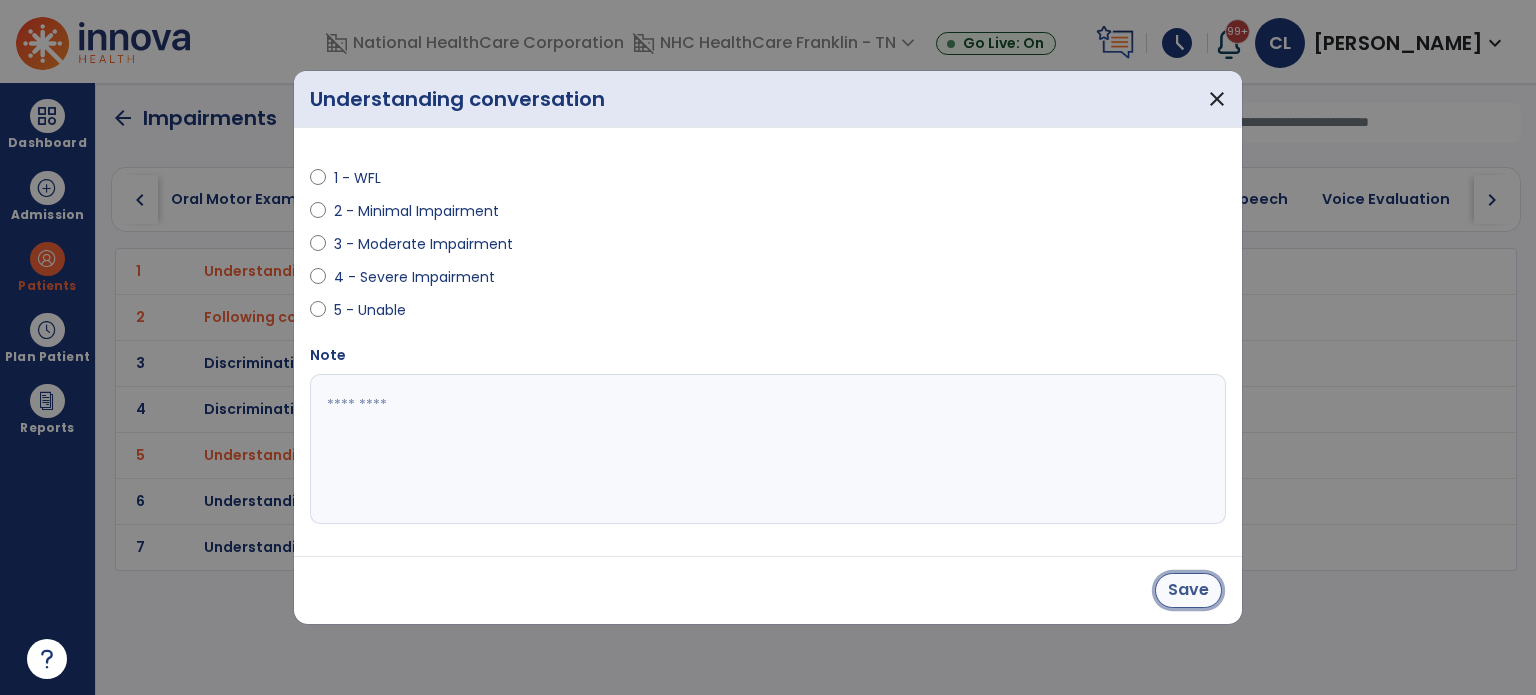 click on "Save" at bounding box center (1188, 590) 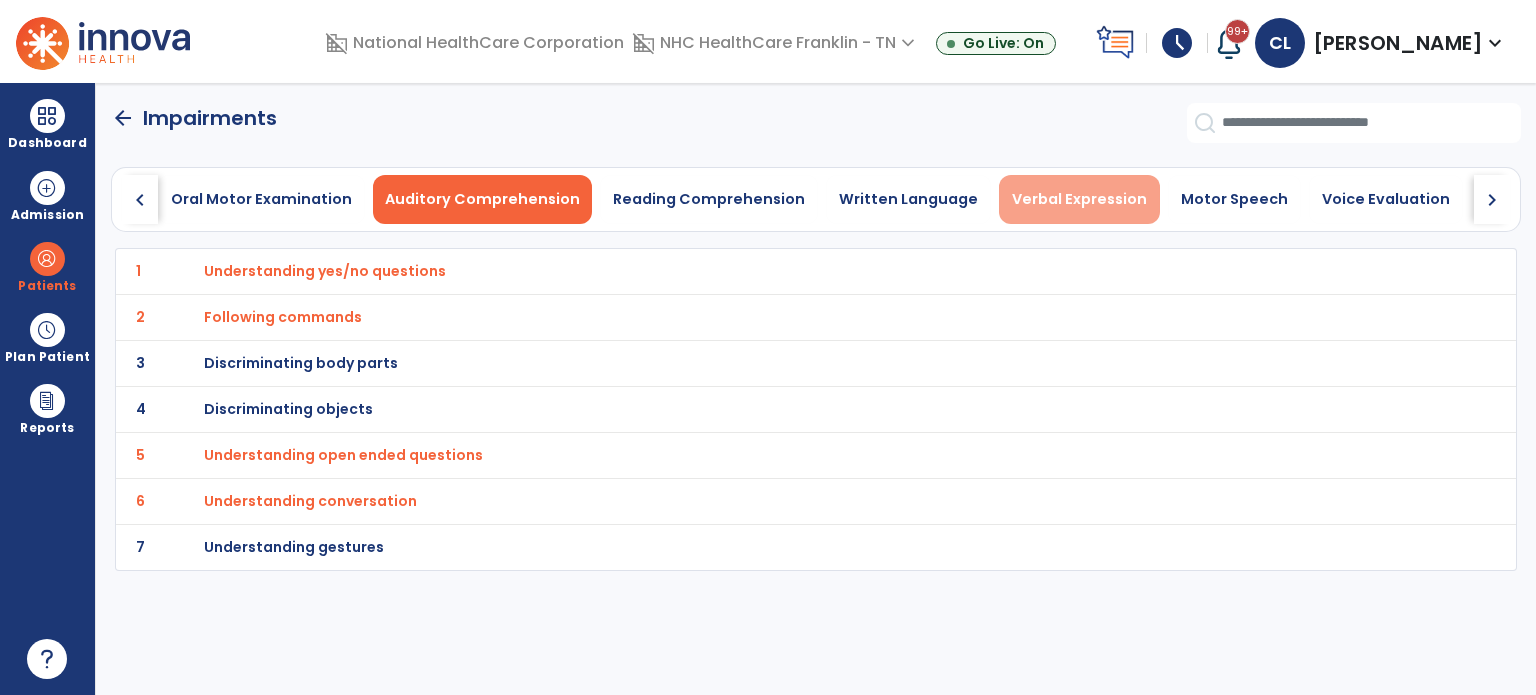 click on "Verbal Expression" at bounding box center [1079, 199] 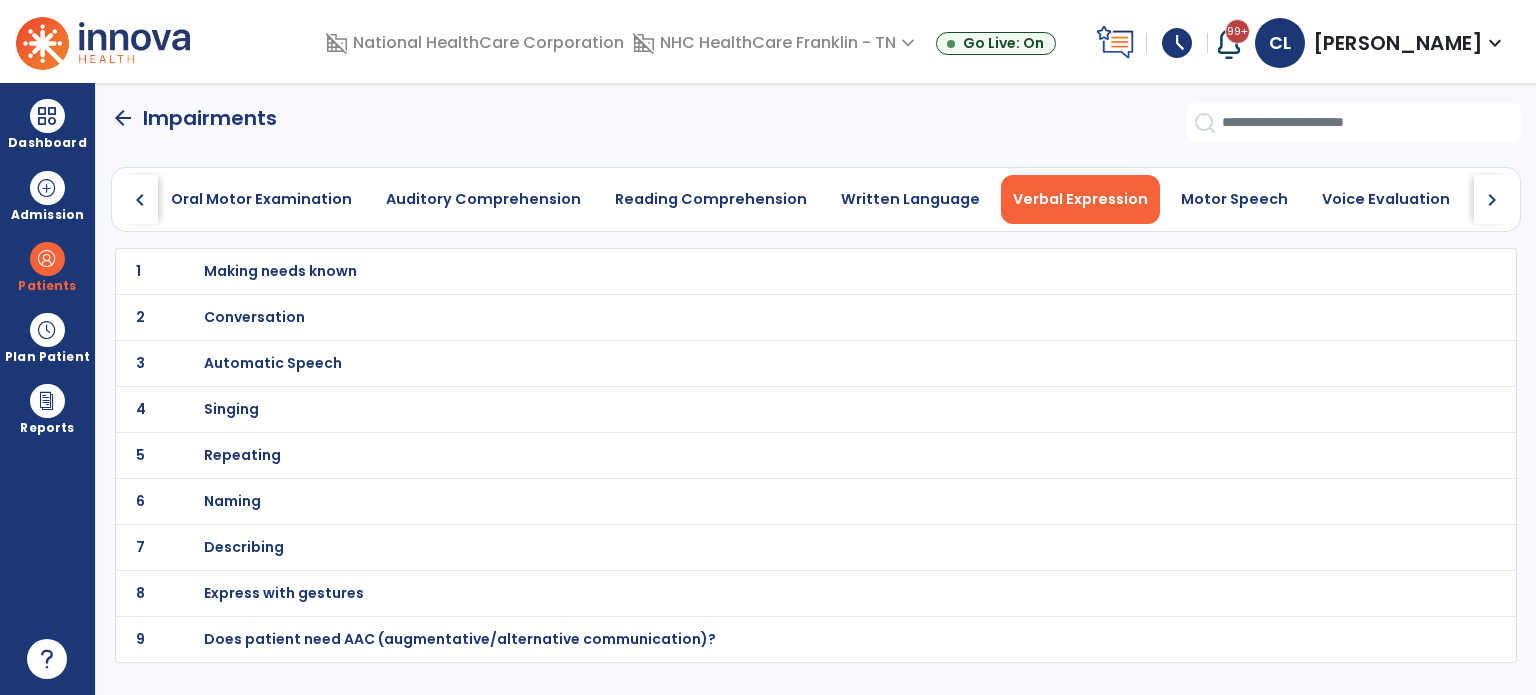 click on "Making needs known" at bounding box center (280, 271) 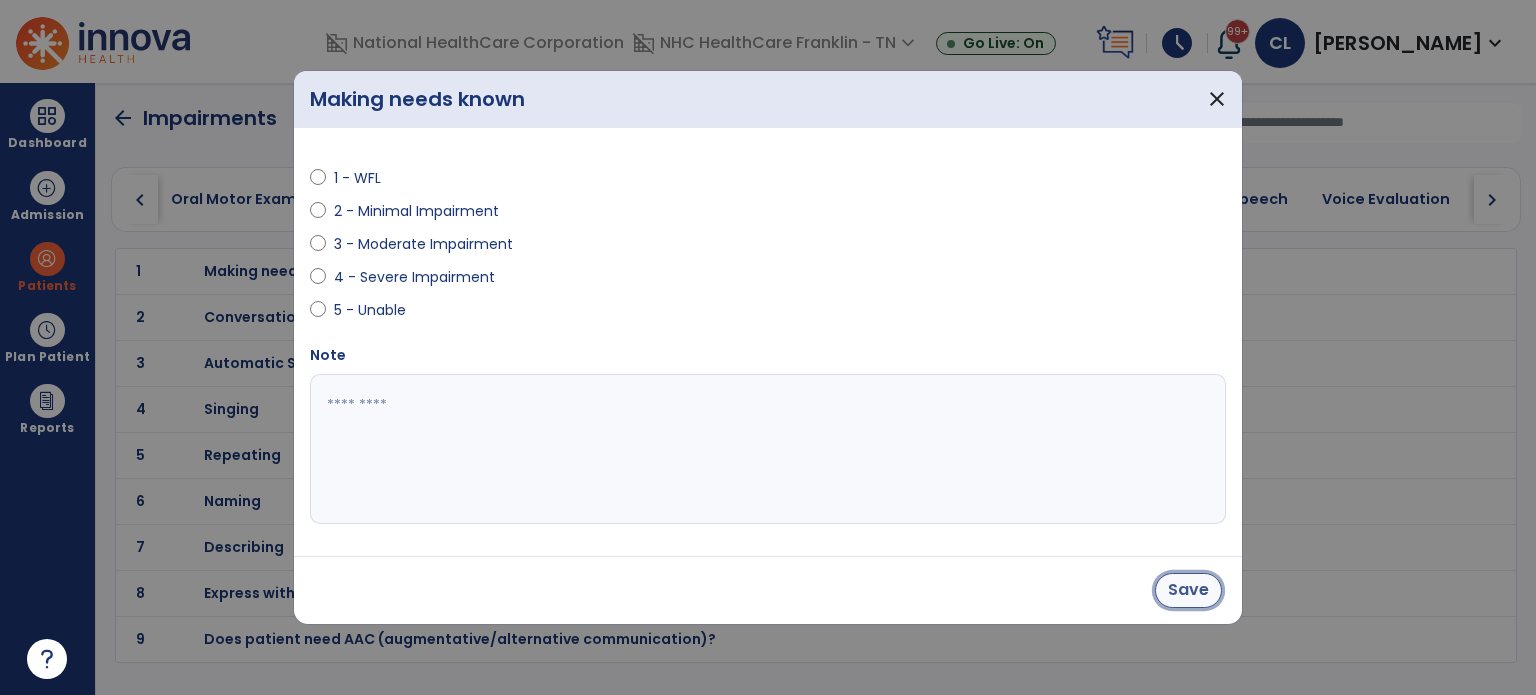 click on "Save" at bounding box center [1188, 590] 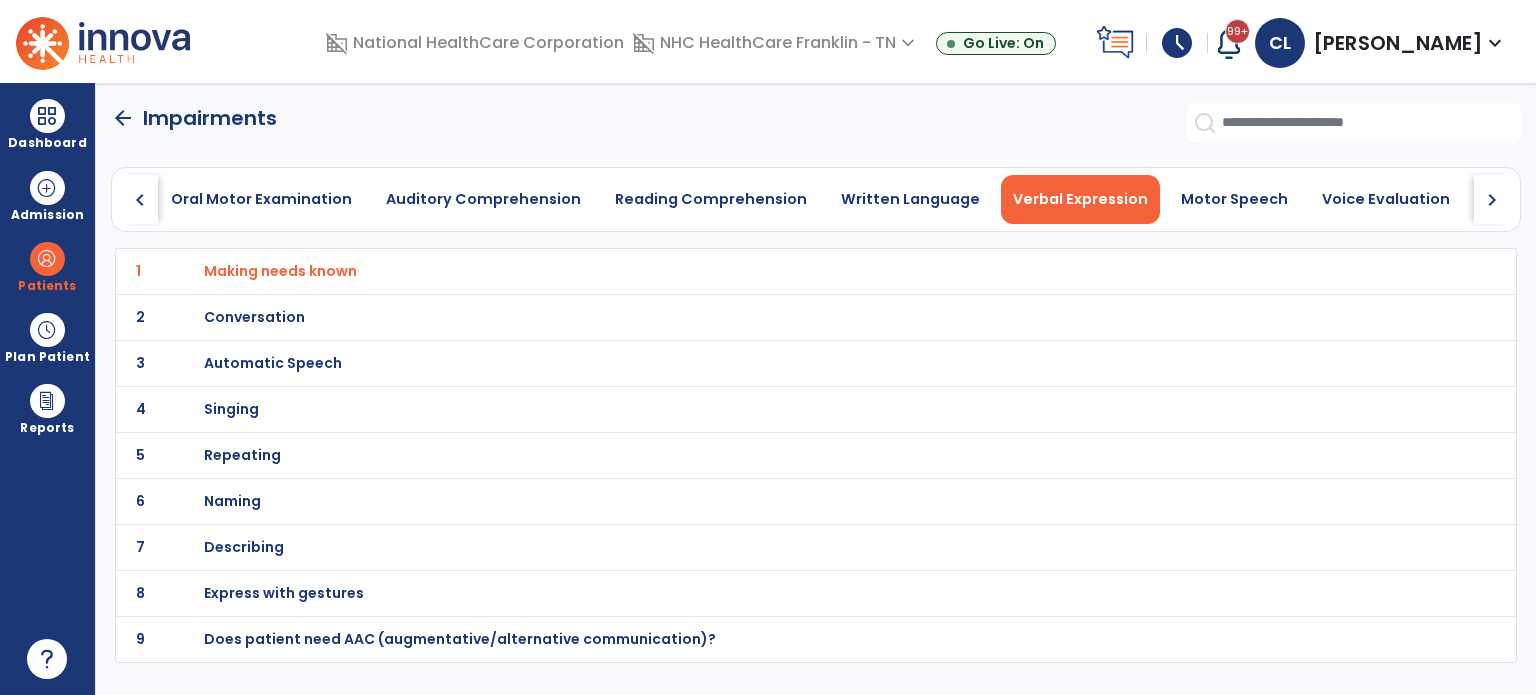 click on "Conversation" at bounding box center (772, 271) 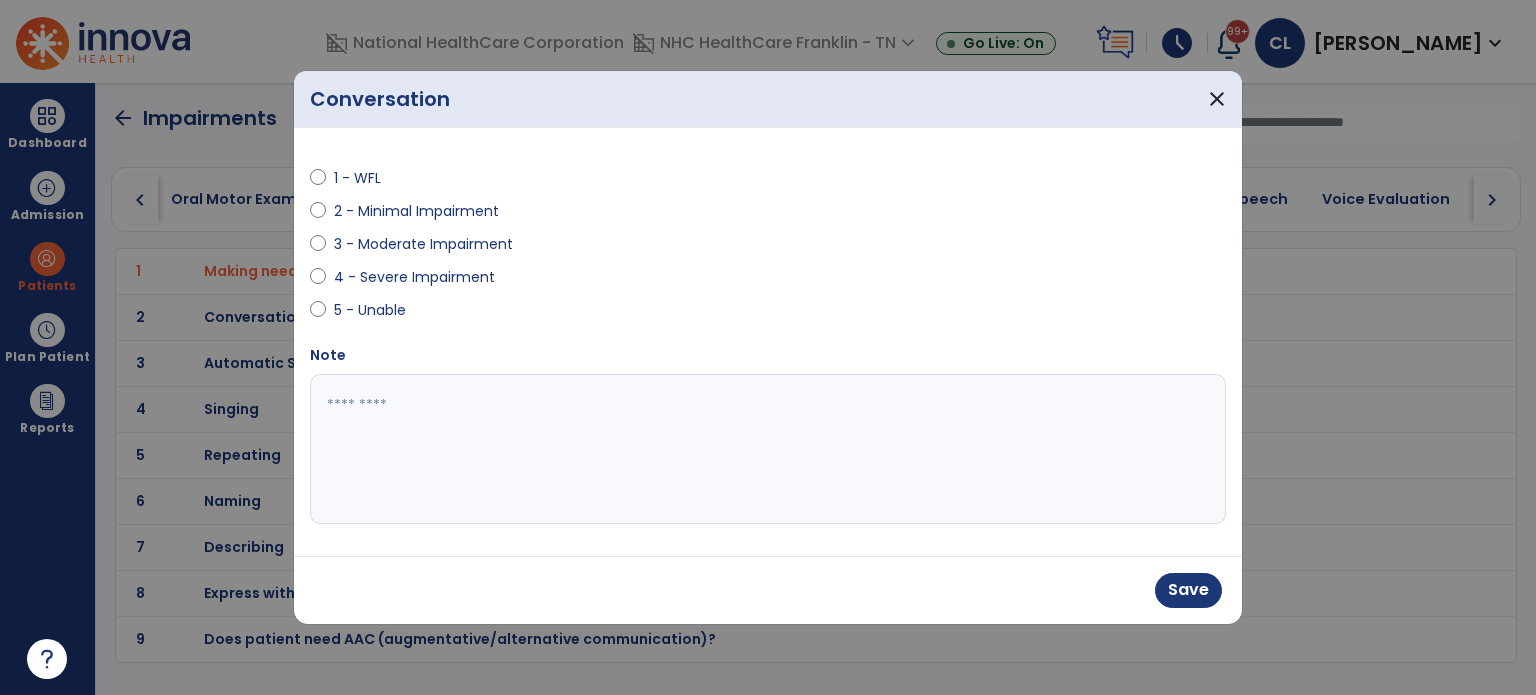 click at bounding box center [768, 449] 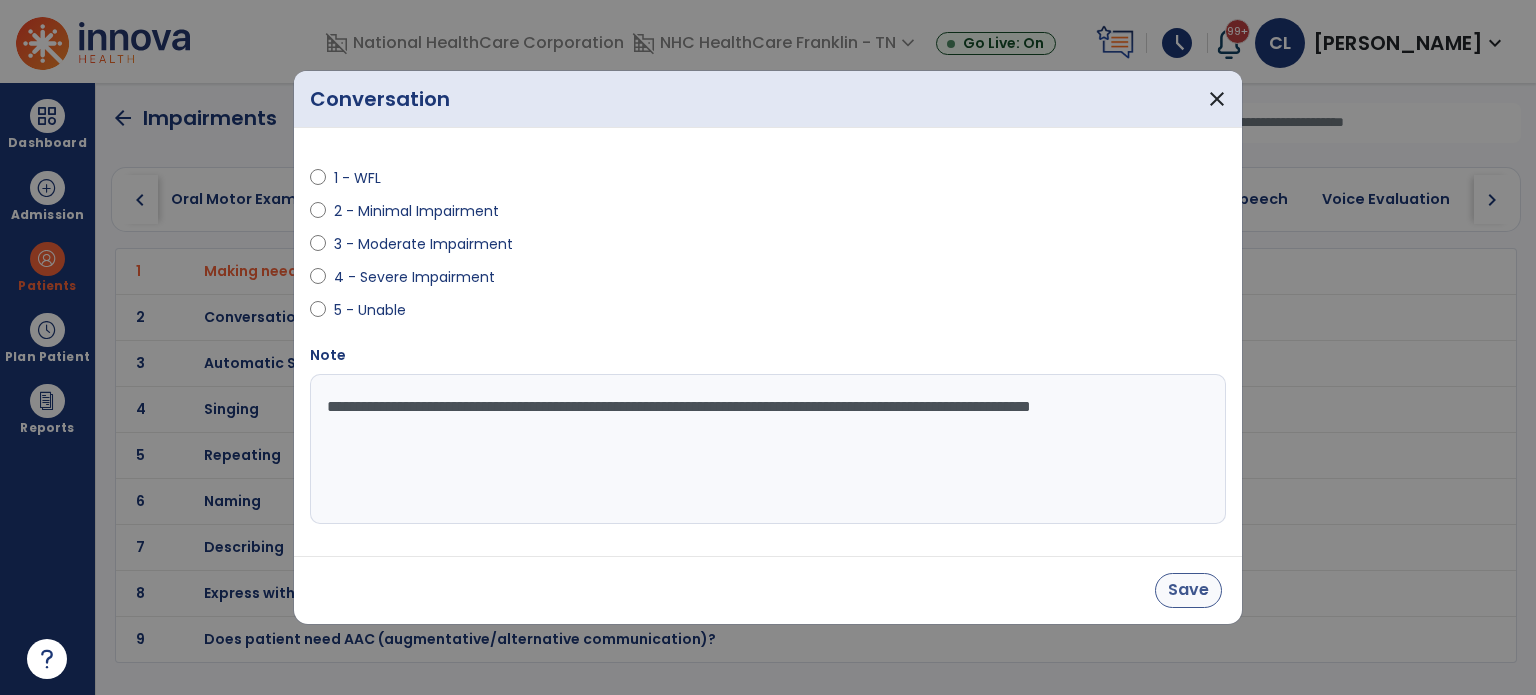 type on "**********" 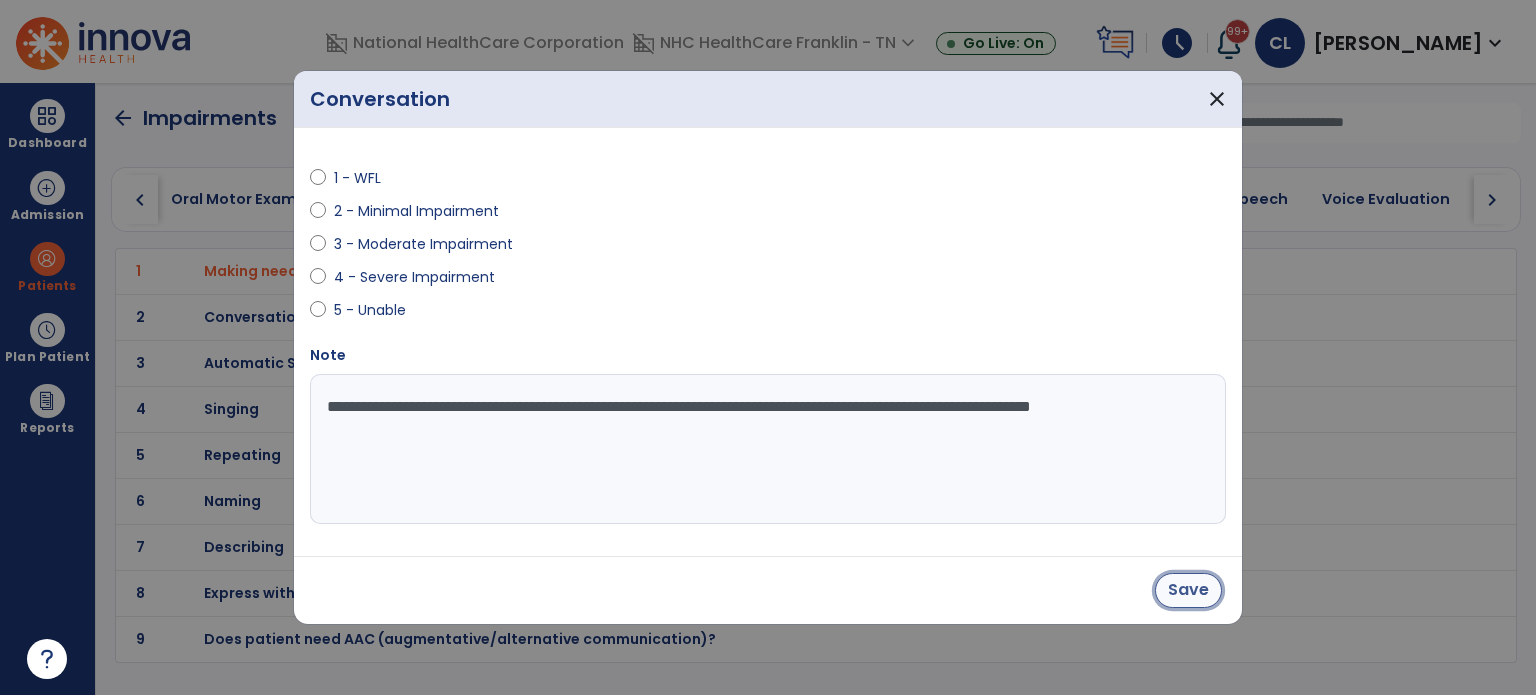 click on "Save" at bounding box center [1188, 590] 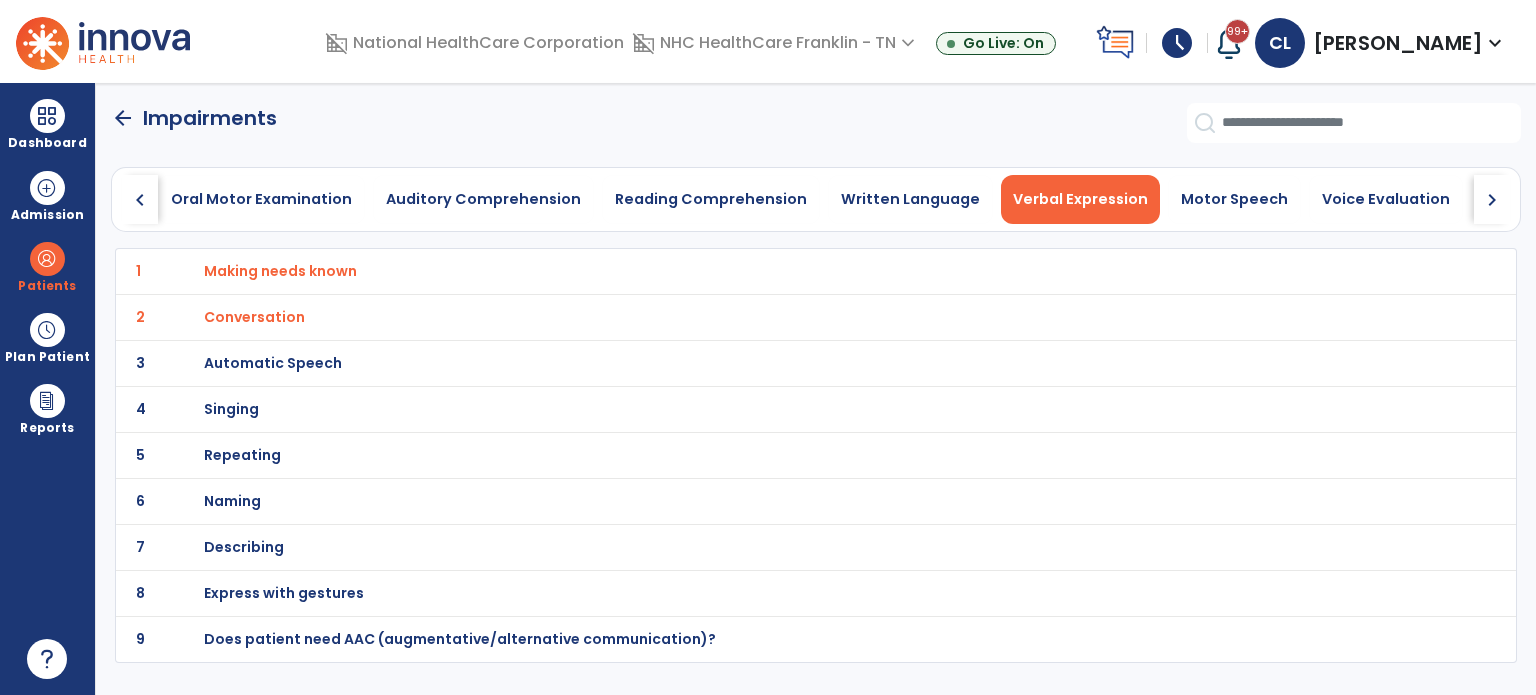 click on "chevron_right" 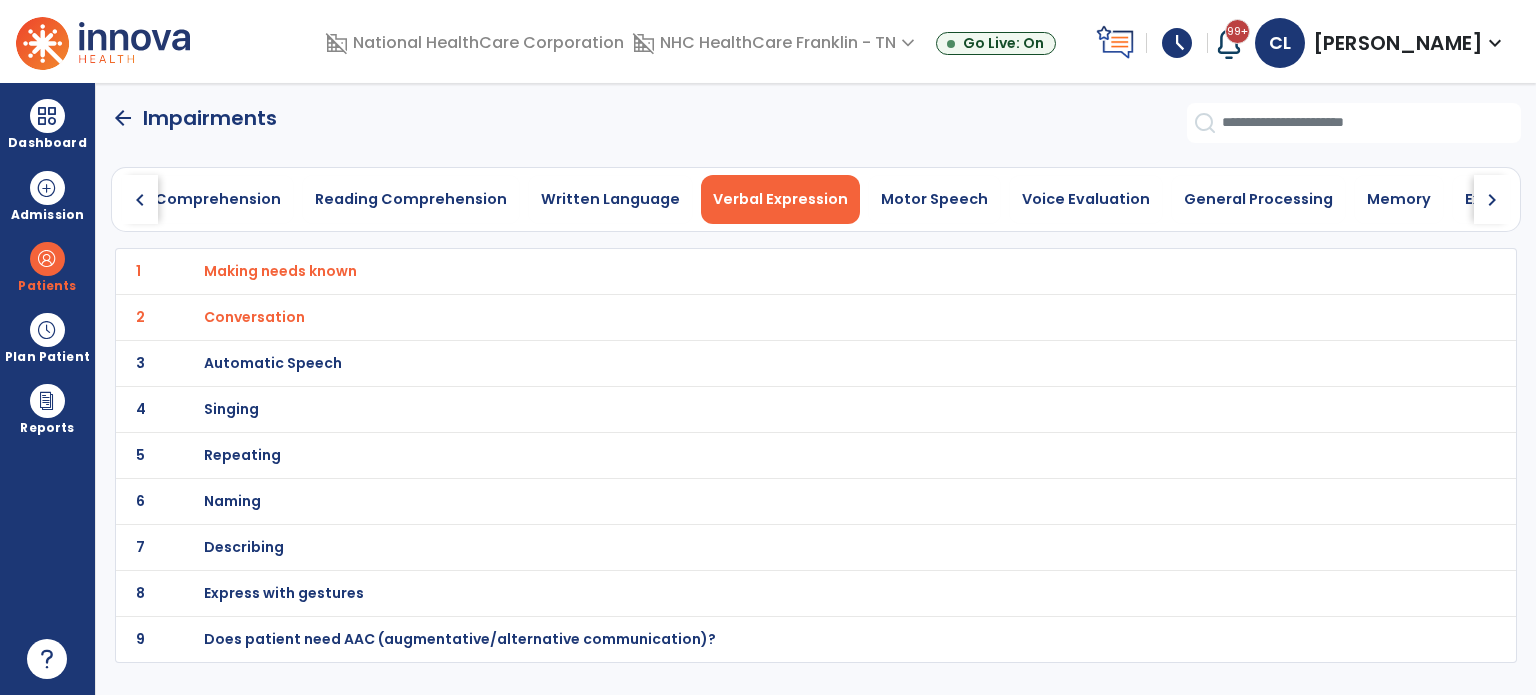 click on "chevron_right" 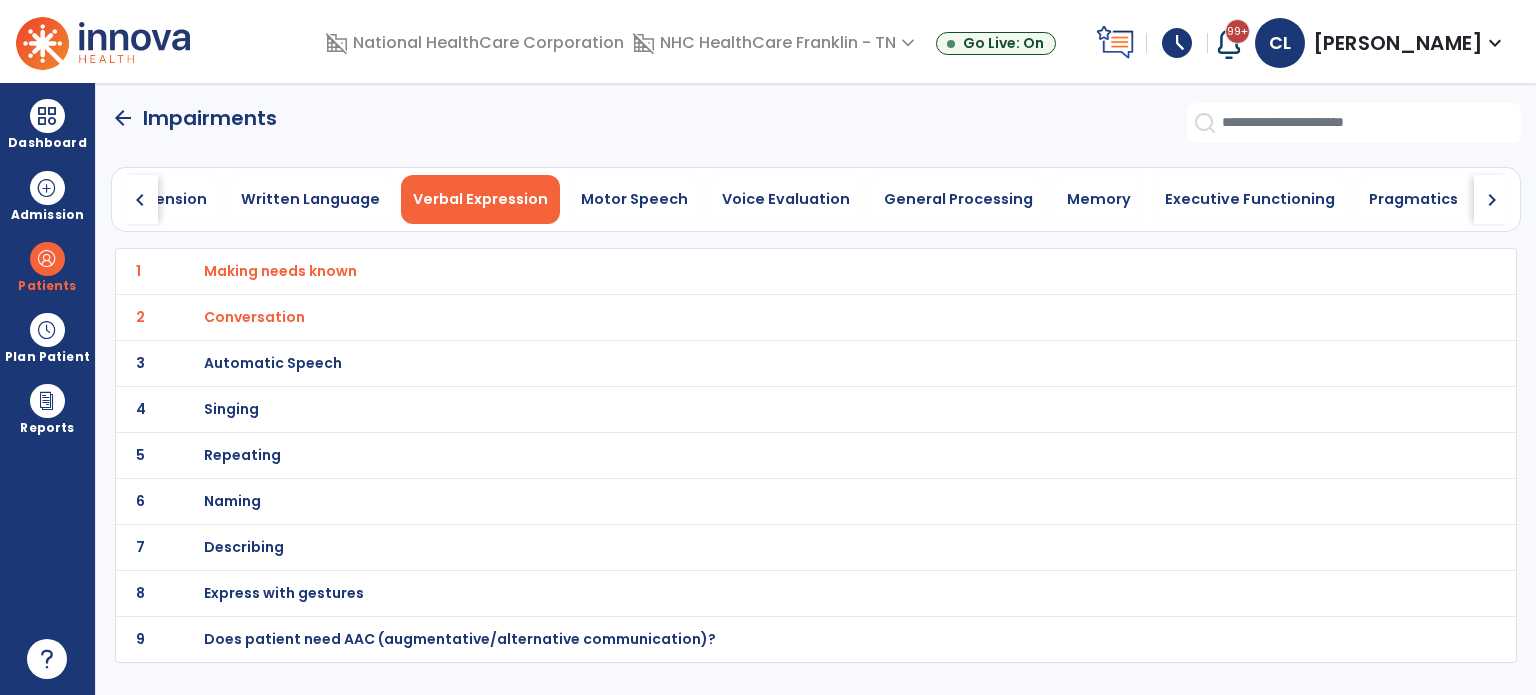 click on "chevron_right" 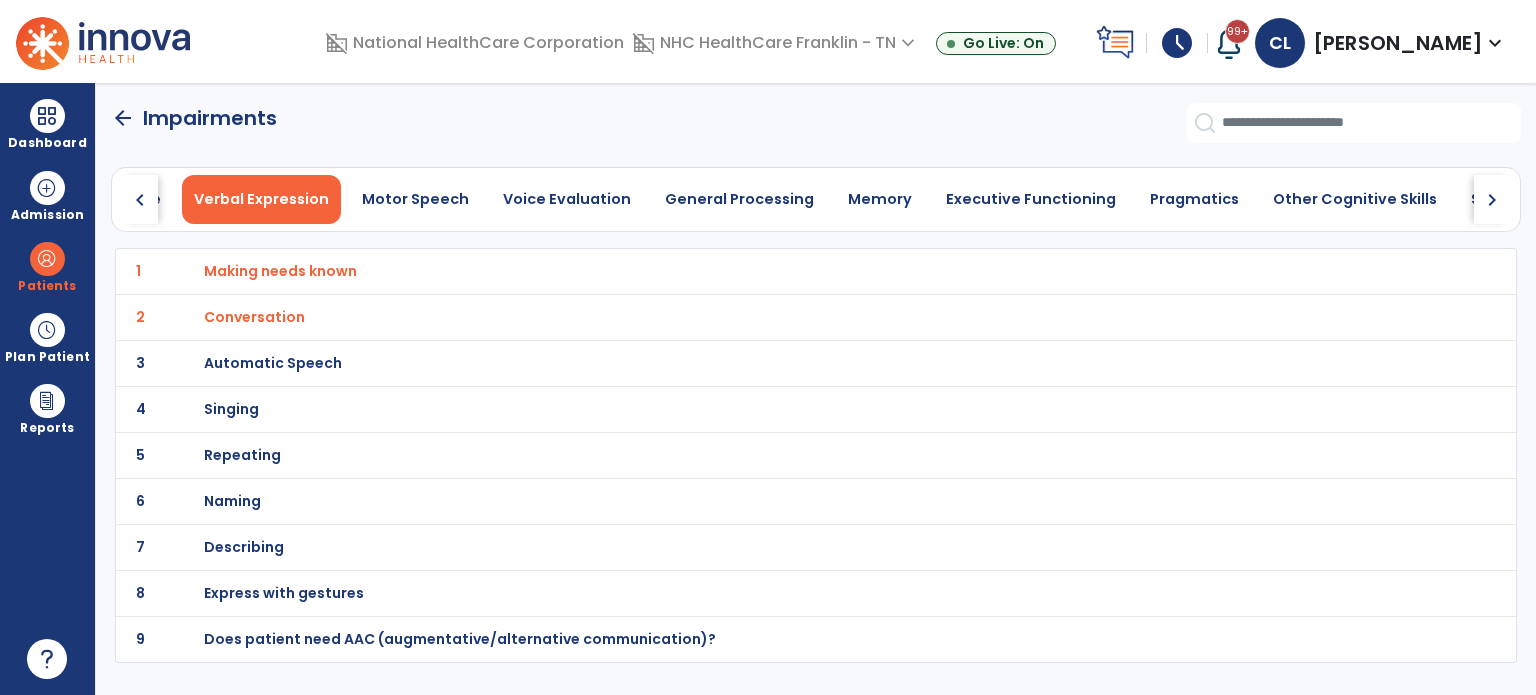 click on "chevron_right" 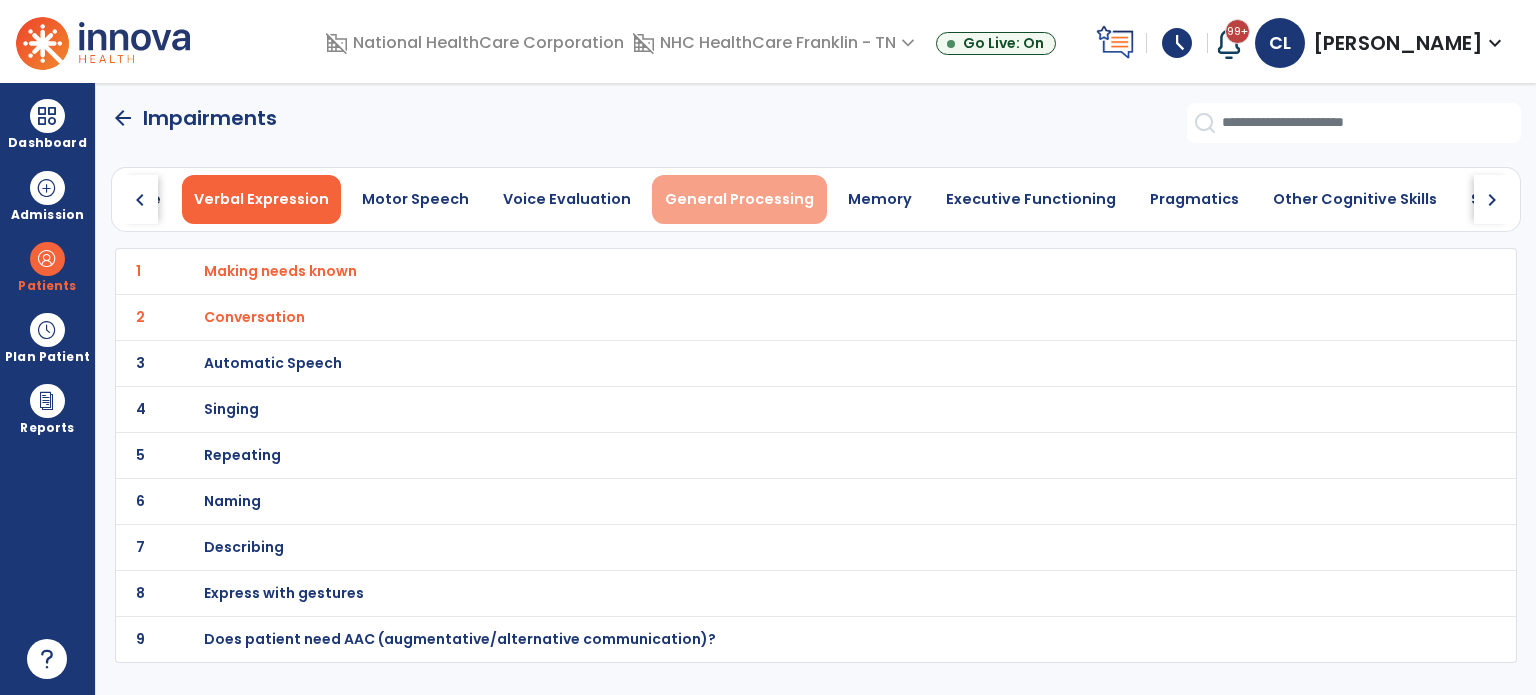click on "General Processing" at bounding box center (739, 199) 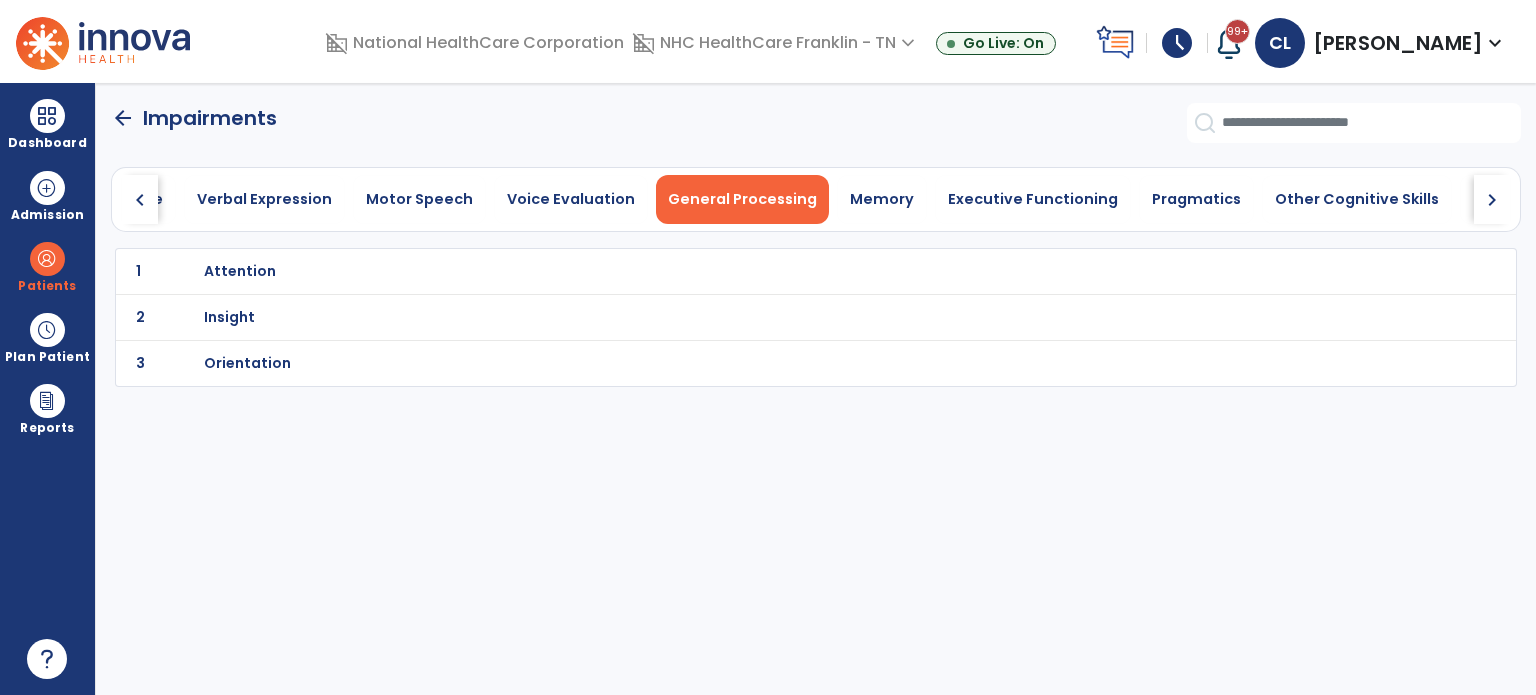click on "2 Insight" 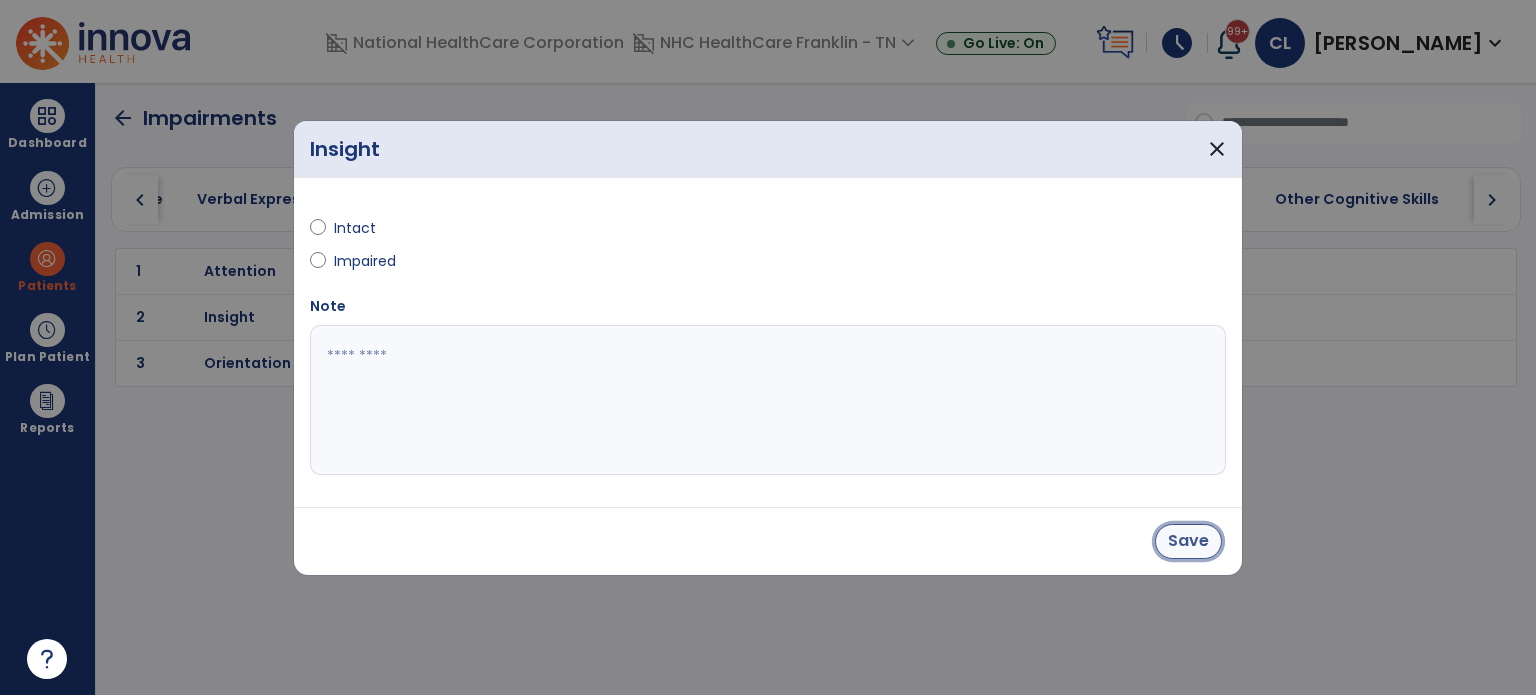 click on "Save" at bounding box center [1188, 541] 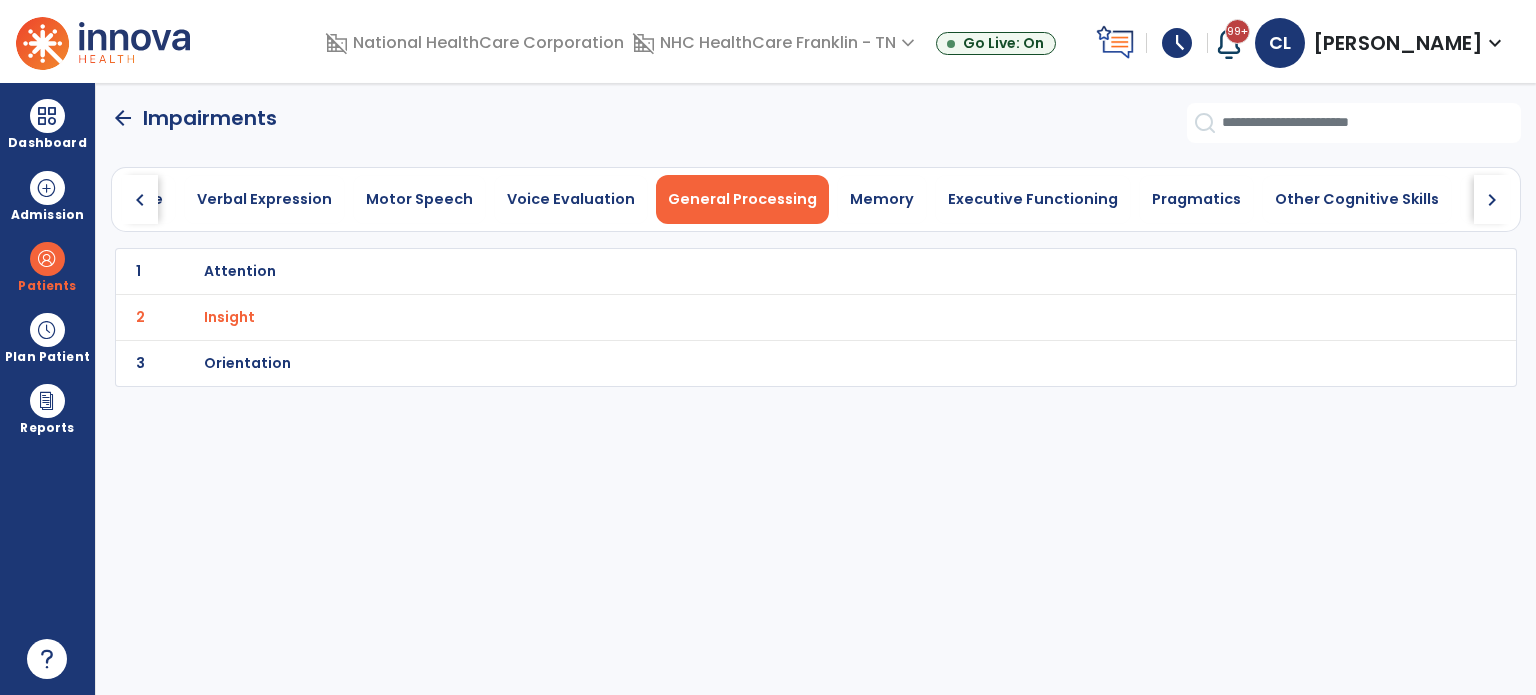 click on "Orientation" at bounding box center [772, 271] 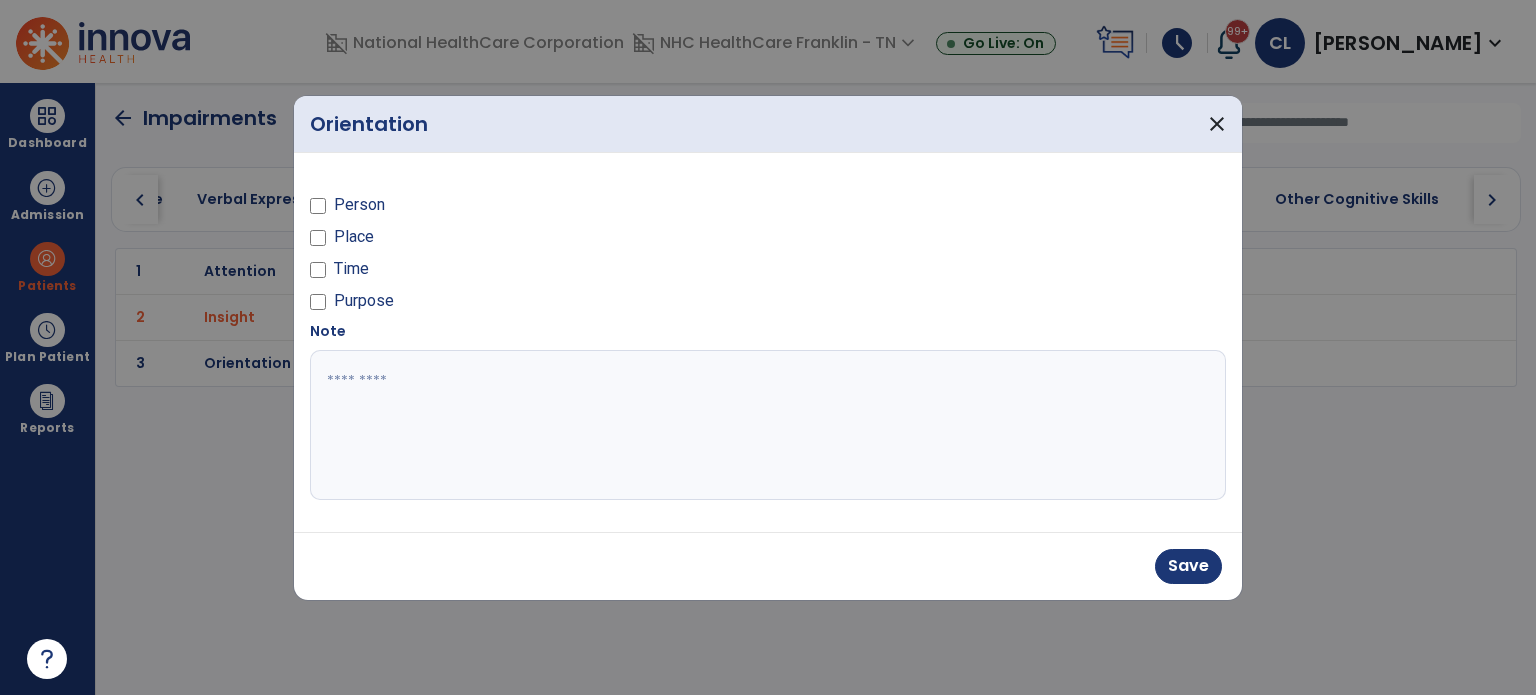 click at bounding box center (768, 425) 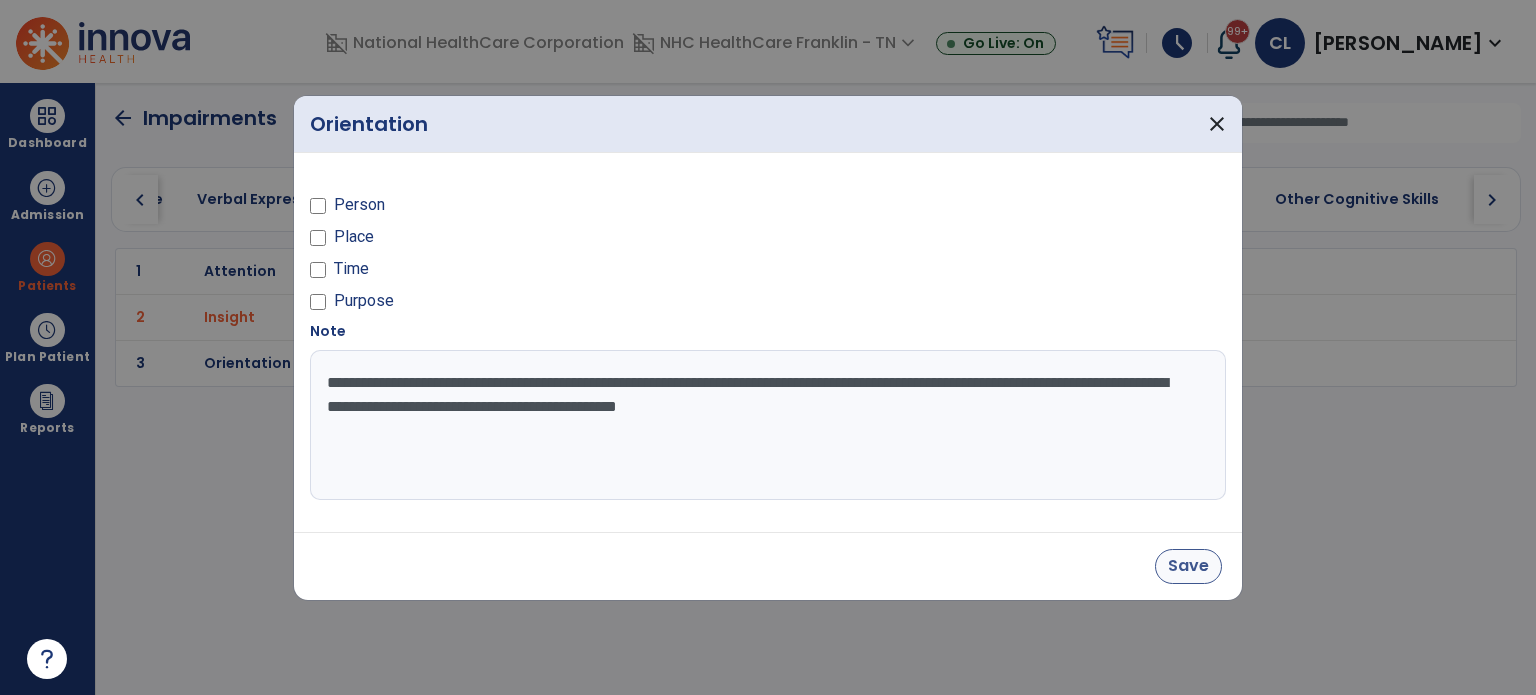 type on "**********" 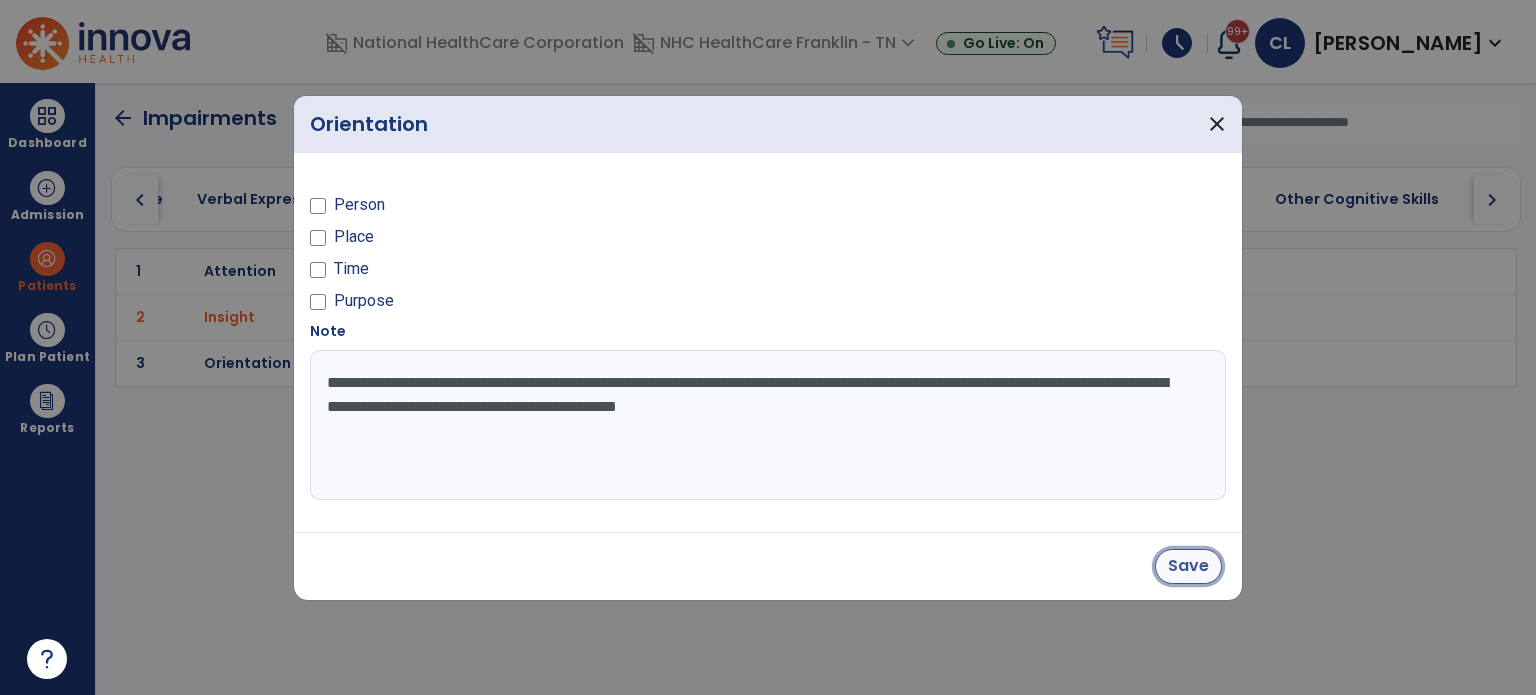 click on "Save" at bounding box center [1188, 566] 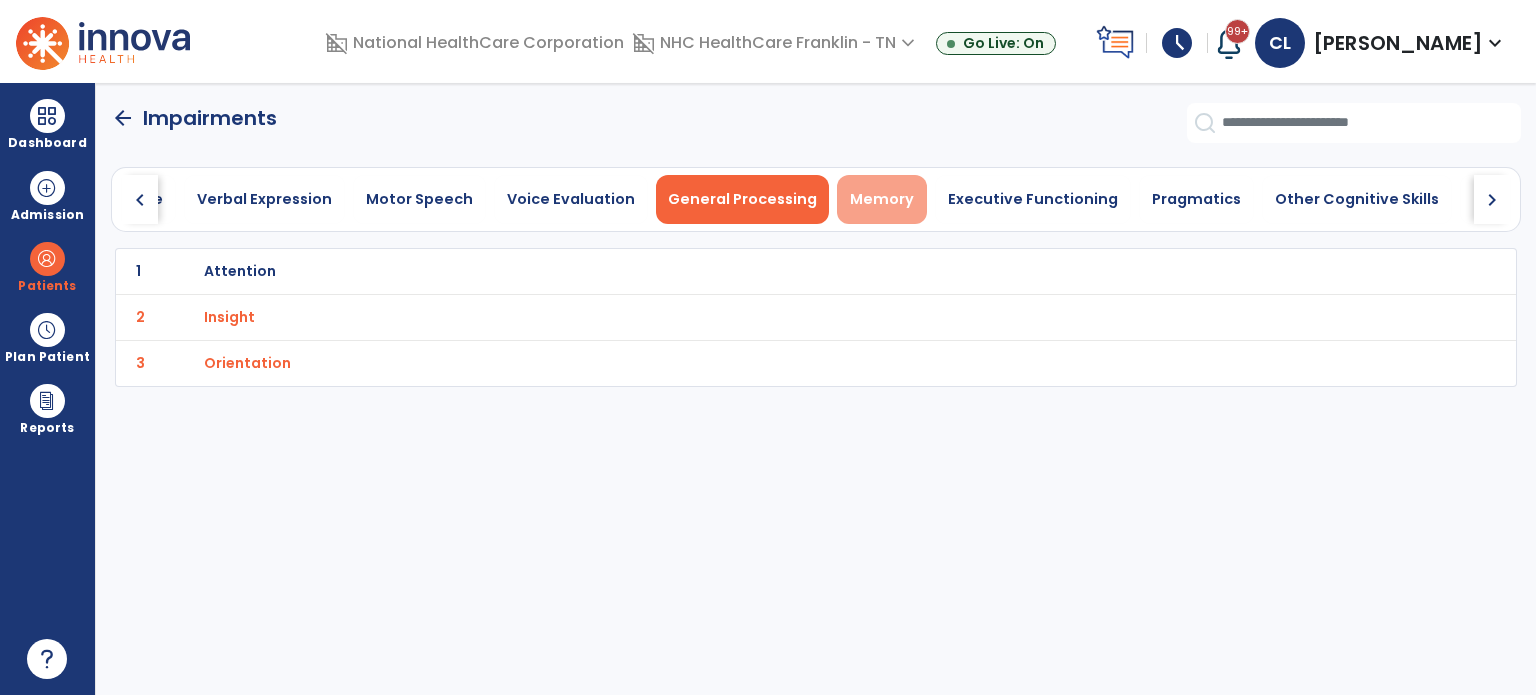 click on "Memory" at bounding box center [882, 199] 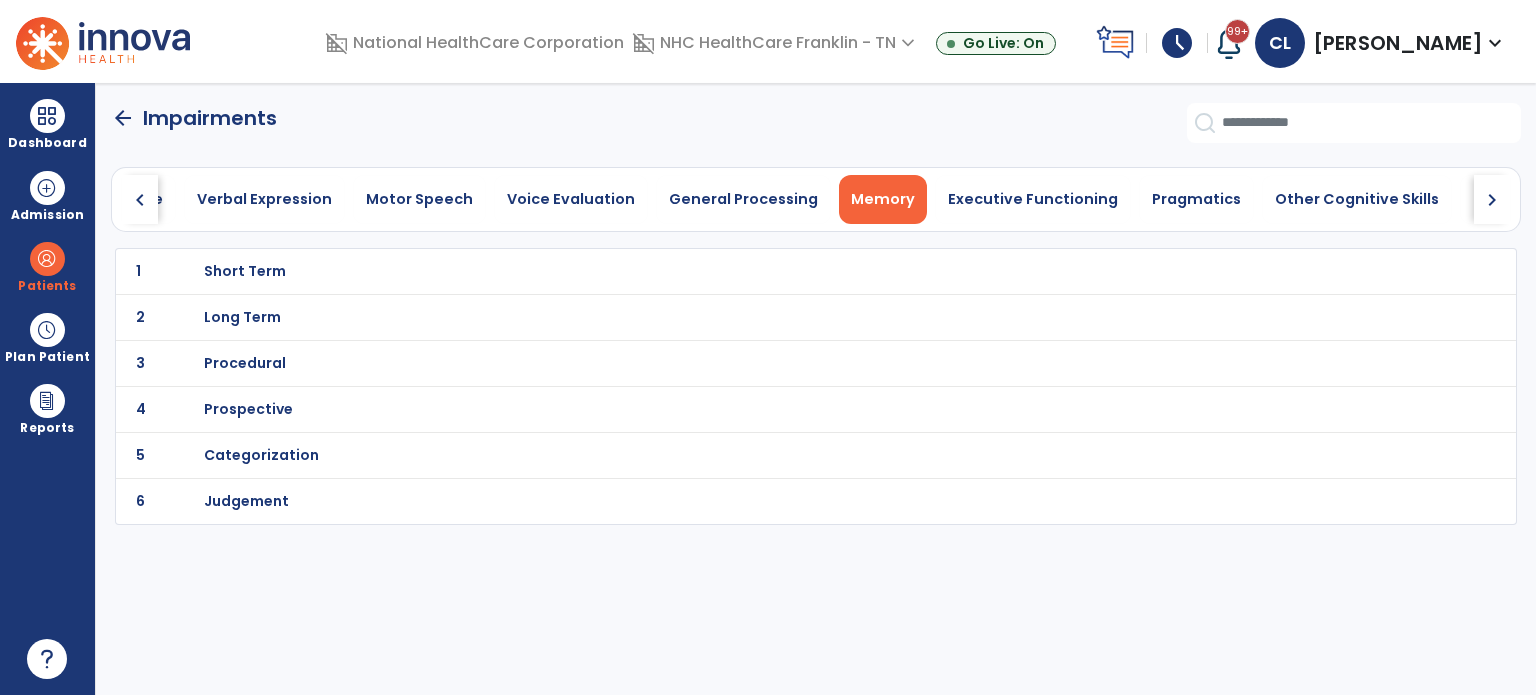 click on "Short Term" at bounding box center (772, 271) 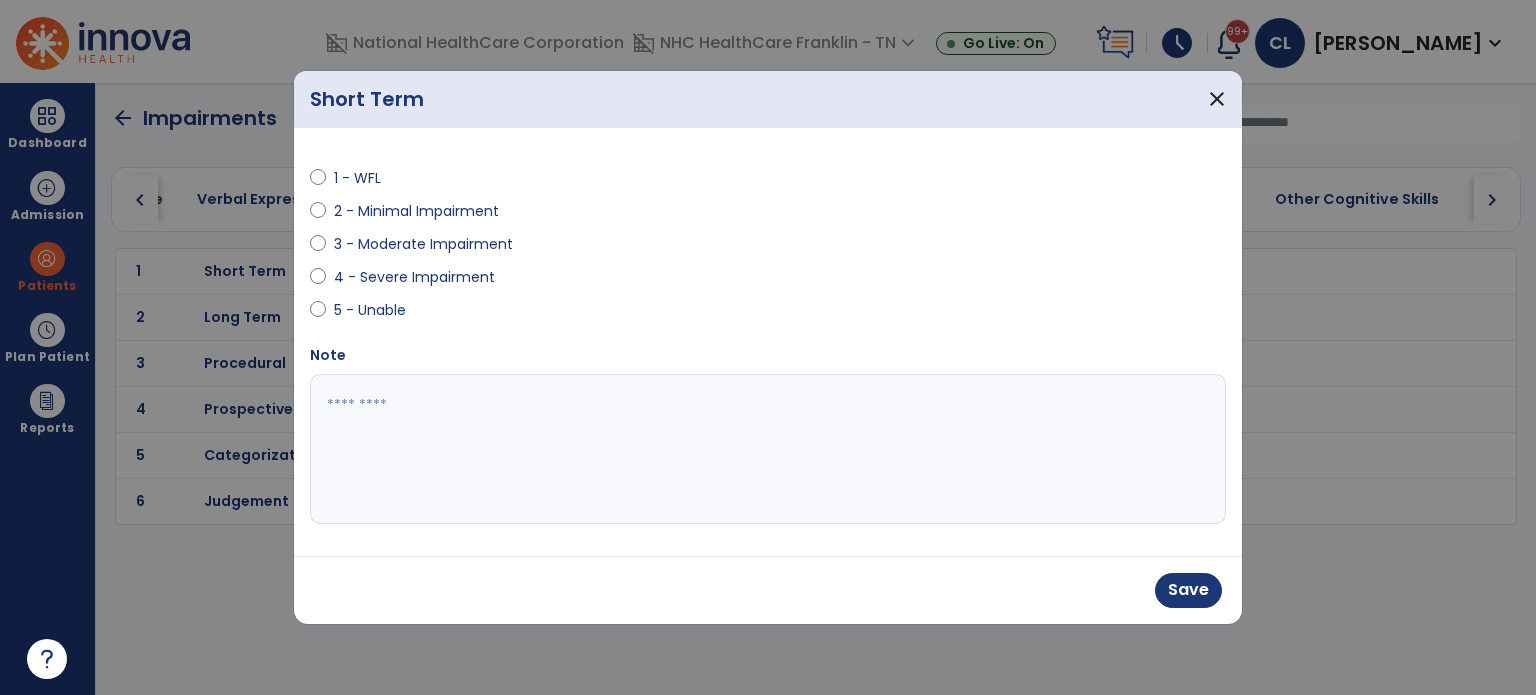 click at bounding box center (768, 449) 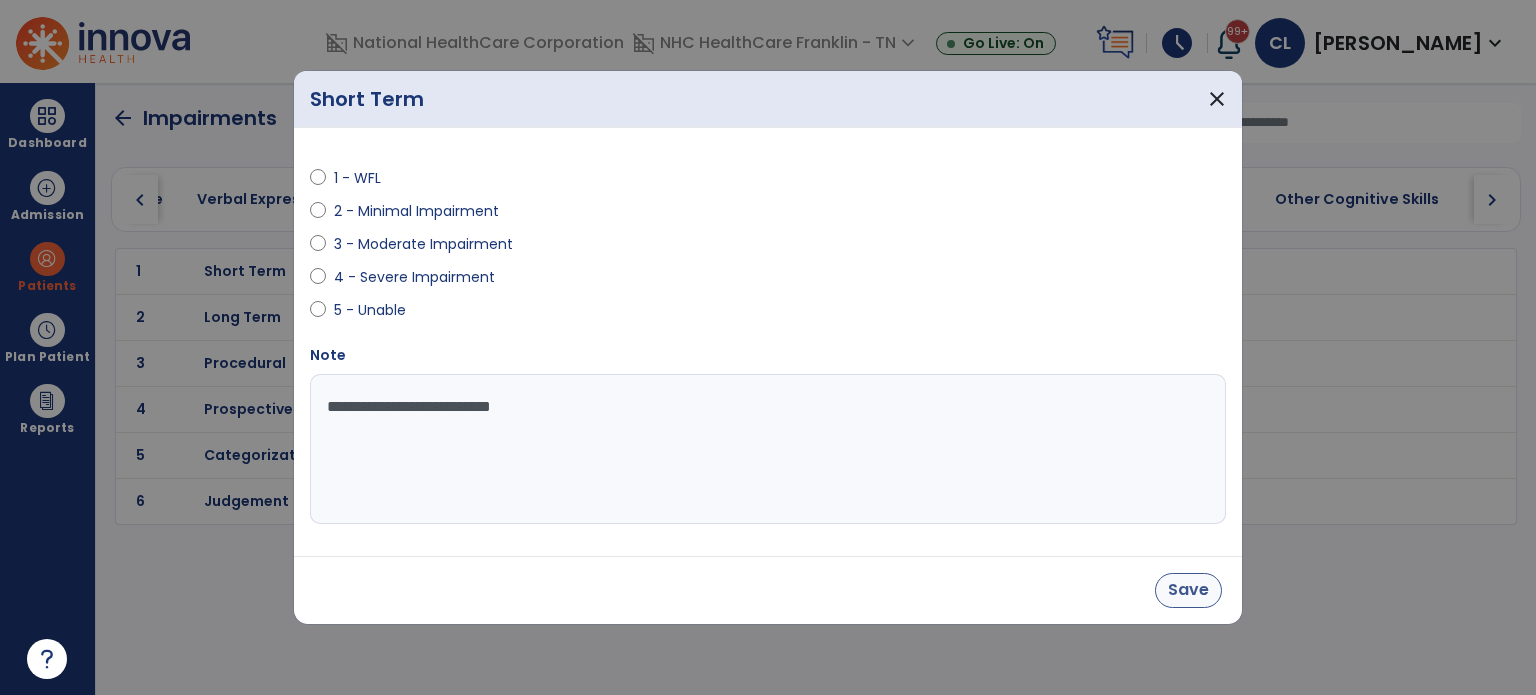 type on "**********" 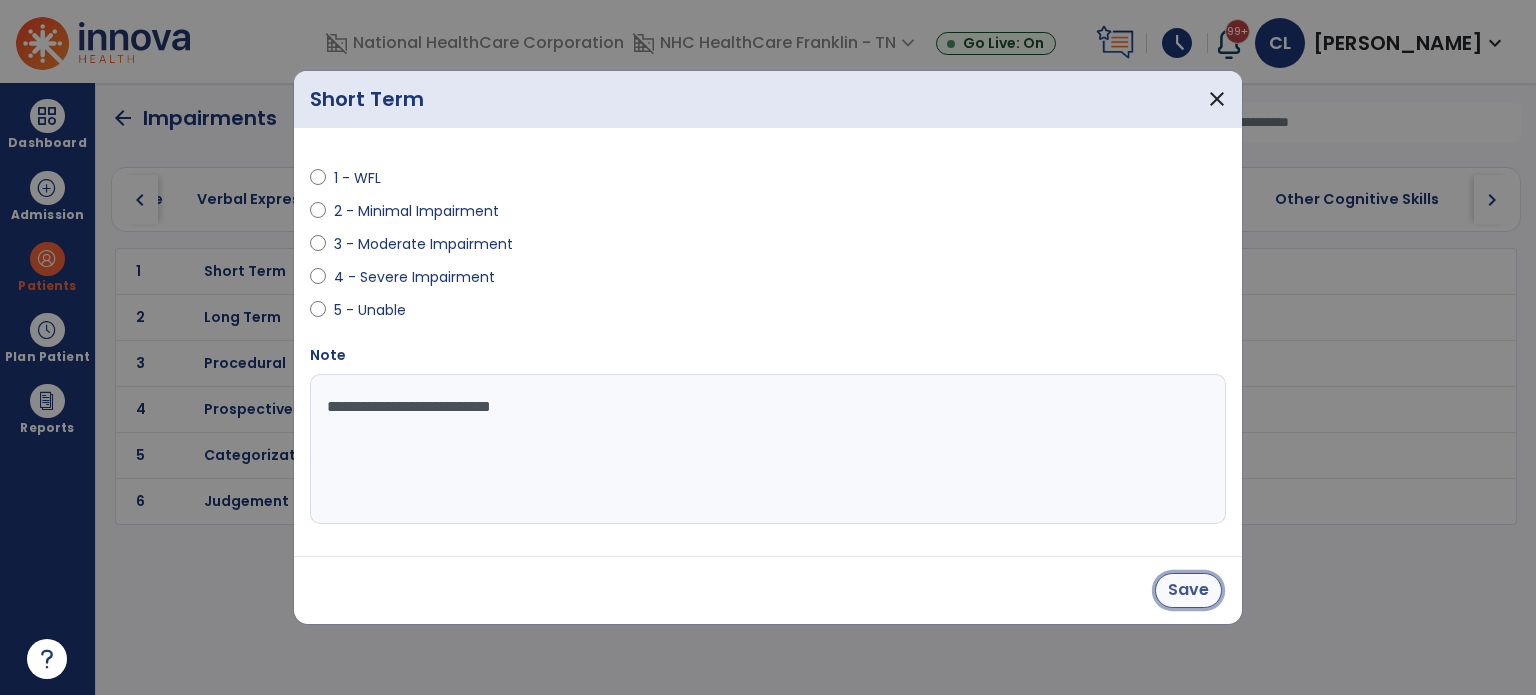 click on "Save" at bounding box center (1188, 590) 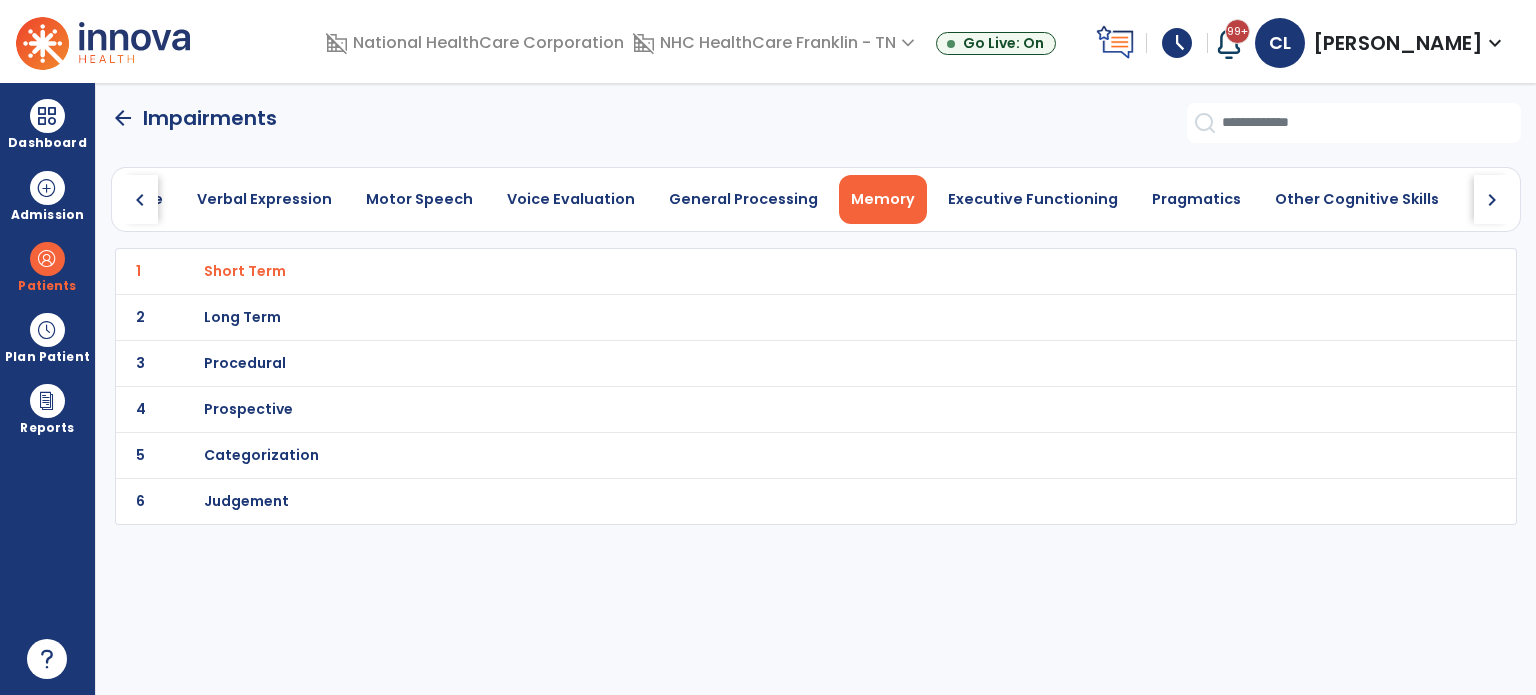 click on "2 Long Term" 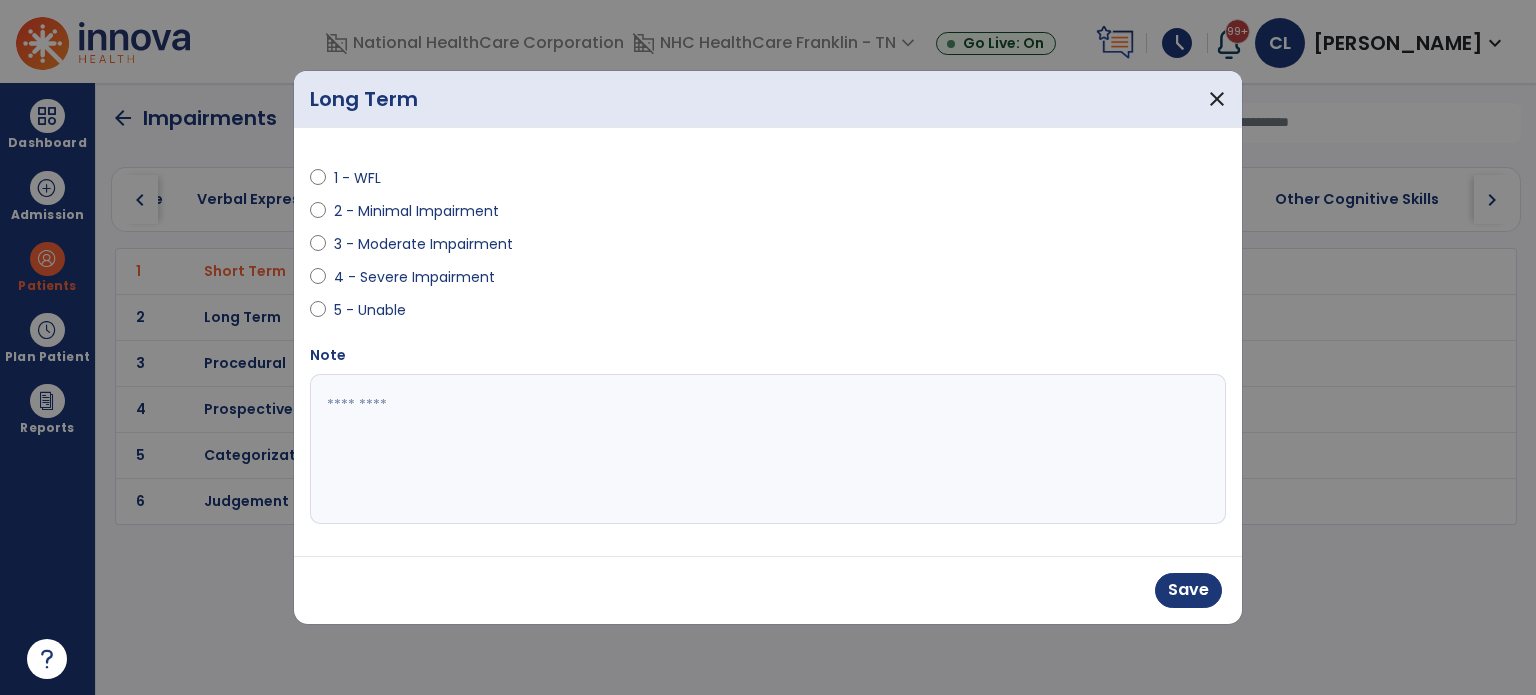 click at bounding box center (768, 449) 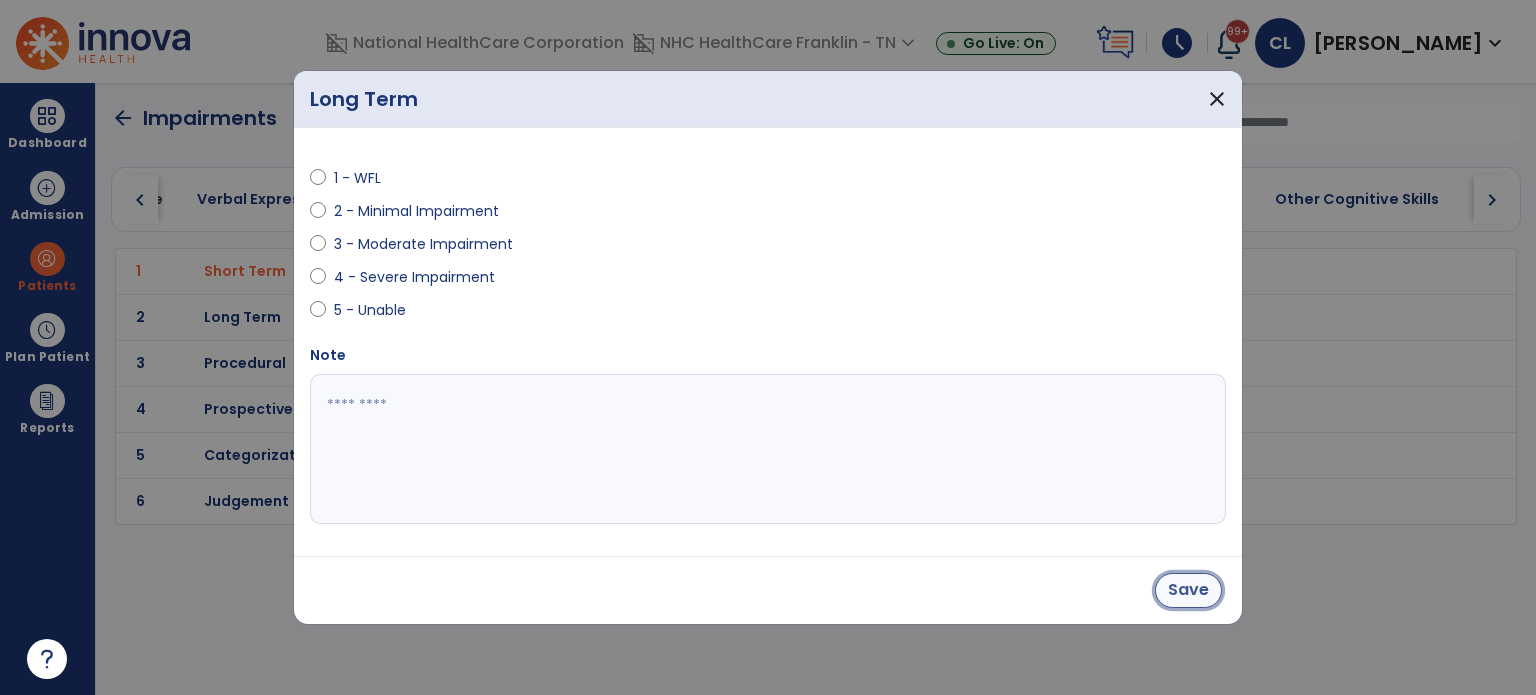 click on "Save" at bounding box center [1188, 590] 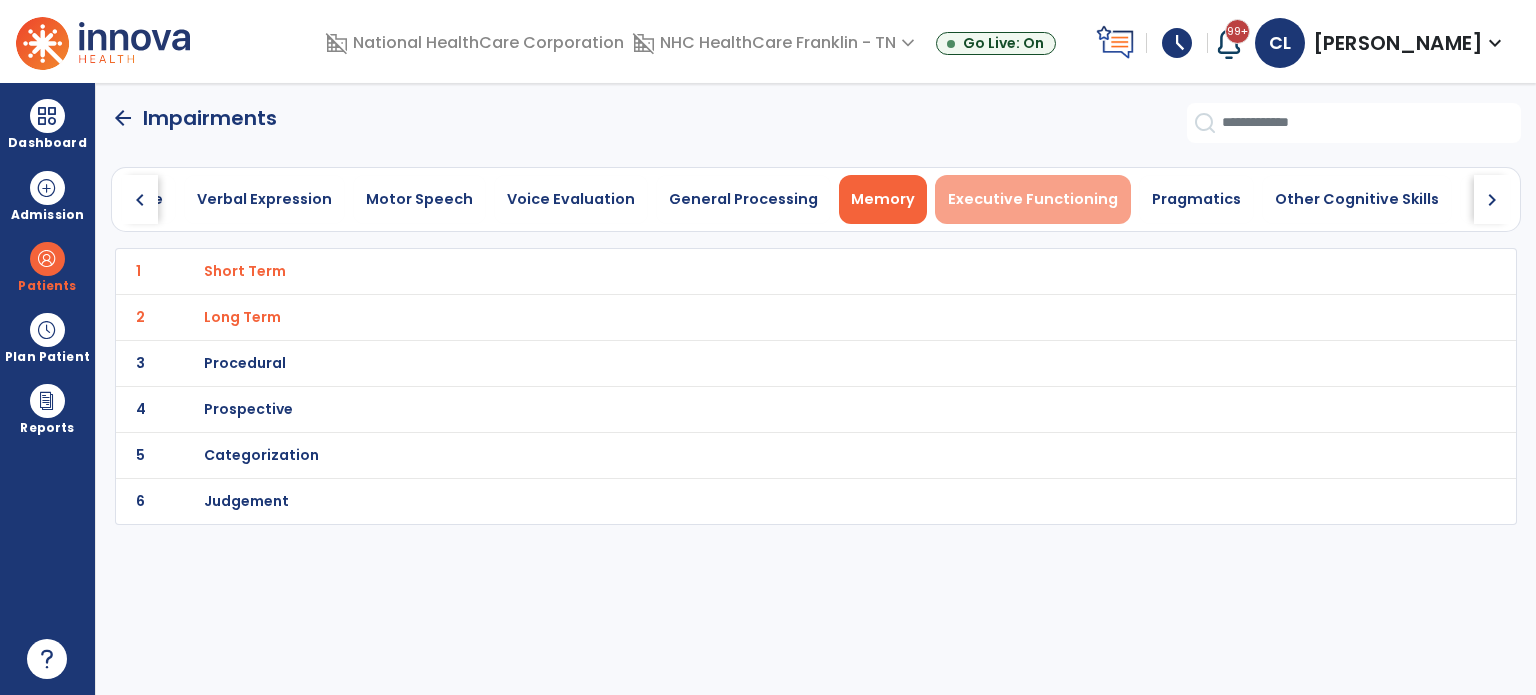 click on "Executive Functioning" at bounding box center [1033, 199] 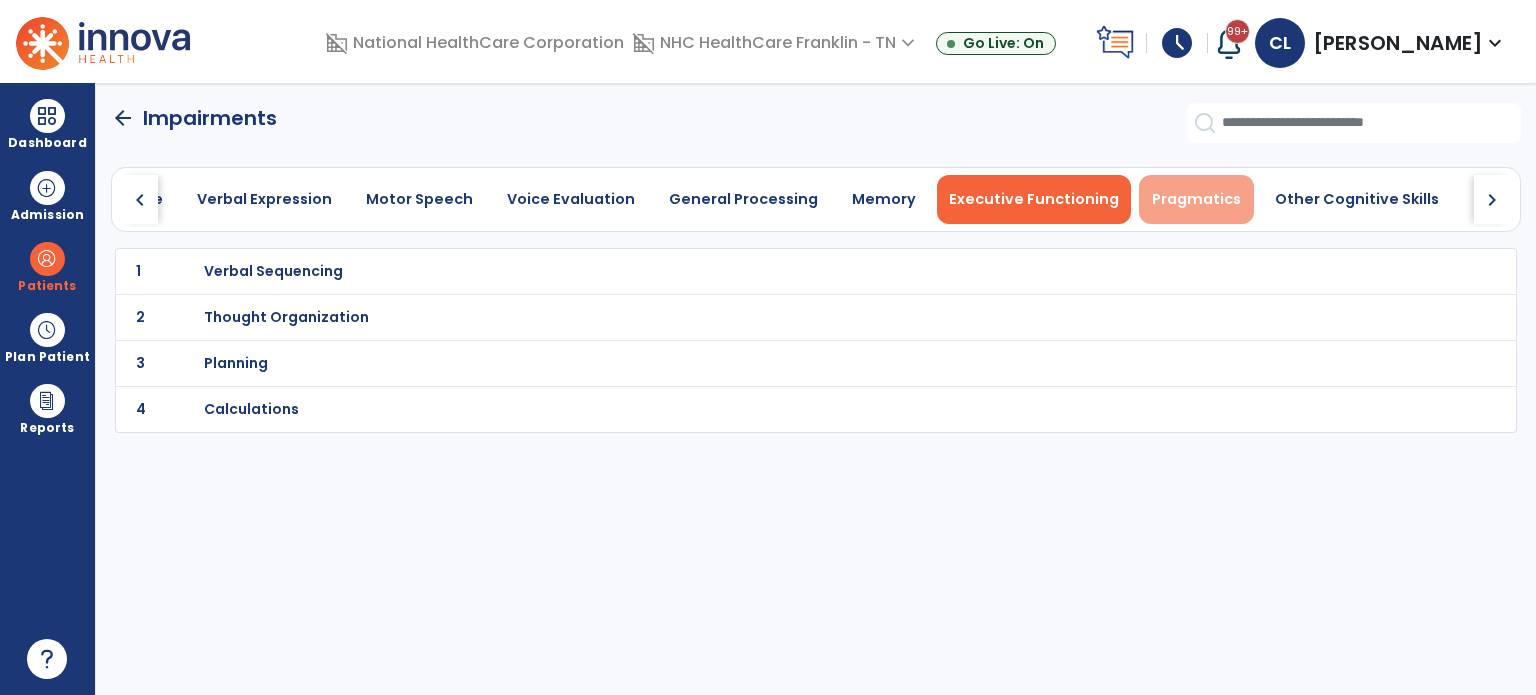 click on "Pragmatics" at bounding box center [1196, 199] 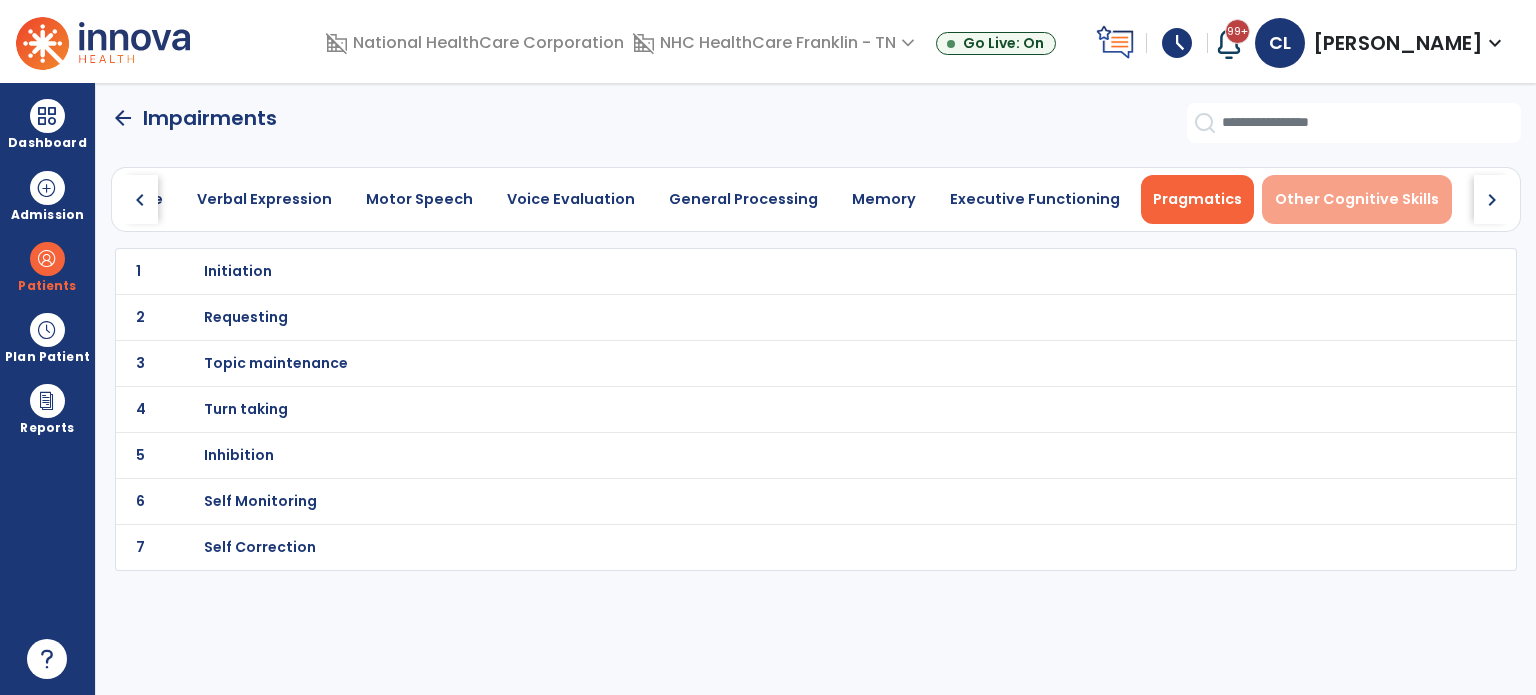 click on "Other Cognitive Skills" at bounding box center (1357, 199) 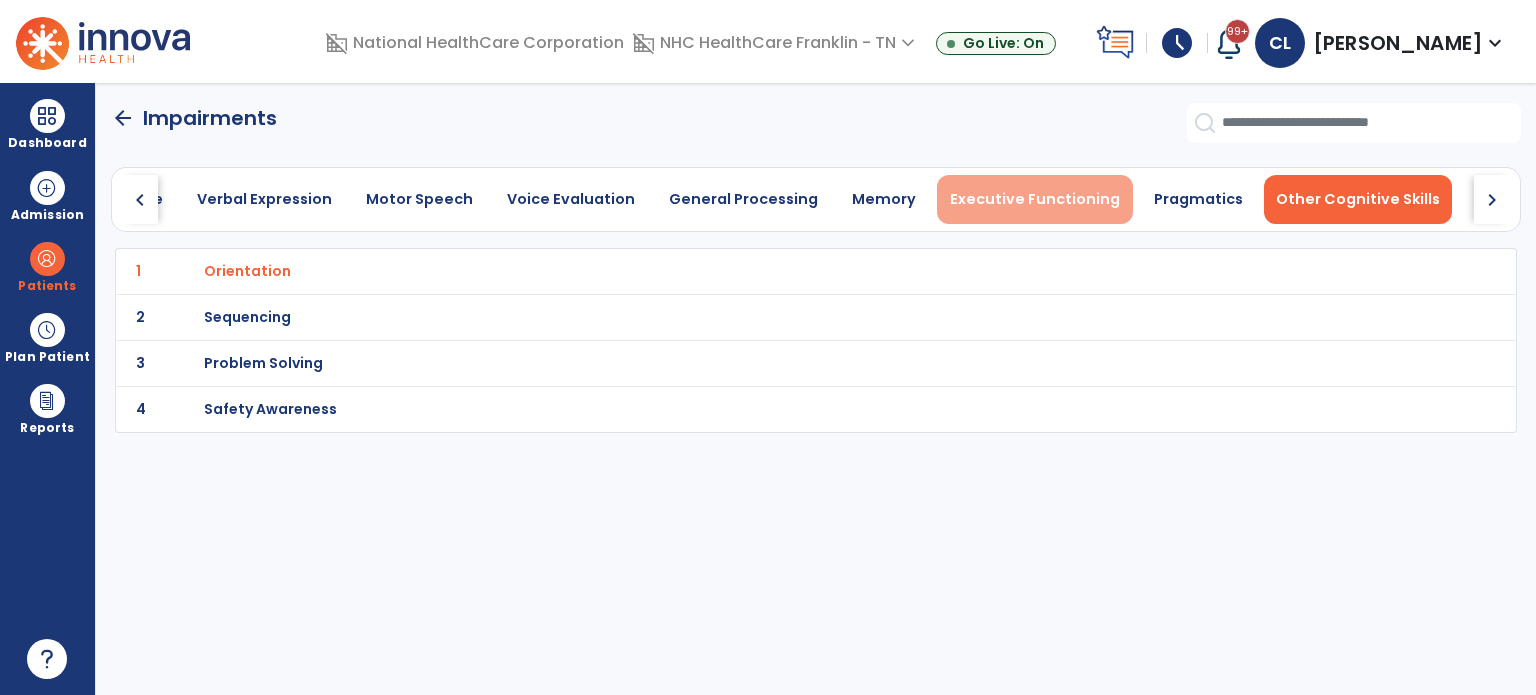 click on "Executive Functioning" at bounding box center [1035, 199] 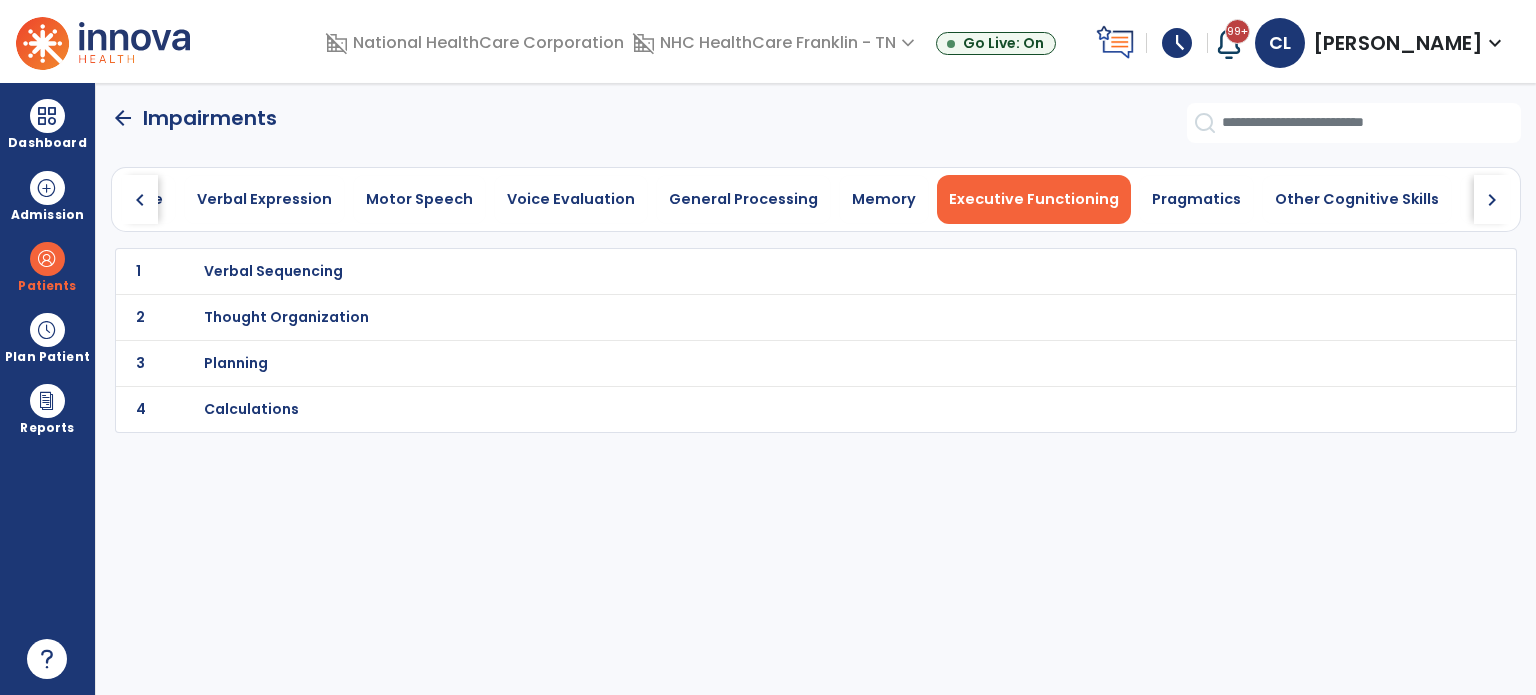 click on "Calculations" at bounding box center (772, 271) 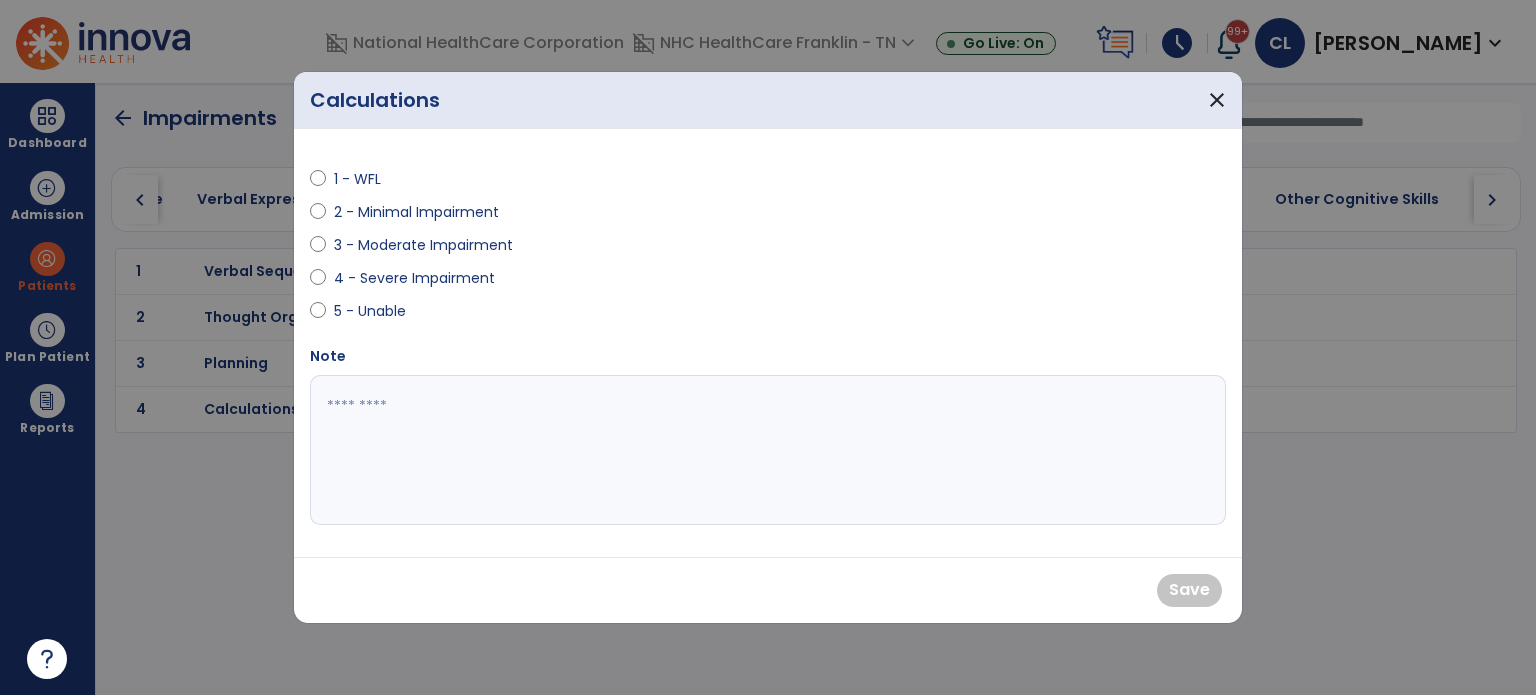 click at bounding box center [768, 450] 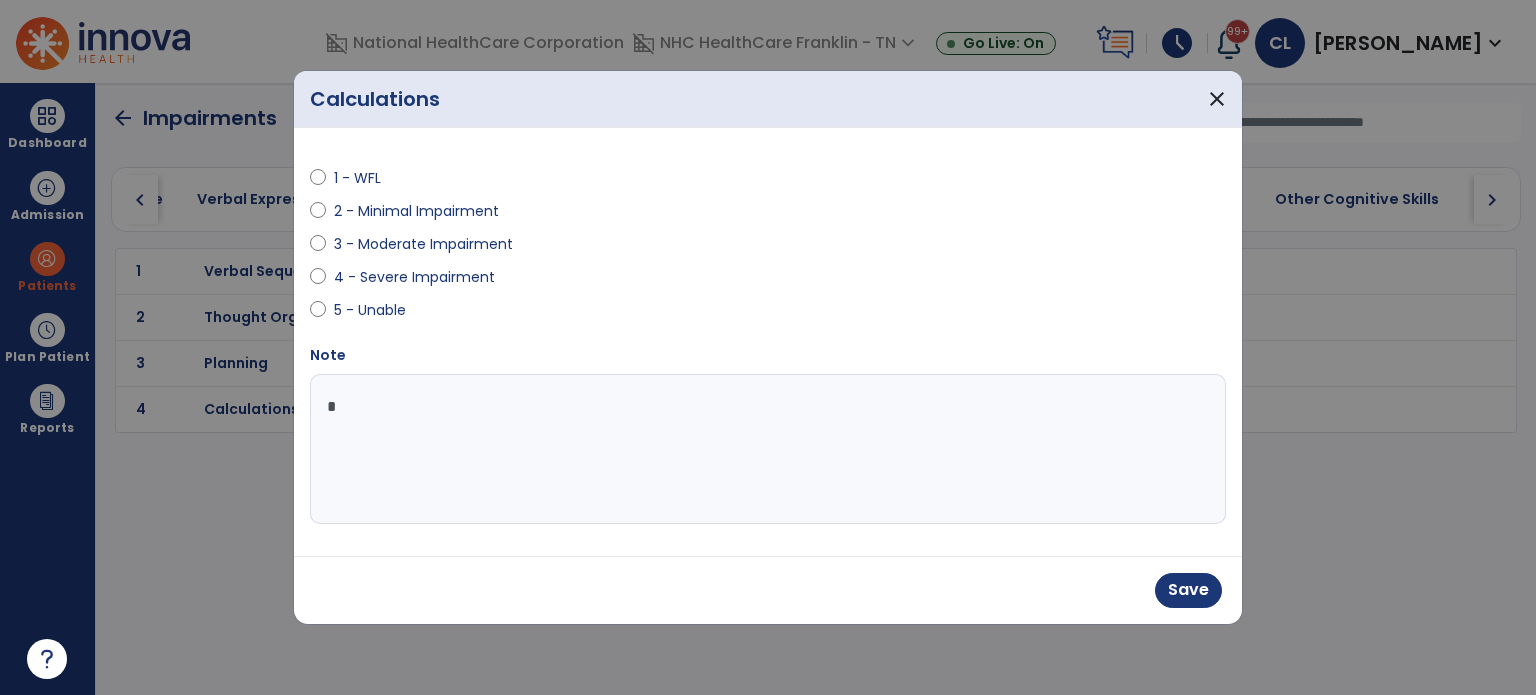 click on "*" at bounding box center [768, 449] 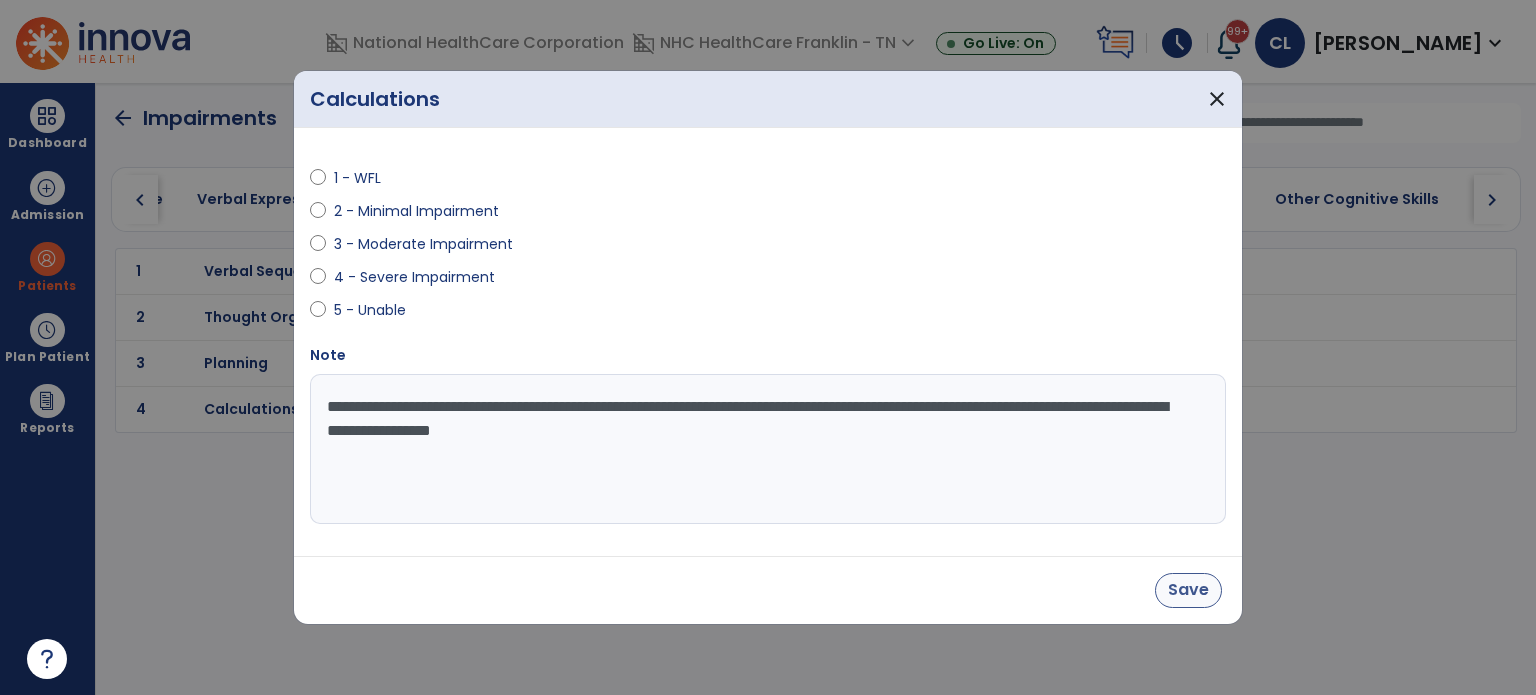 type on "**********" 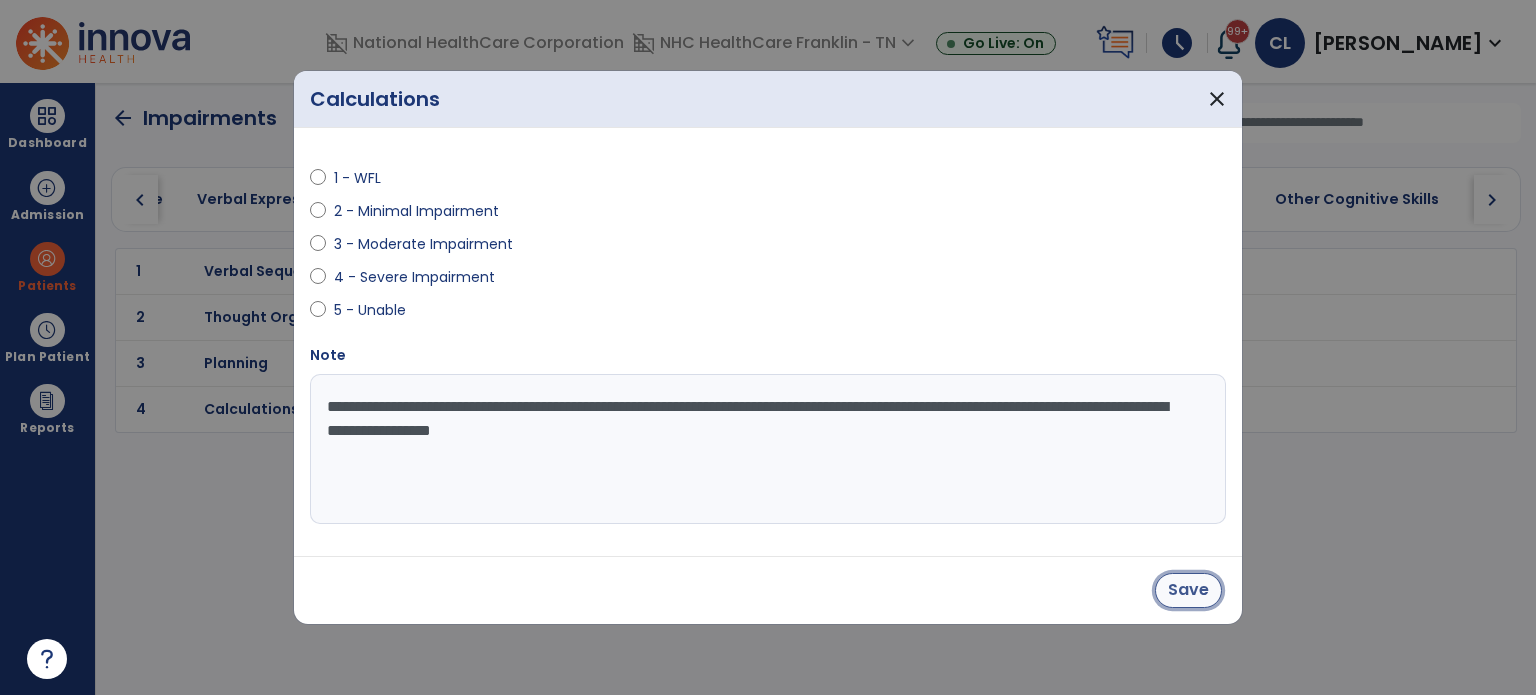 click on "Save" at bounding box center [1188, 590] 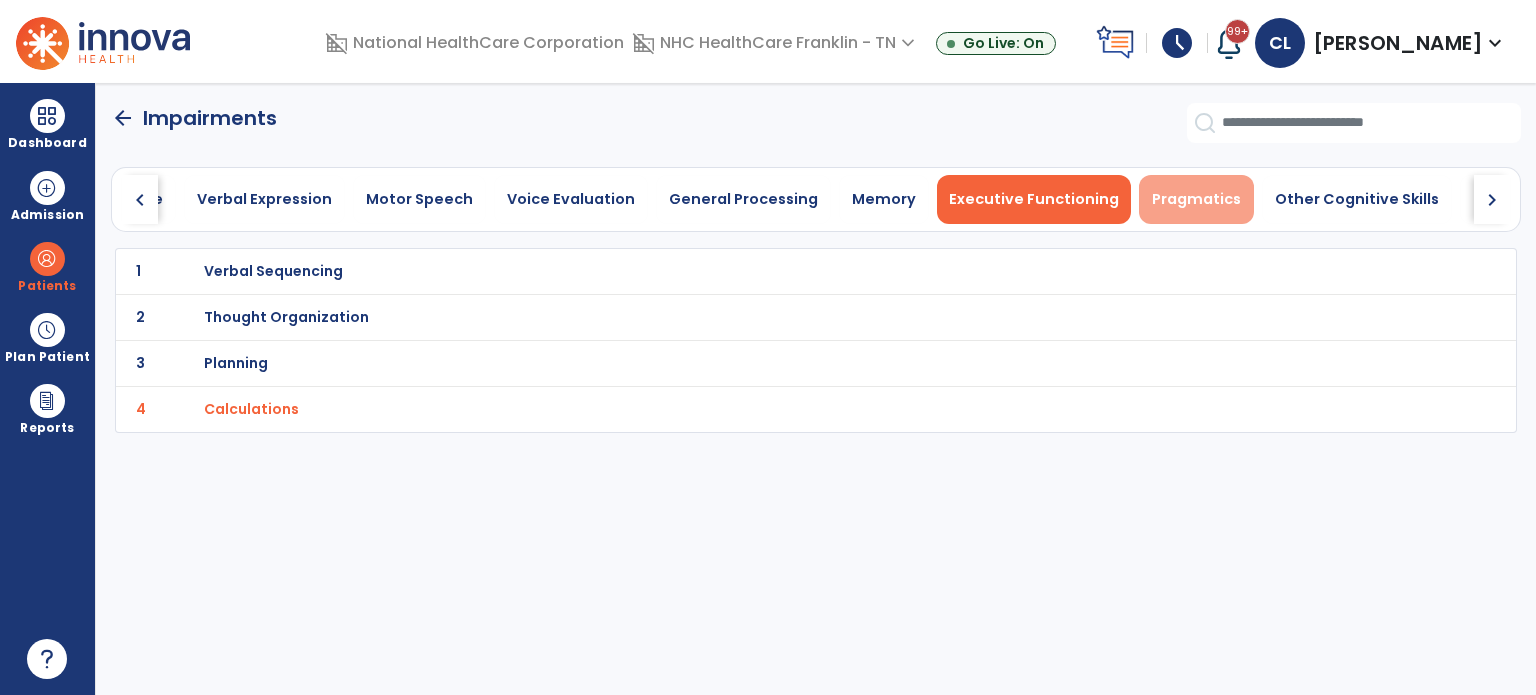 click on "Pragmatics" at bounding box center [1196, 199] 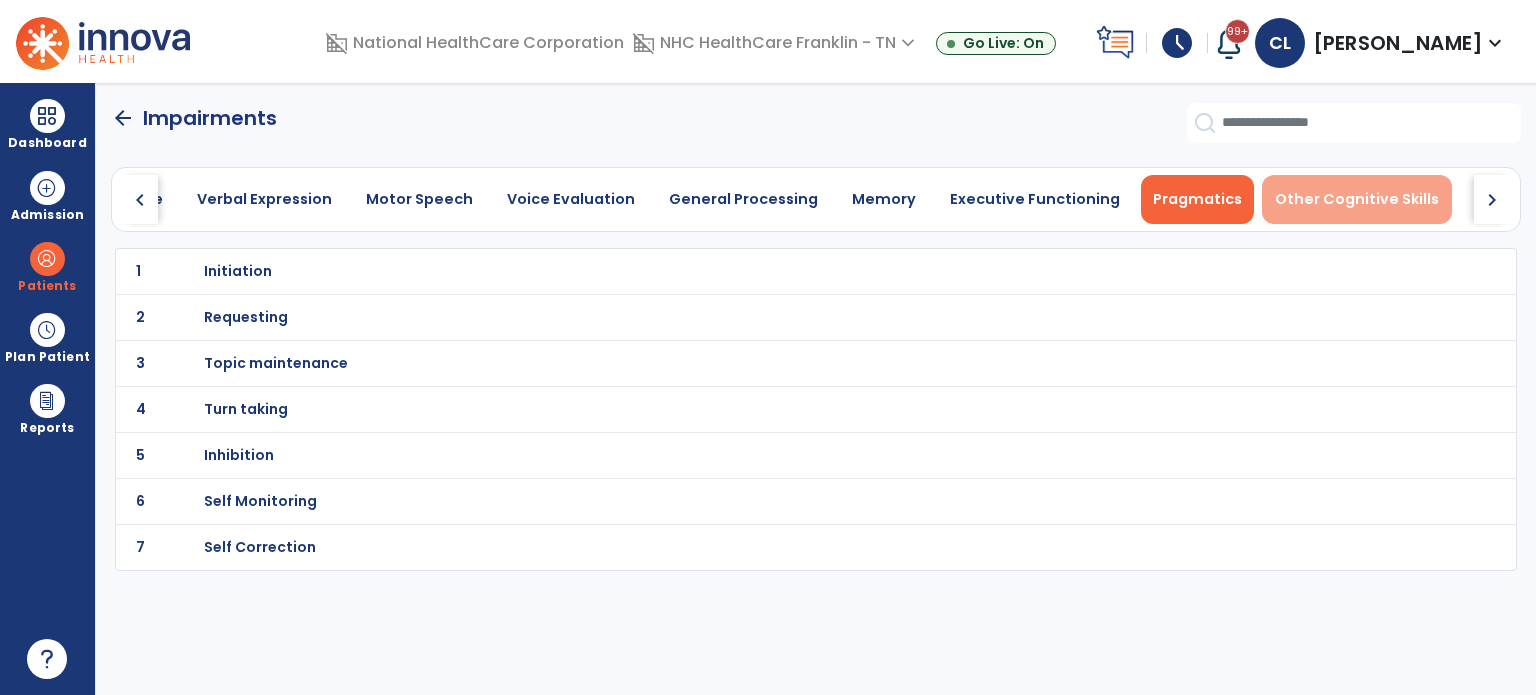 click on "Other Cognitive Skills" at bounding box center [1357, 199] 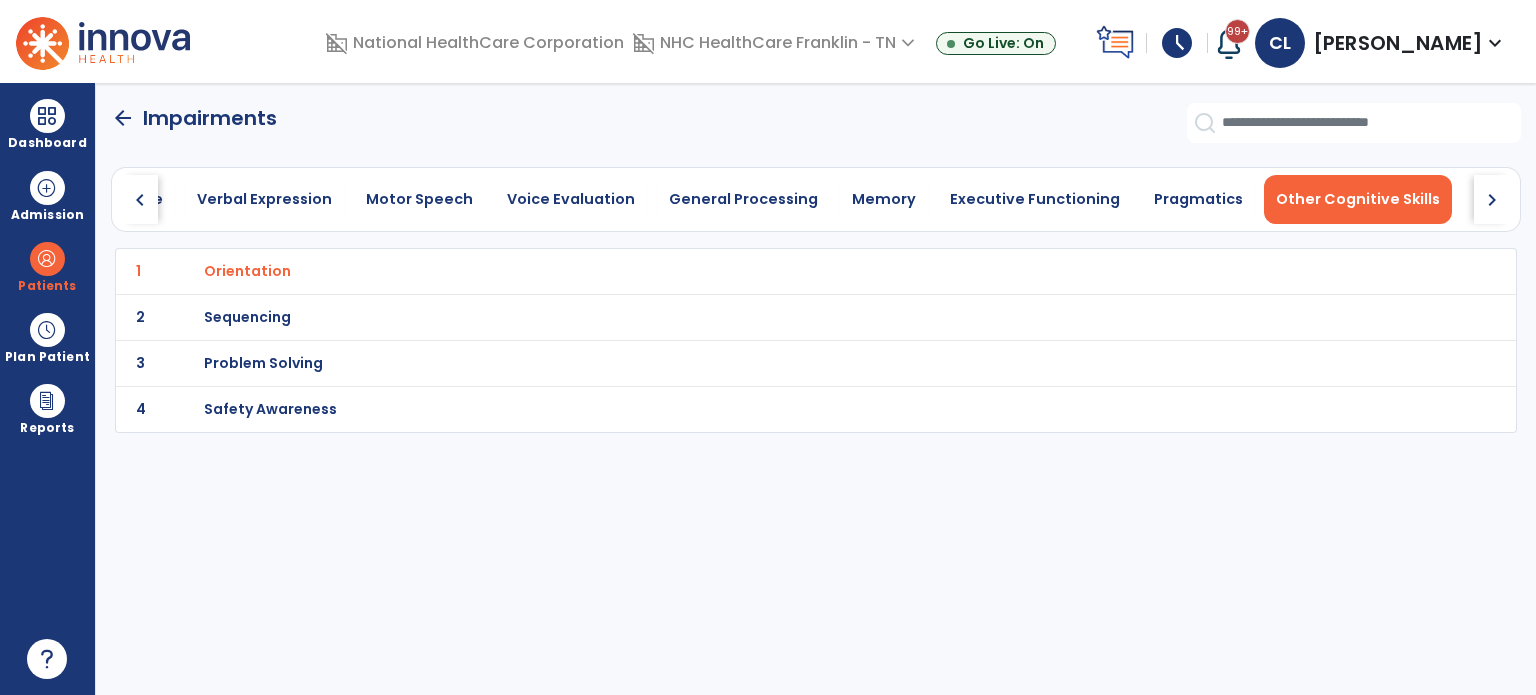 click on "arrow_back" 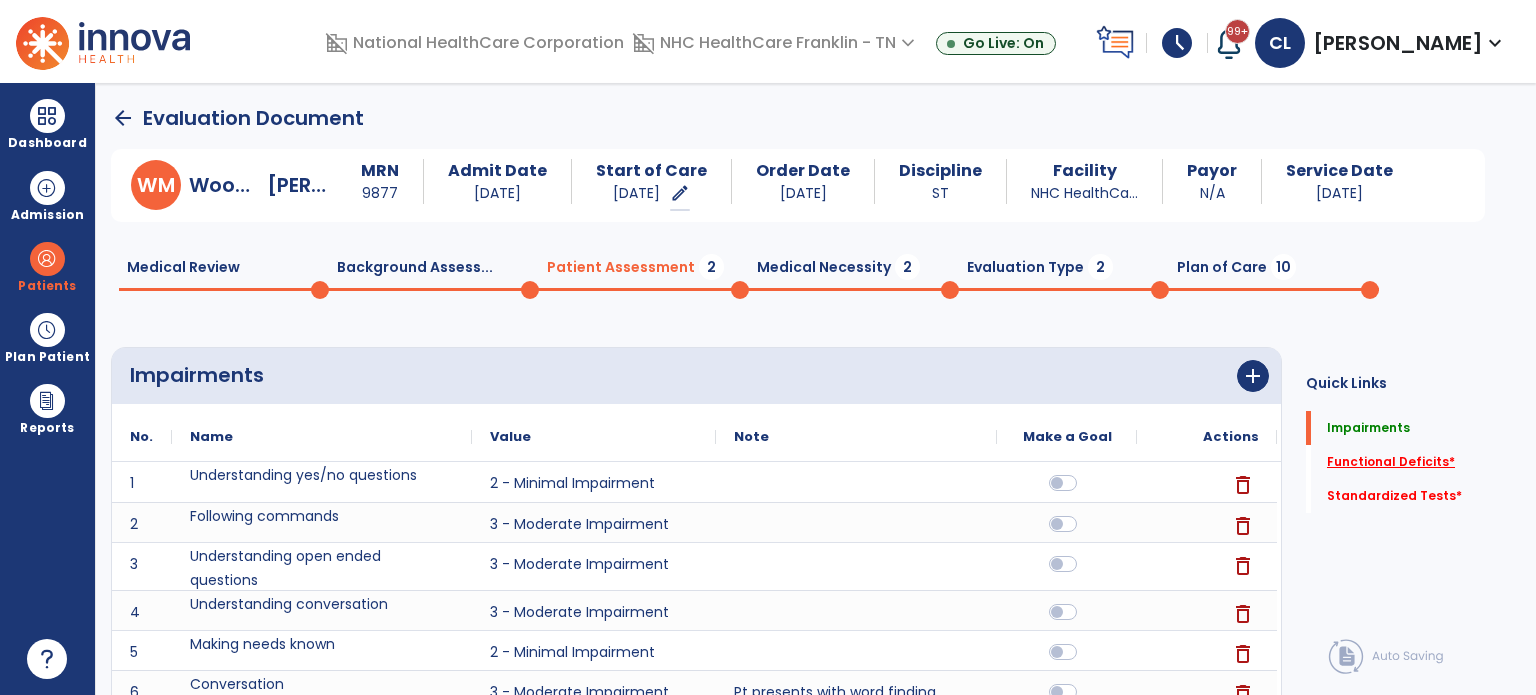 click on "Functional Deficits   *" 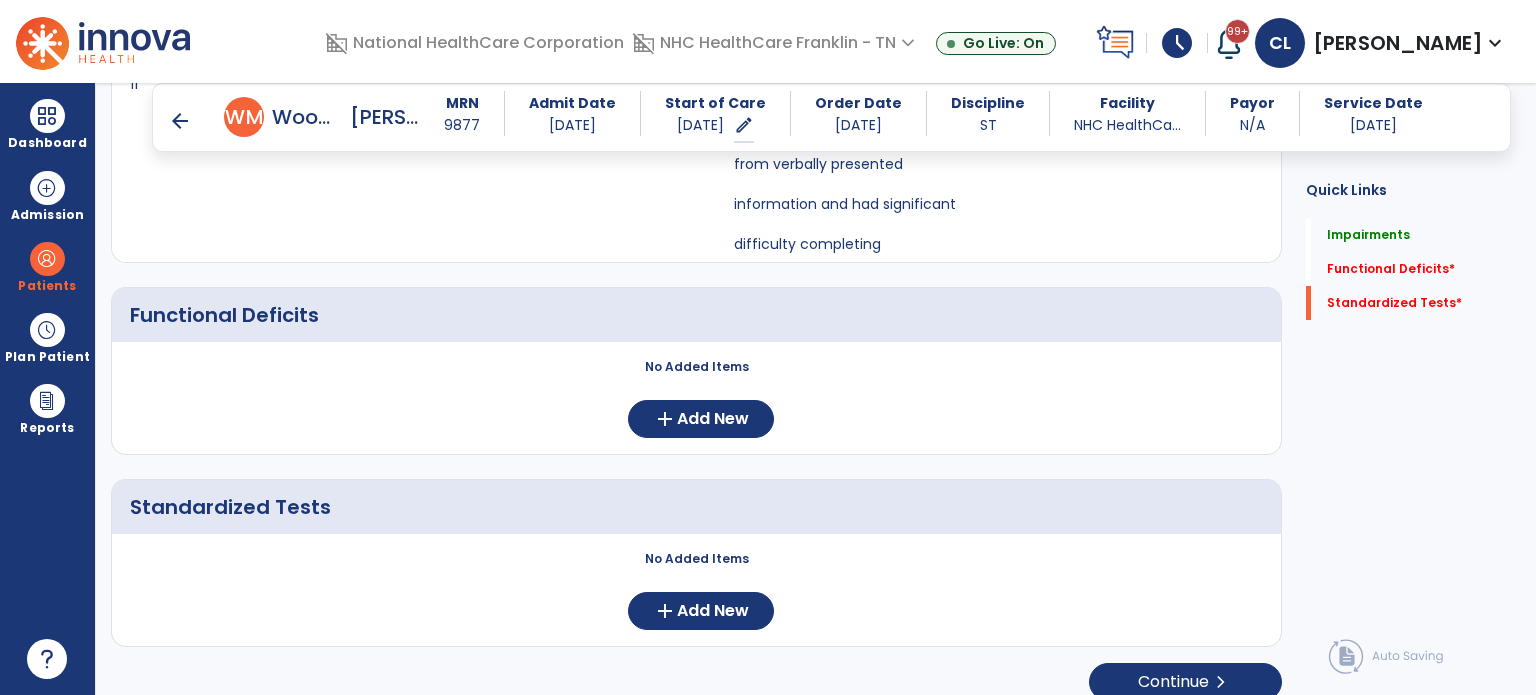 scroll, scrollTop: 1128, scrollLeft: 0, axis: vertical 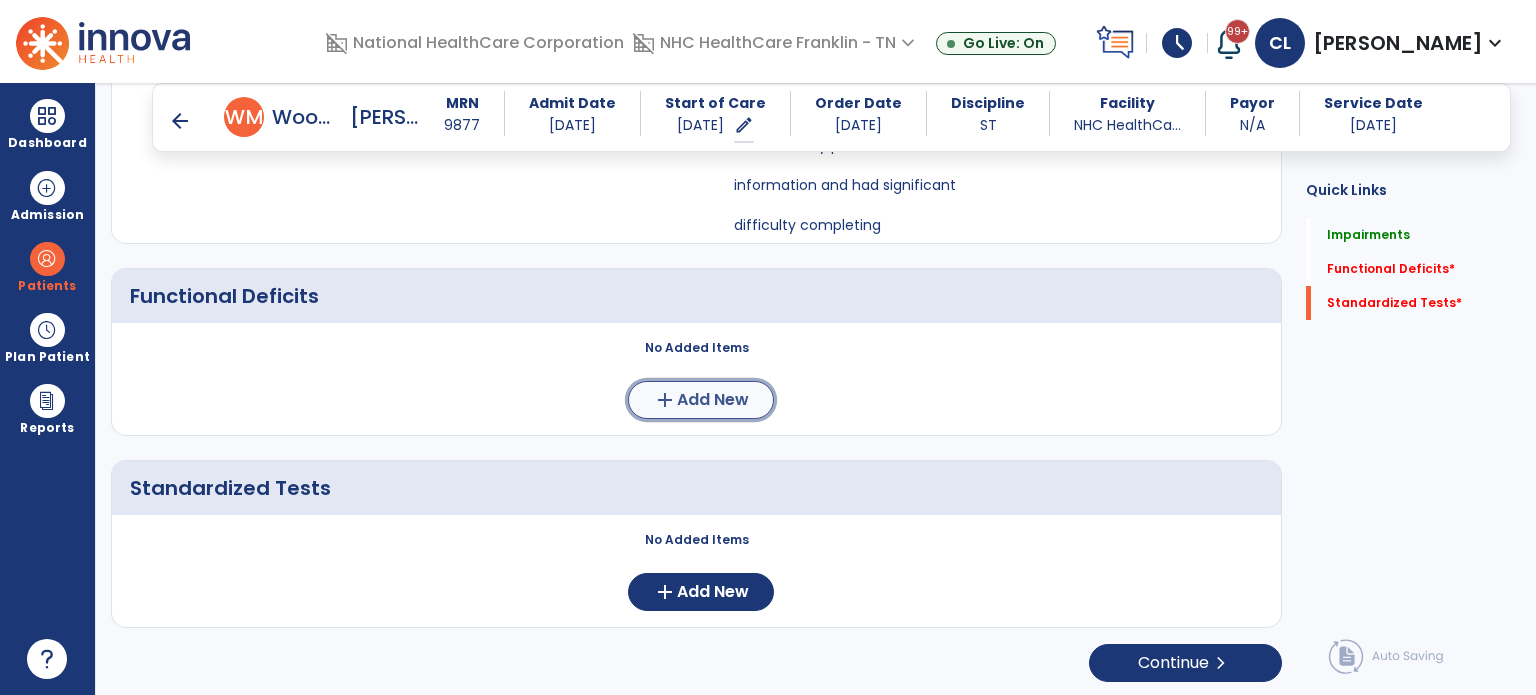 click on "Add New" 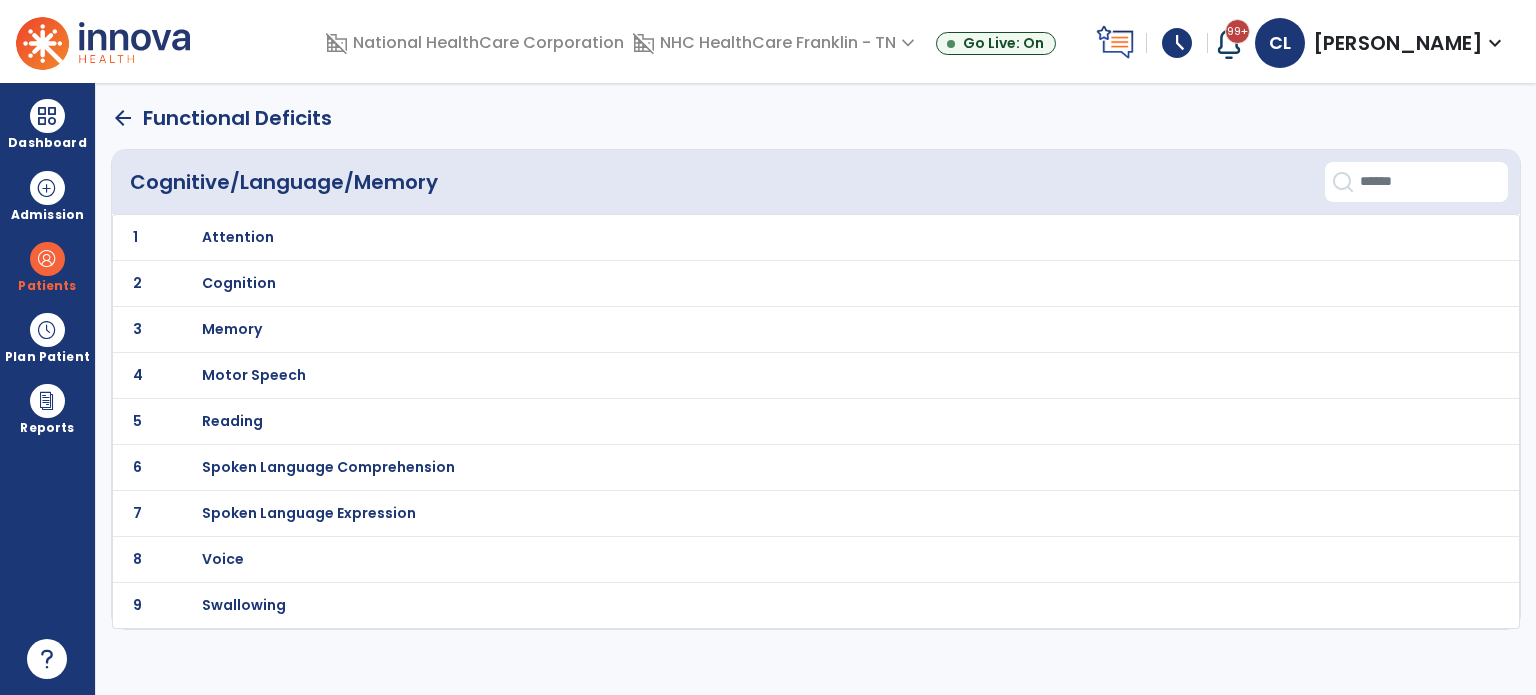 scroll, scrollTop: 0, scrollLeft: 0, axis: both 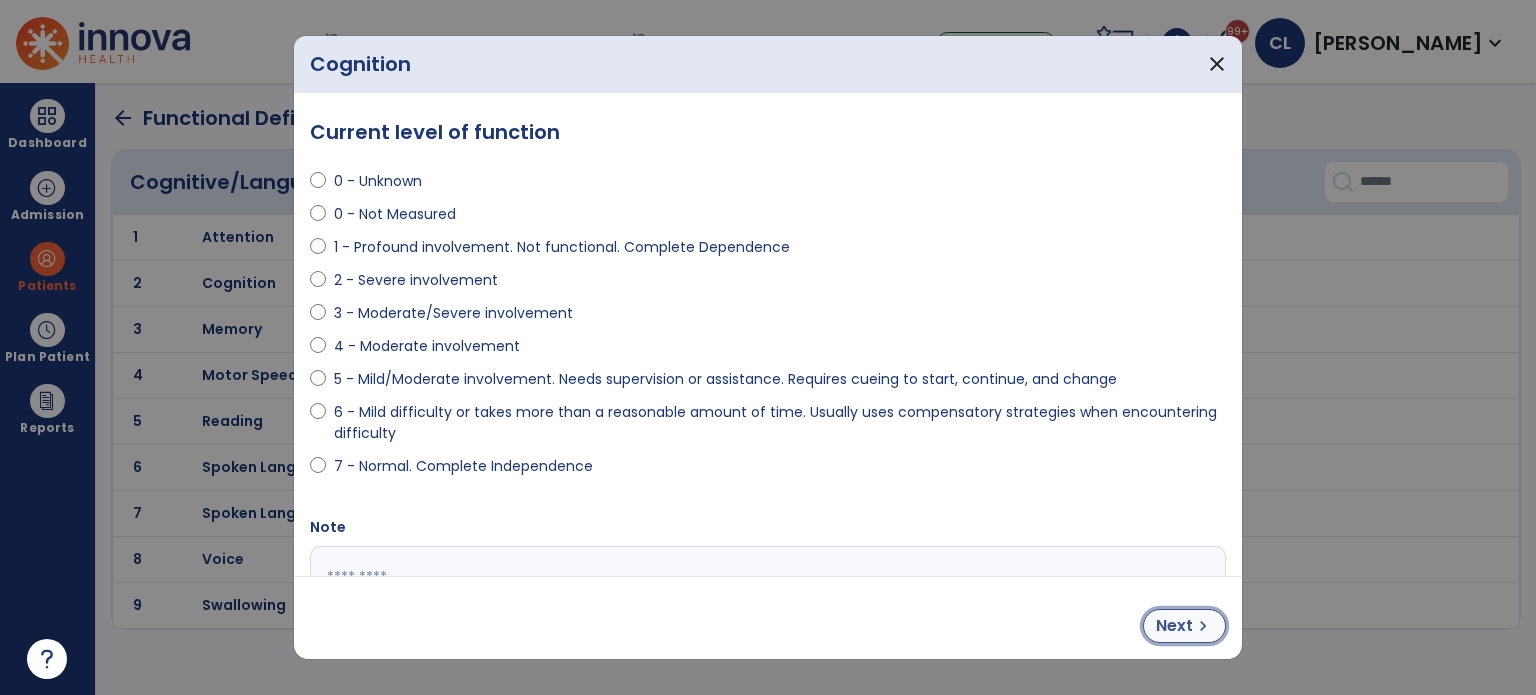 click on "chevron_right" at bounding box center [1203, 626] 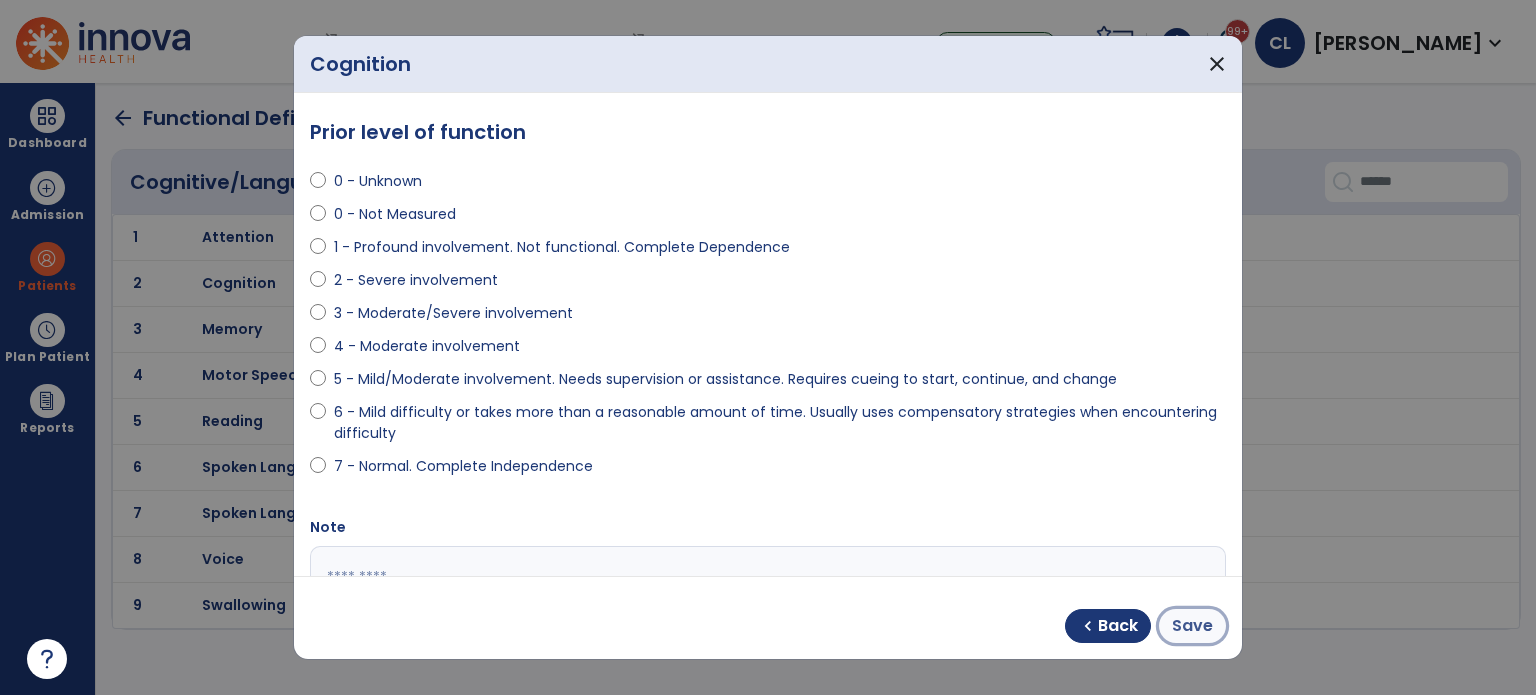 click on "Save" at bounding box center [1192, 626] 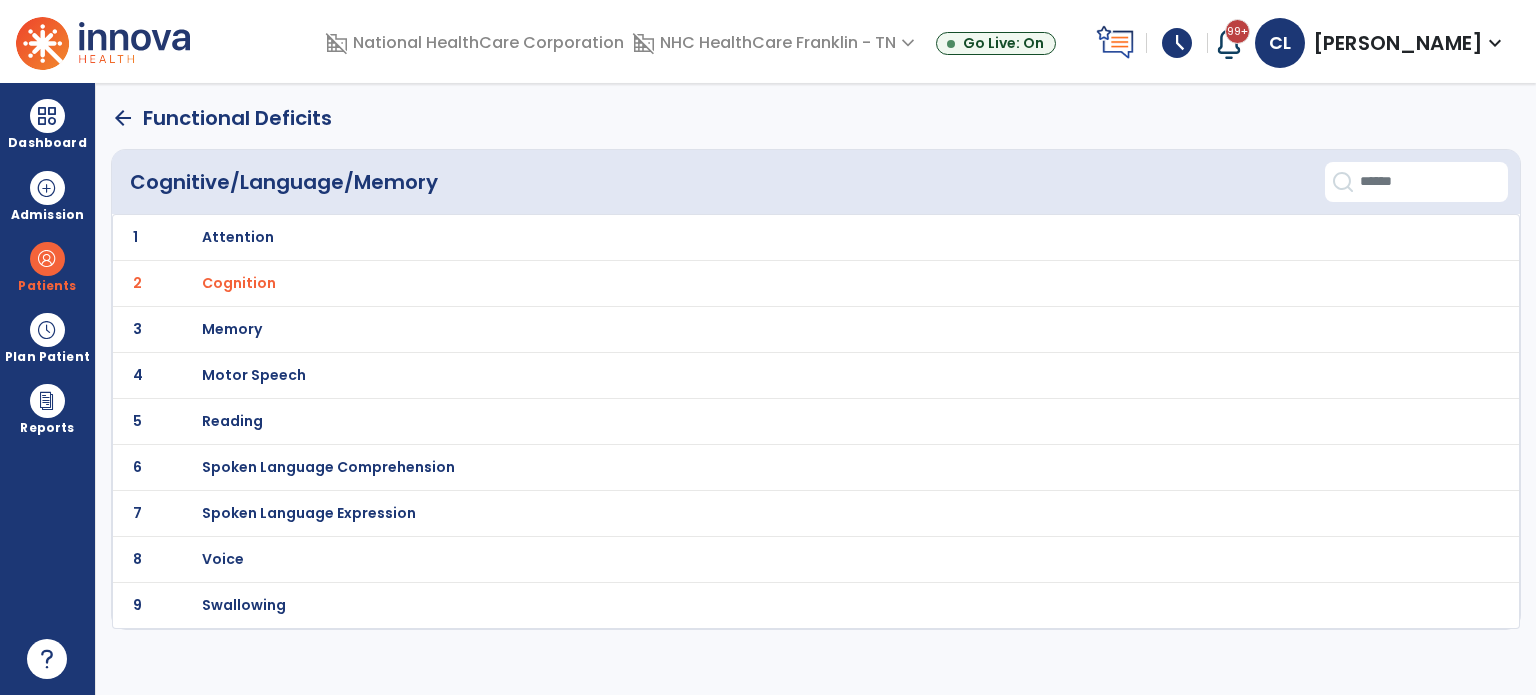 click on "arrow_back" 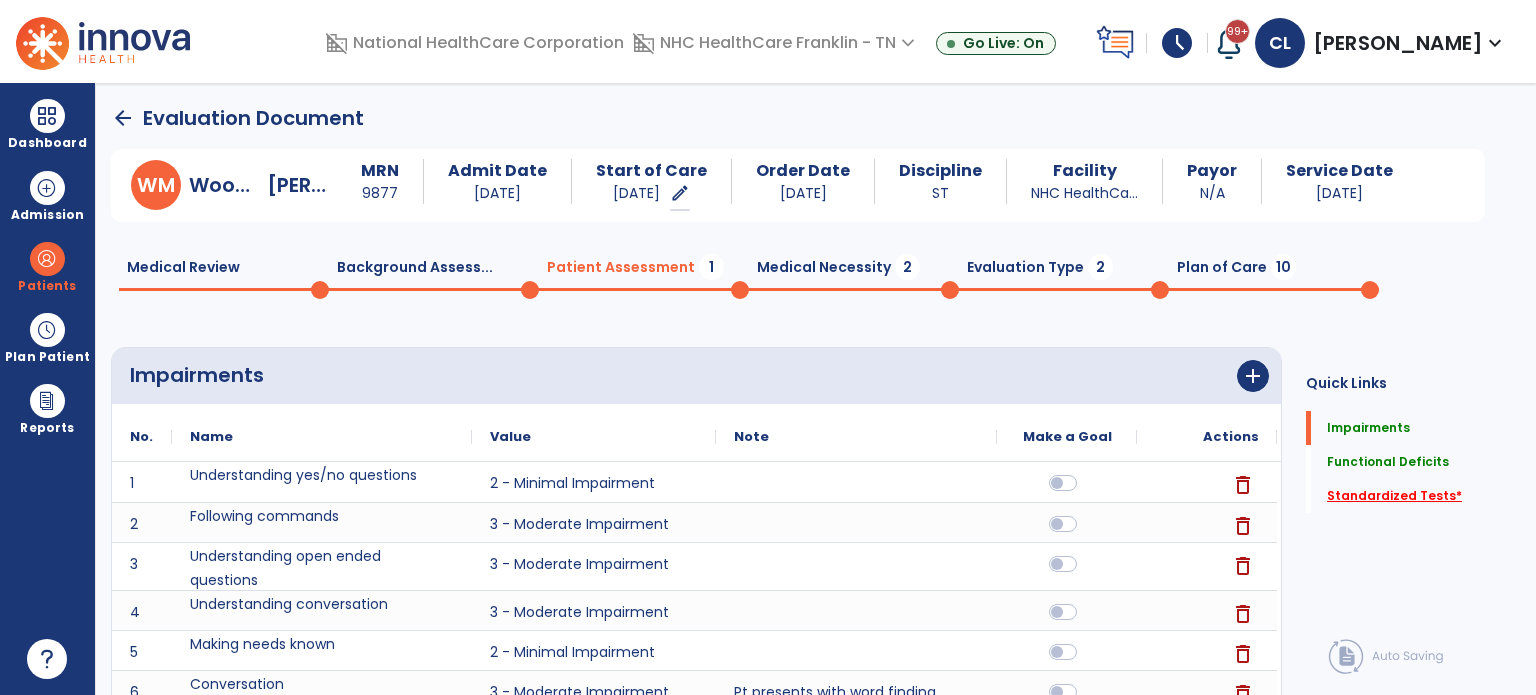 click on "Standardized Tests   *" 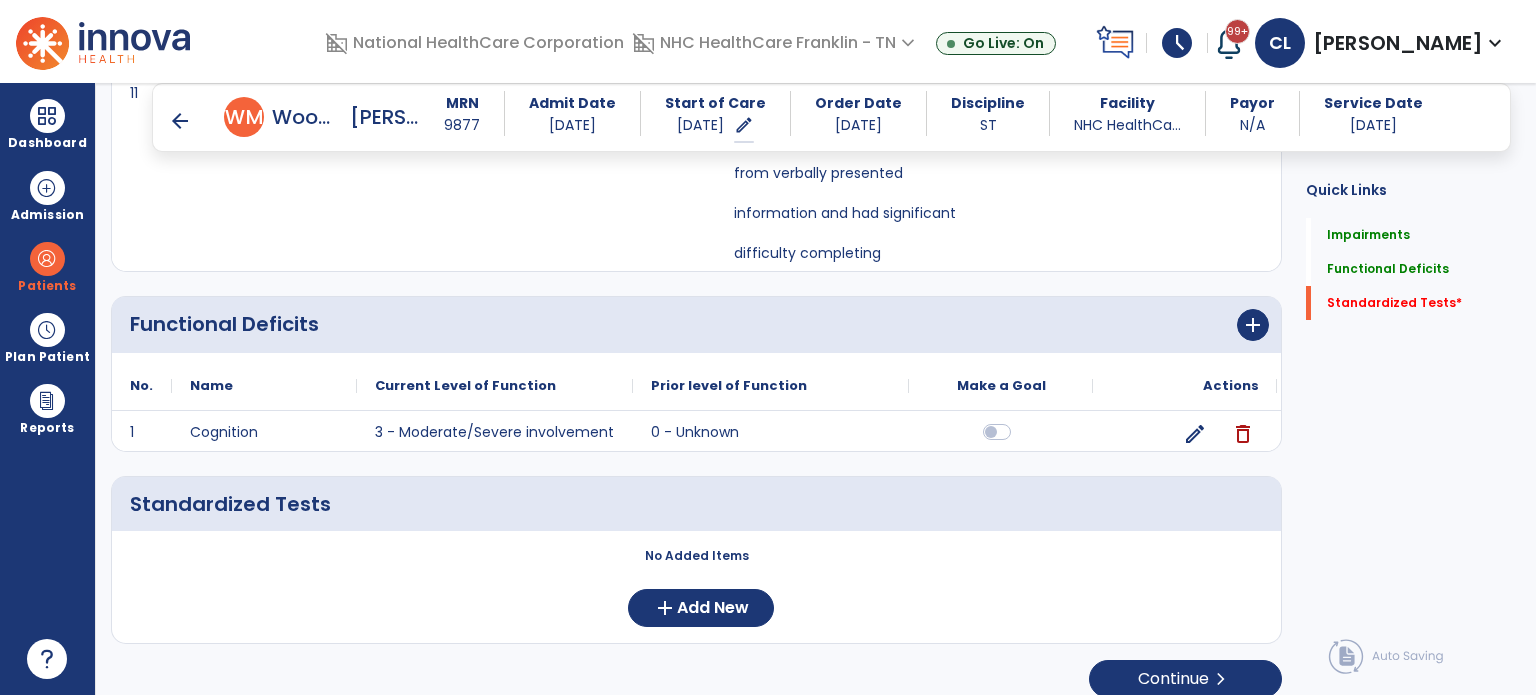 scroll, scrollTop: 1116, scrollLeft: 0, axis: vertical 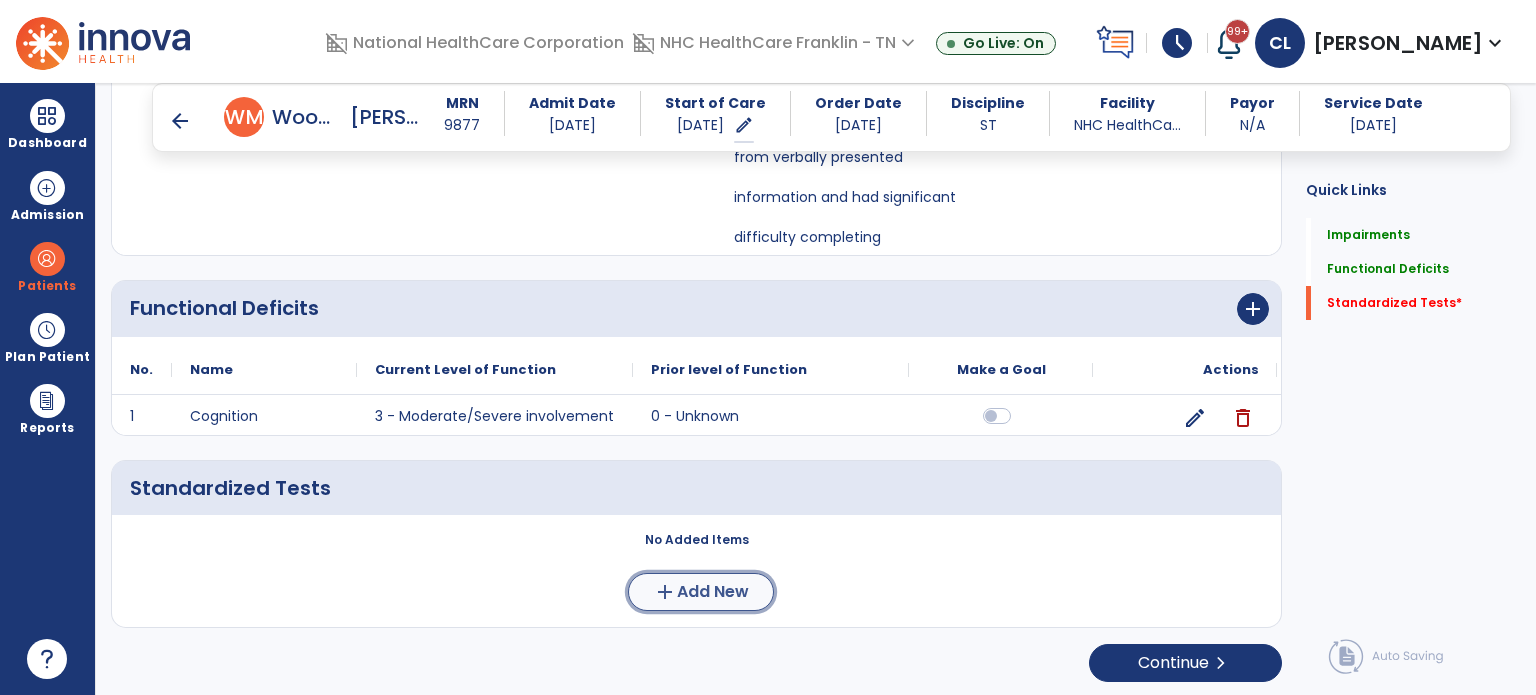 click on "Add New" 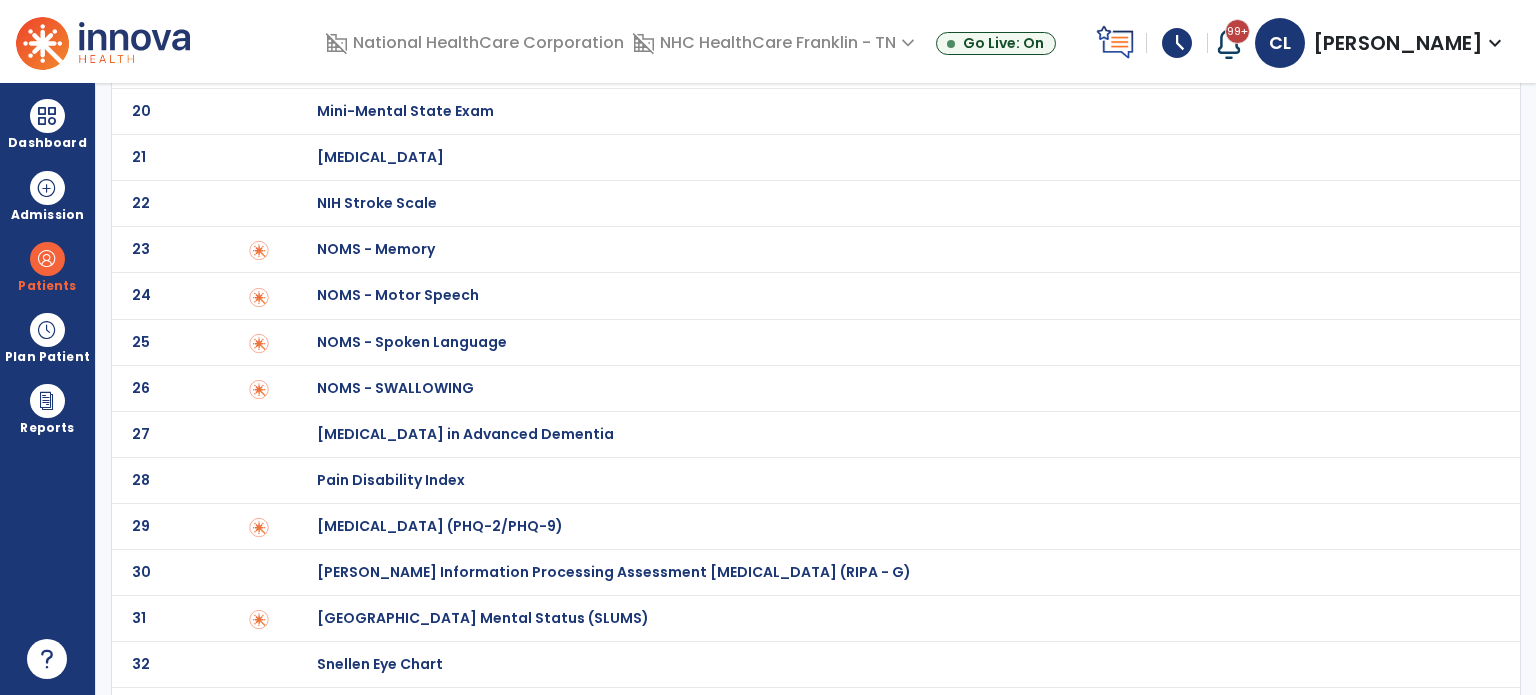 scroll, scrollTop: 996, scrollLeft: 0, axis: vertical 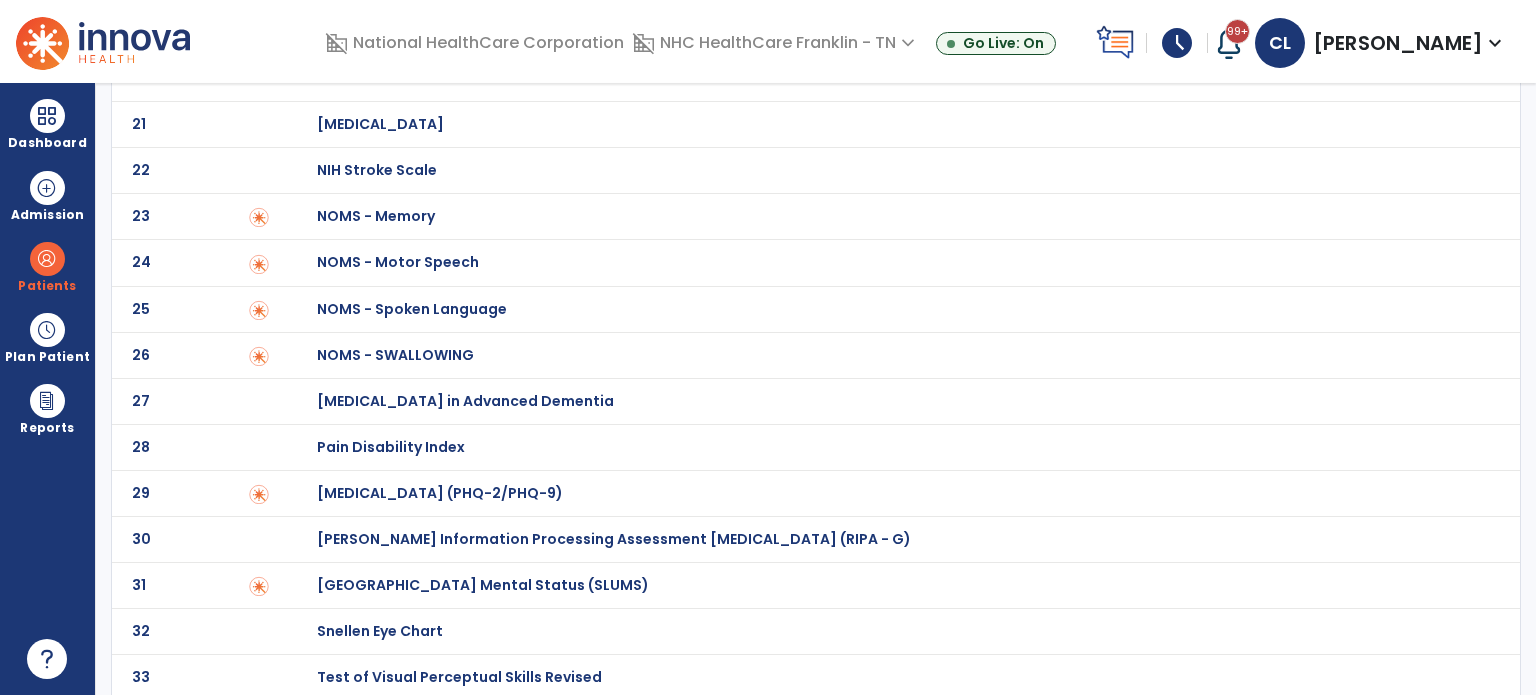 click on "[GEOGRAPHIC_DATA] Mental Status (SLUMS)" at bounding box center (438, -796) 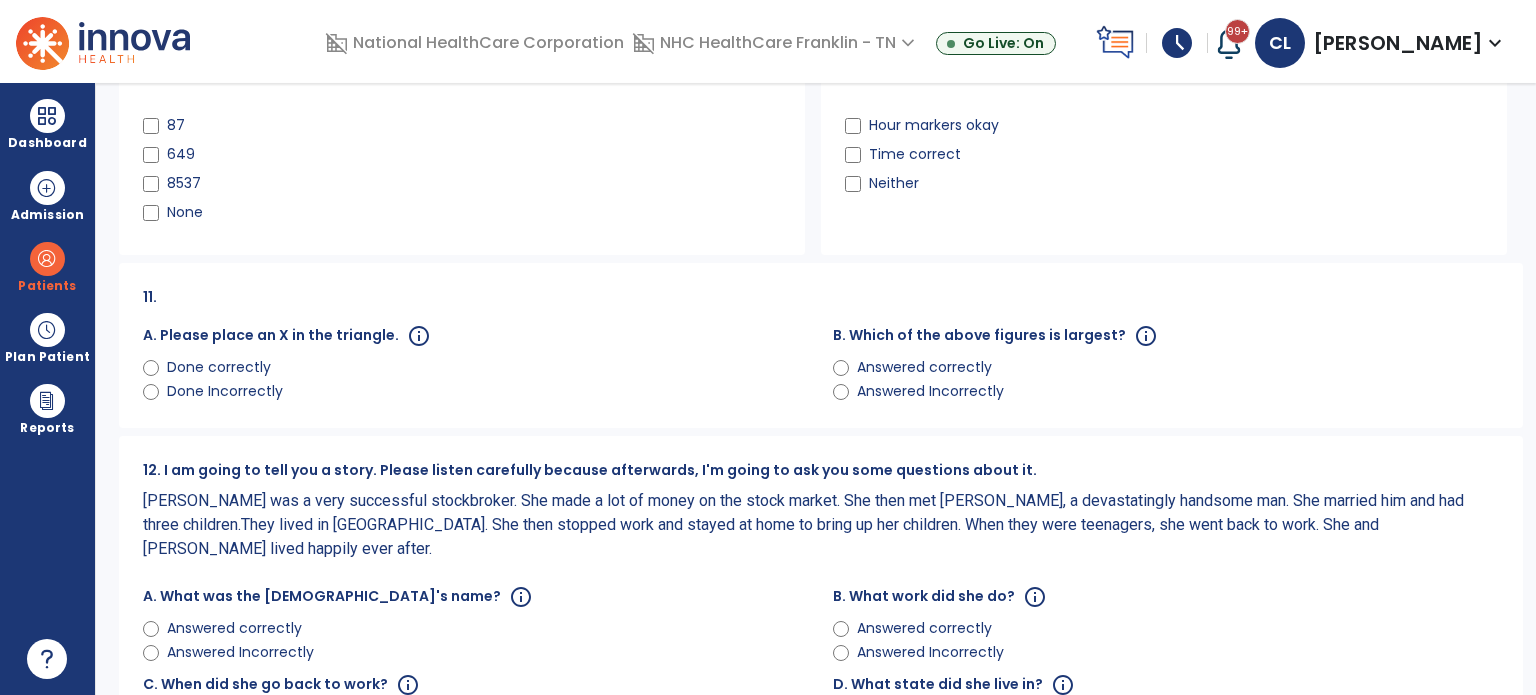 scroll, scrollTop: 0, scrollLeft: 0, axis: both 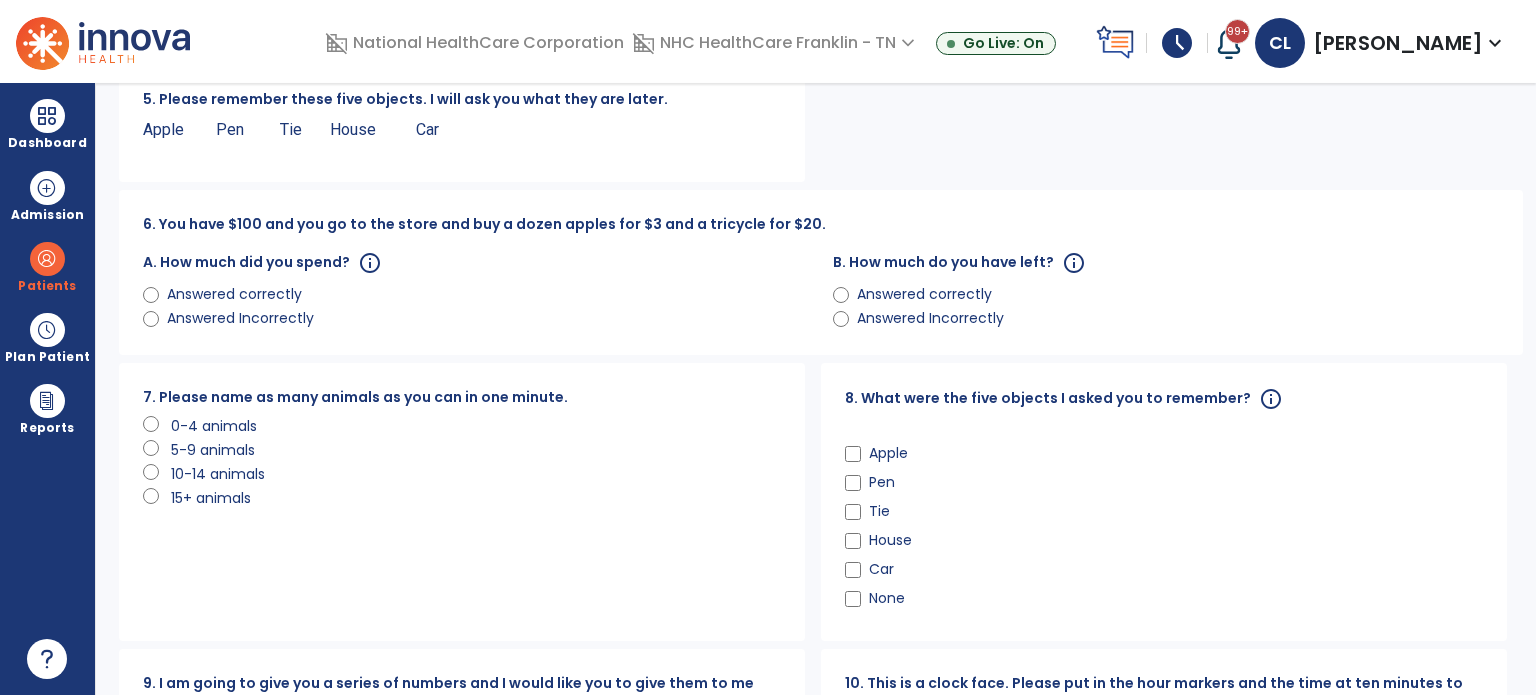 click on "None" 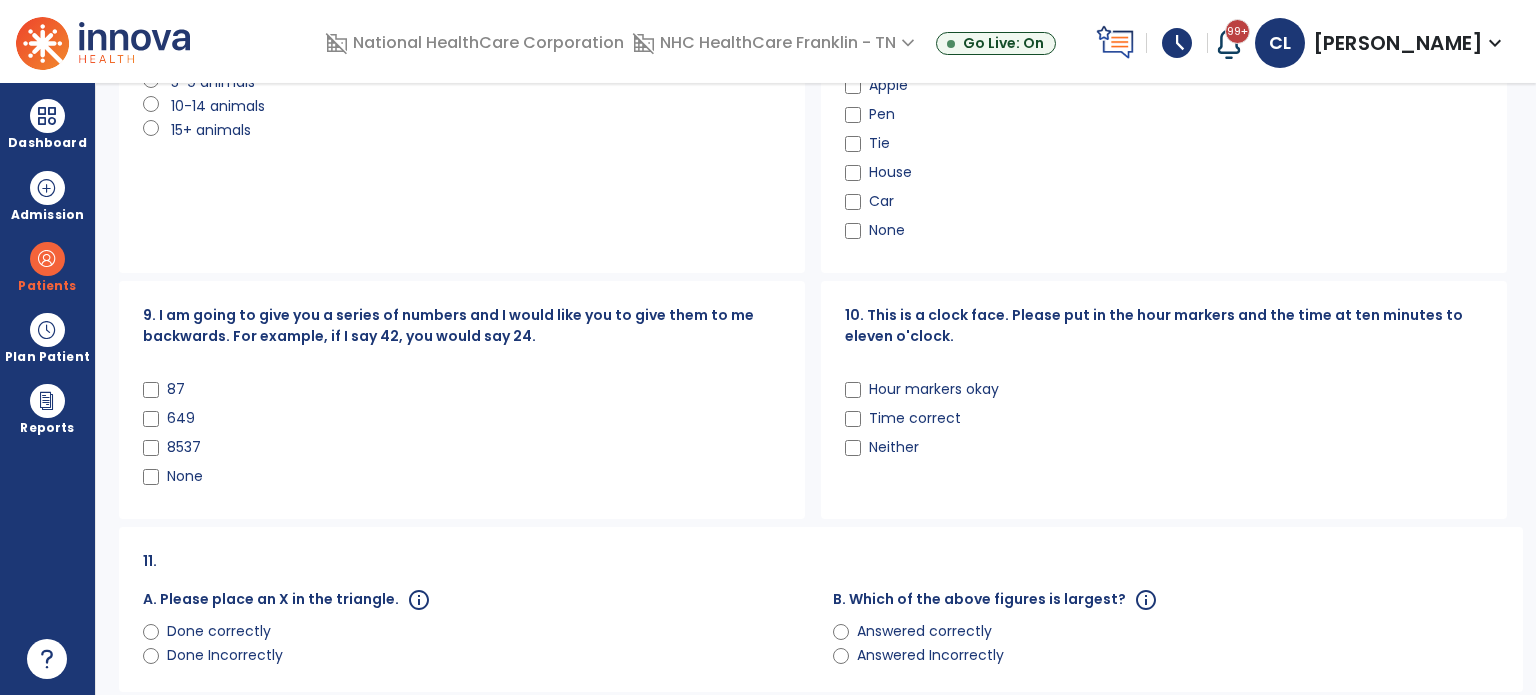 scroll, scrollTop: 739, scrollLeft: 0, axis: vertical 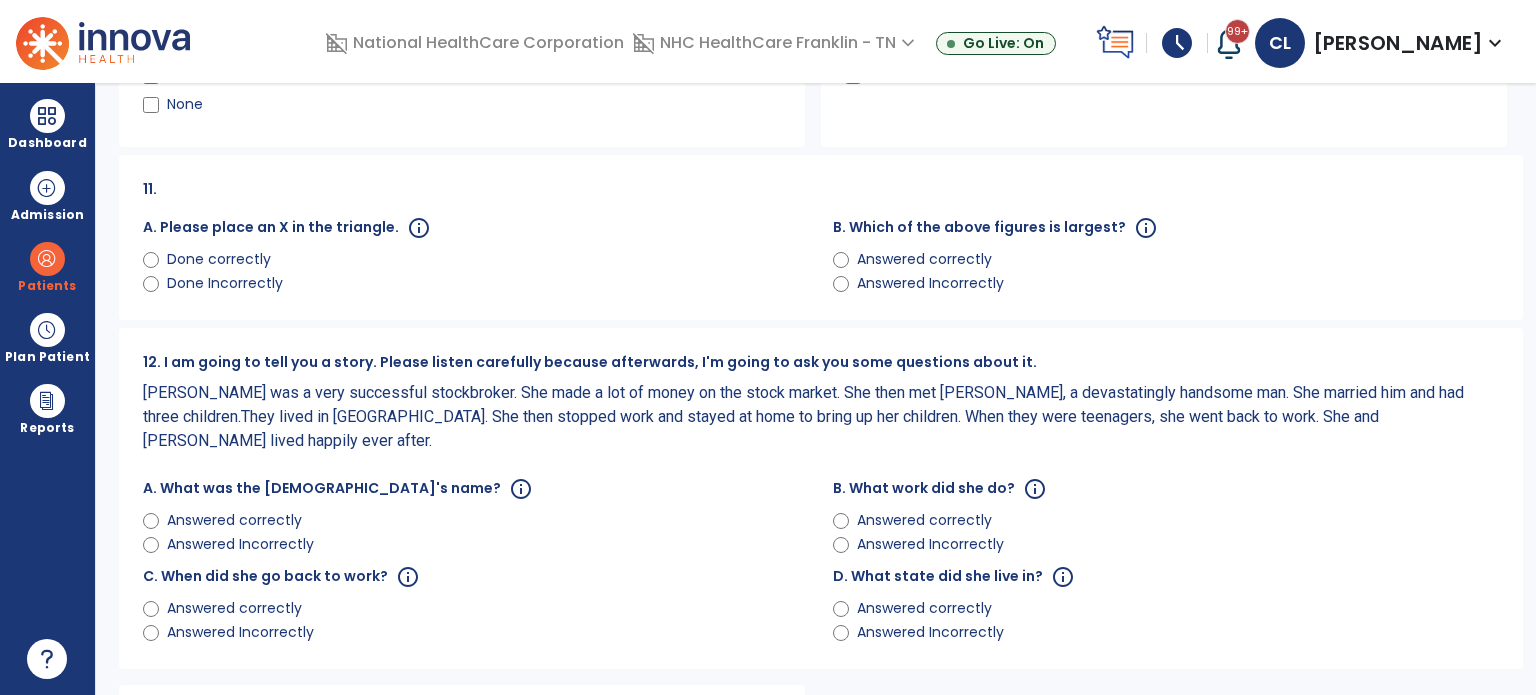 click on "Answered Incorrectly" 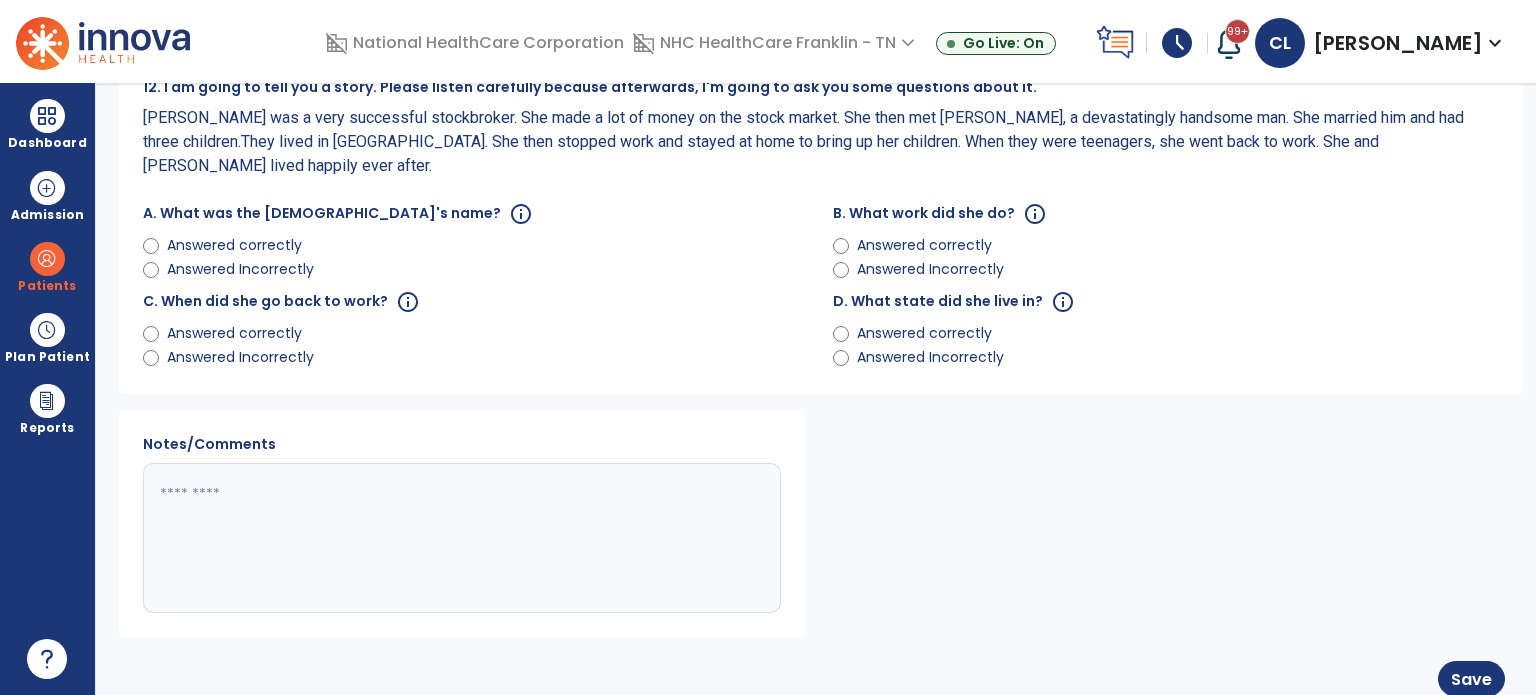 click 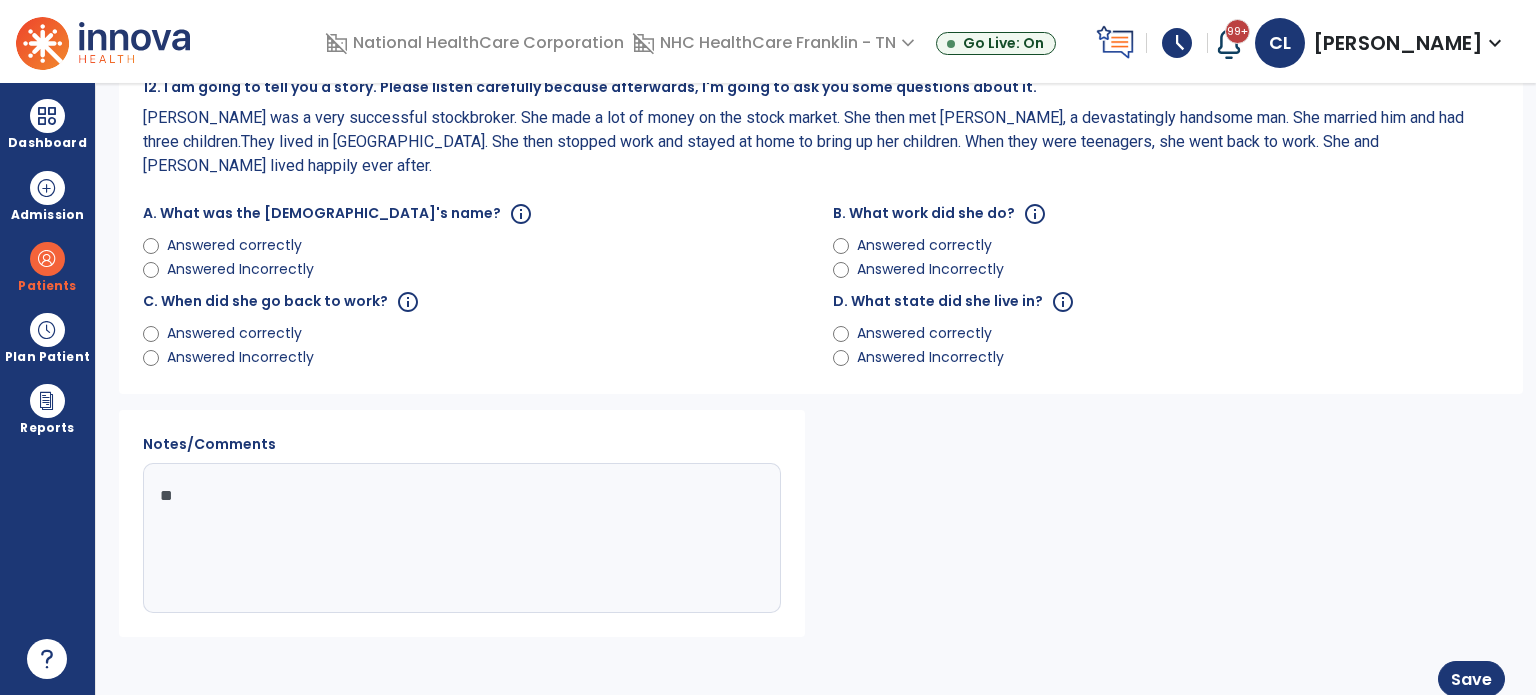 type on "*" 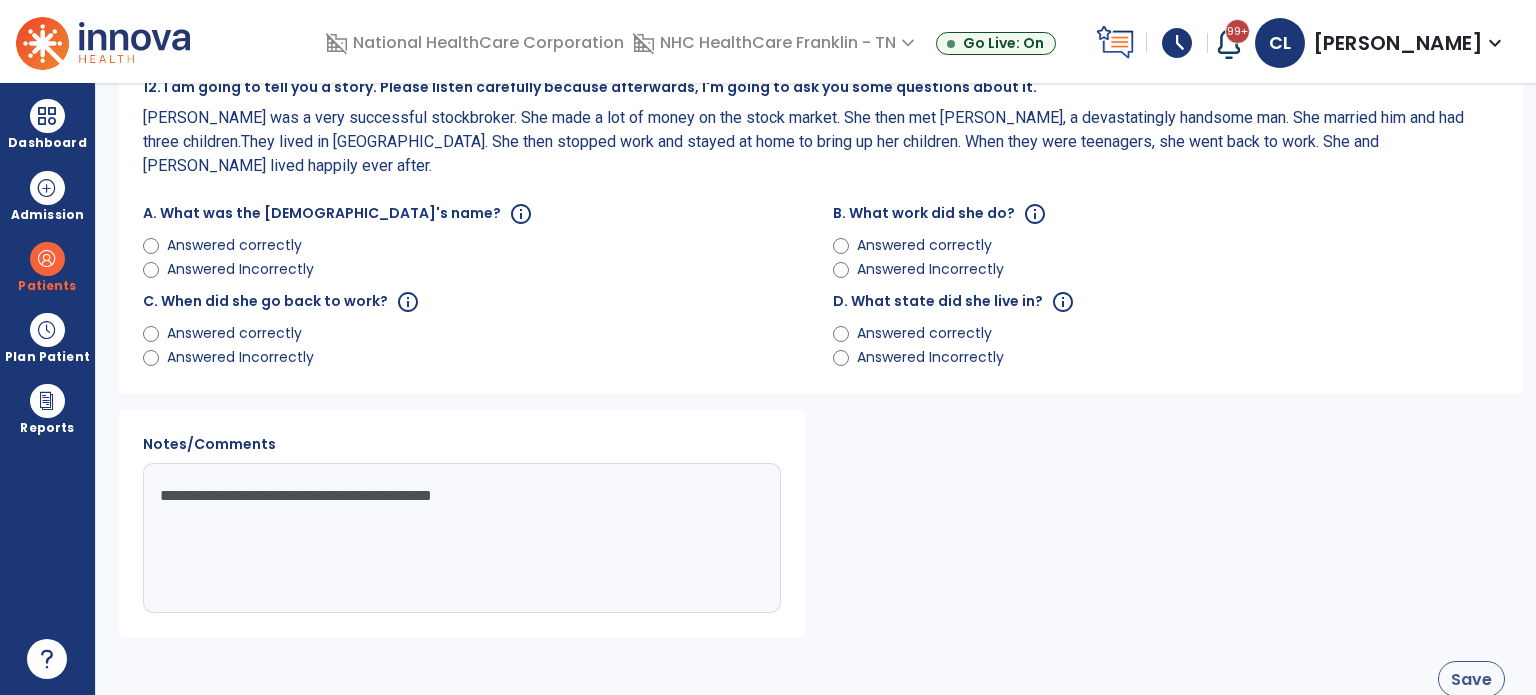 type on "**********" 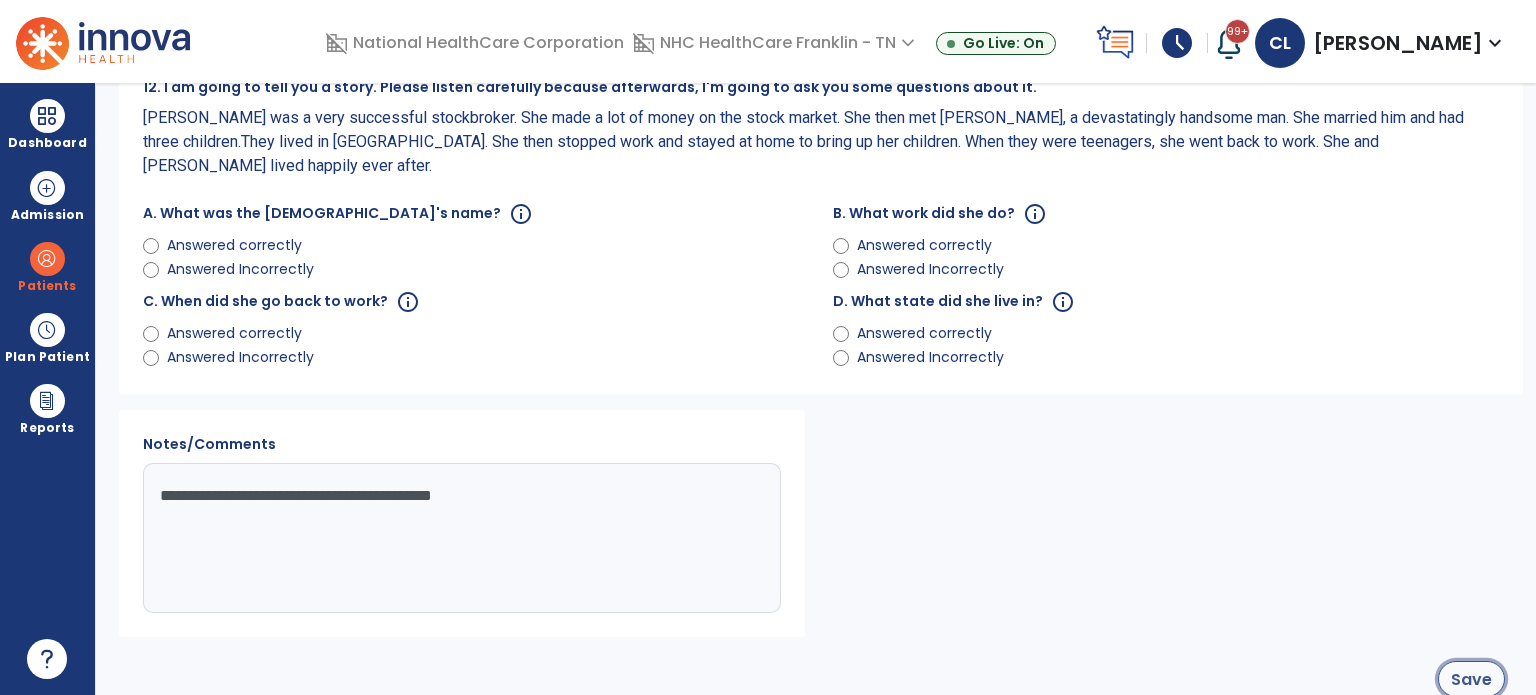 click on "Save" 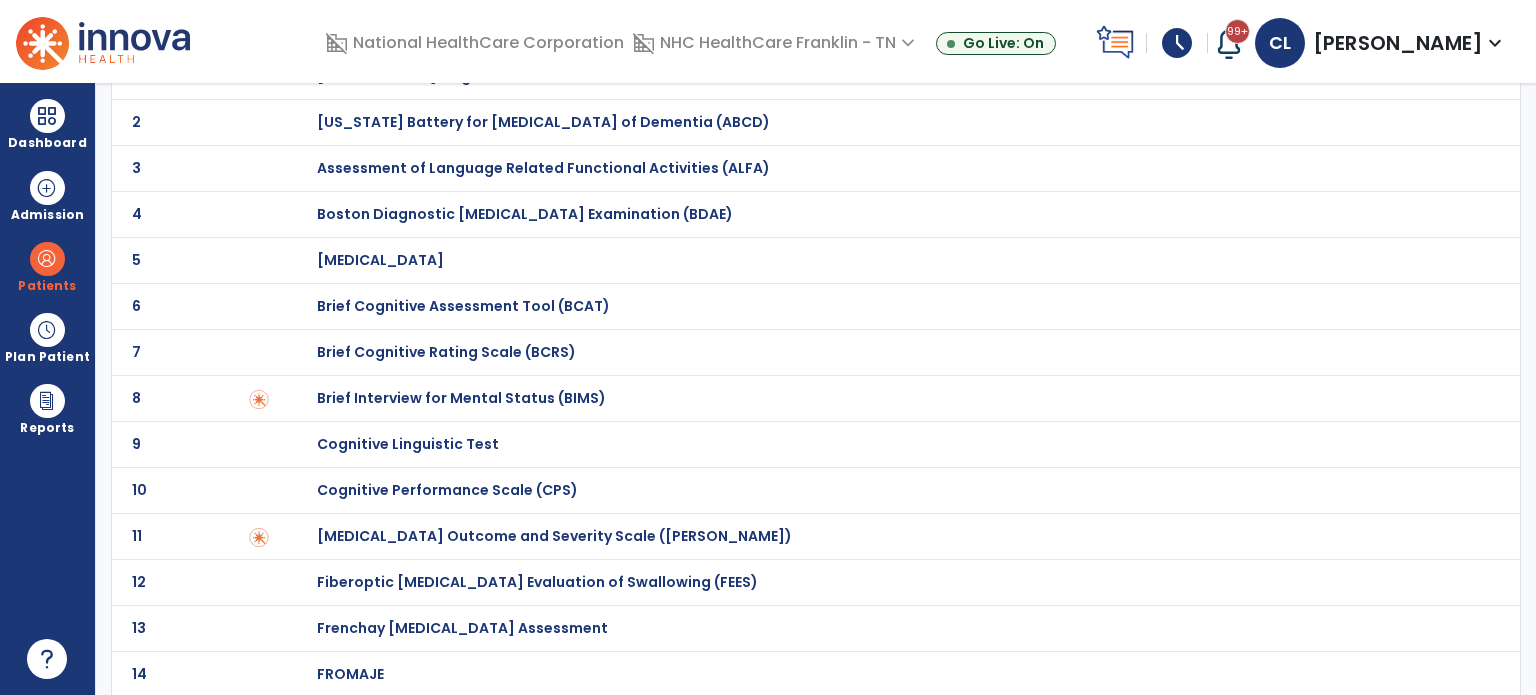 scroll, scrollTop: 108, scrollLeft: 0, axis: vertical 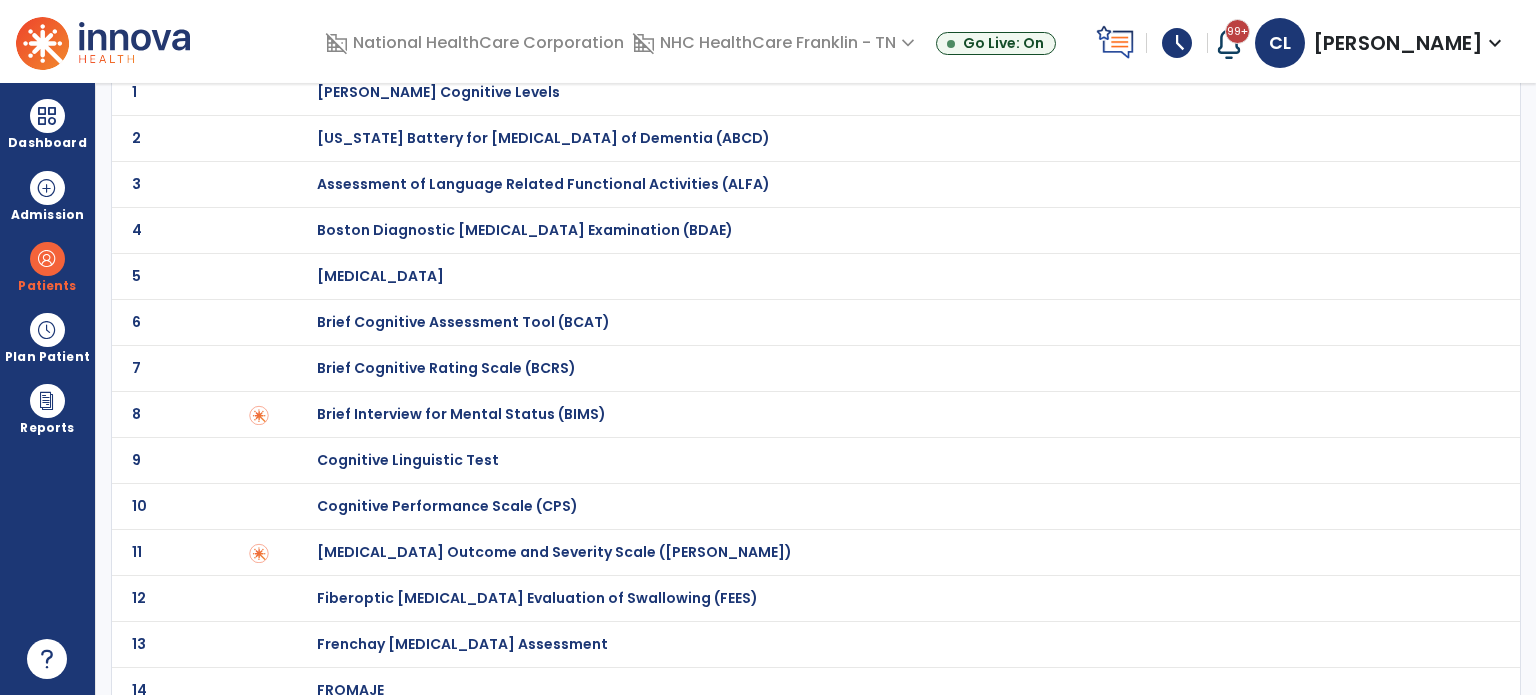 click on "7 Brief Cognitive Rating Scale (BCRS)" 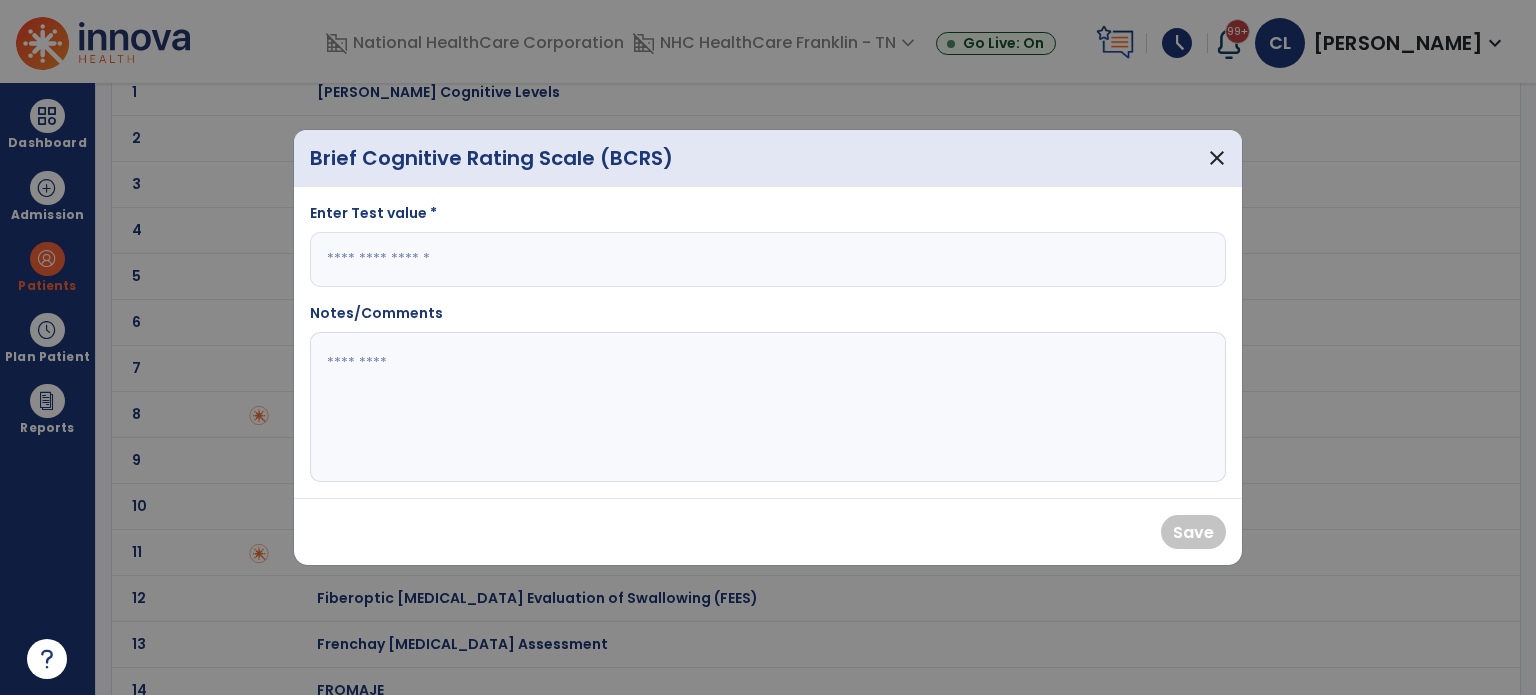 click at bounding box center (768, 259) 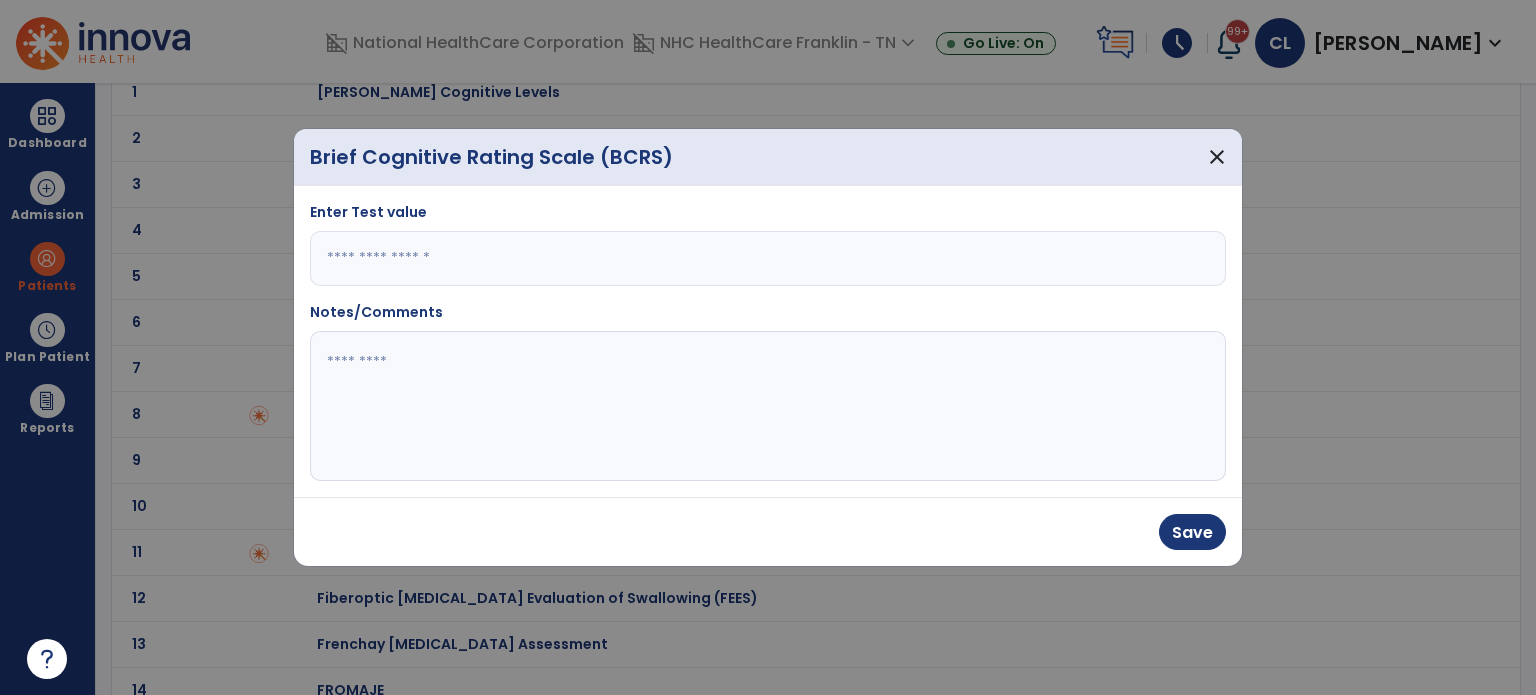 type on "*" 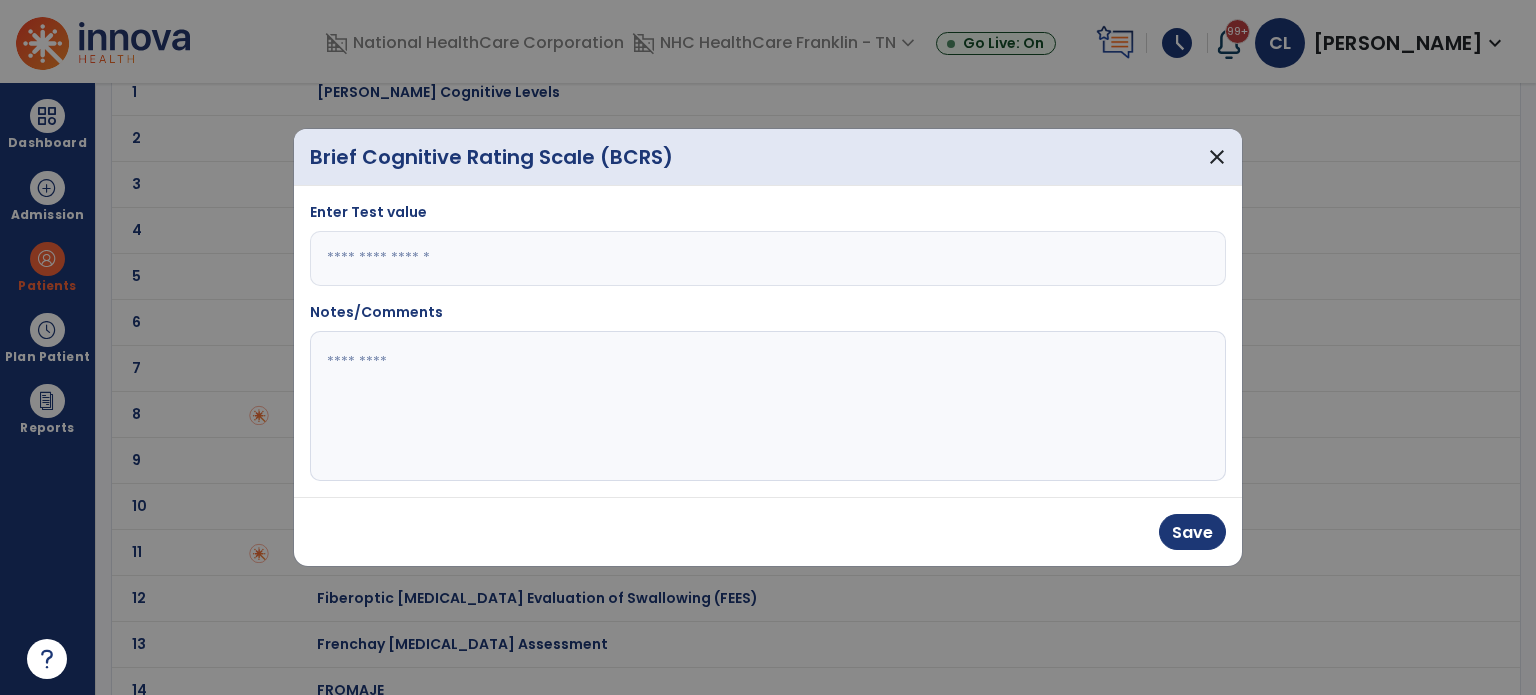 type on "***" 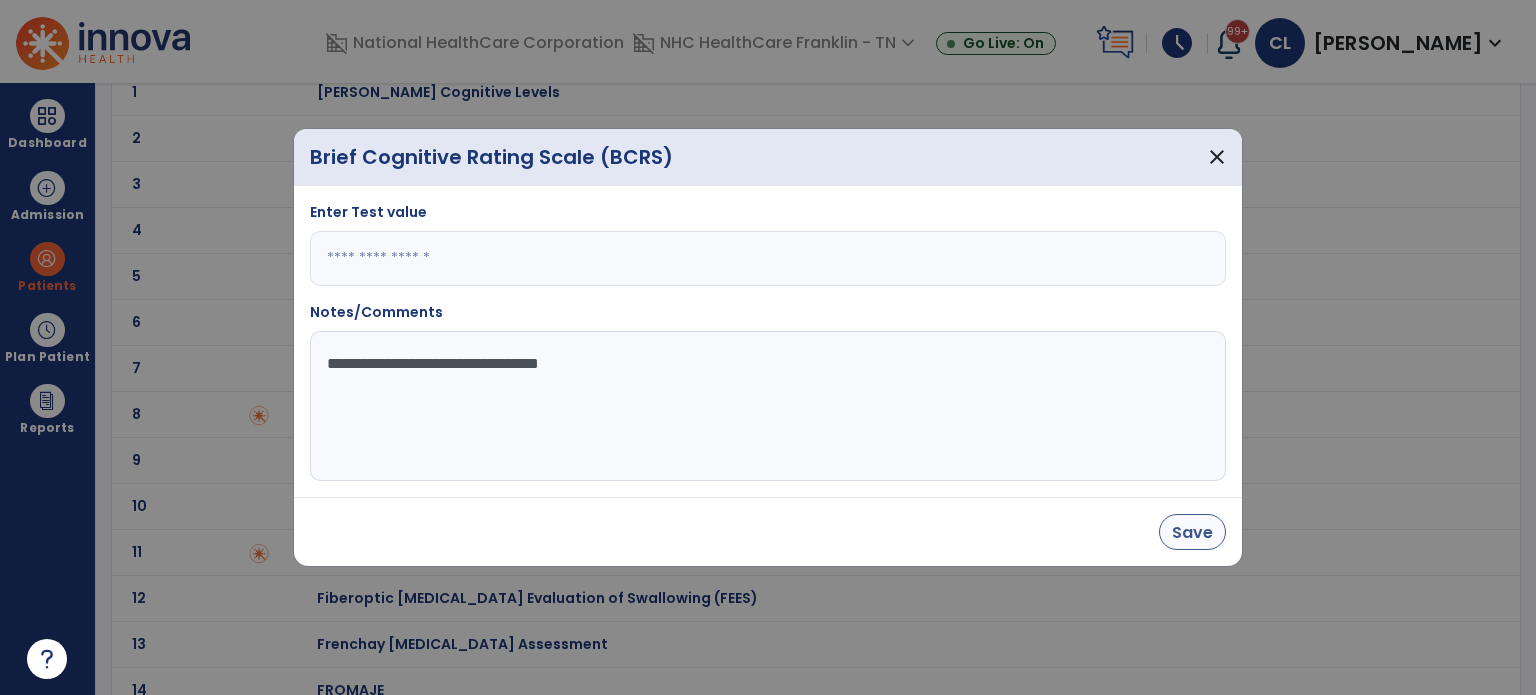 type on "**********" 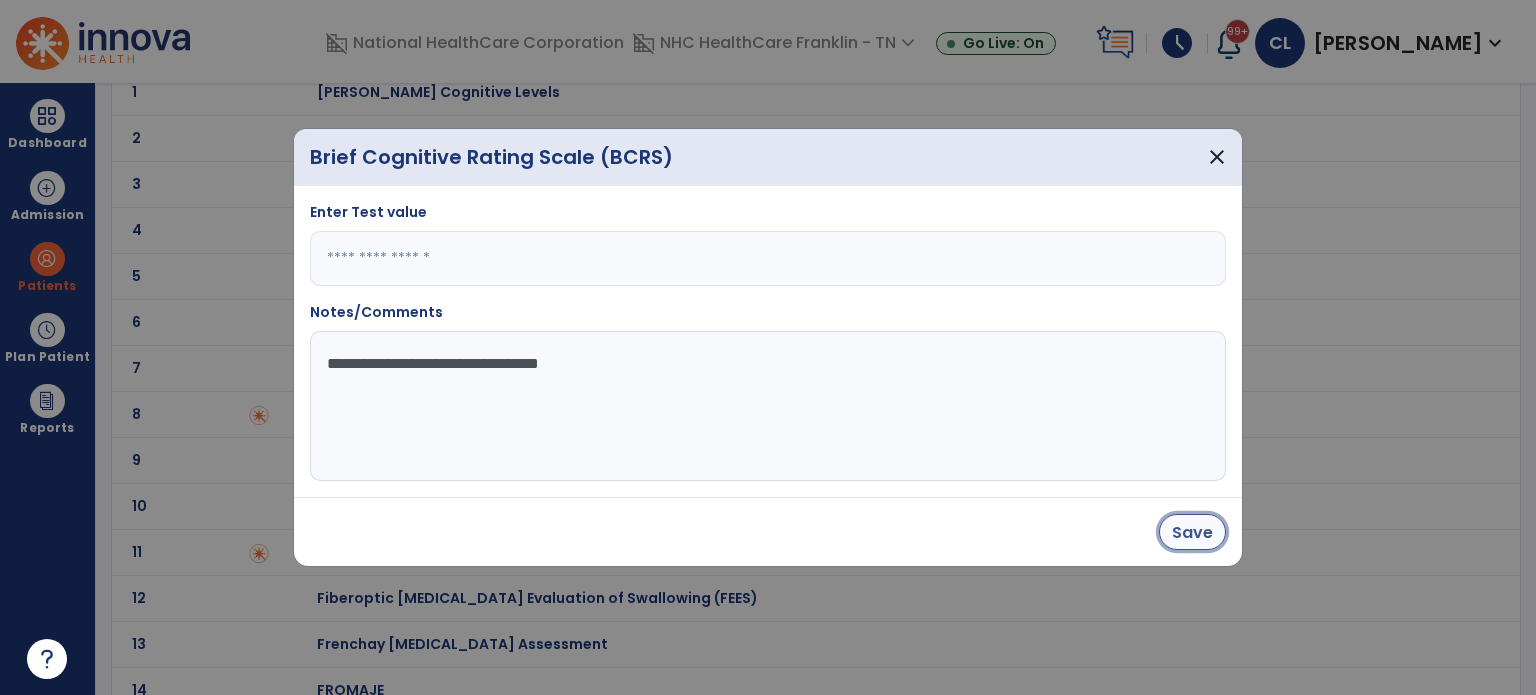 click on "Save" at bounding box center (1192, 532) 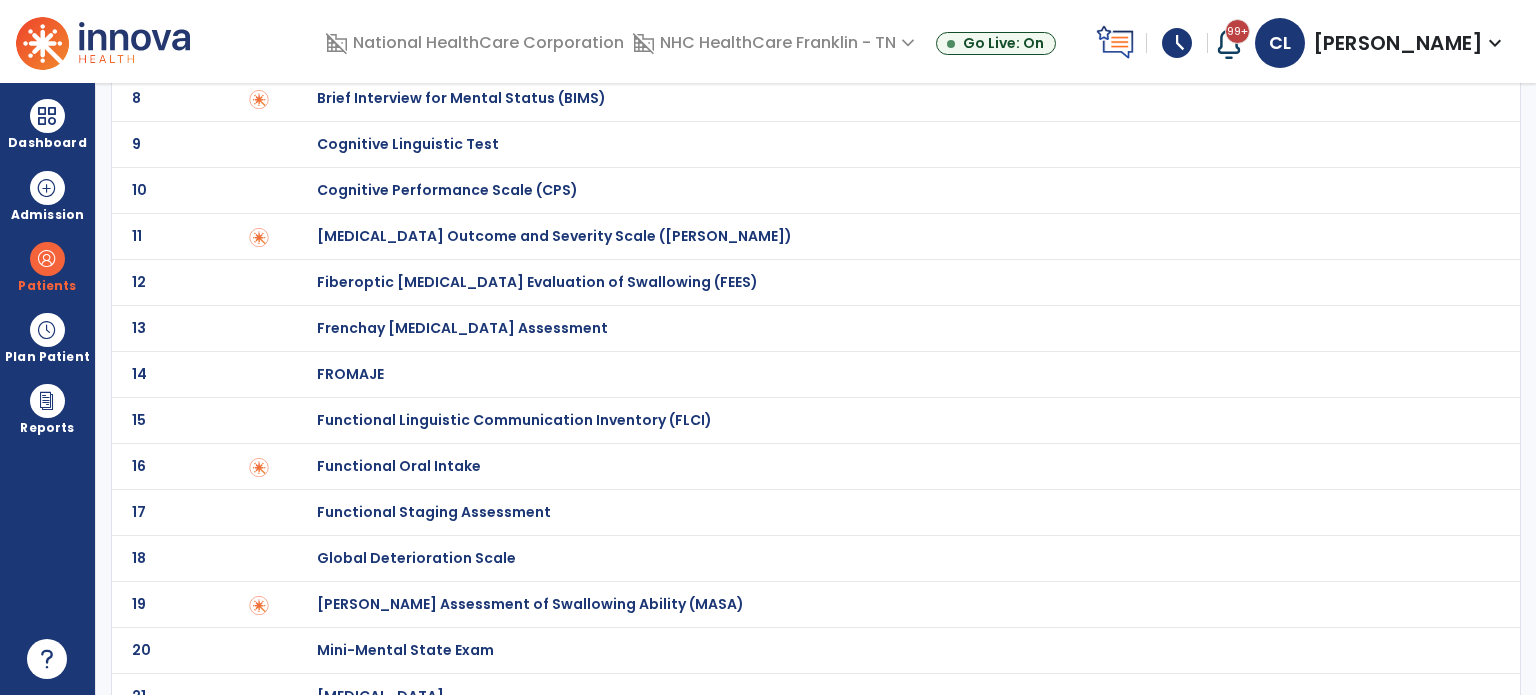 scroll, scrollTop: 426, scrollLeft: 0, axis: vertical 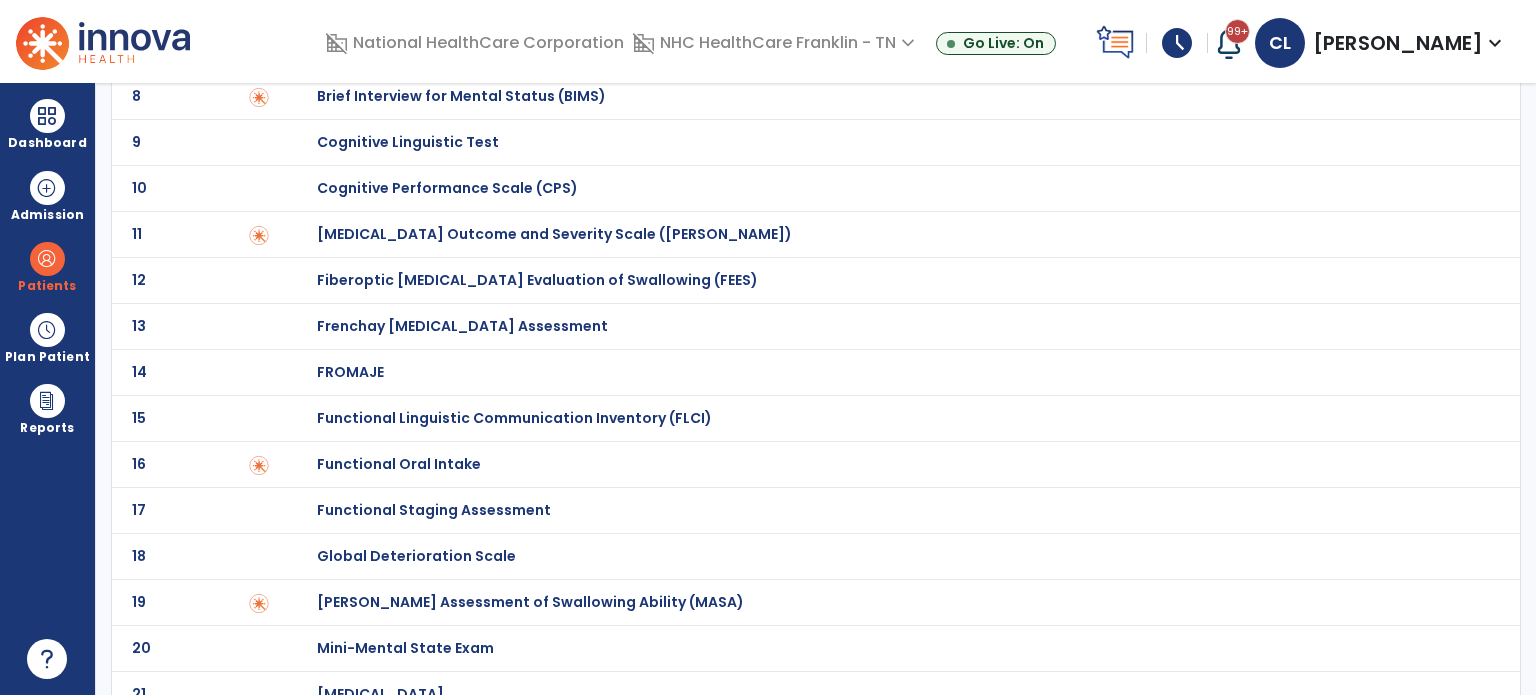 click on "Global Deterioration Scale" at bounding box center [888, -226] 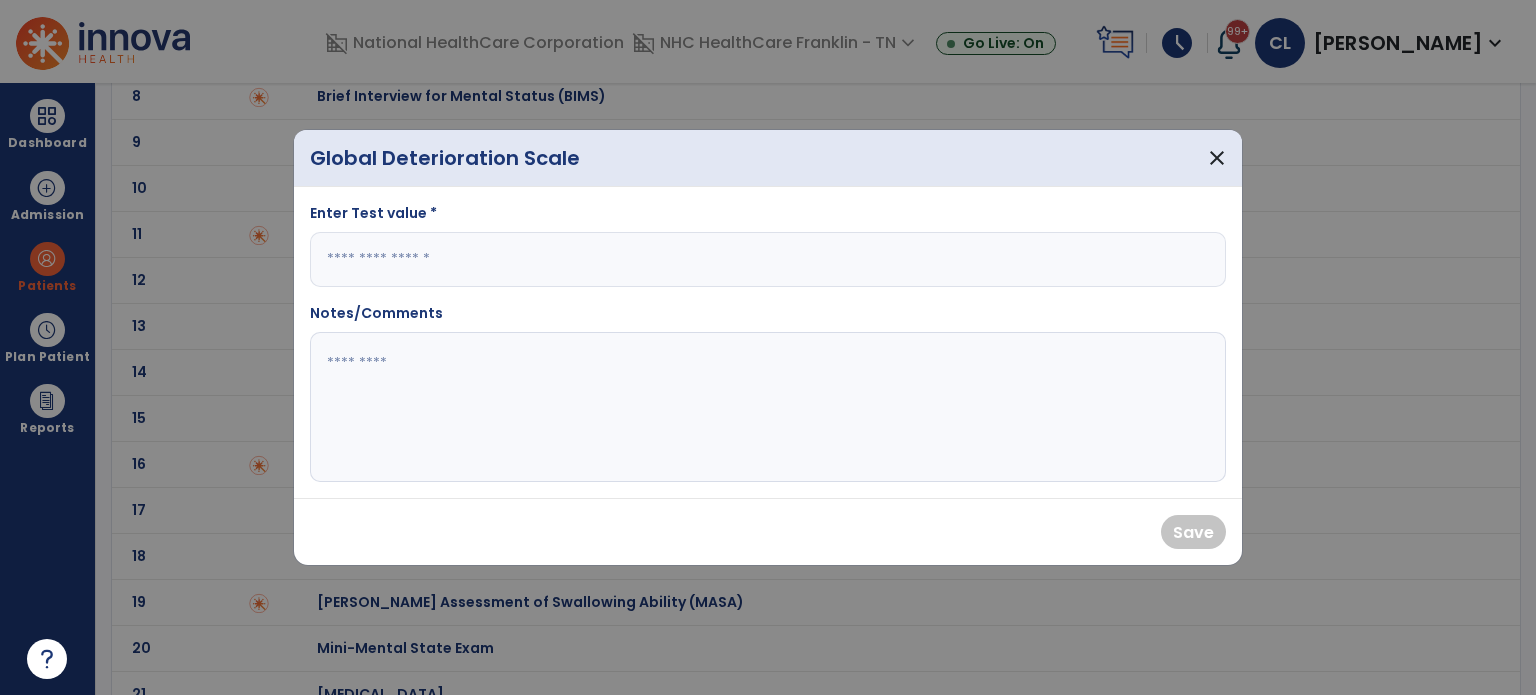 click at bounding box center [768, 259] 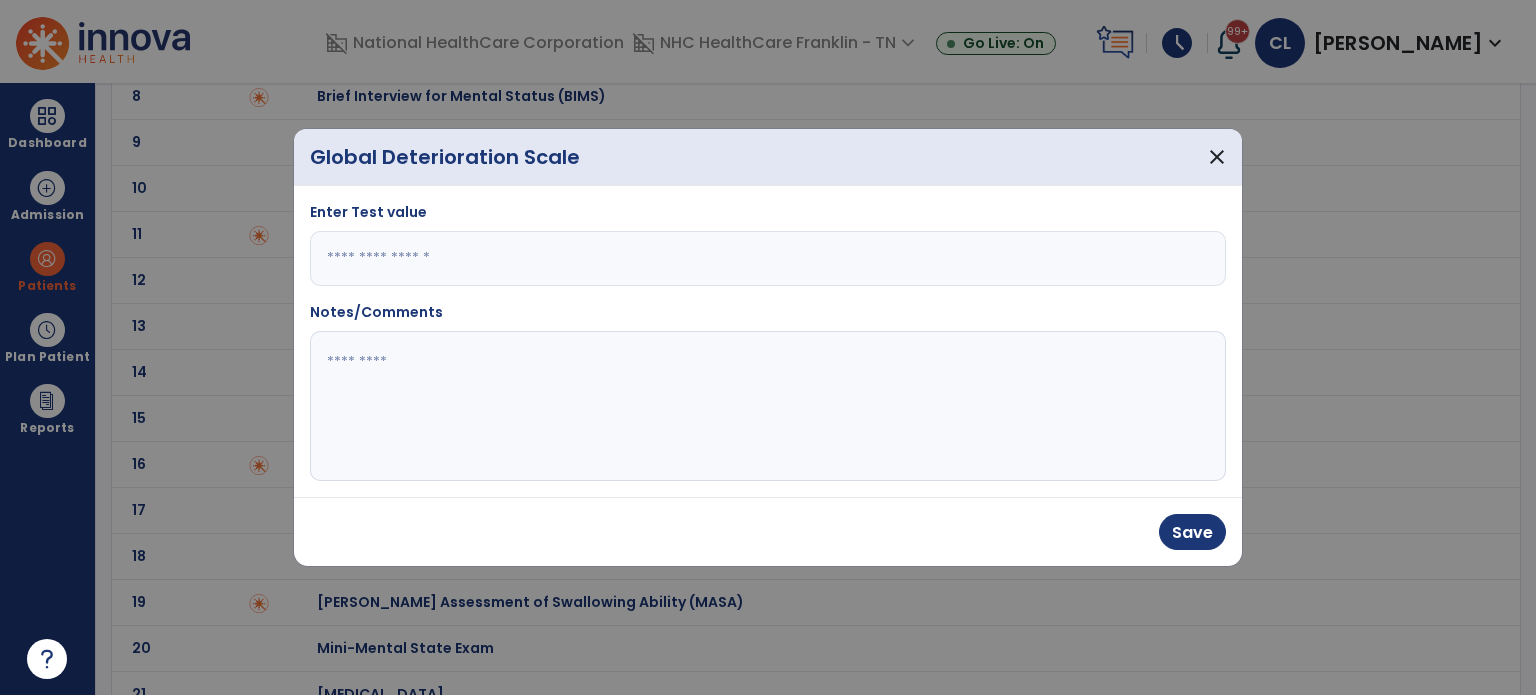 type on "*" 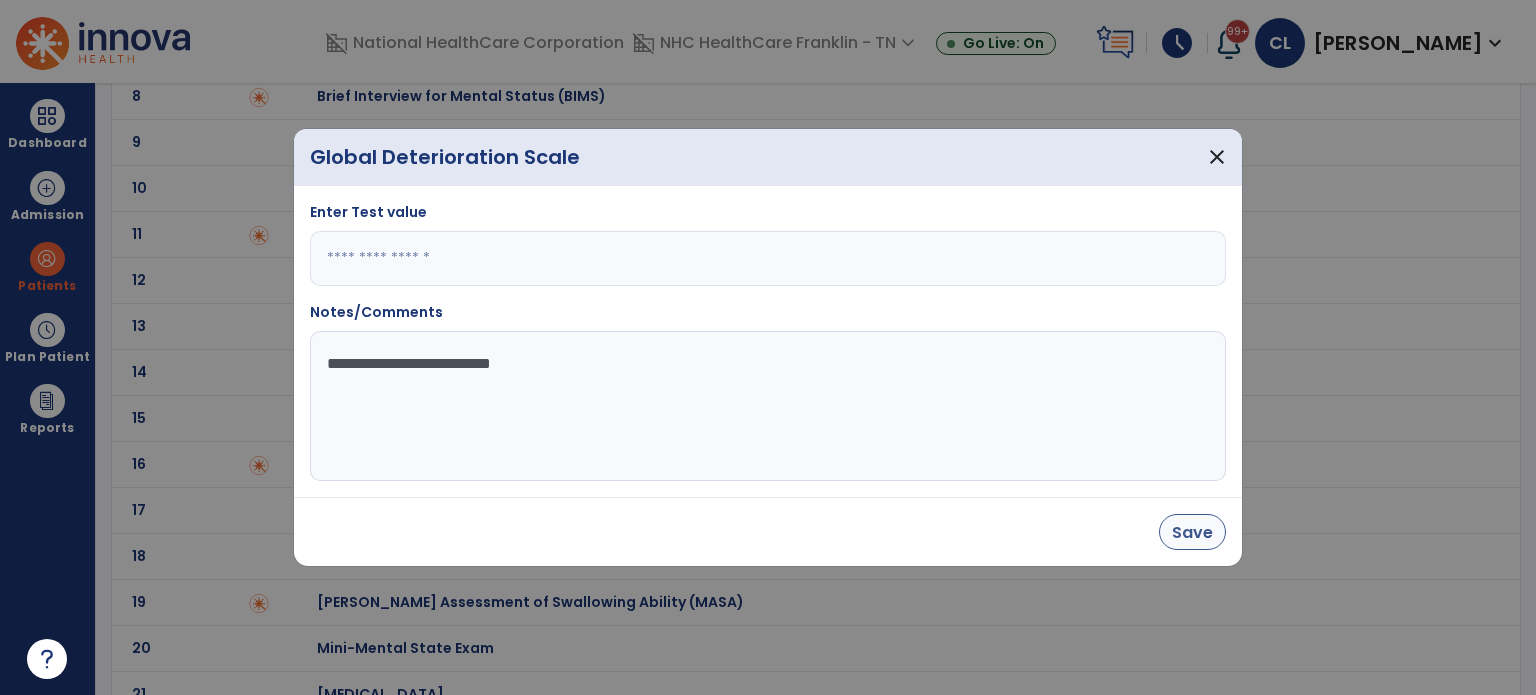 type on "**********" 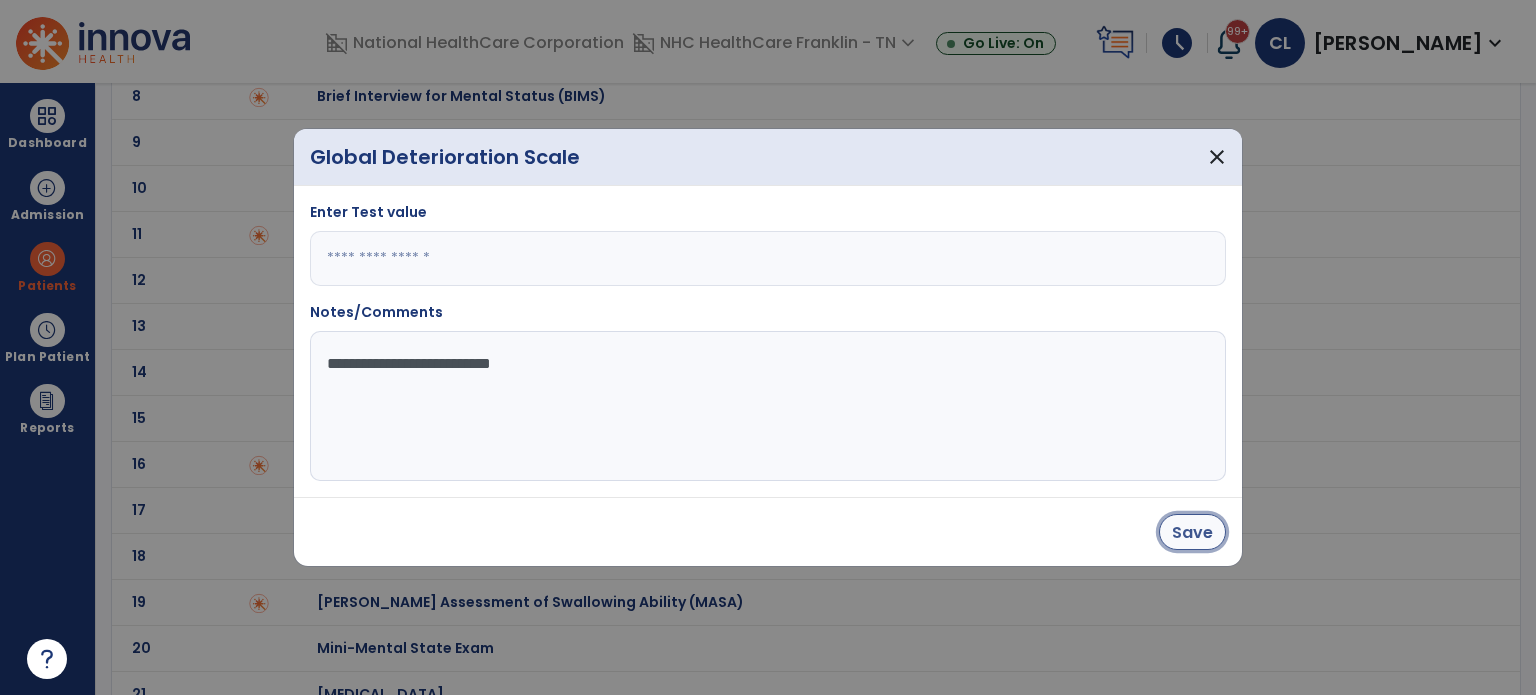click on "Save" at bounding box center [1192, 532] 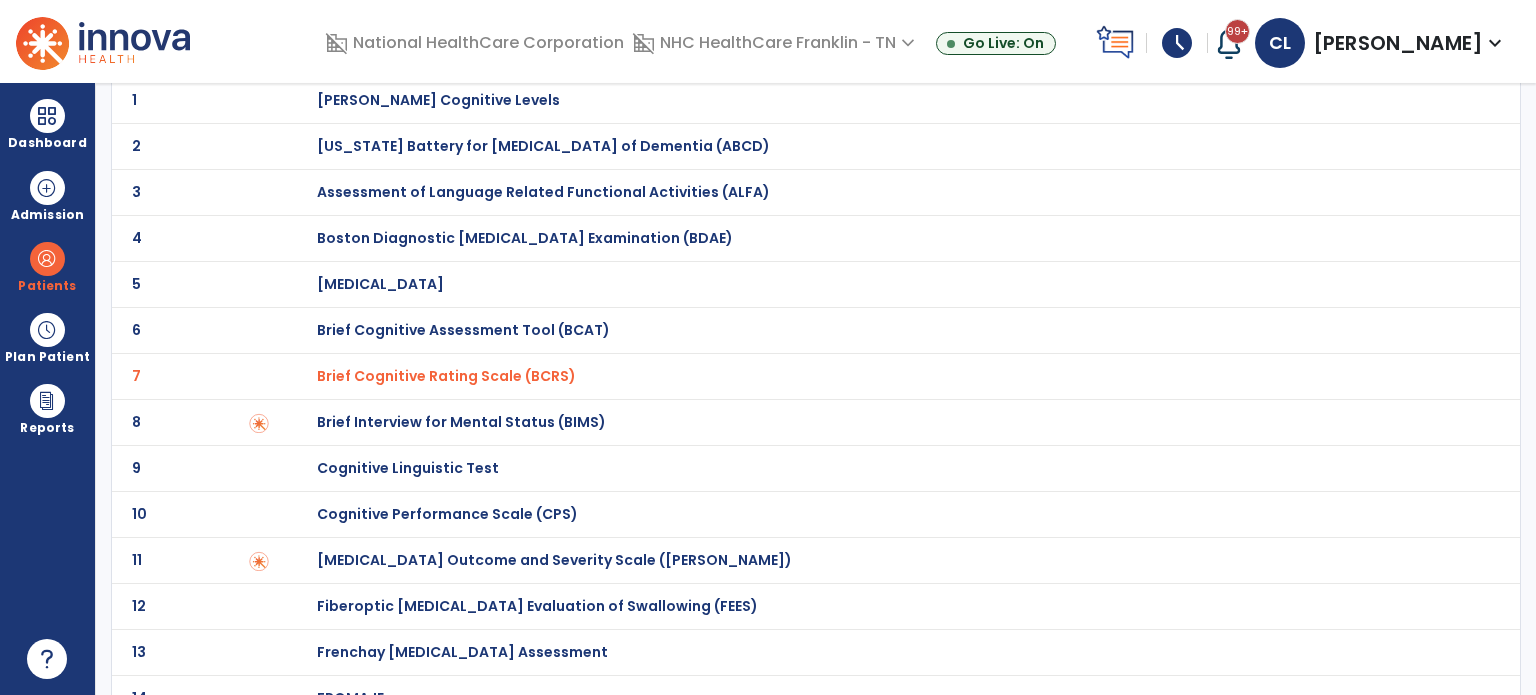 scroll, scrollTop: 0, scrollLeft: 0, axis: both 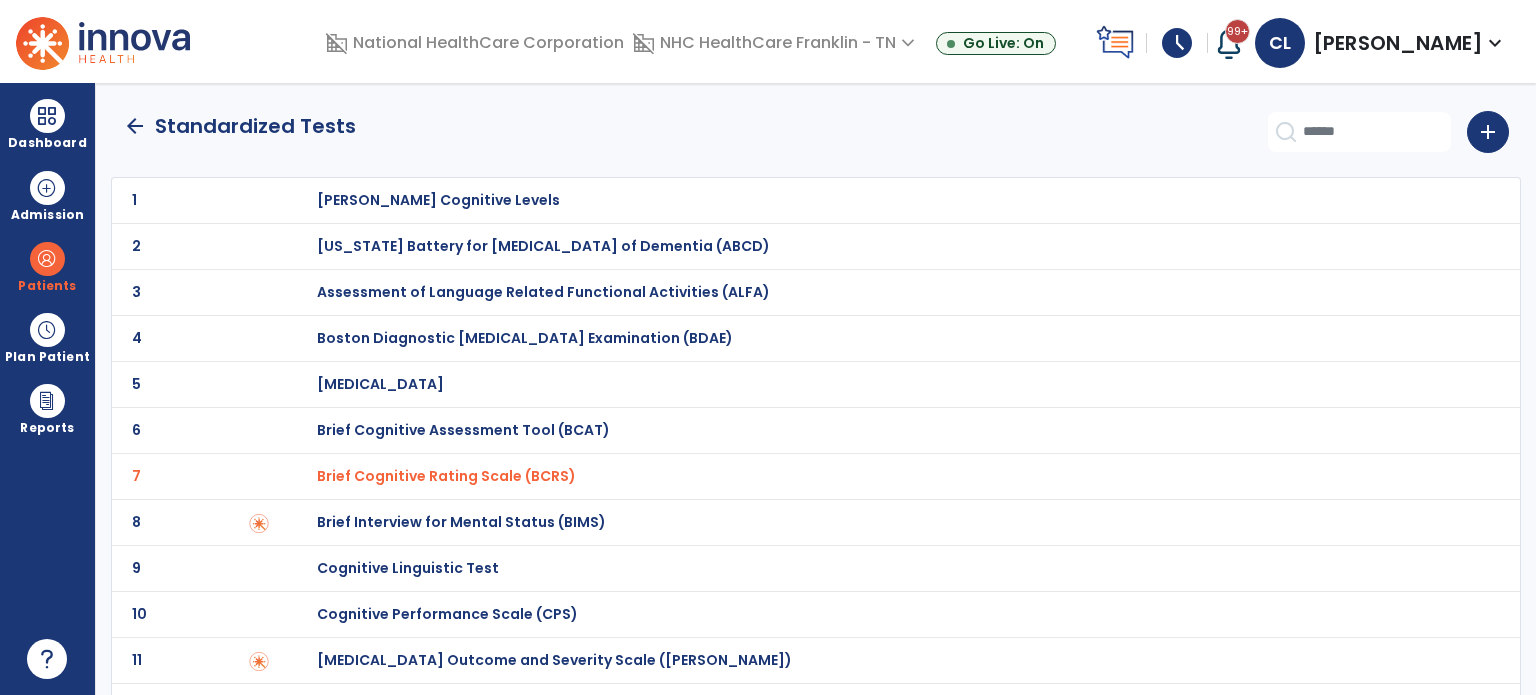 click on "arrow_back" 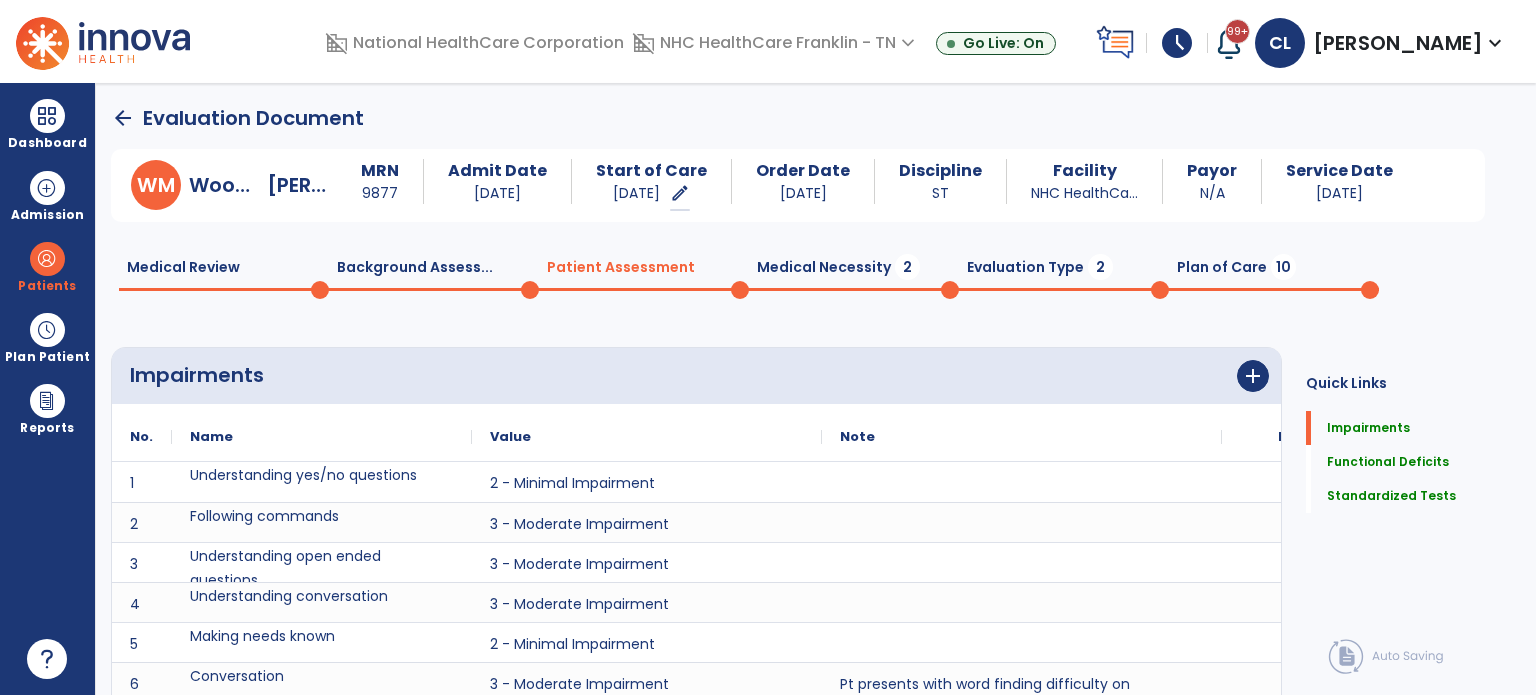 scroll, scrollTop: 20, scrollLeft: 0, axis: vertical 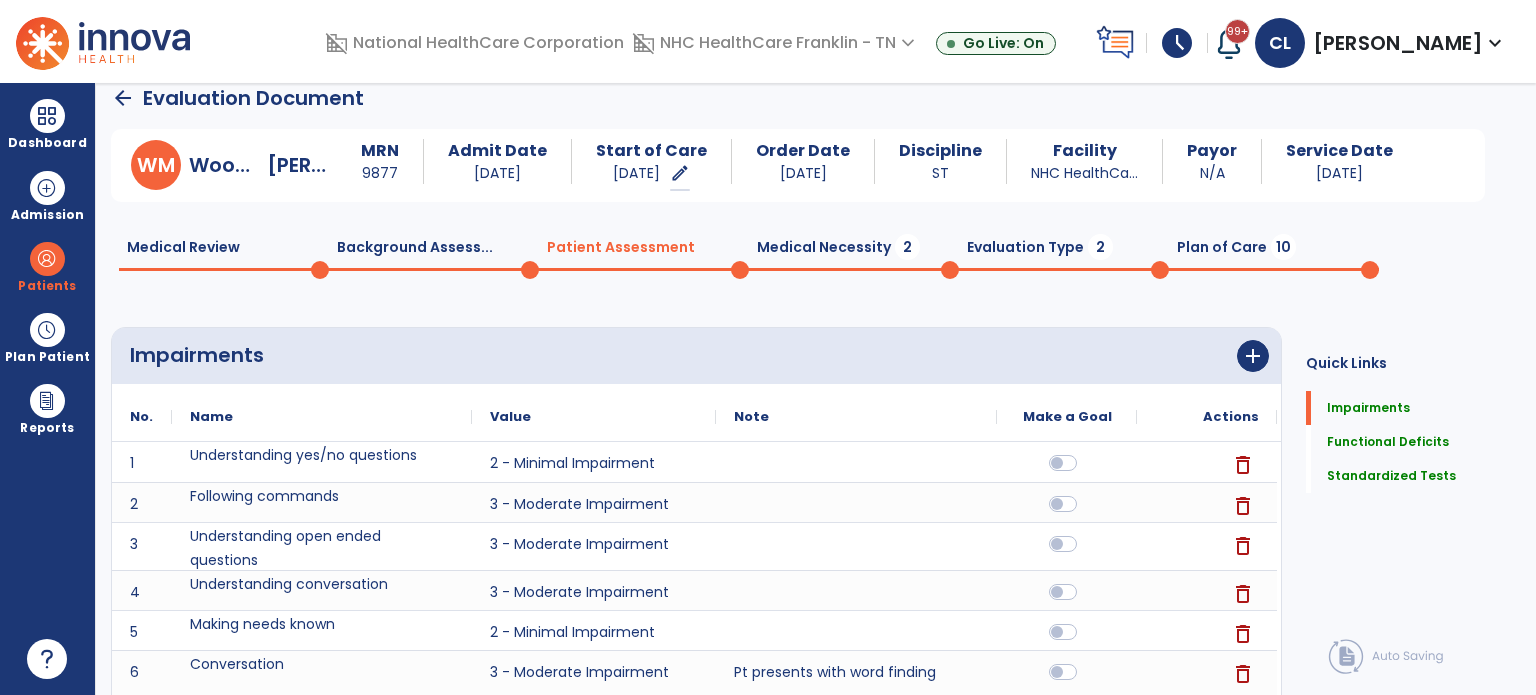 click 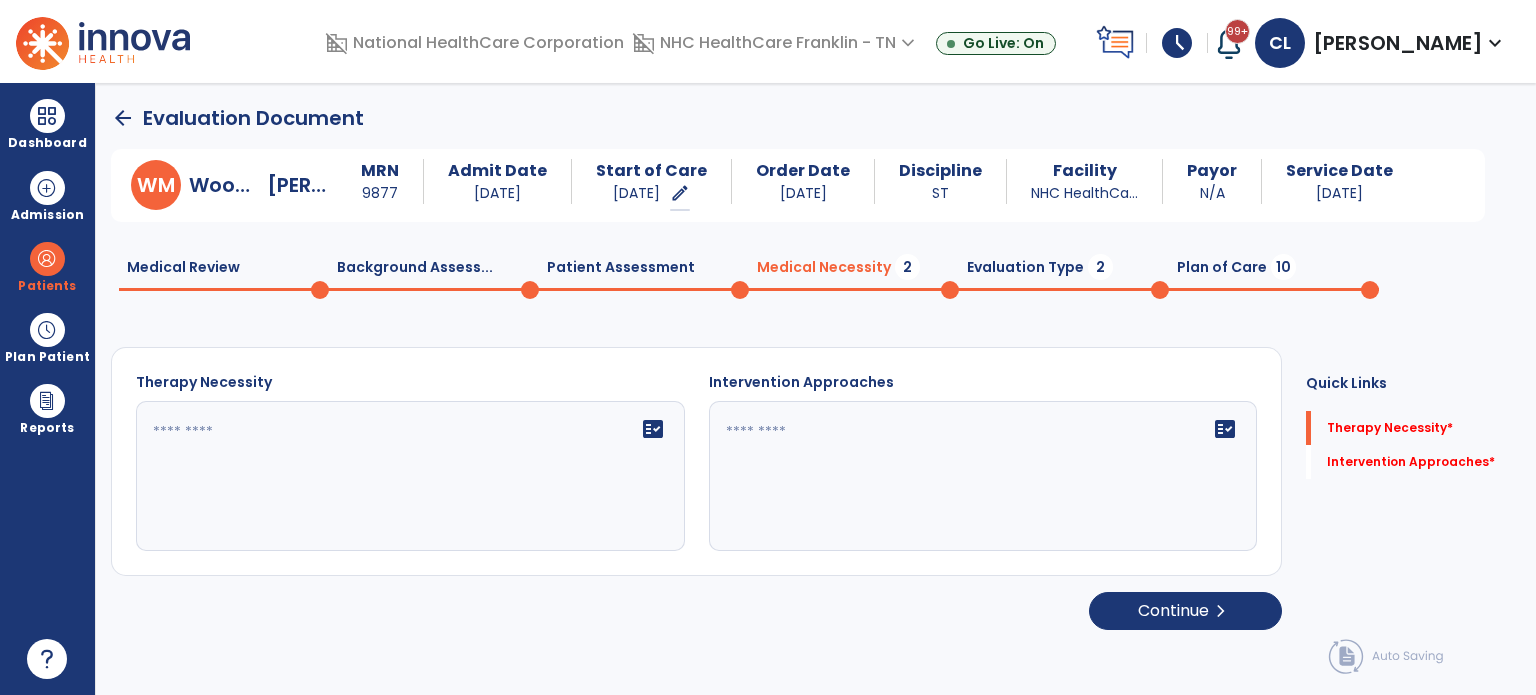 click on "fact_check" 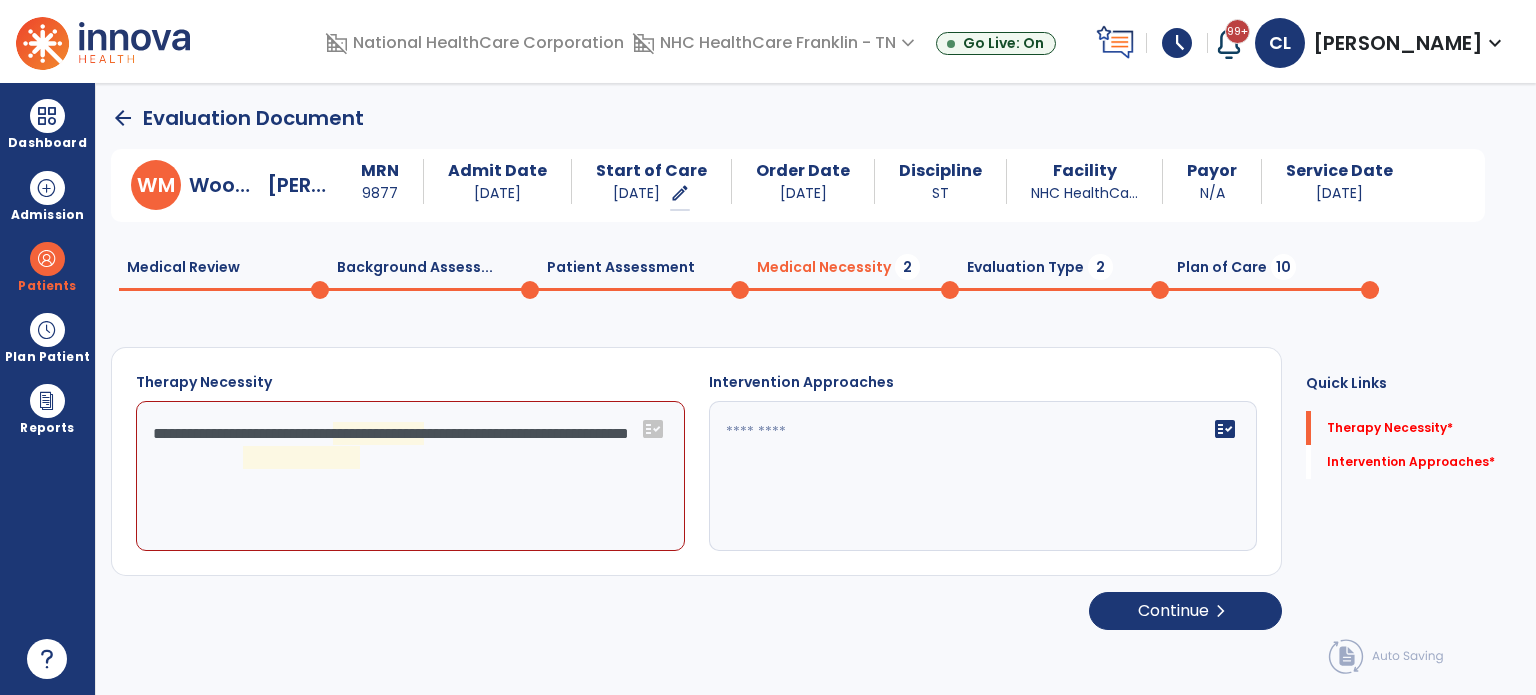 click on "**********" 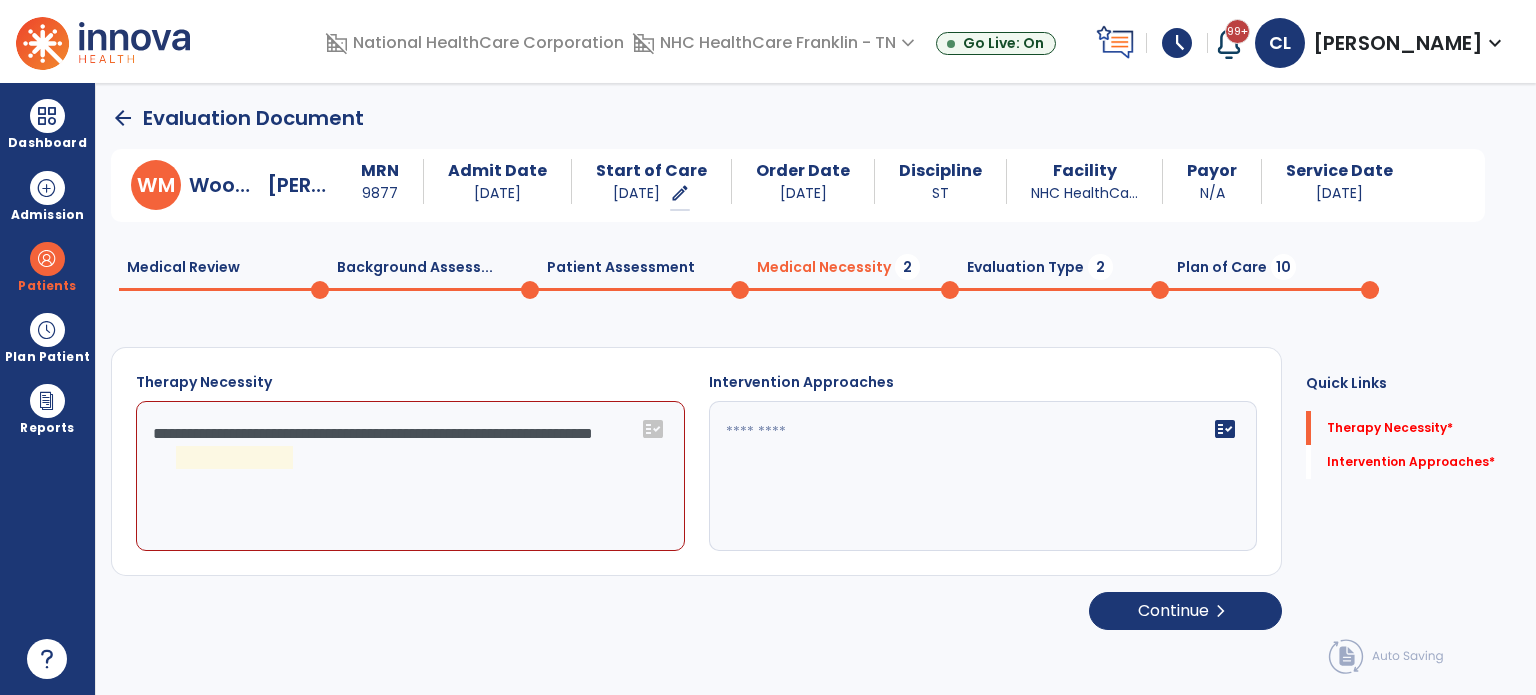 click on "**********" 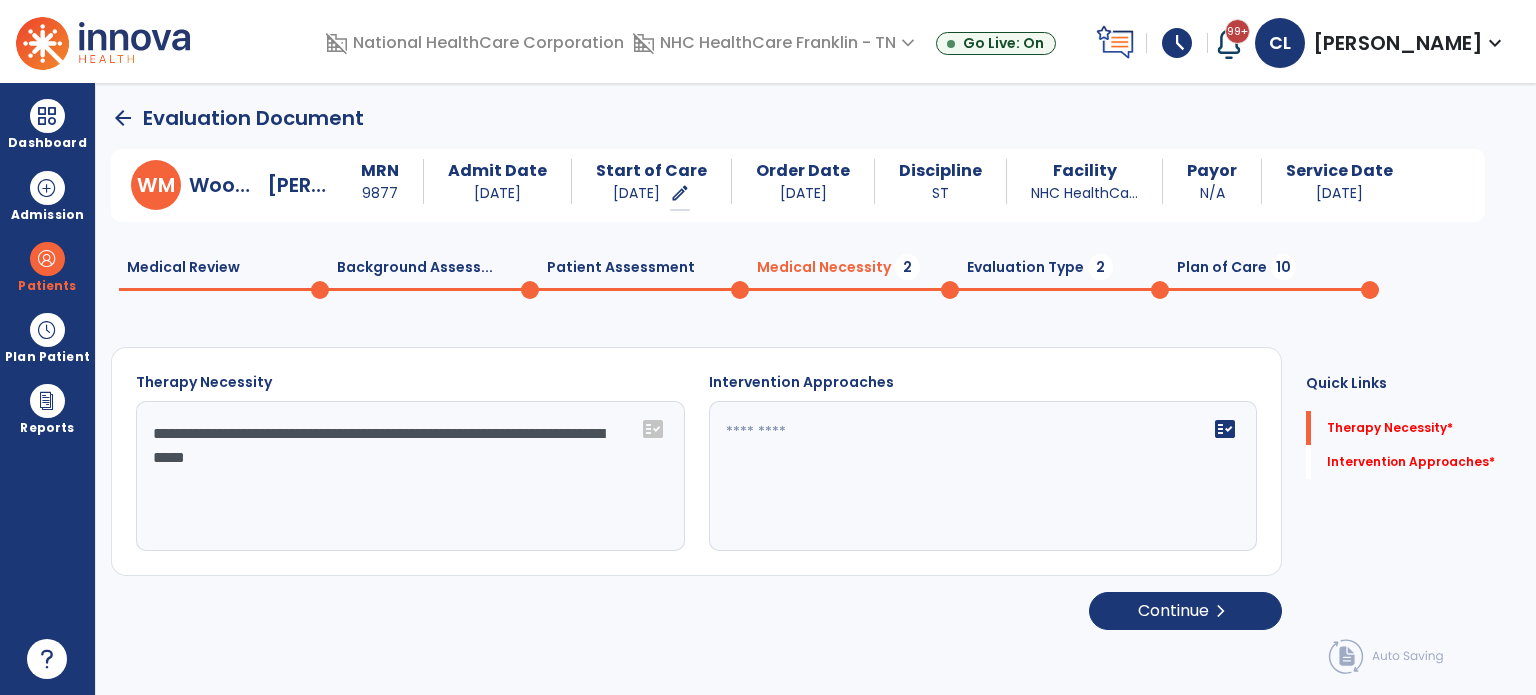 click on "**********" 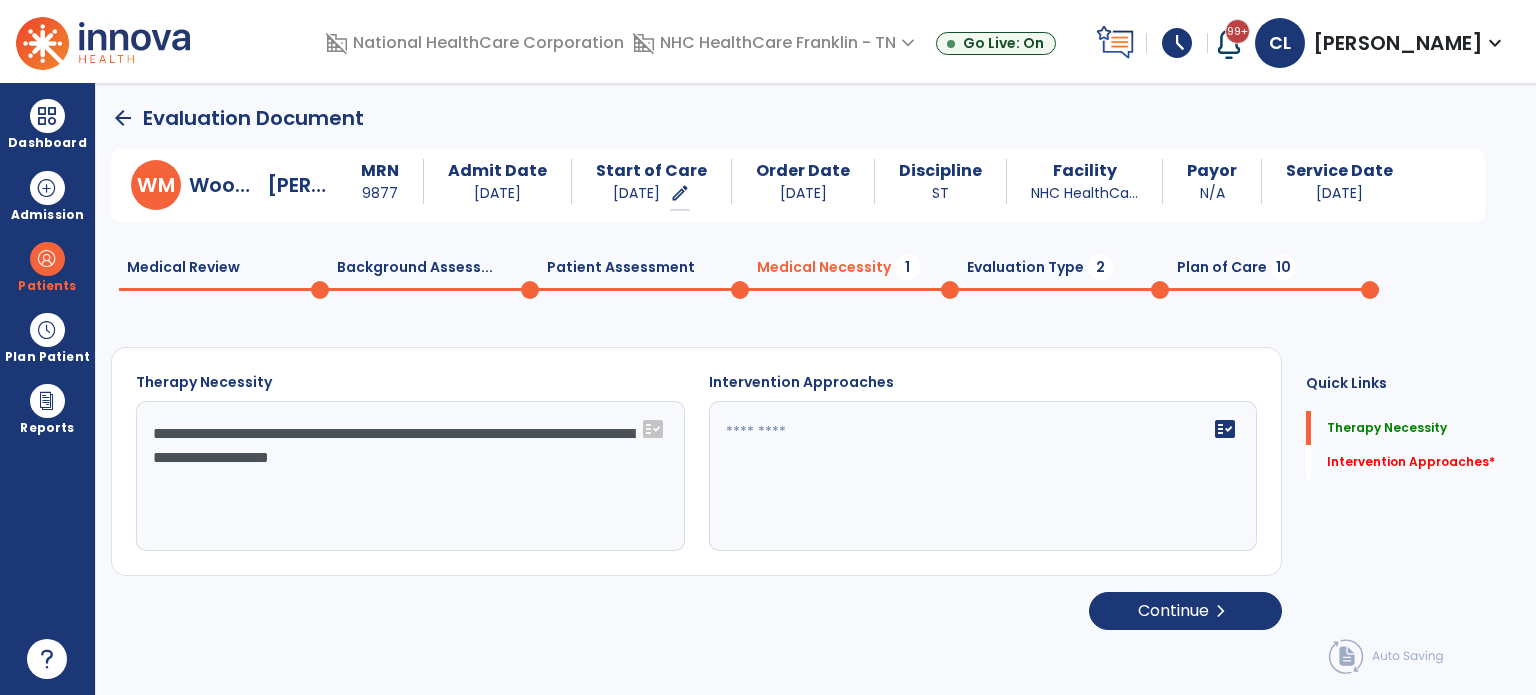 click on "**********" 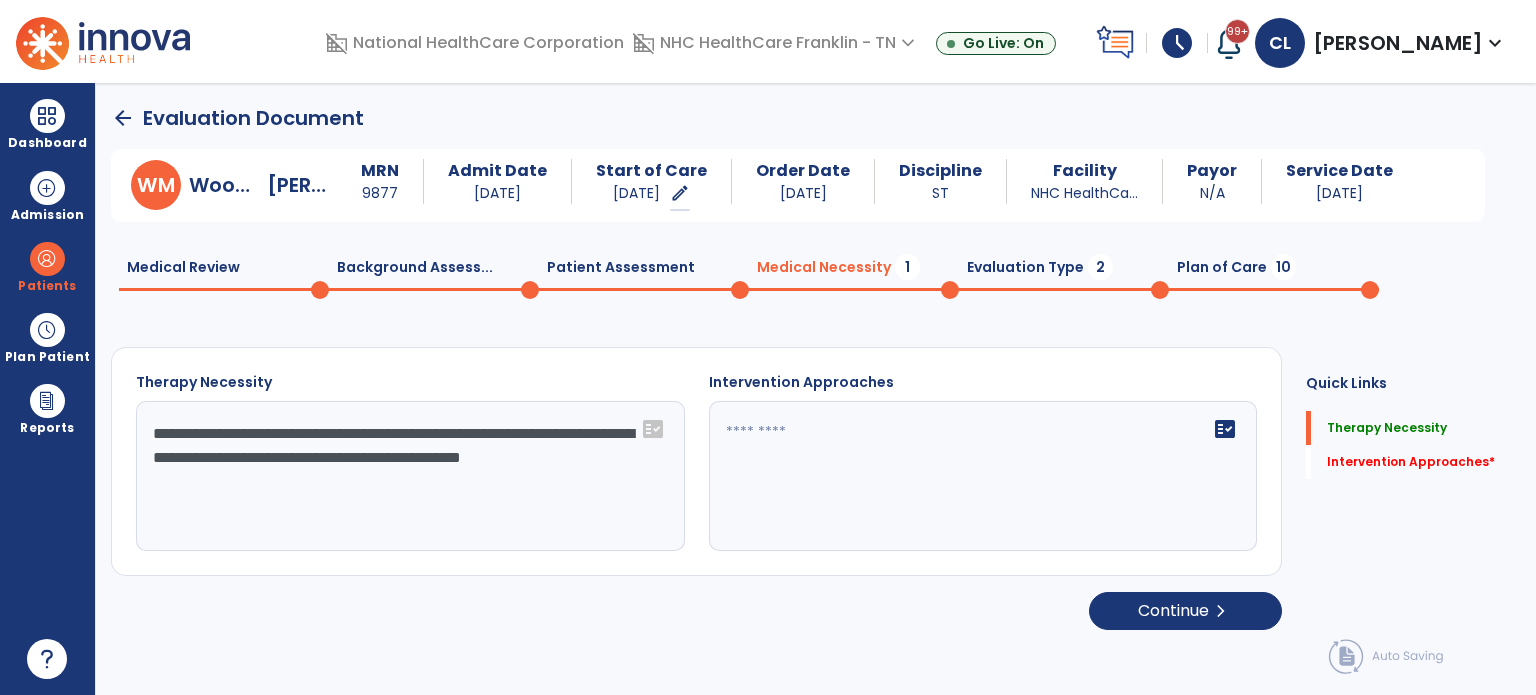 type on "**********" 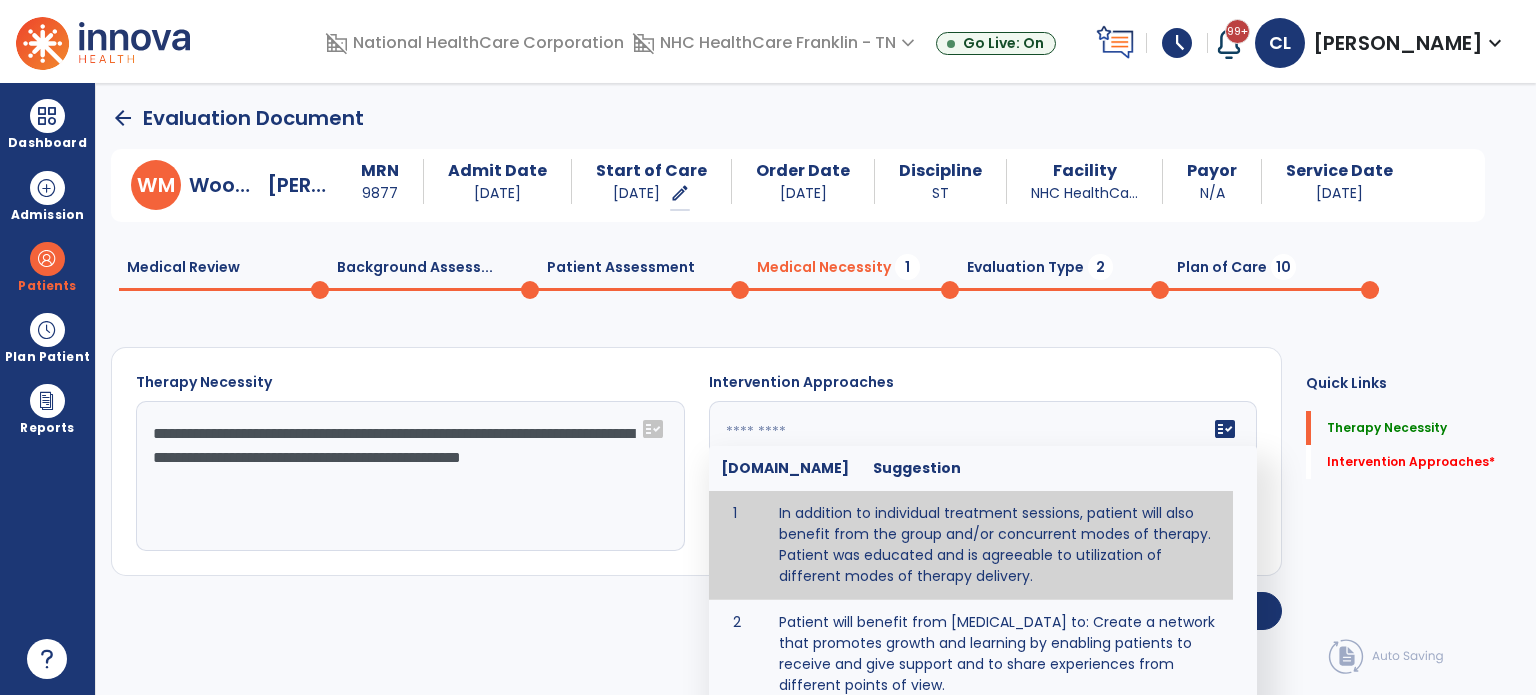 click on "fact_check  [DOMAIN_NAME] Suggestion 1 In addition to individual treatment sessions, patient will also benefit from the group and/or concurrent modes of therapy. Patient was educated and is agreeable to utilization of different modes of therapy delivery. 2 Patient will benefit from [MEDICAL_DATA] to: Create a network that promotes growth and learning by enabling patients to receive and give support and to share experiences from different points of view. 3 Patient will benefit from [MEDICAL_DATA] because it allows for modeling (a form of learning in which individuals learn by imitating the actions of others and it reduces [MEDICAL_DATA] and enhances coping mechanisms. 4 Patient will benefit from group/concurrent therapy because it is supported by evidence to promote increased patient engagement and sustainable outcomes. 5 Patient will benefit from group/concurrent therapy to: Promote independence and minimize dependence." 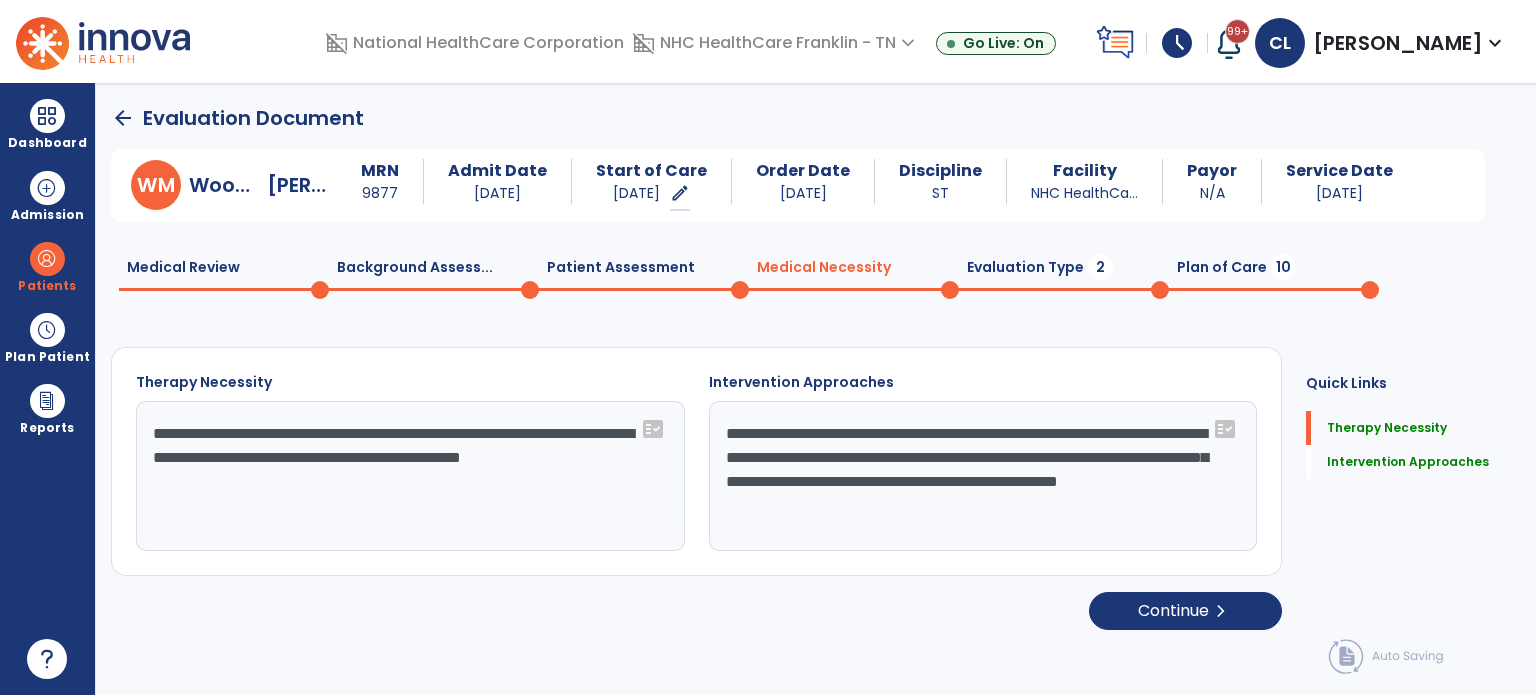 drag, startPoint x: 795, startPoint y: 478, endPoint x: 1271, endPoint y: 535, distance: 479.40067 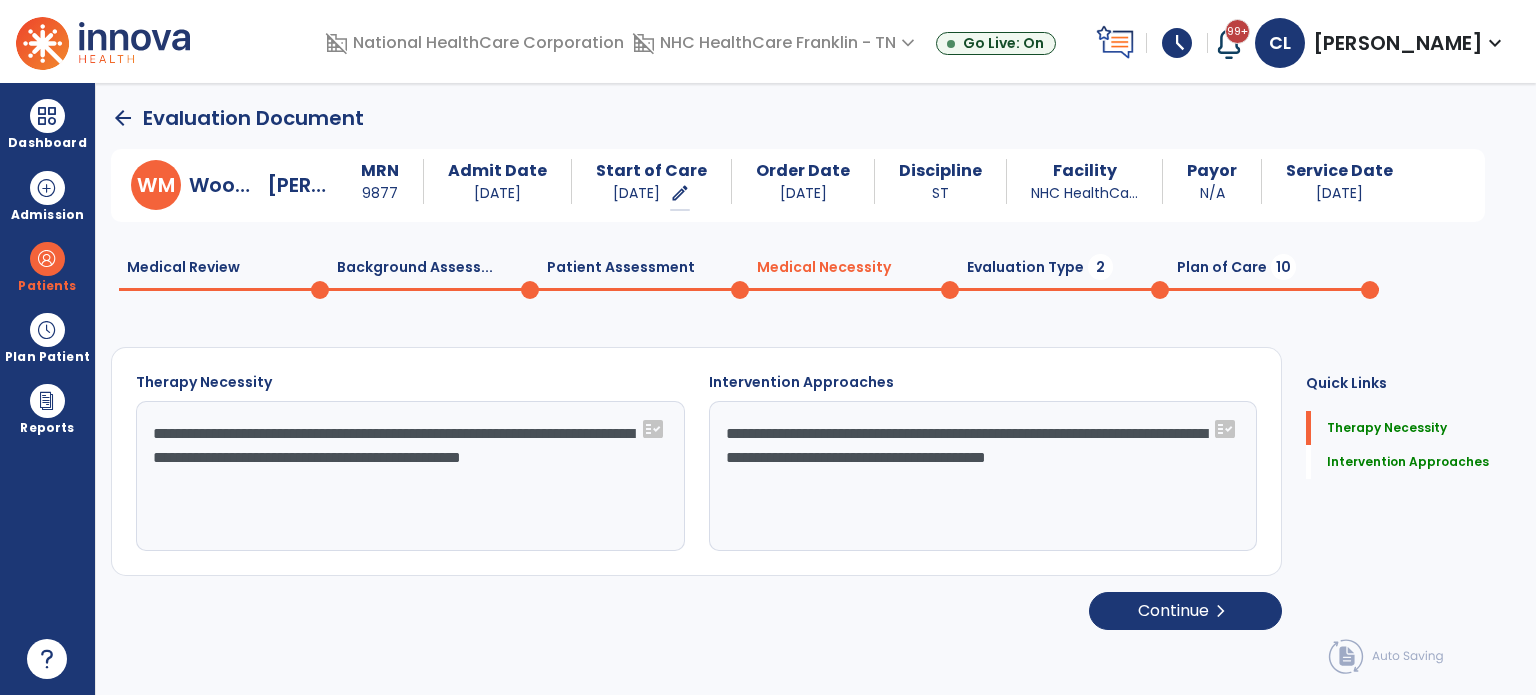 drag, startPoint x: 721, startPoint y: 431, endPoint x: 860, endPoint y: 505, distance: 157.47063 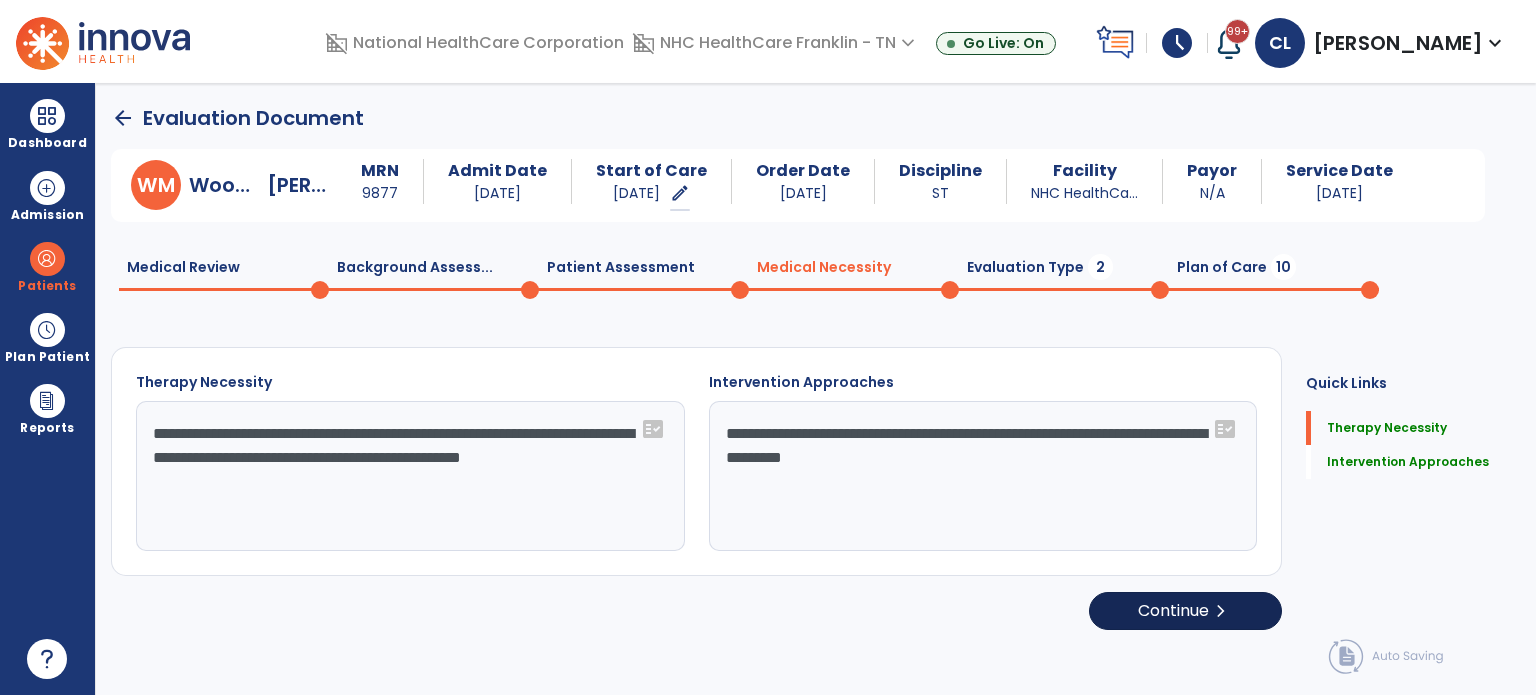 type on "**********" 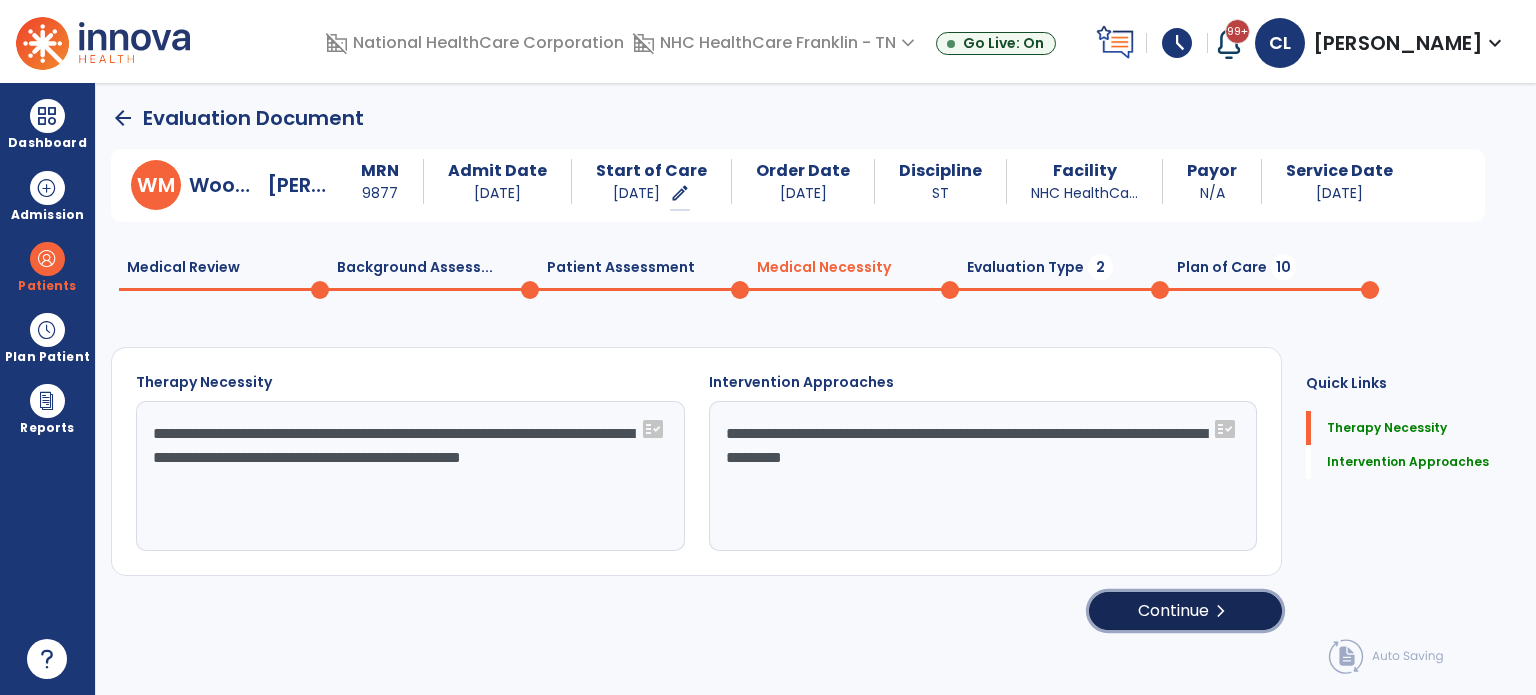 click on "Continue  chevron_right" 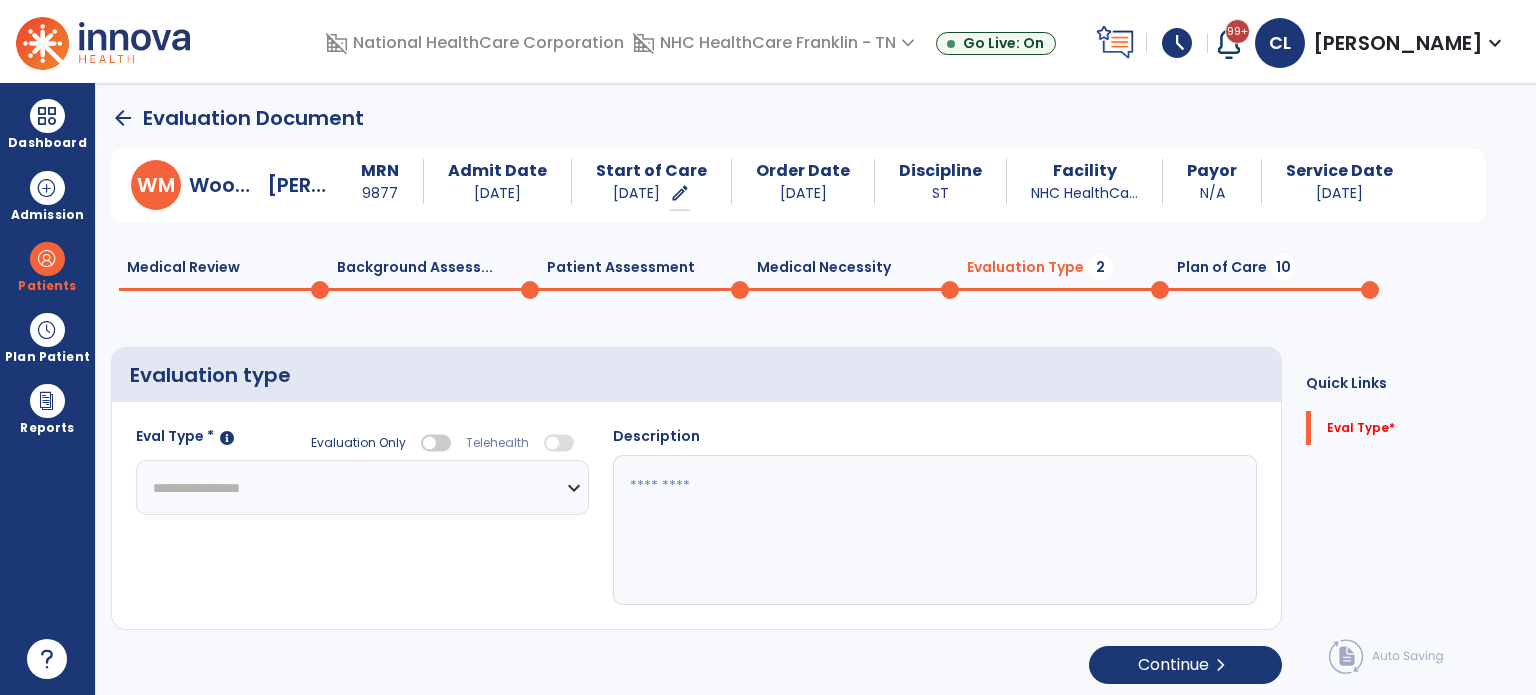 click on "**********" 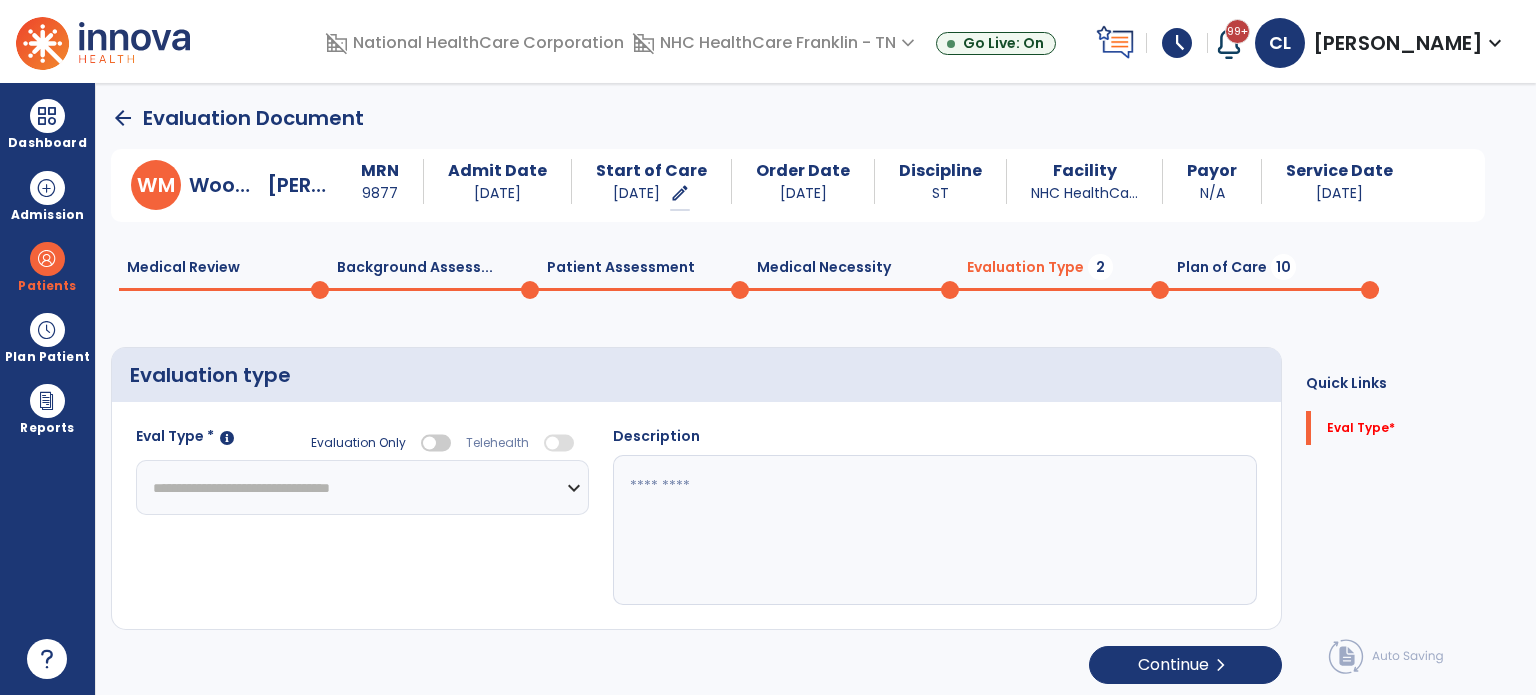 click on "**********" 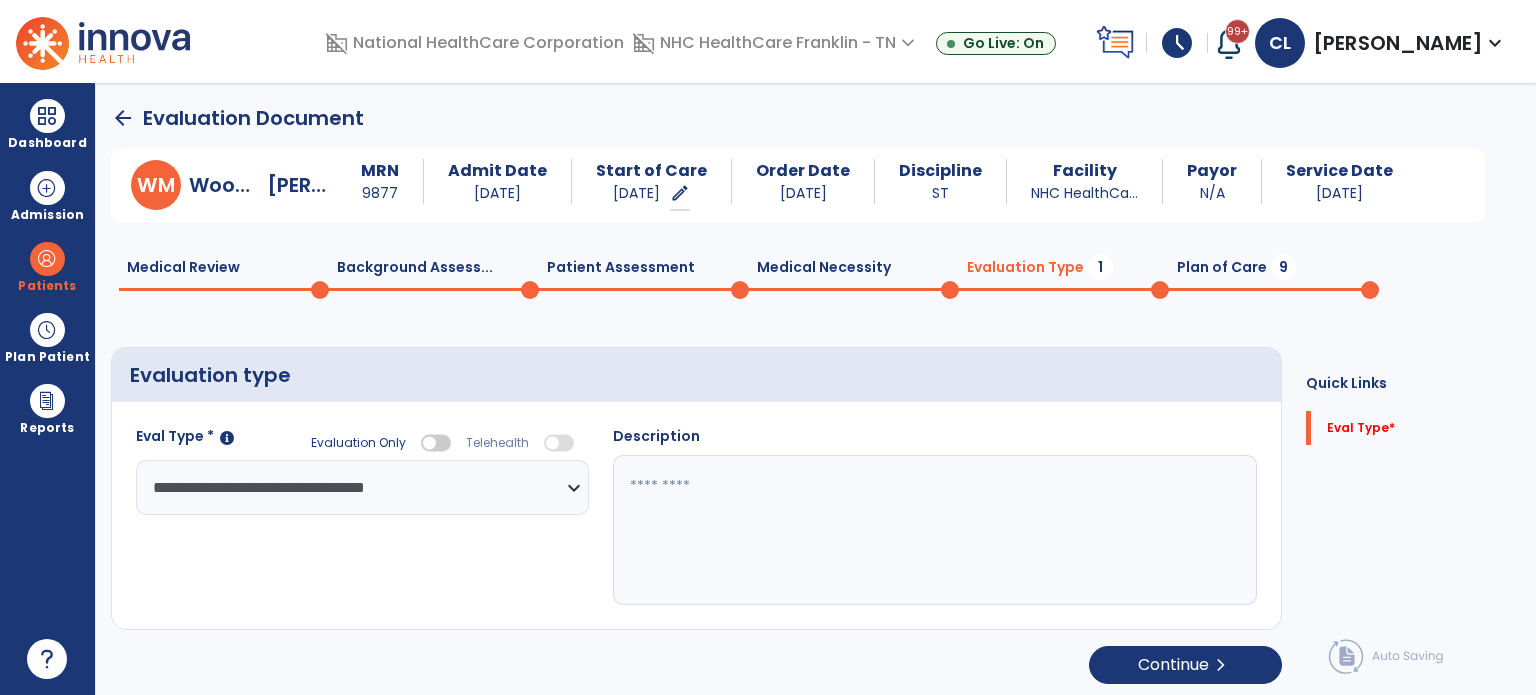 click 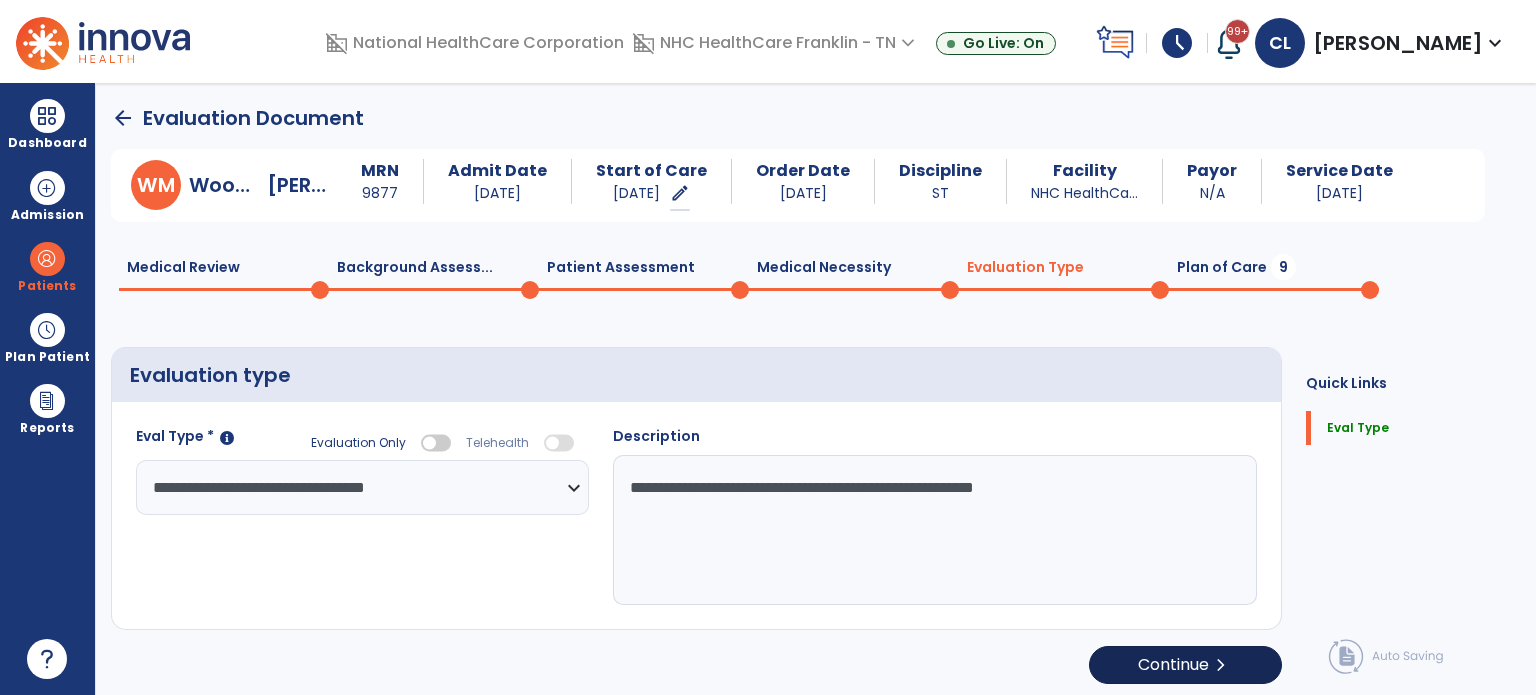 type on "**********" 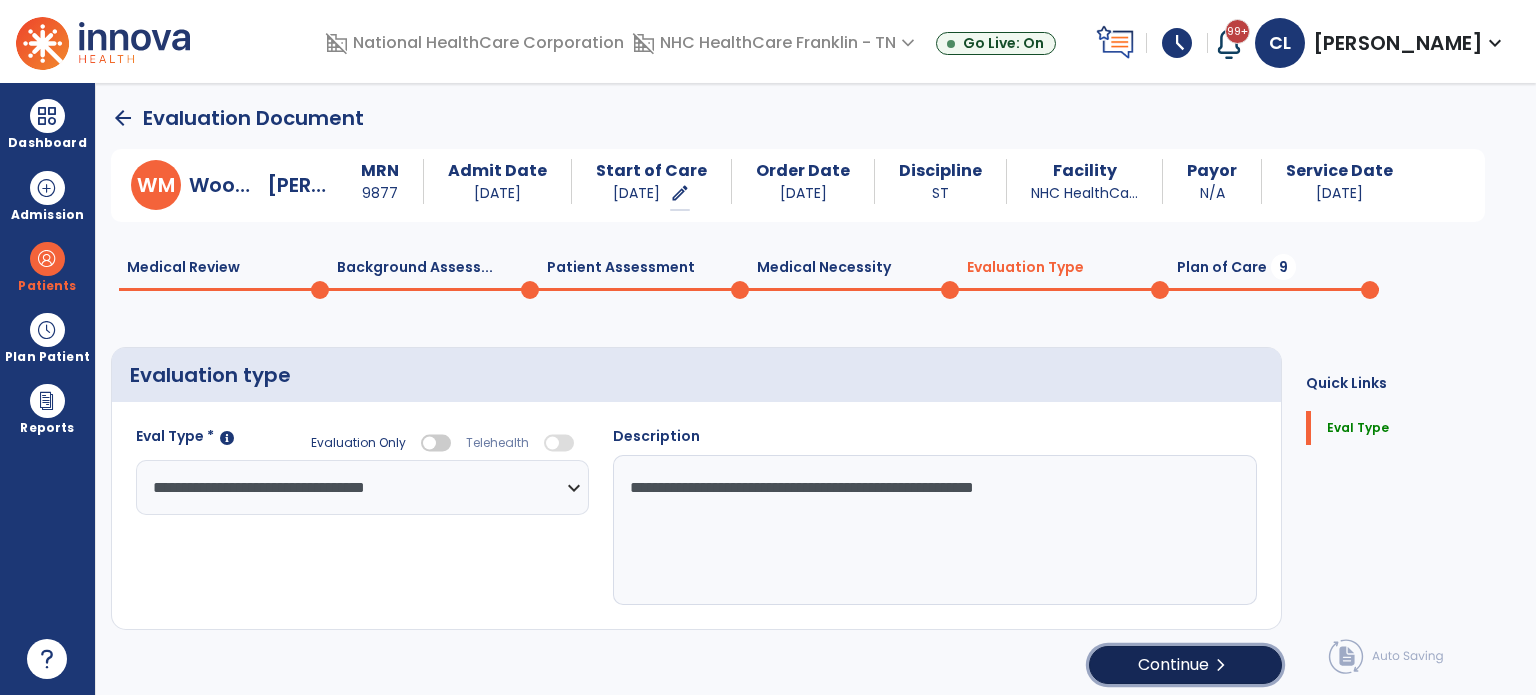 click on "chevron_right" 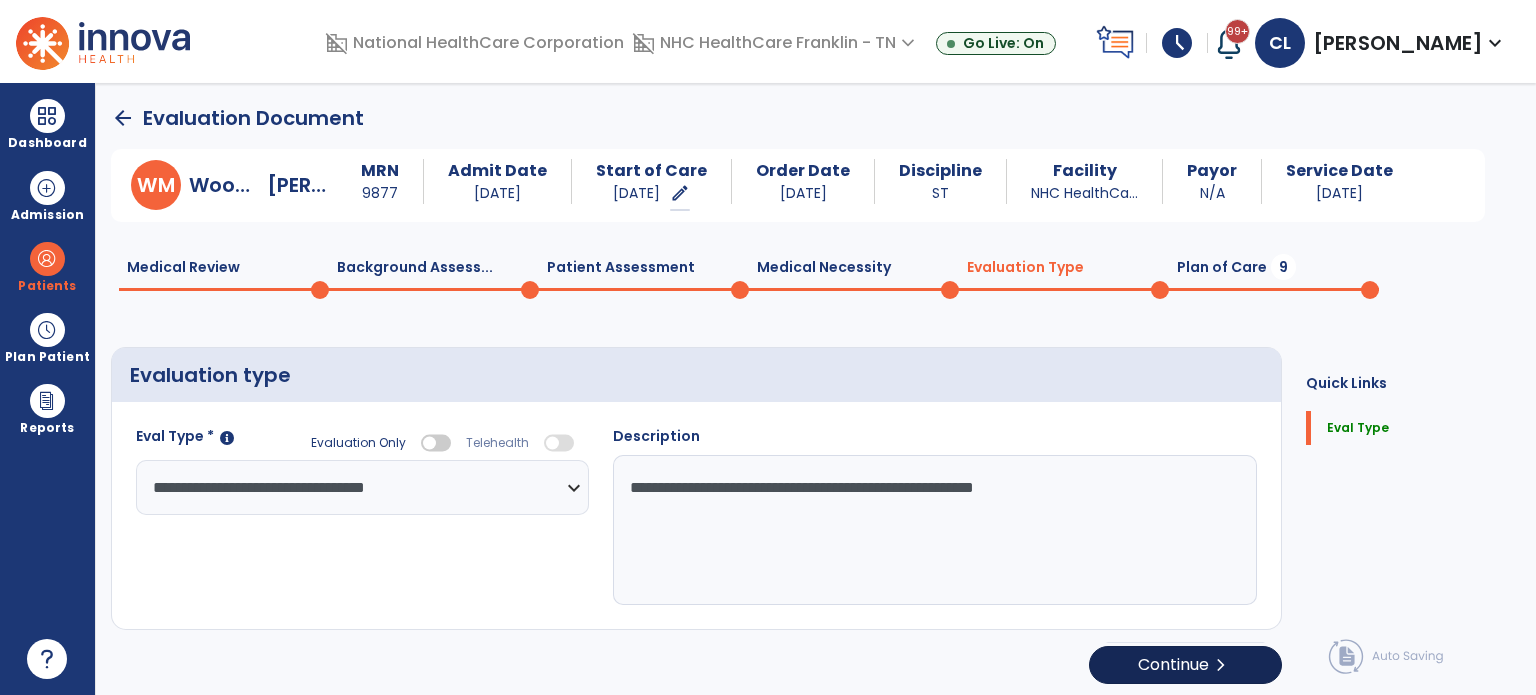 select on "*****" 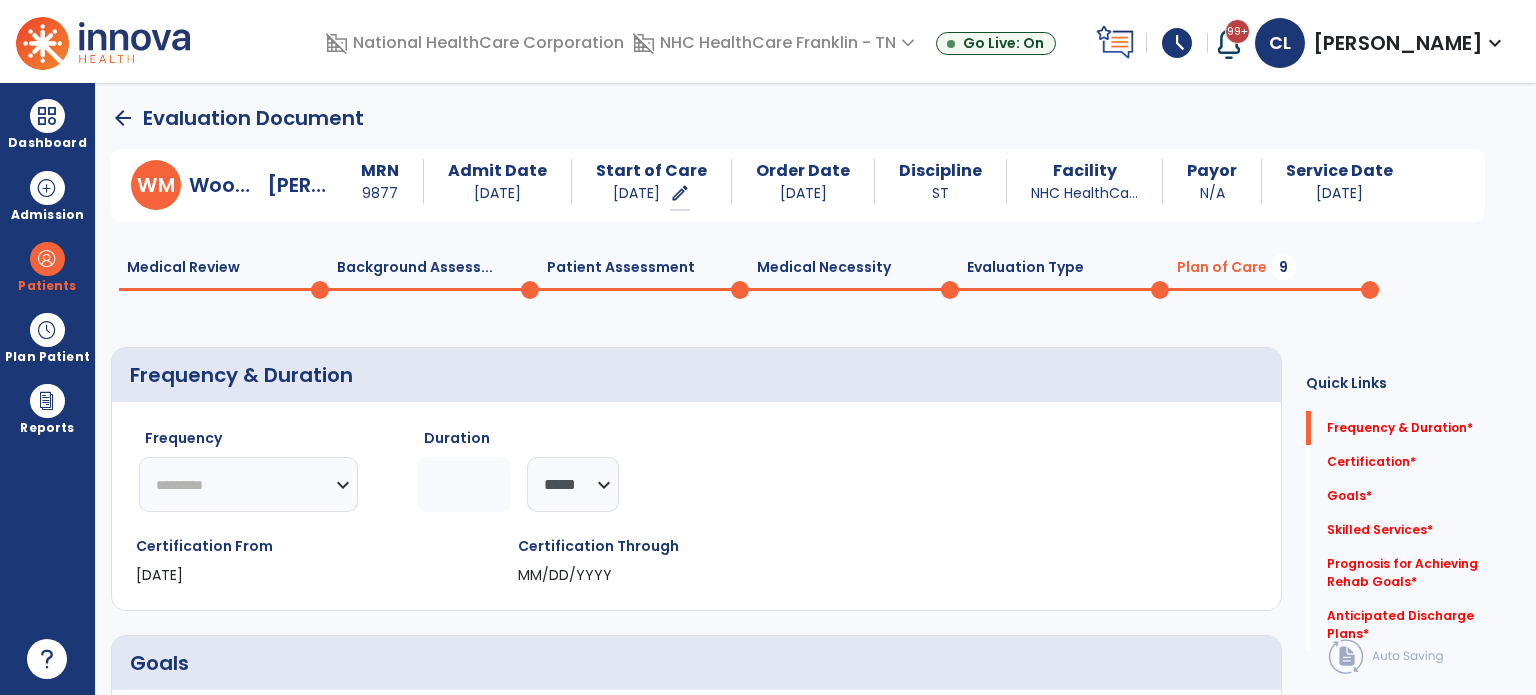 scroll, scrollTop: 81, scrollLeft: 0, axis: vertical 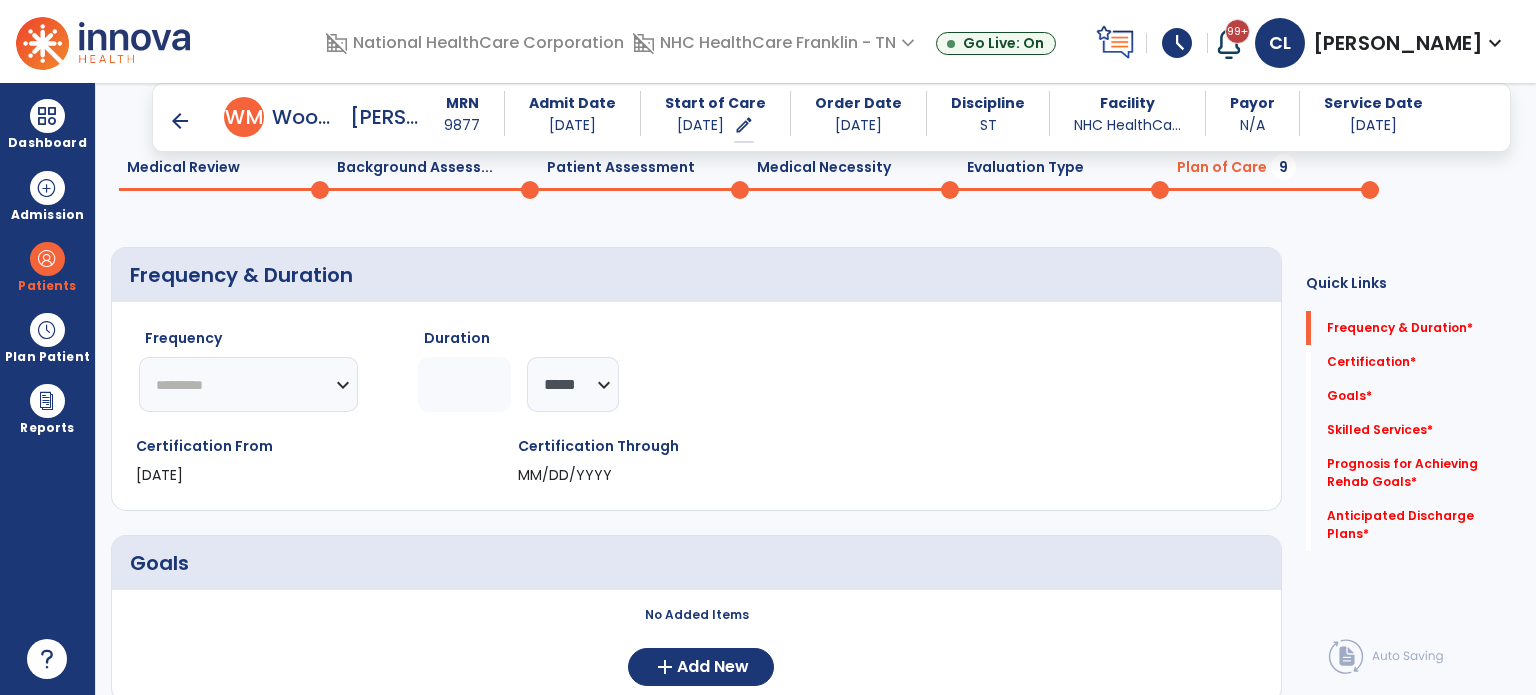 click on "********* ** ** ** ** ** ** **" 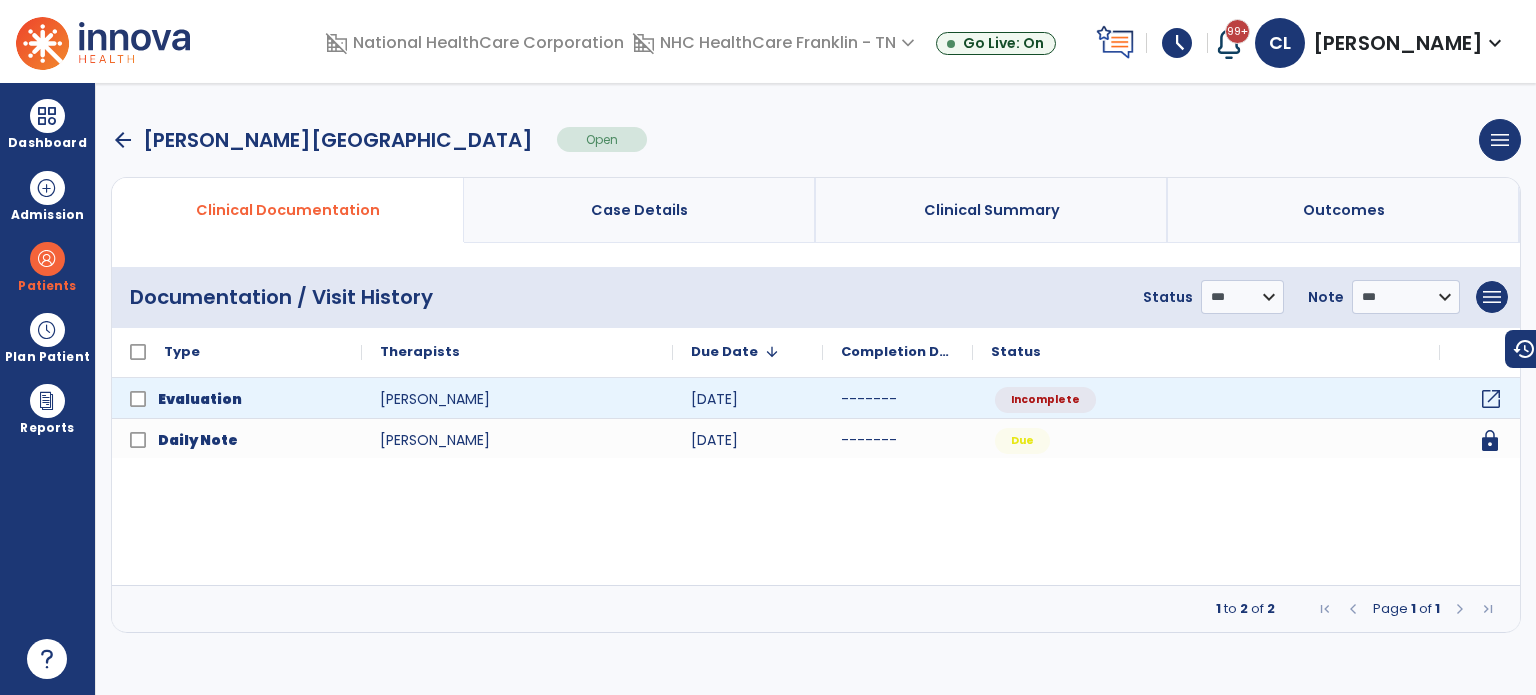 click on "open_in_new" 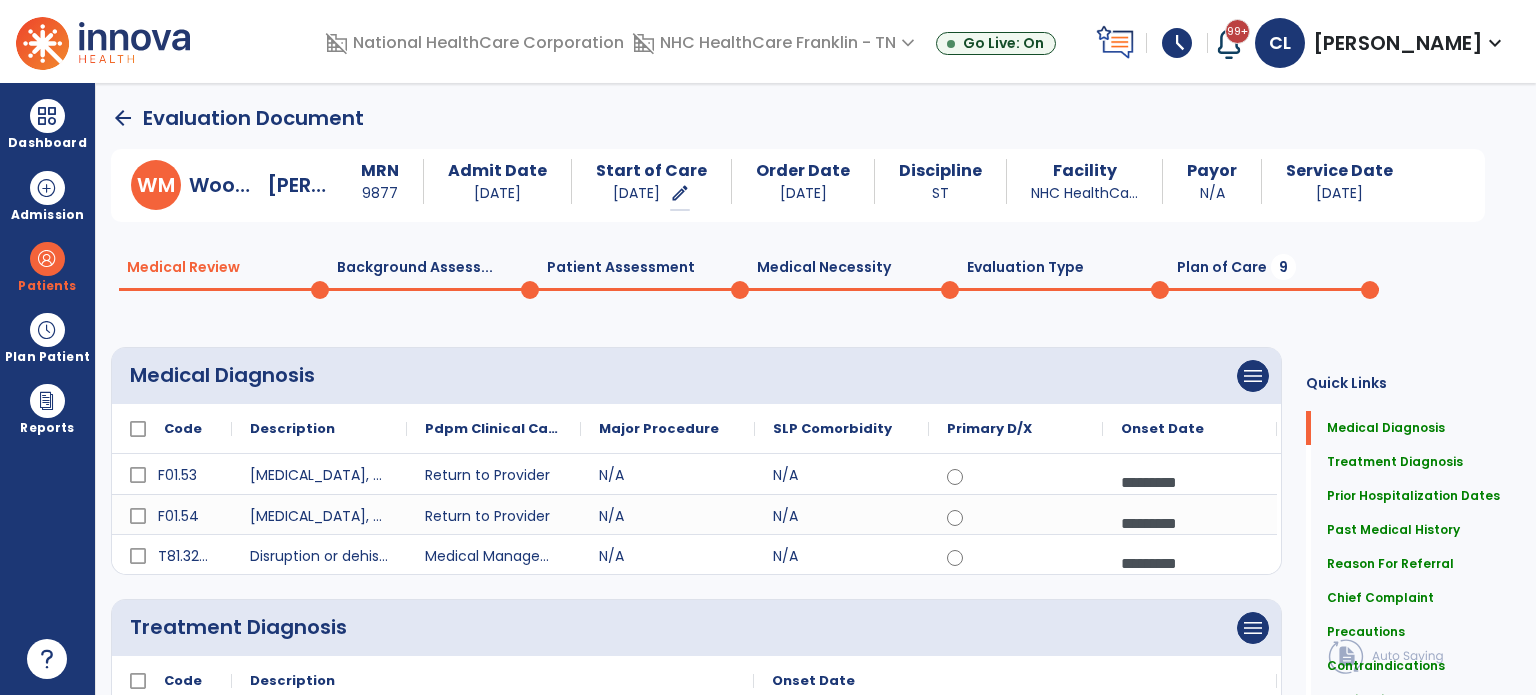 click on "Evaluation Type  0" 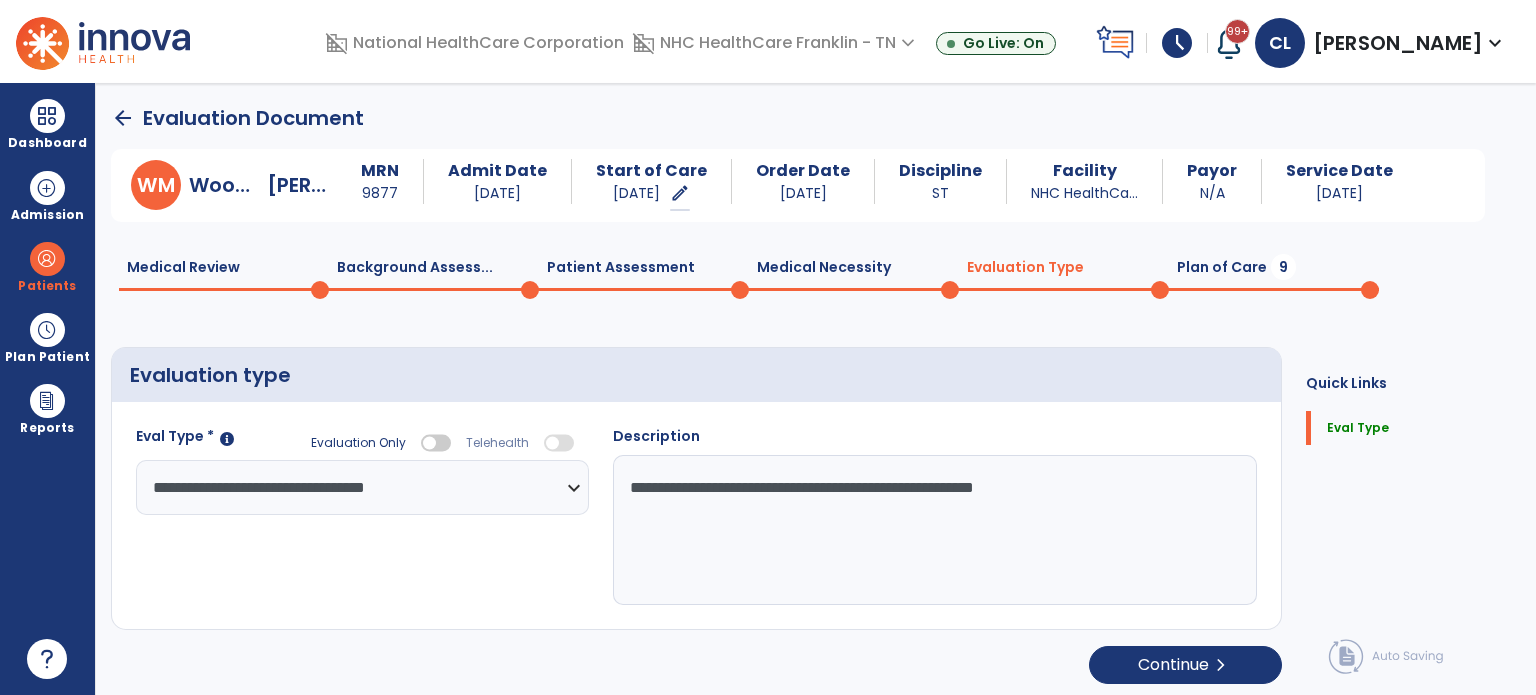 click 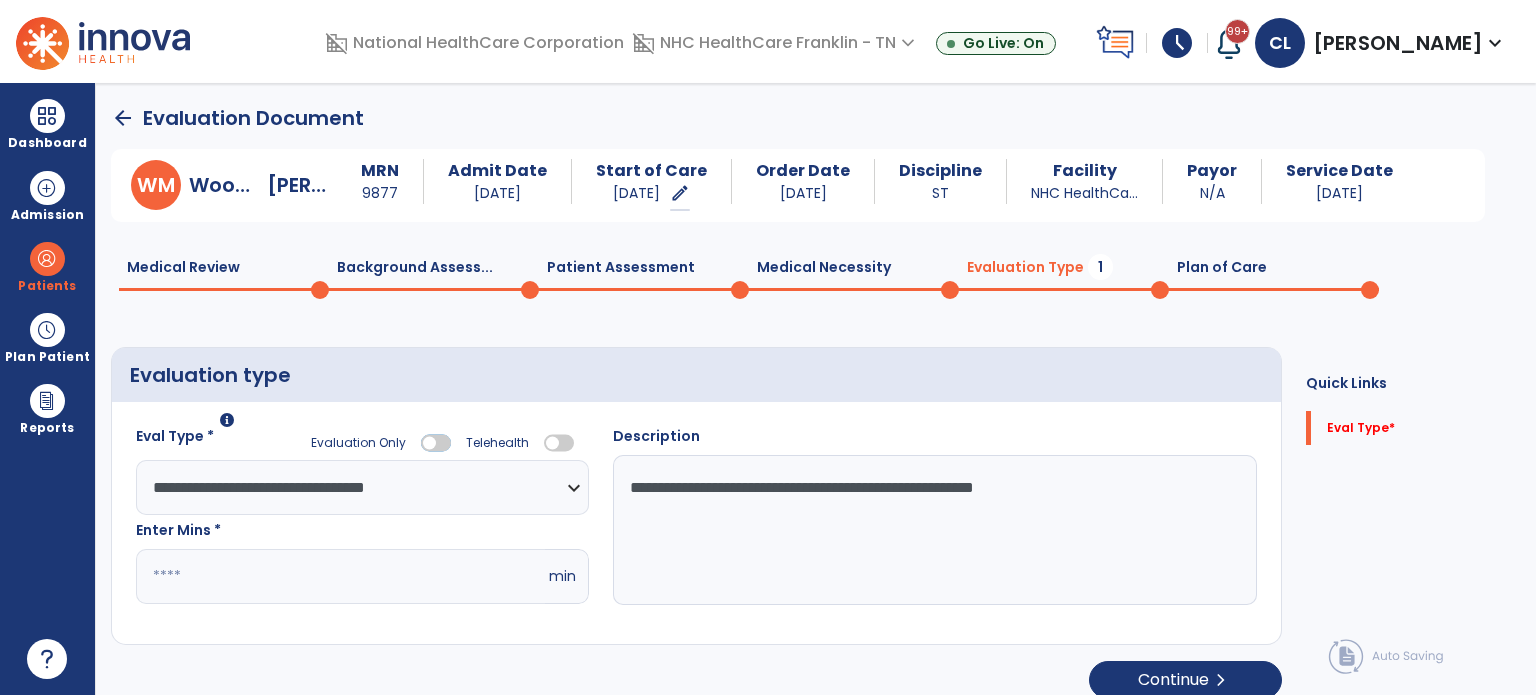 scroll, scrollTop: 19, scrollLeft: 0, axis: vertical 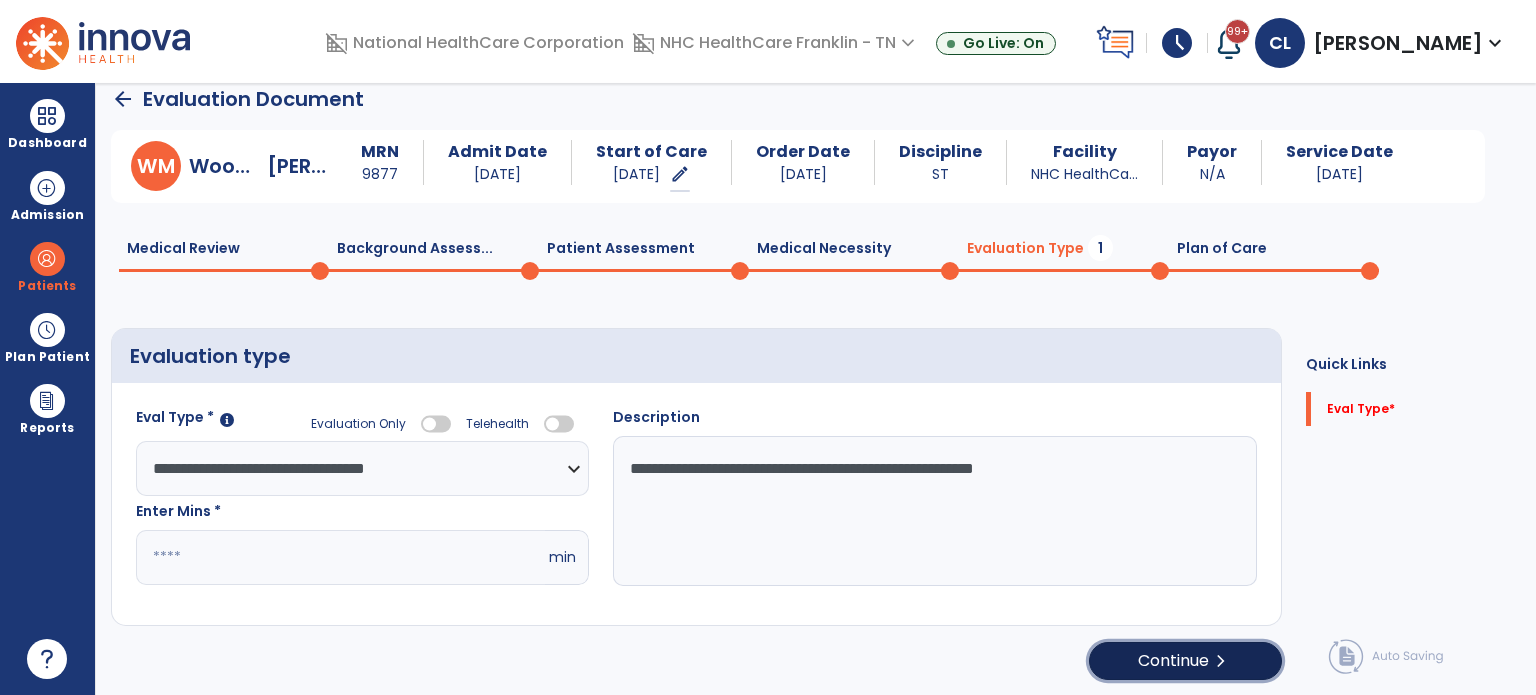 click on "Continue  chevron_right" 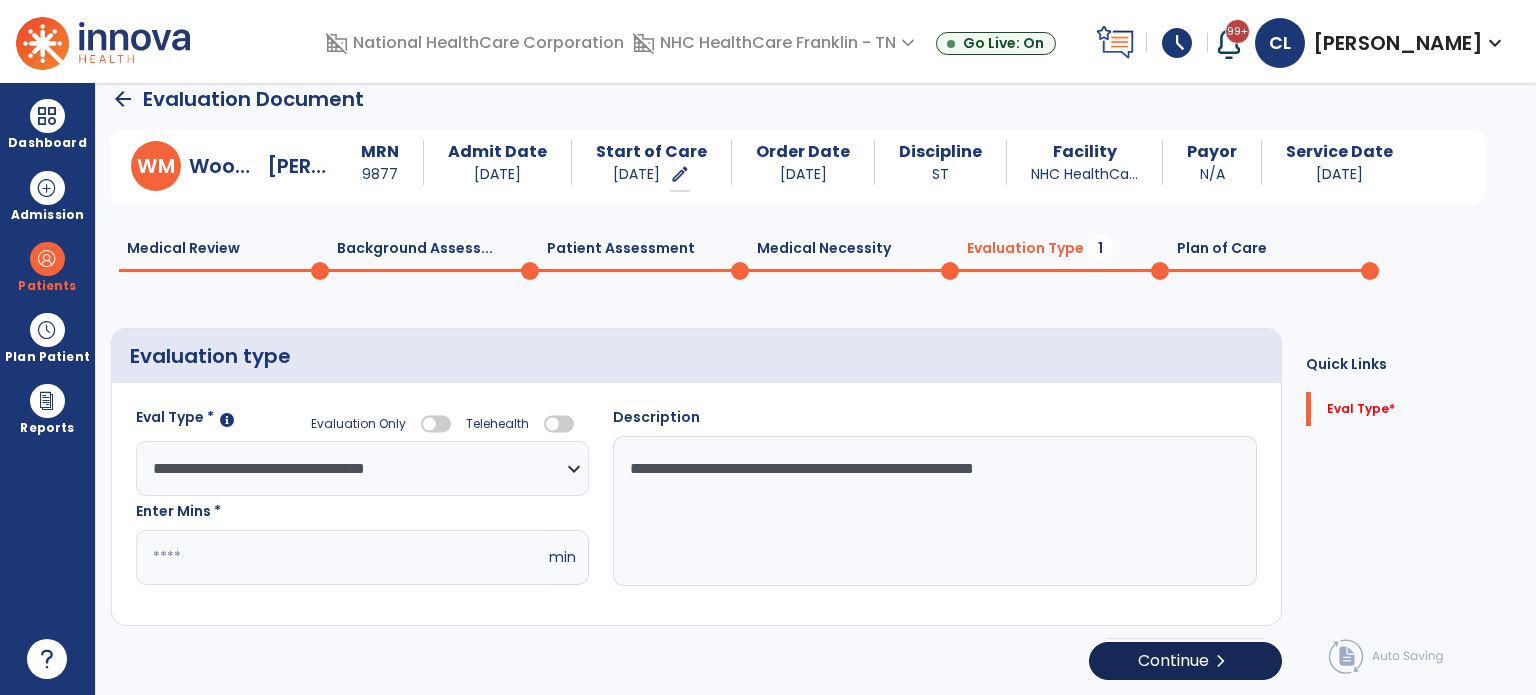 scroll, scrollTop: 0, scrollLeft: 0, axis: both 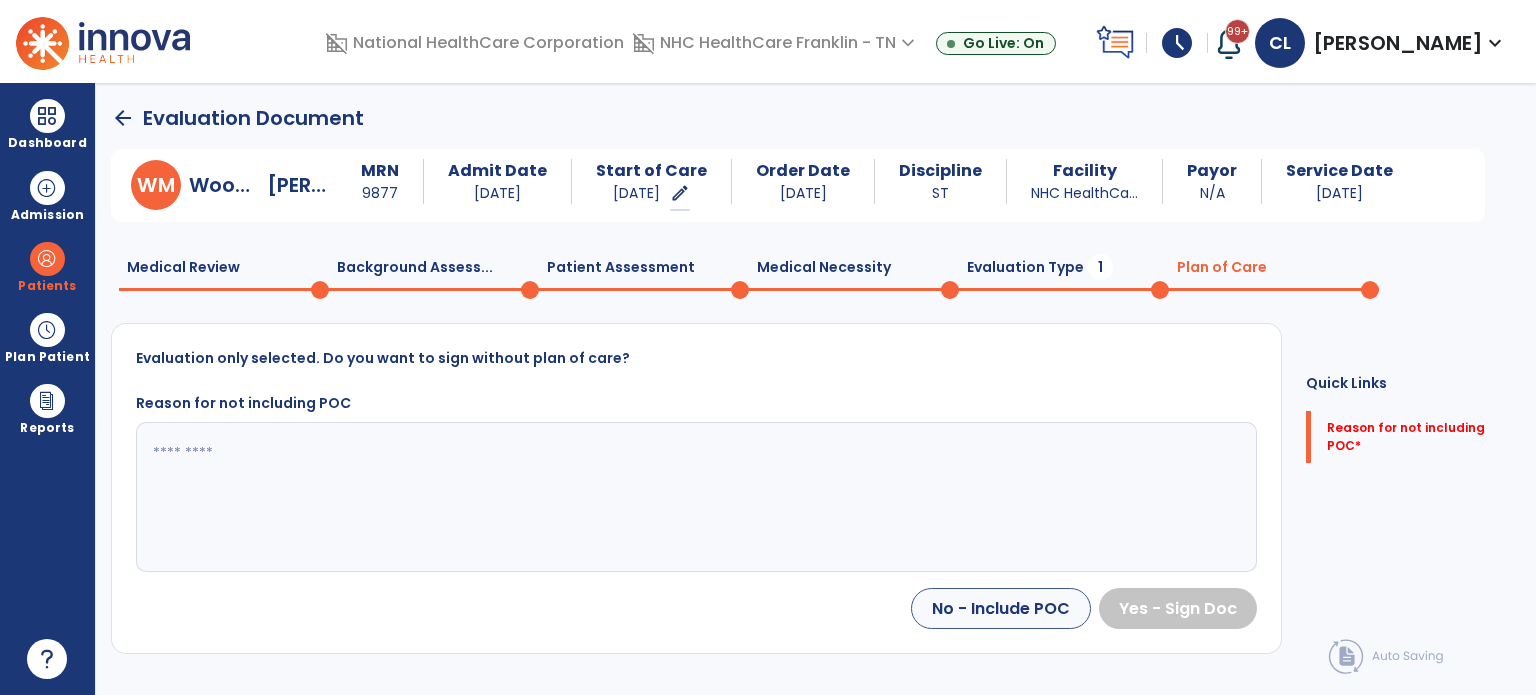 click 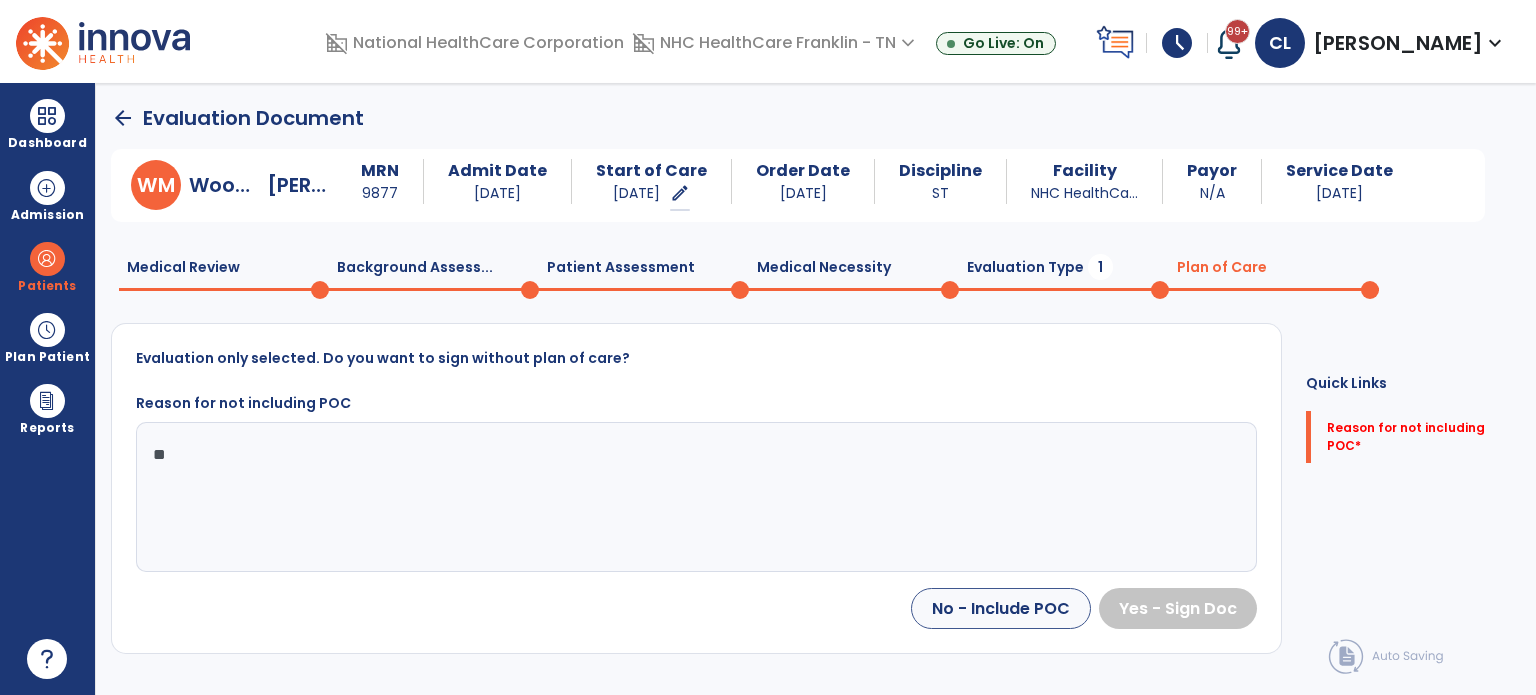 type on "*" 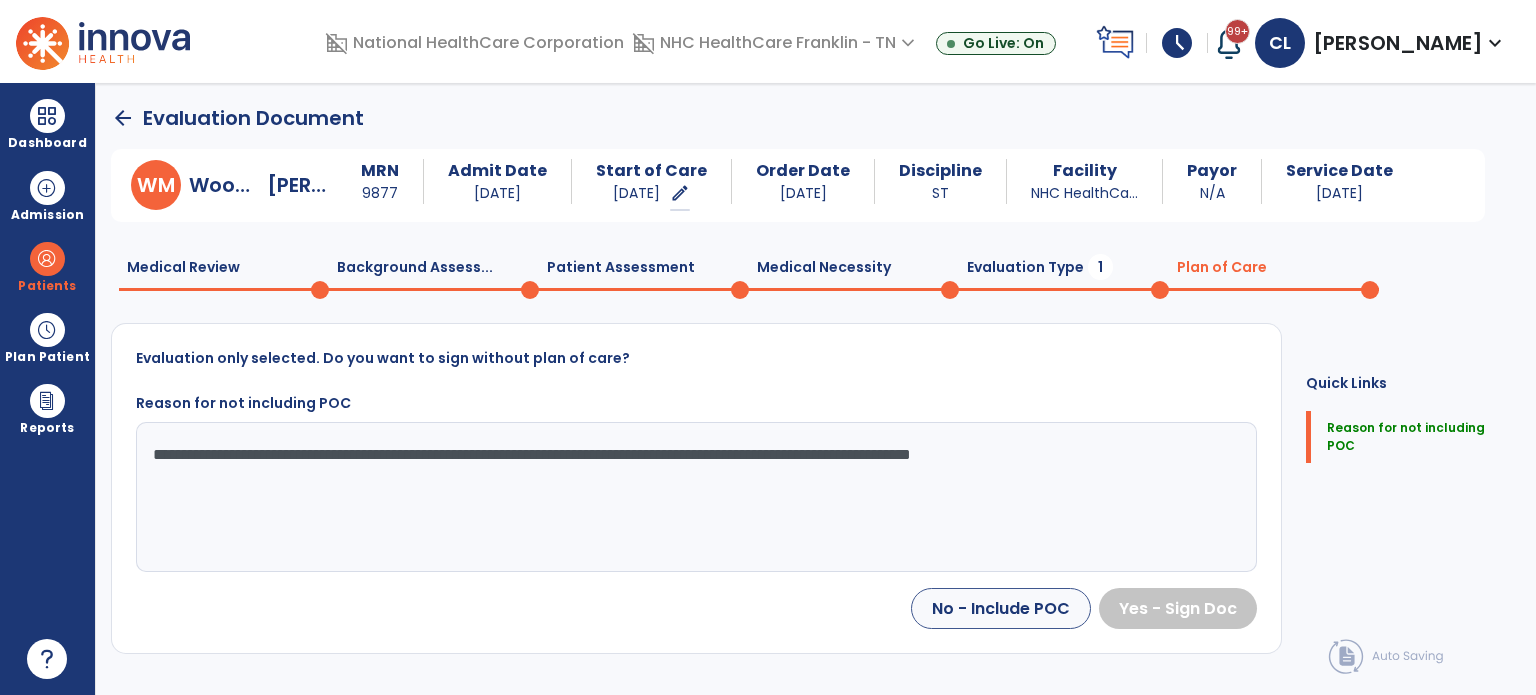 drag, startPoint x: 948, startPoint y: 454, endPoint x: 1129, endPoint y: 519, distance: 192.31744 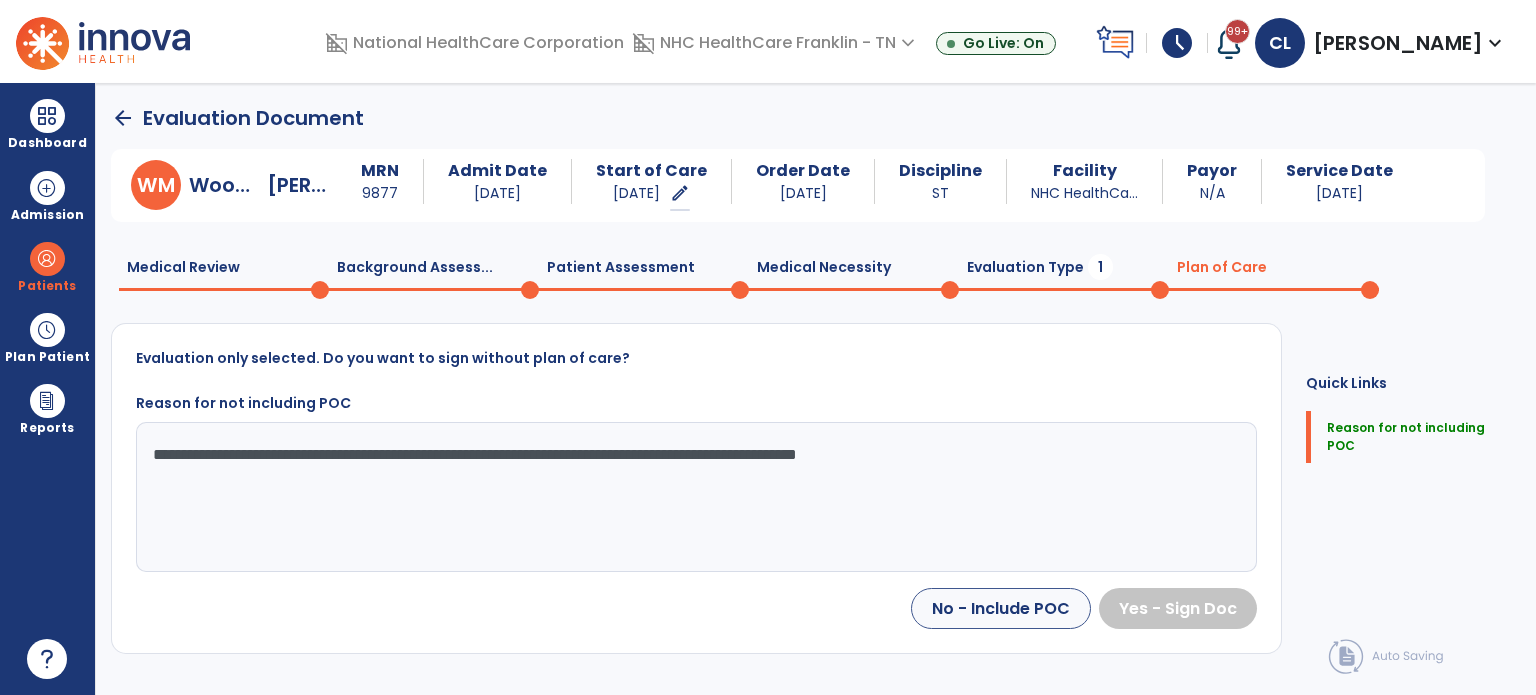 click on "**********" 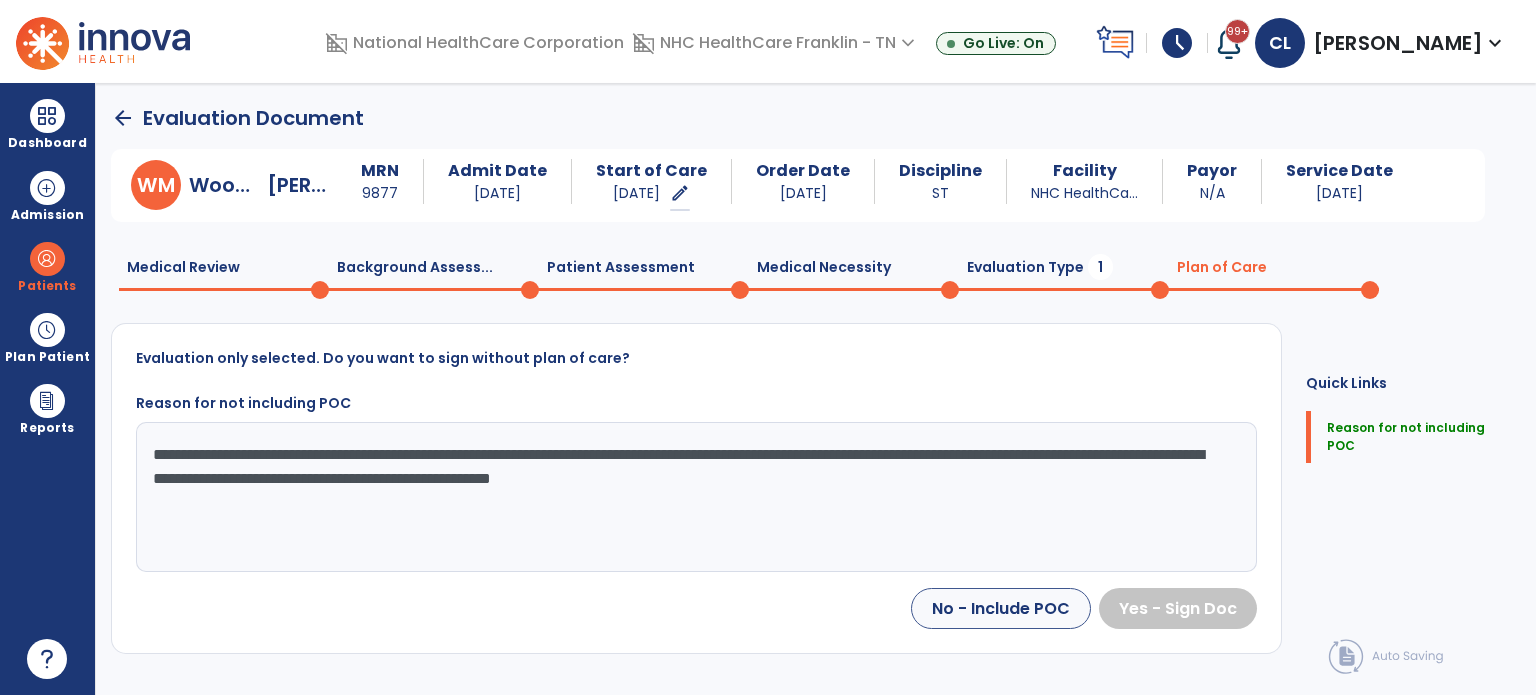 click on "**********" 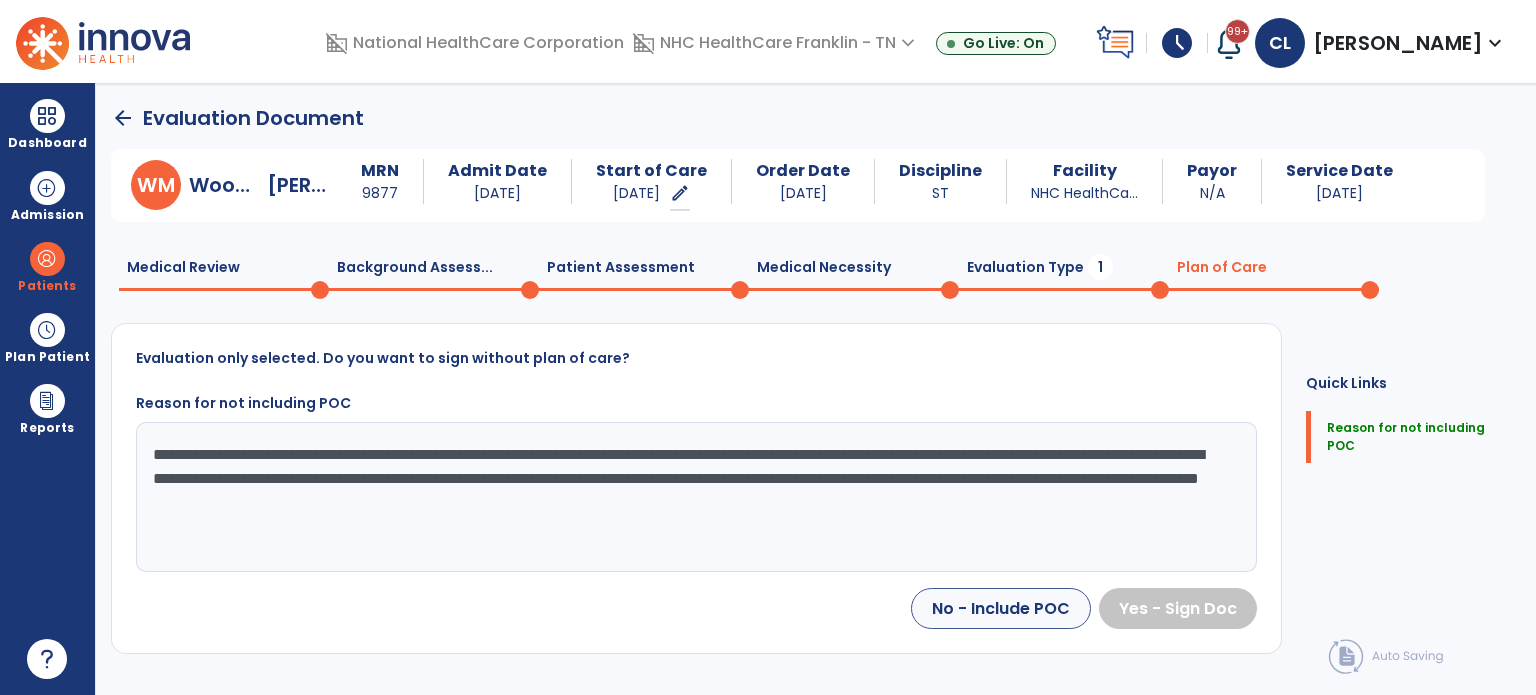 click on "**********" 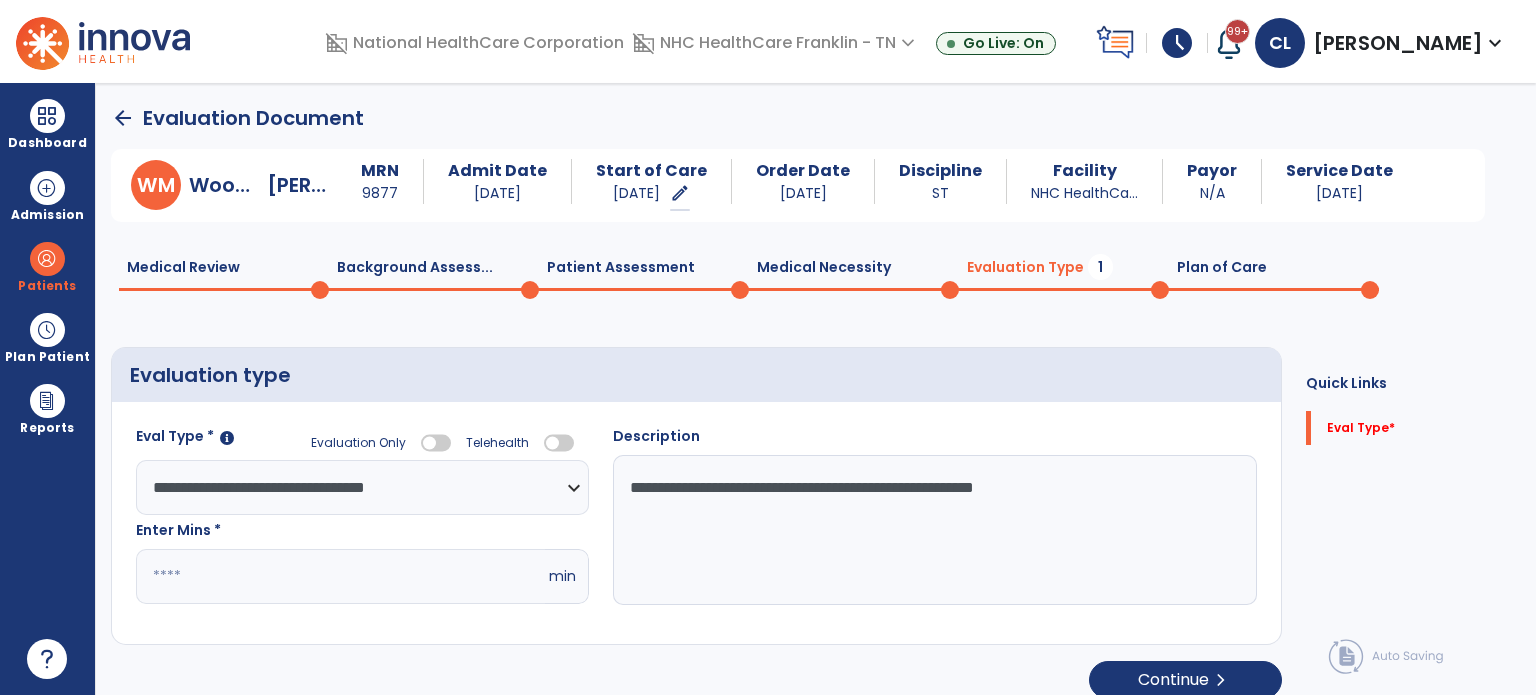 click on "*" 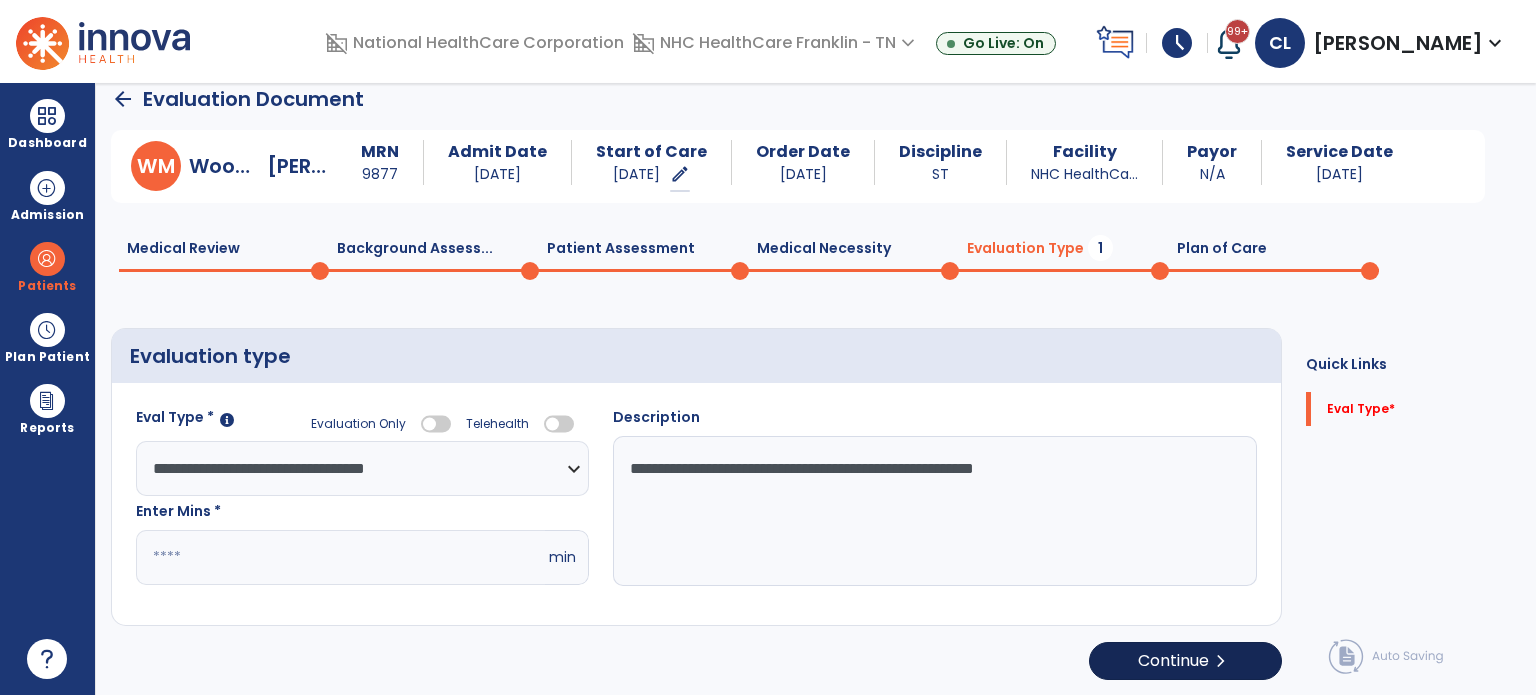 type on "**" 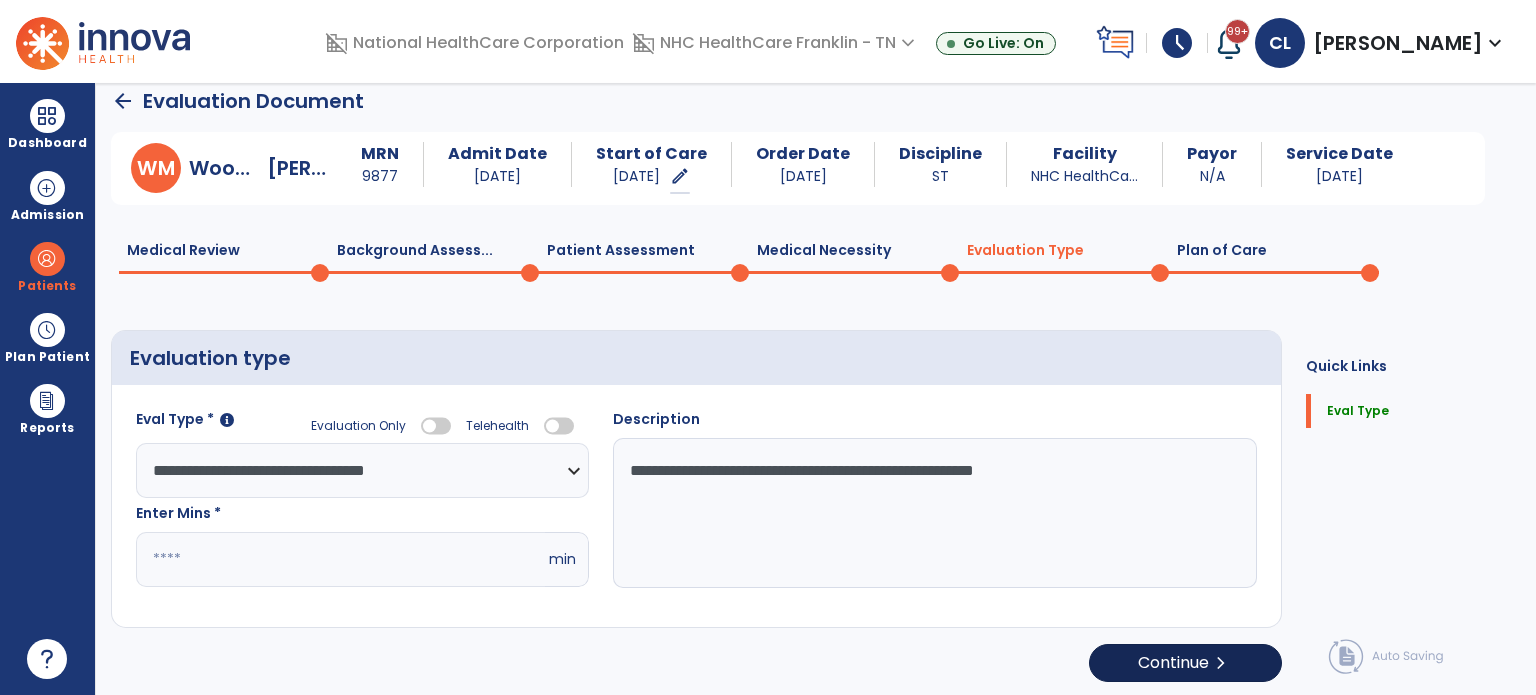scroll, scrollTop: 19, scrollLeft: 0, axis: vertical 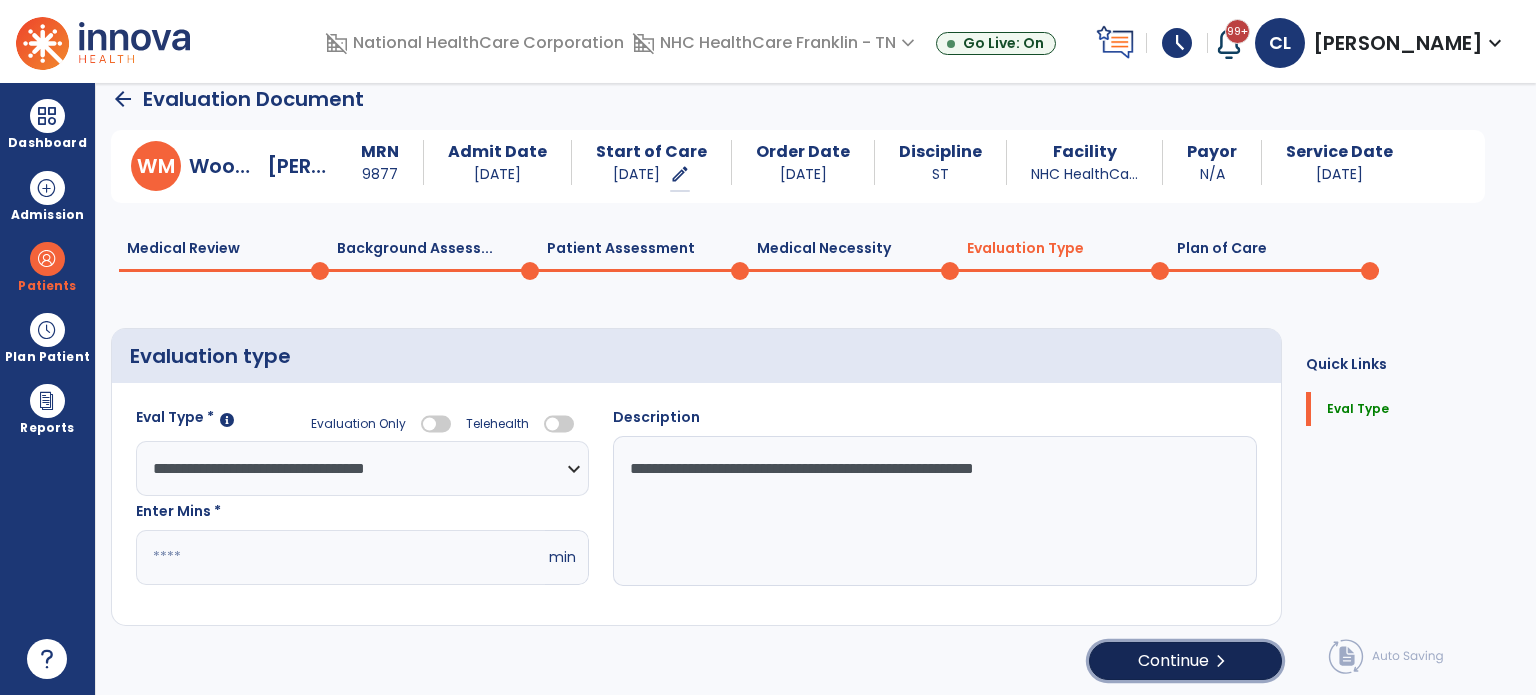 click on "Continue  chevron_right" 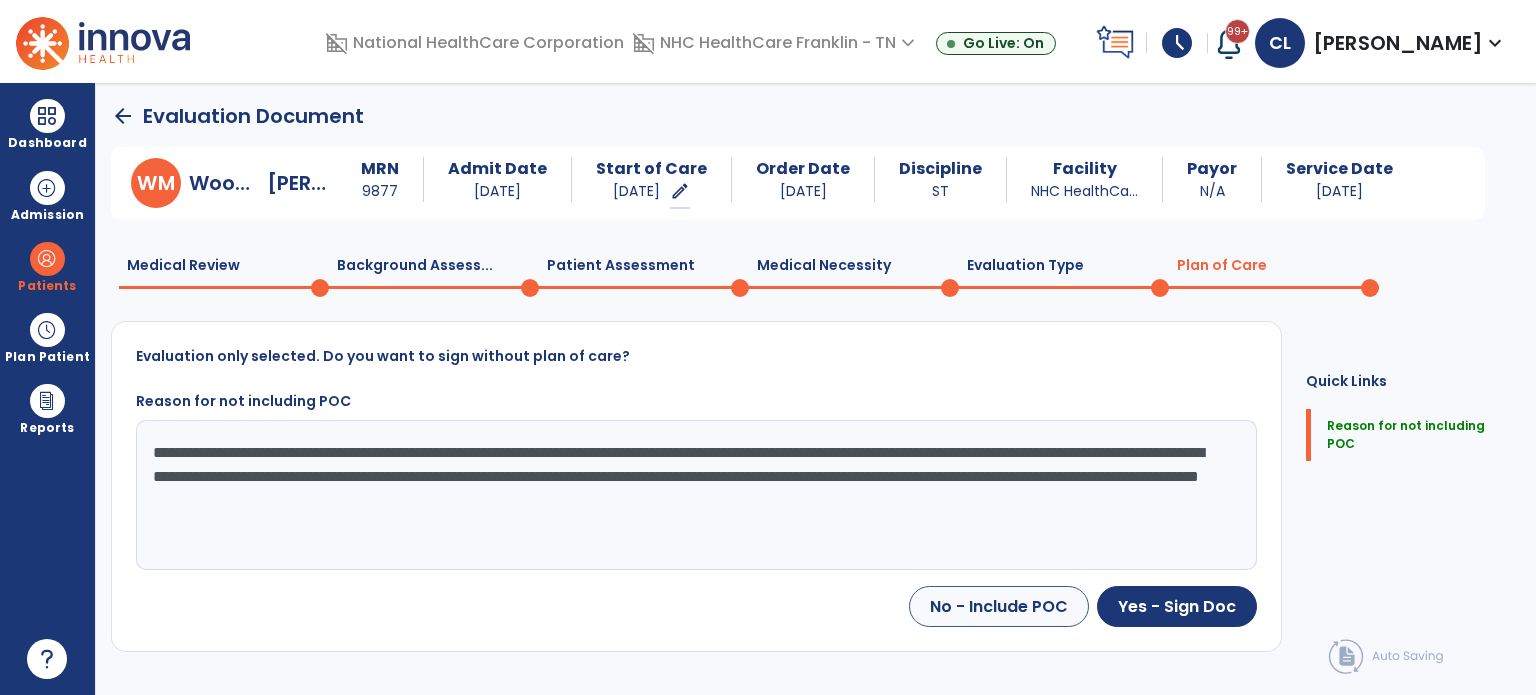 scroll, scrollTop: 0, scrollLeft: 0, axis: both 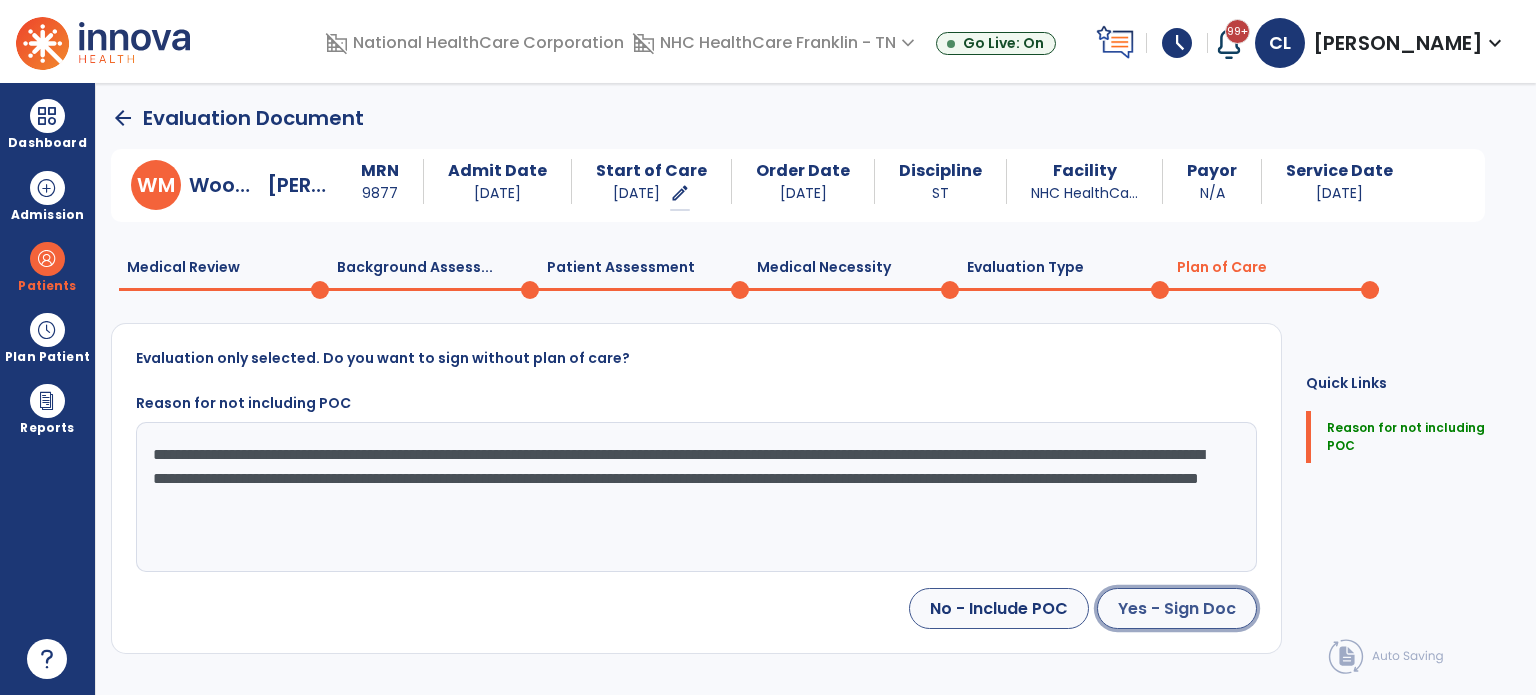 click on "Yes - Sign Doc" 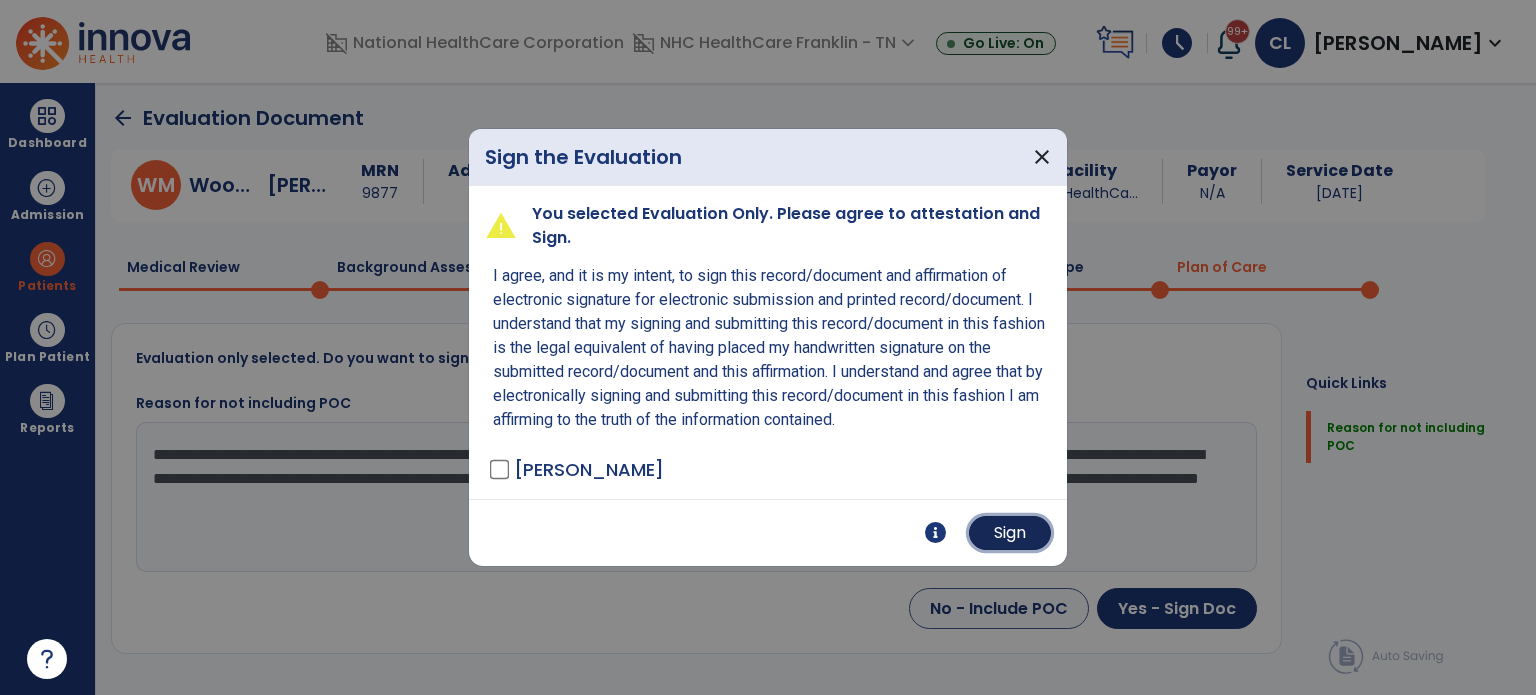 click on "Sign" at bounding box center [1010, 533] 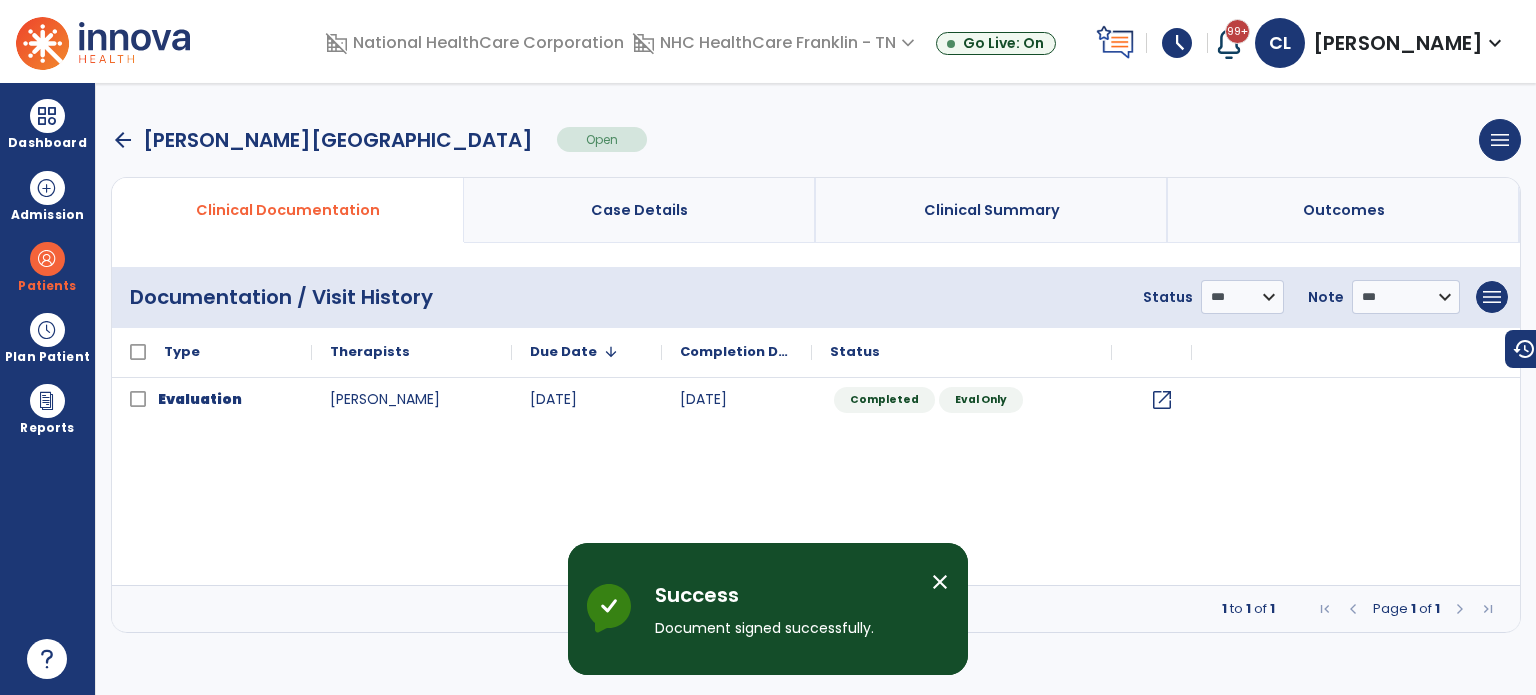 scroll, scrollTop: 0, scrollLeft: 0, axis: both 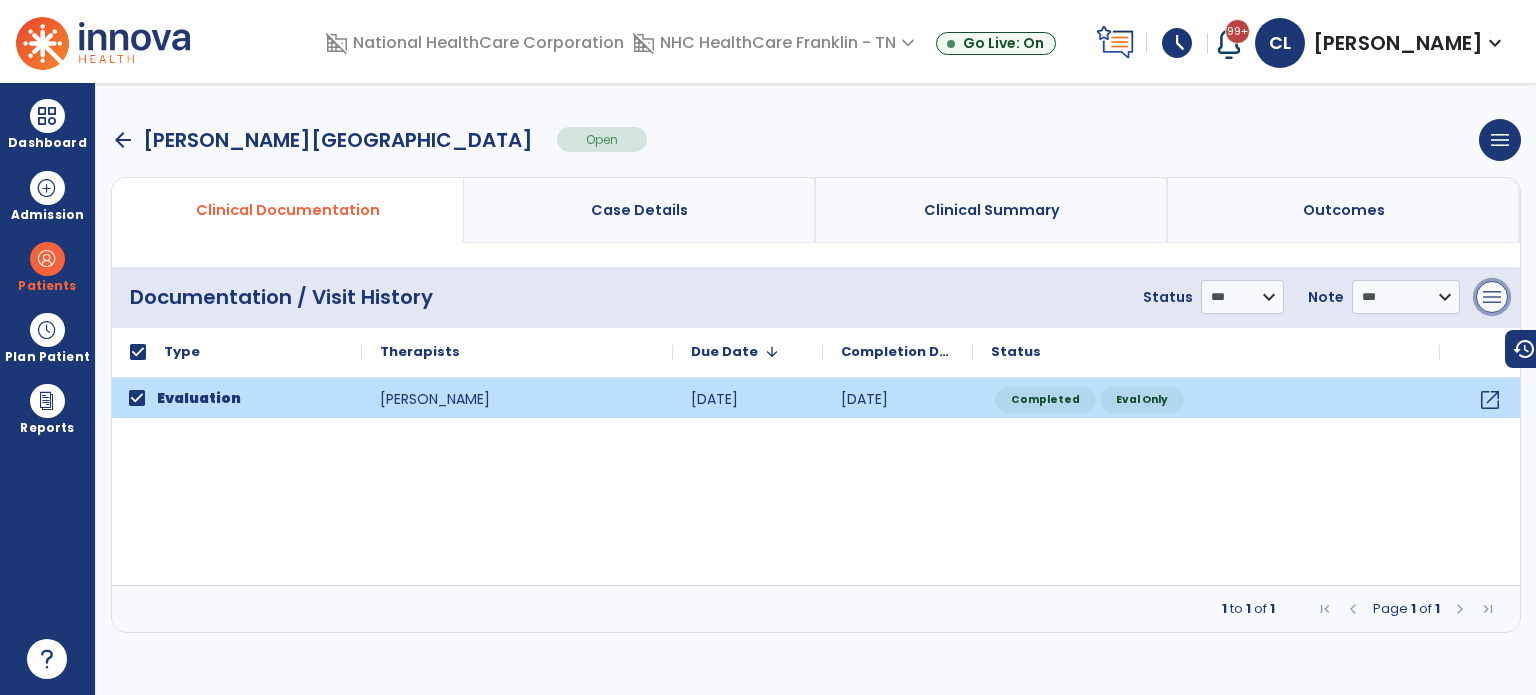 click on "menu" at bounding box center [1492, 297] 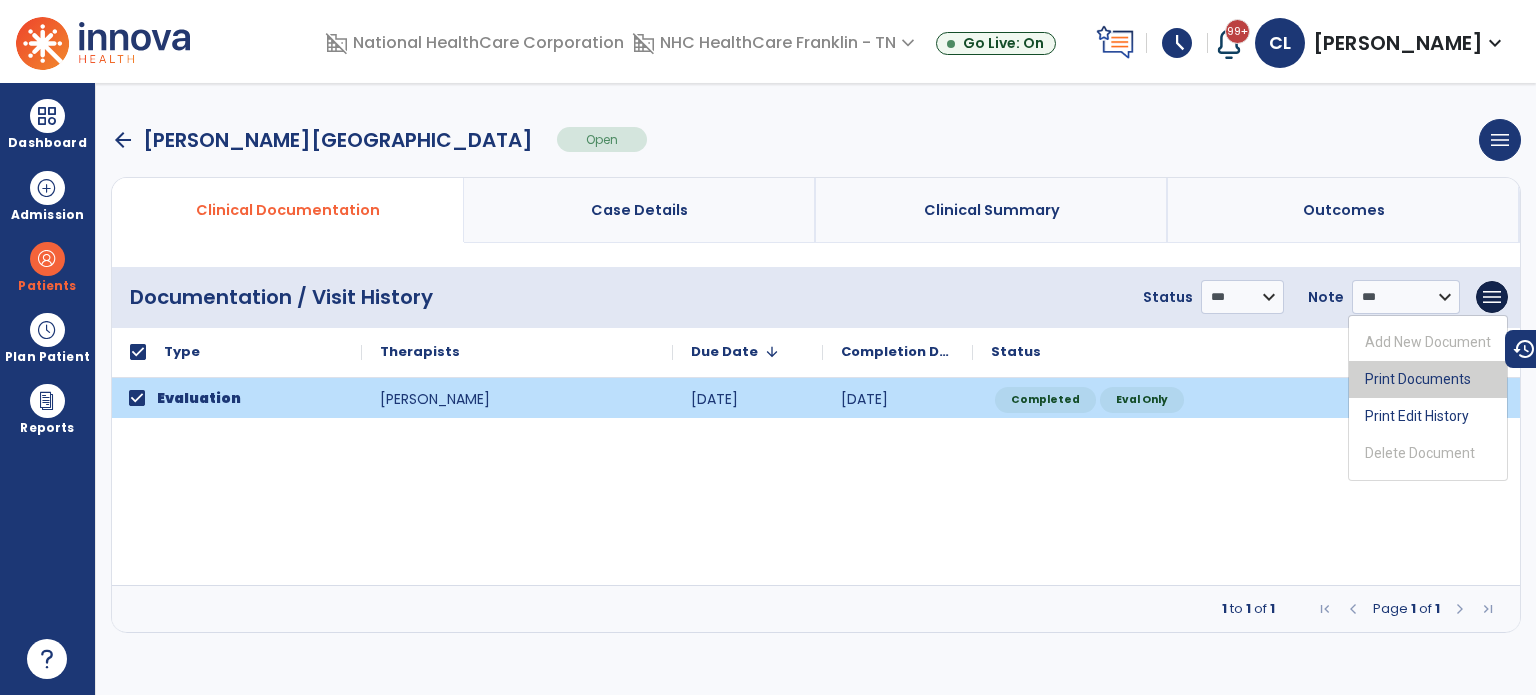 click on "Print Documents" at bounding box center [1428, 379] 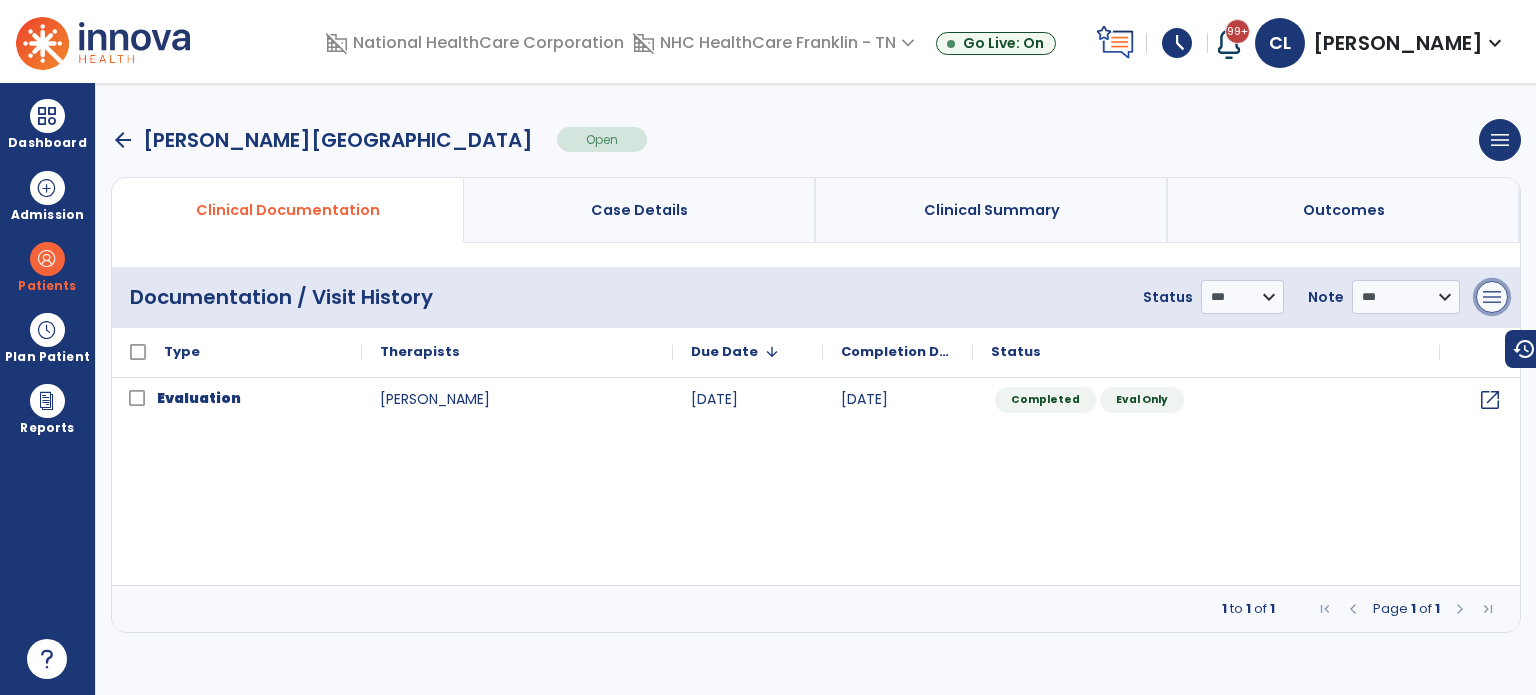 click on "menu" at bounding box center [1492, 297] 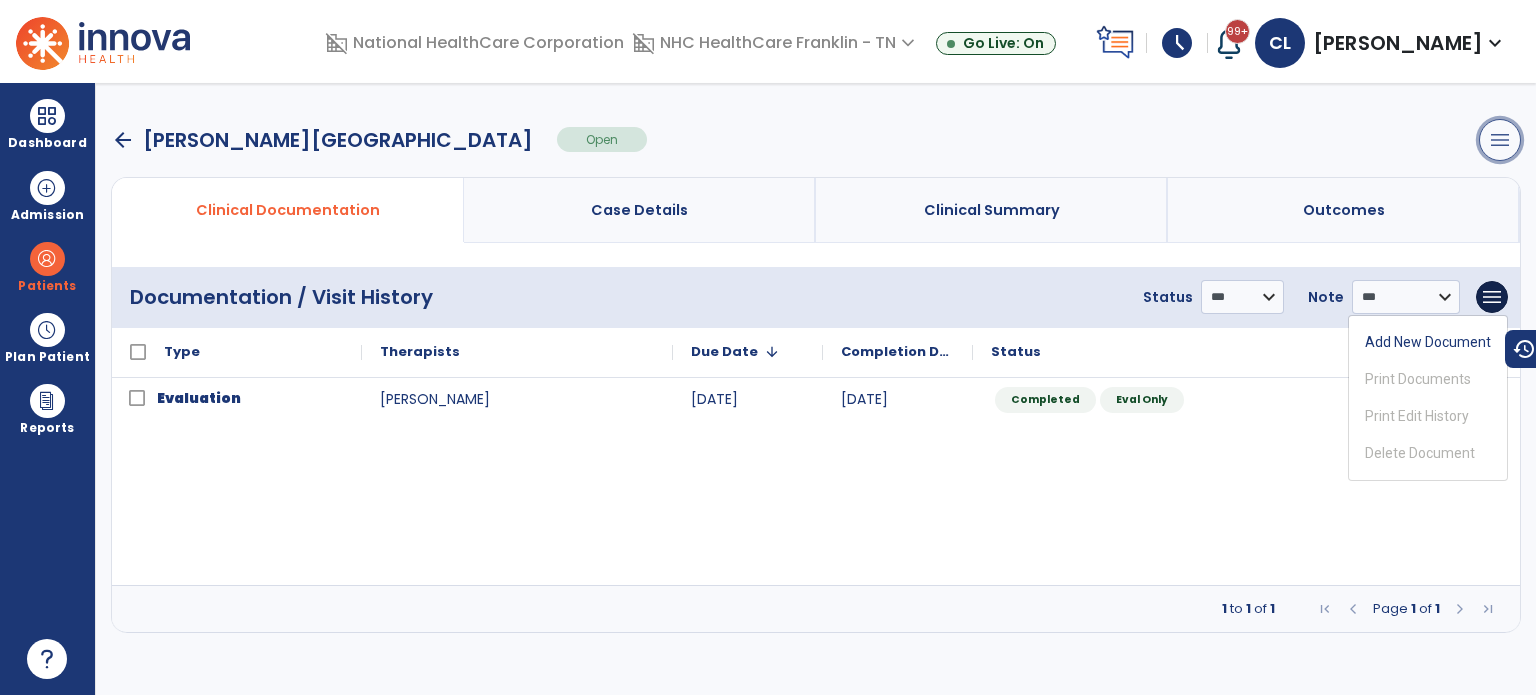 click on "menu" at bounding box center [1500, 140] 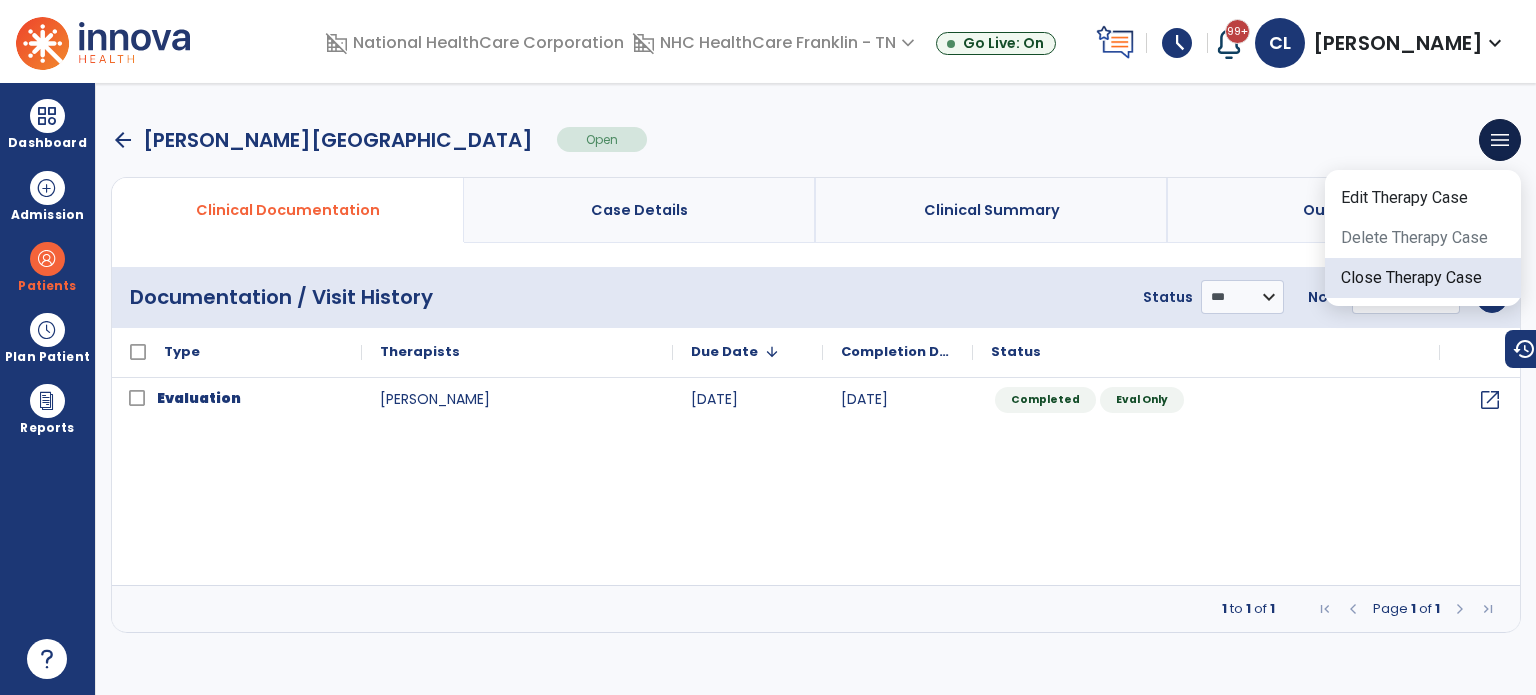 click on "Close Therapy Case" at bounding box center (1423, 278) 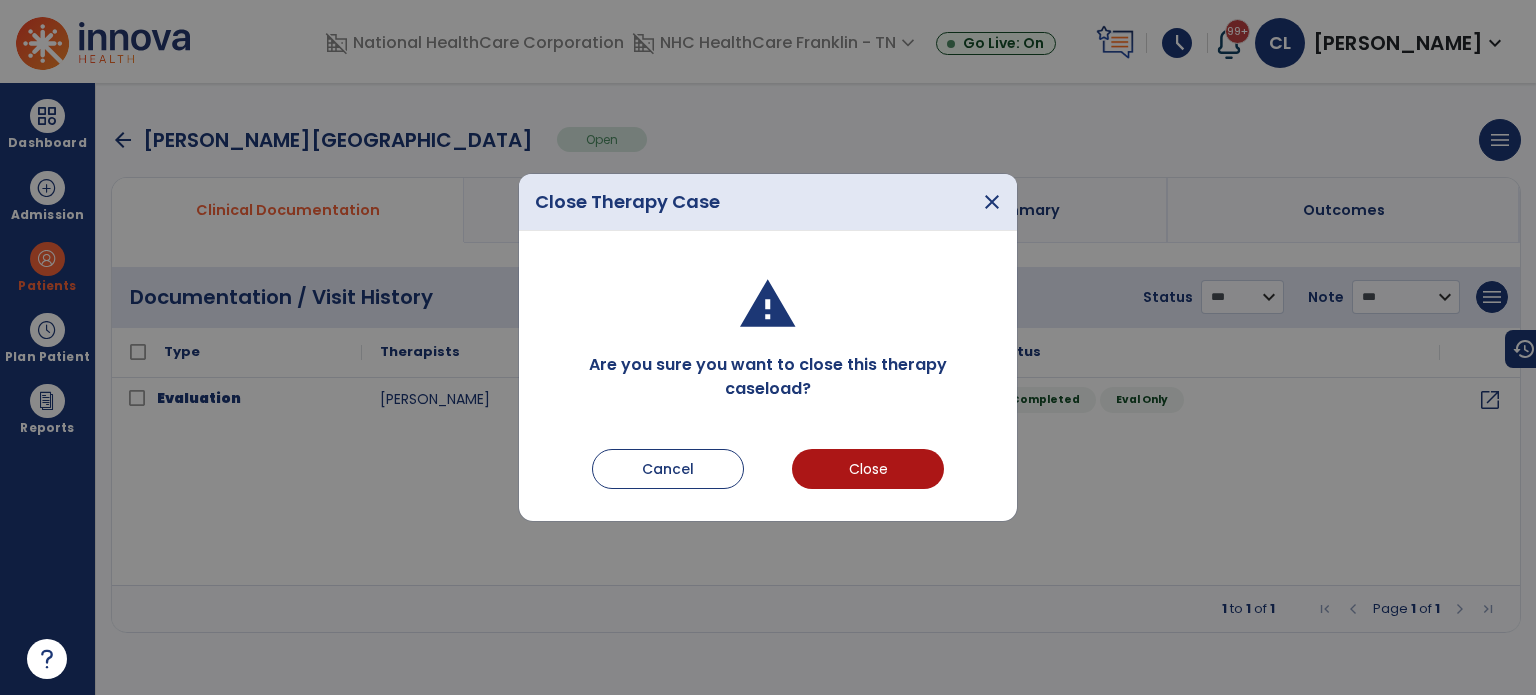 click on "Are you sure you want to close this therapy caseload?     Cancel   Close" at bounding box center (768, 376) 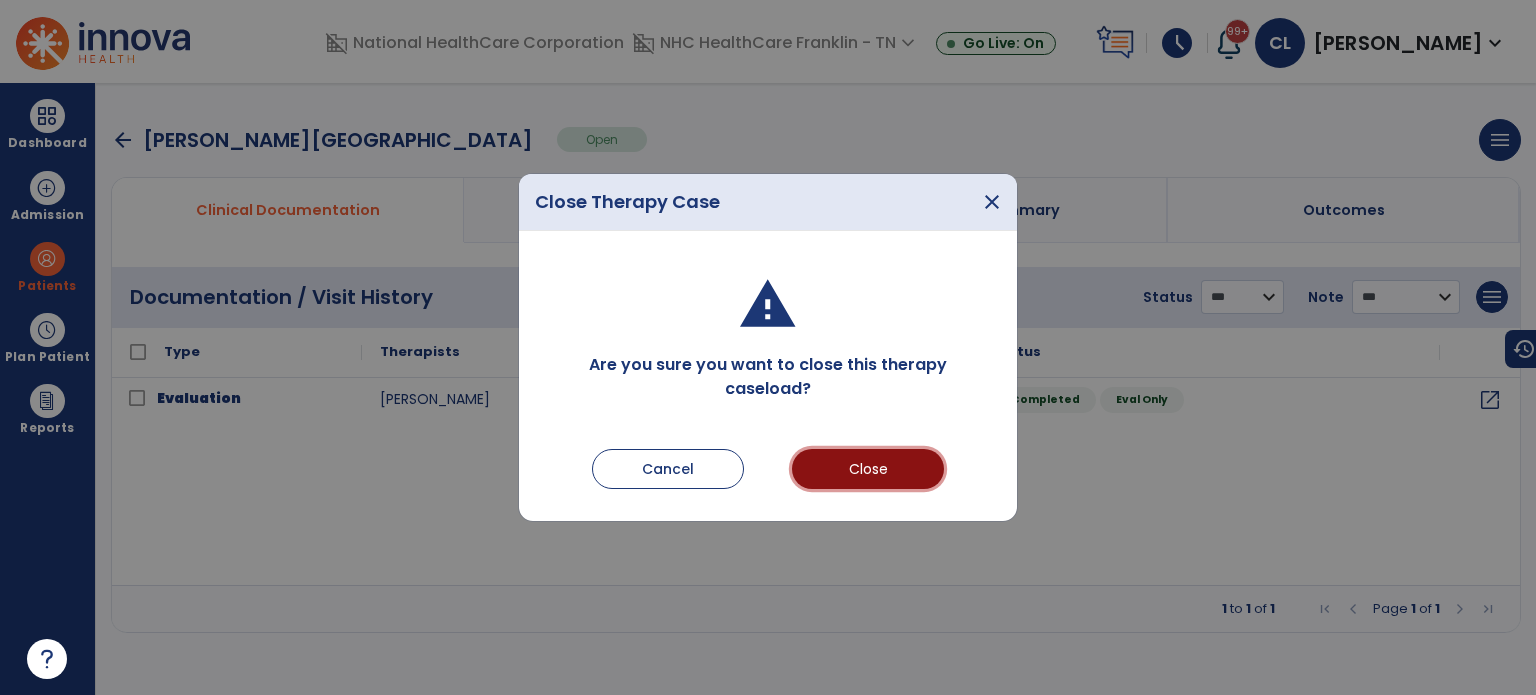 click on "Close" at bounding box center [868, 469] 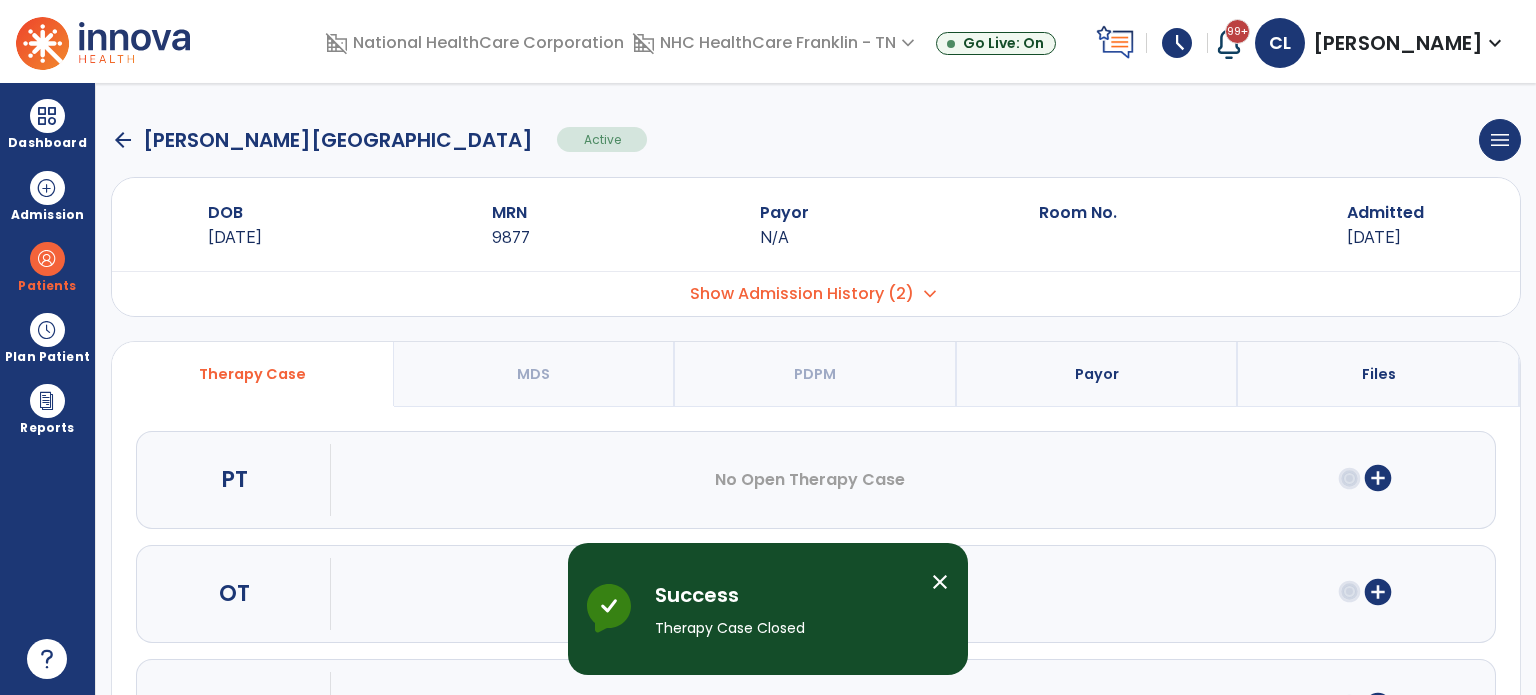drag, startPoint x: 839, startPoint y: 479, endPoint x: 532, endPoint y: 306, distance: 352.38898 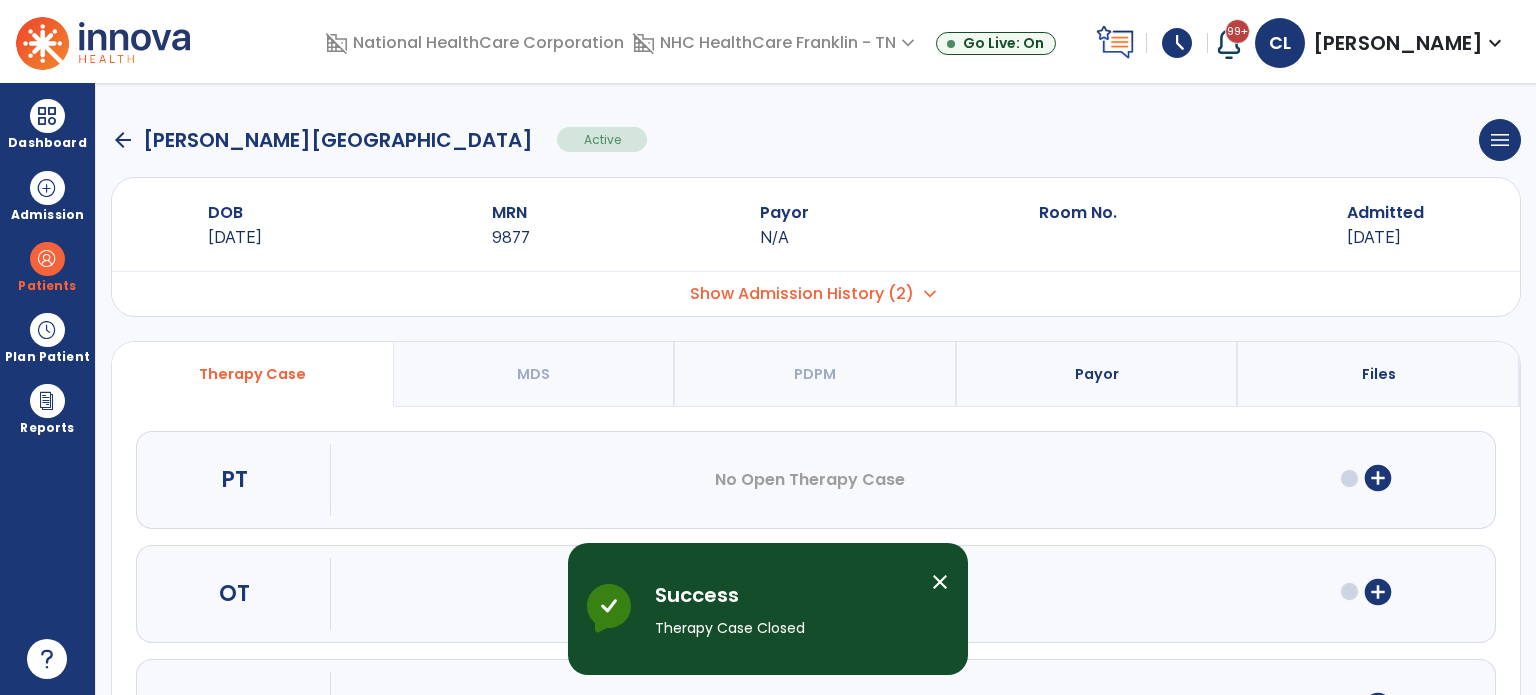 click on "arrow_back   [GEOGRAPHIC_DATA][PERSON_NAME]  Active  menu   Edit Admission   View OBRA Report   Discharge Patient  DOB [DEMOGRAPHIC_DATA] MRN 9877 Payor N/A Room No. Admitted [DATE]
Admission No.
Admit Date" 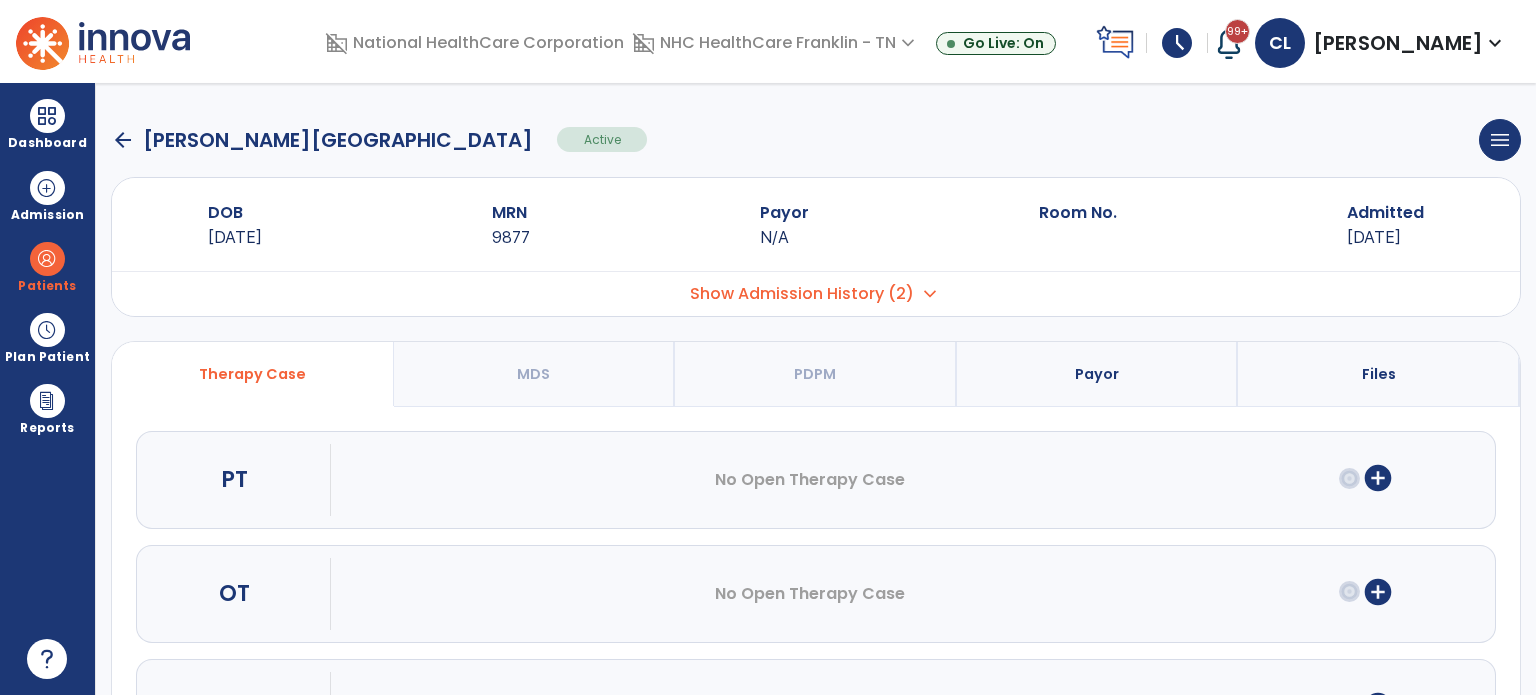 click on "arrow_back" 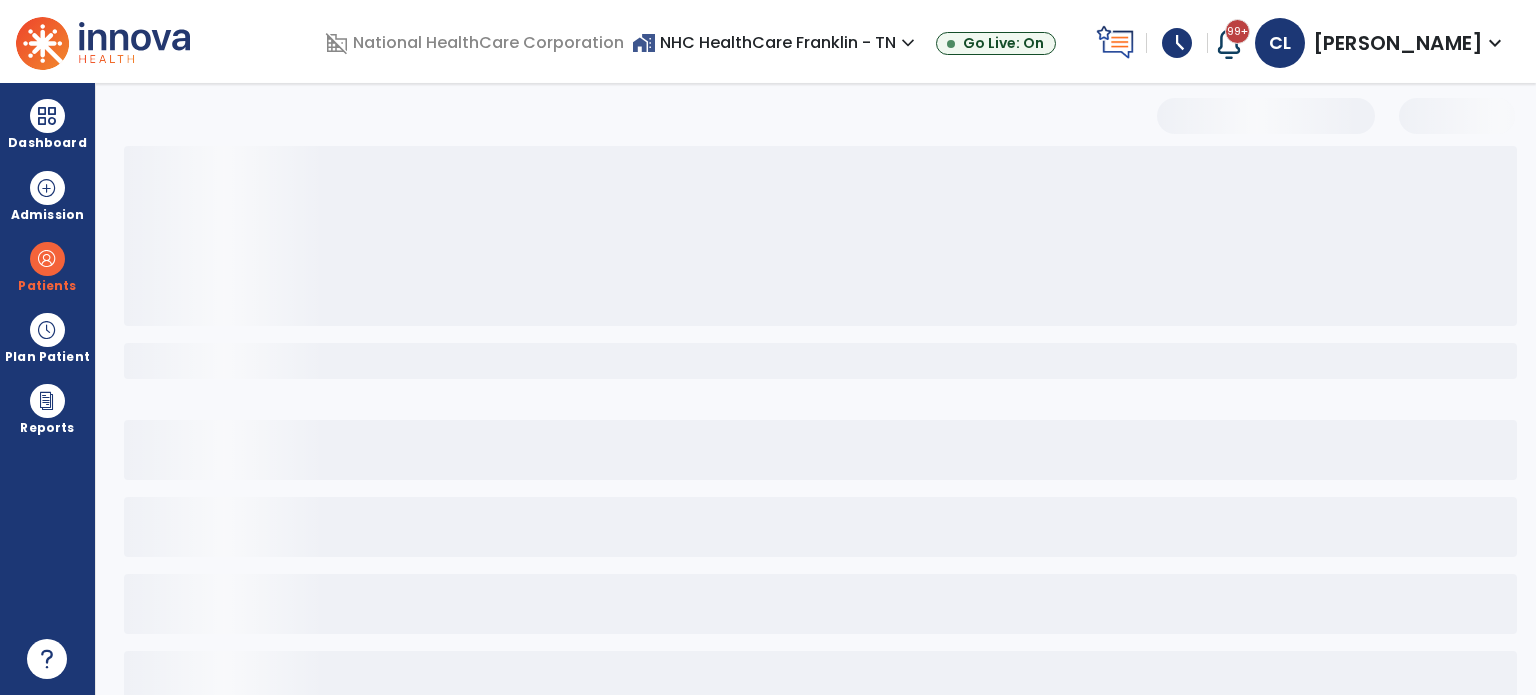 select on "***" 